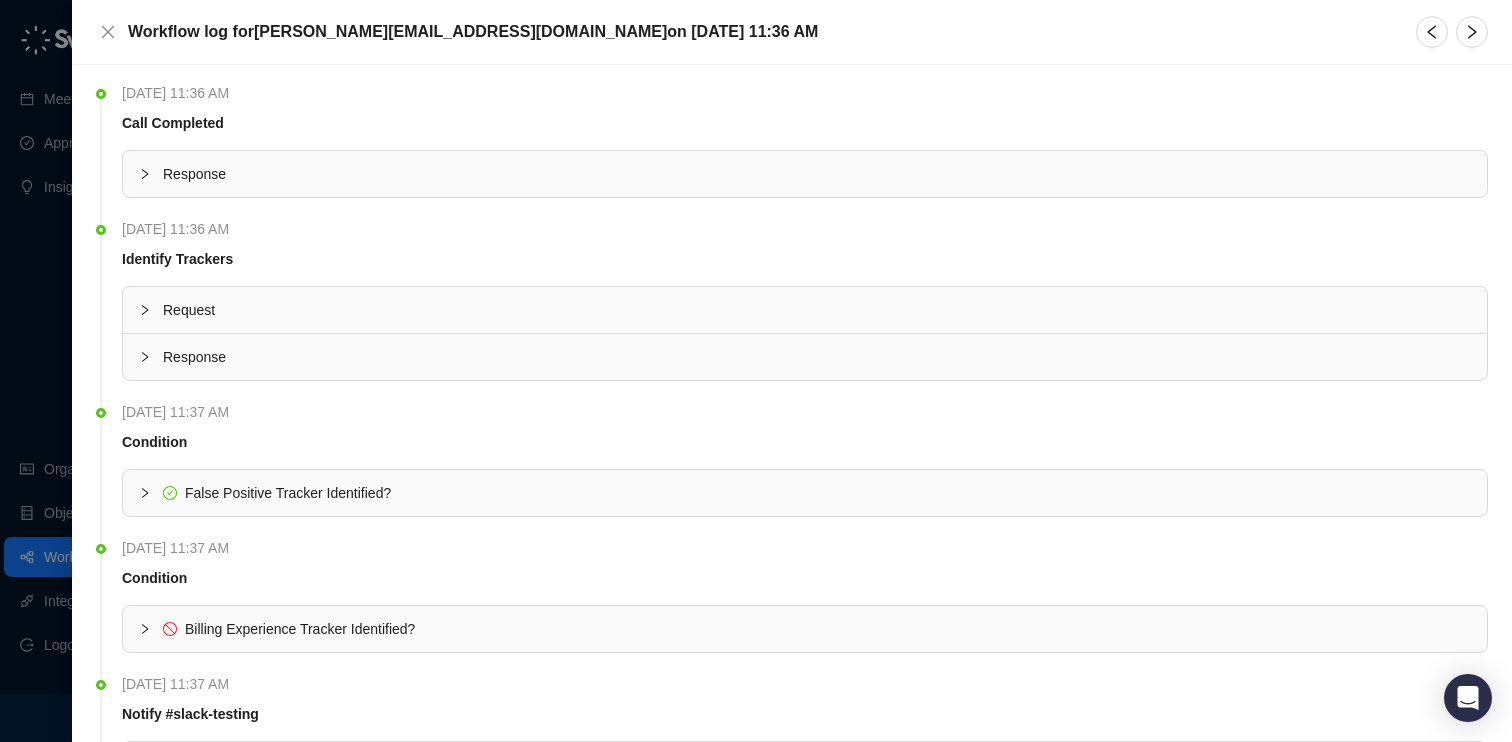 scroll, scrollTop: 0, scrollLeft: 0, axis: both 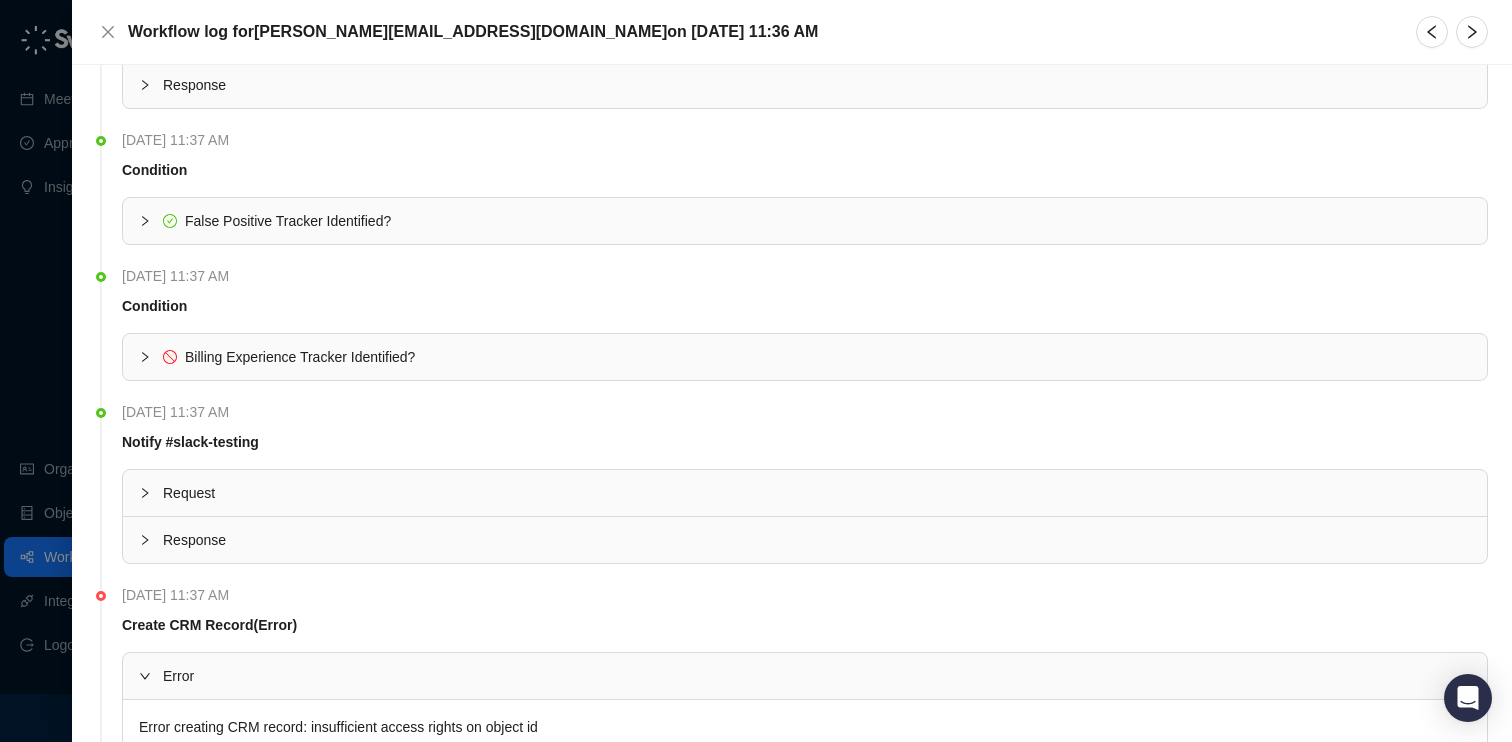 click on "Billing Experience Tracker Identified?" at bounding box center [805, 357] 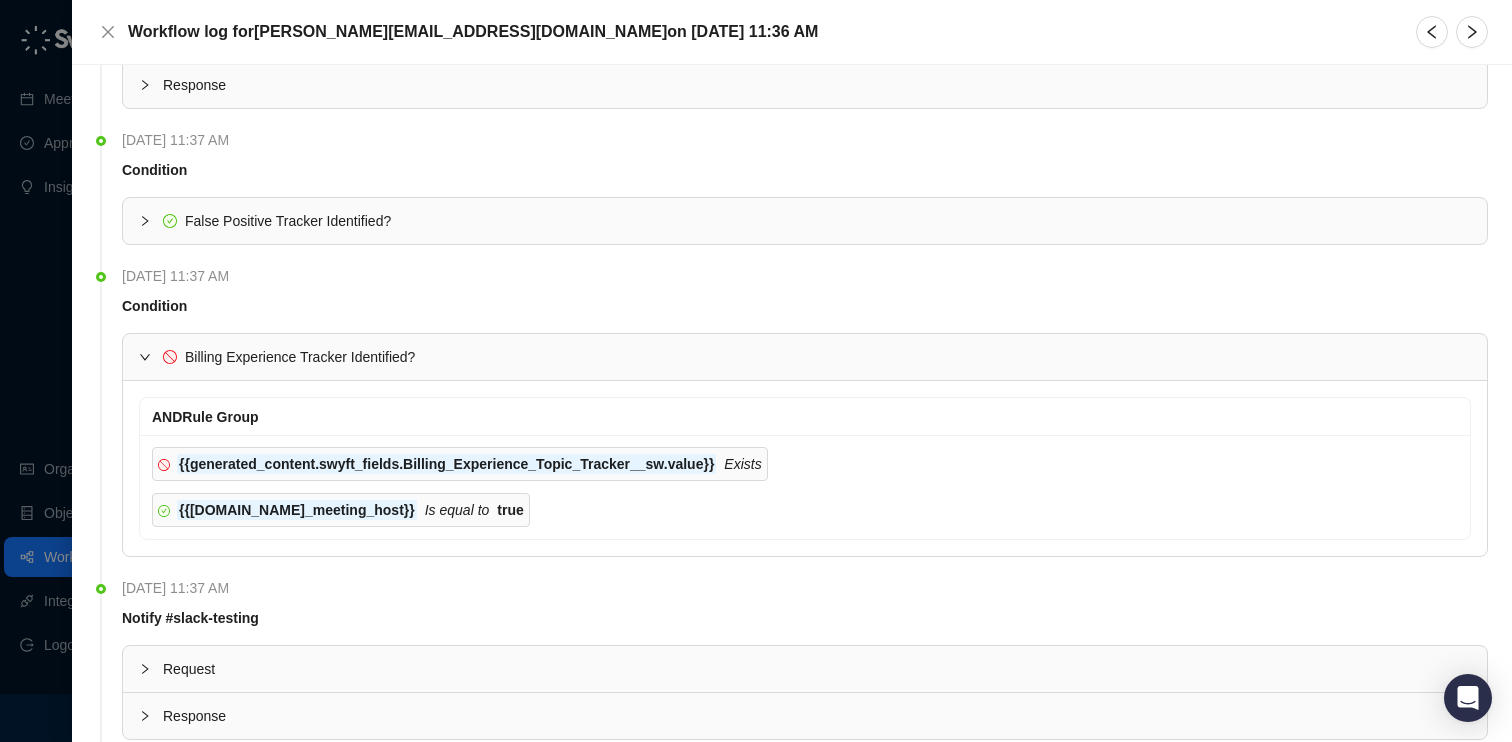 click on "Billing Experience Tracker Identified?" at bounding box center [817, 357] 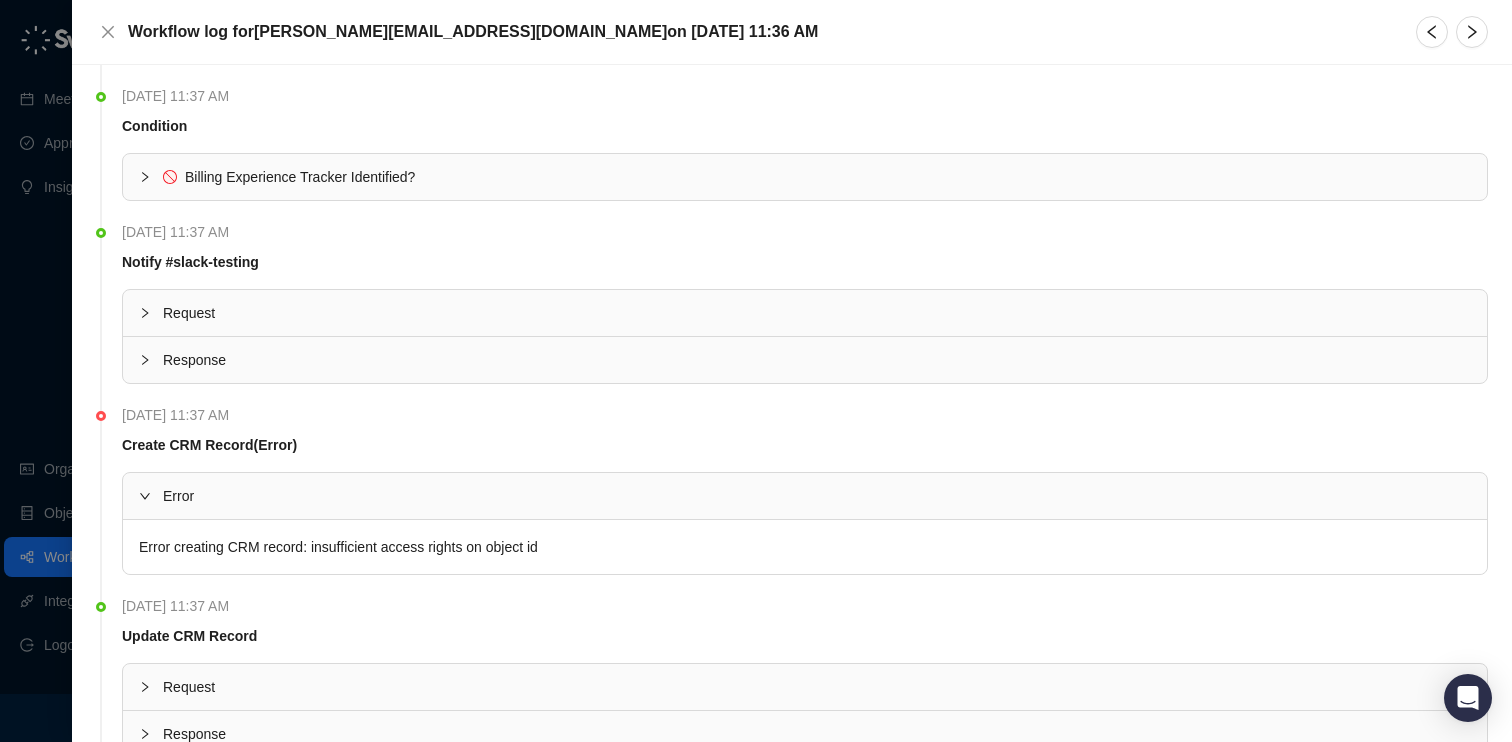 scroll, scrollTop: 465, scrollLeft: 0, axis: vertical 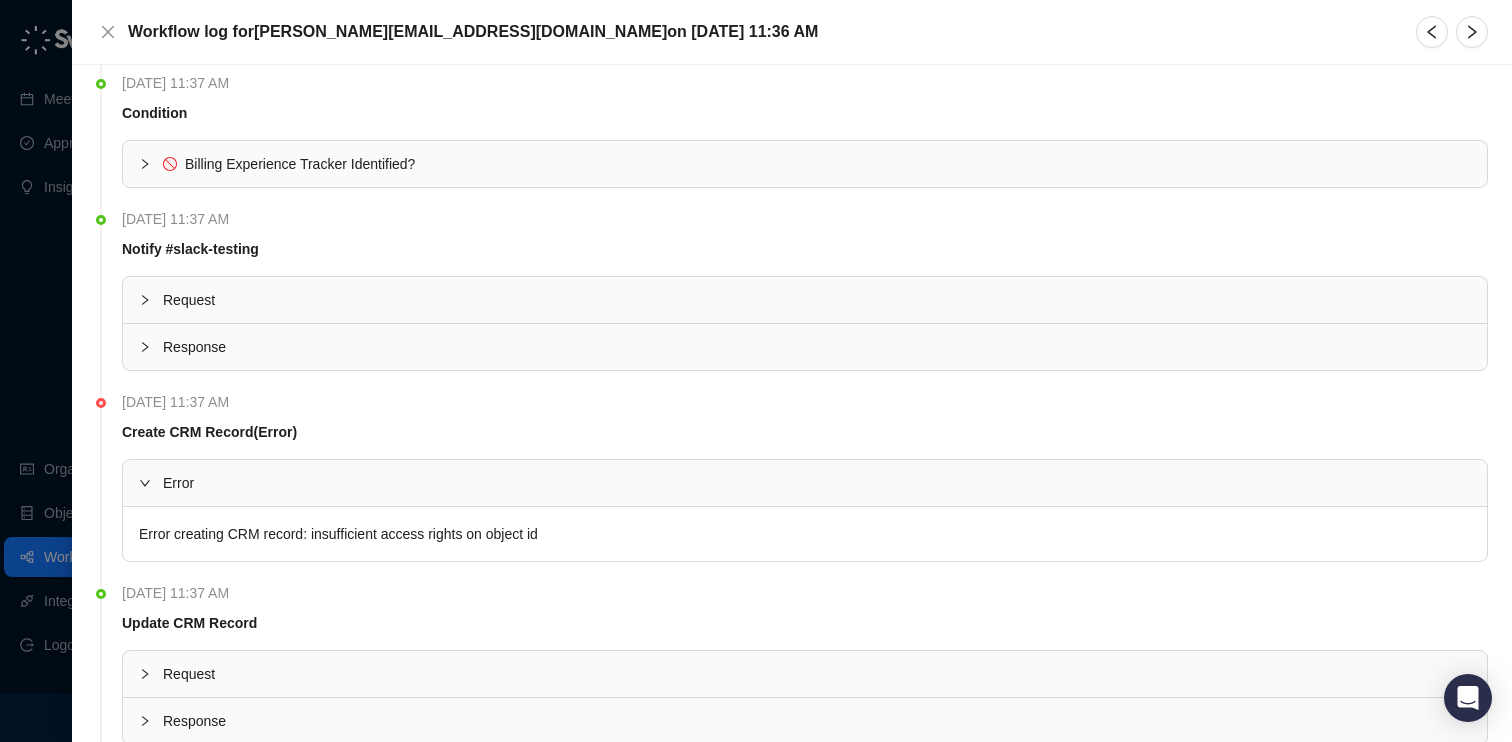 click on "Response" at bounding box center [817, 347] 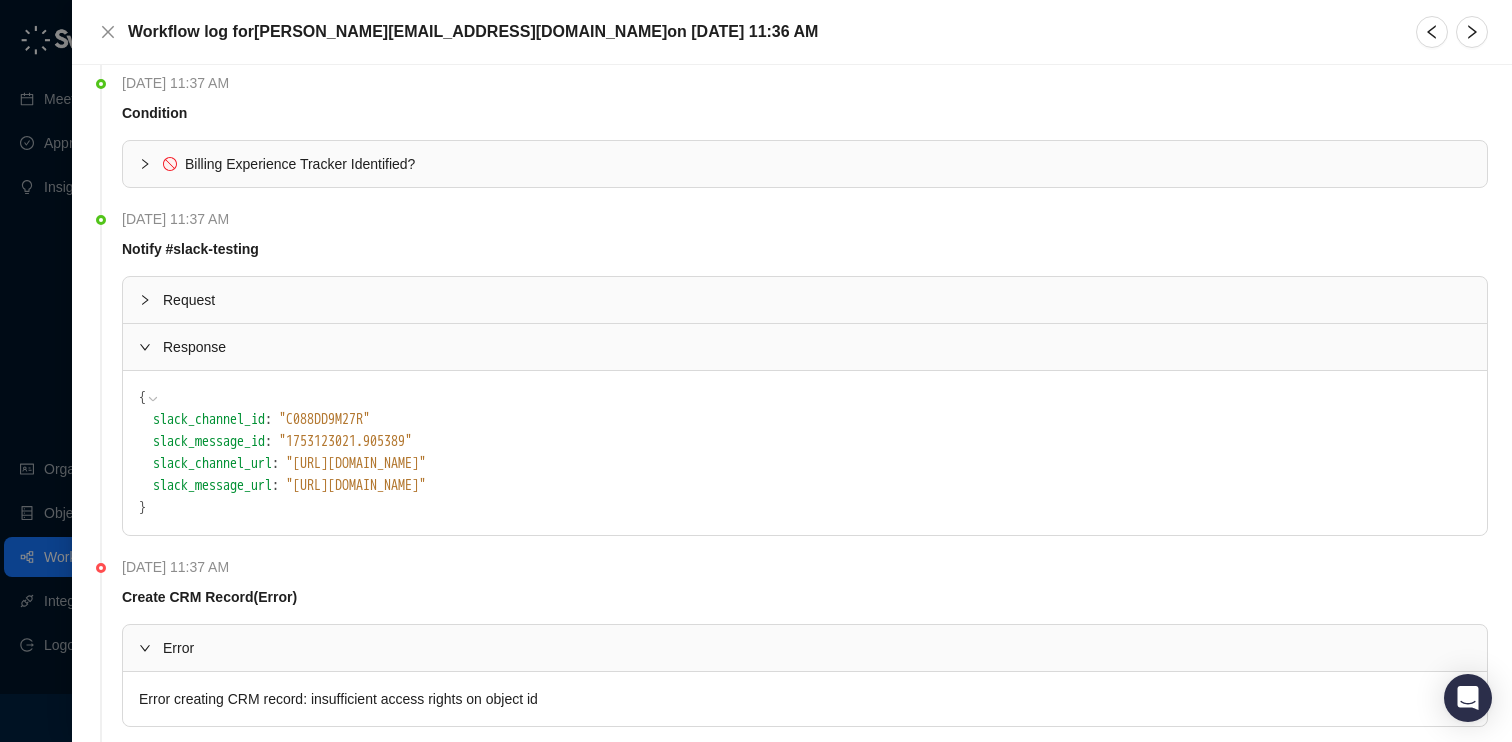 click on "Request" at bounding box center (805, 300) 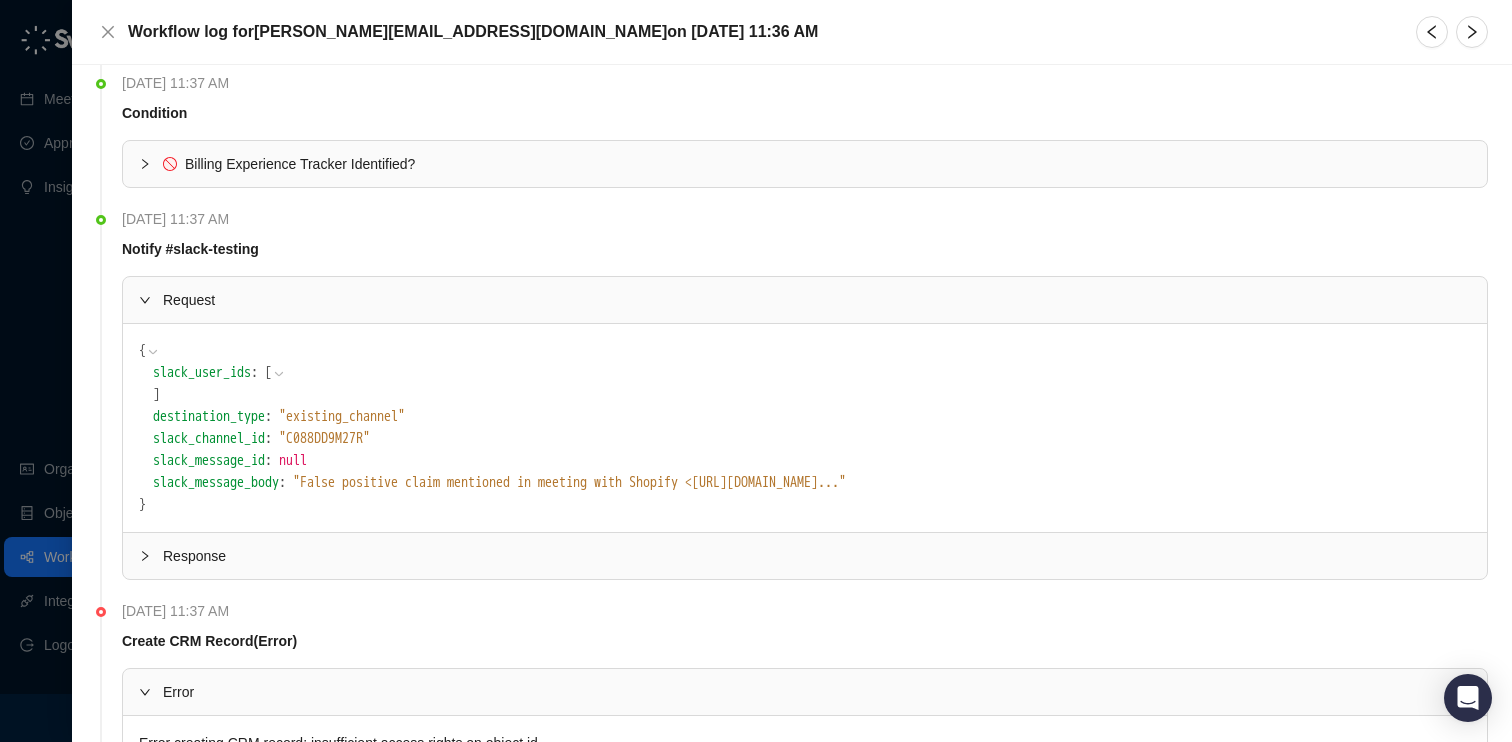 click on "Request" at bounding box center (805, 300) 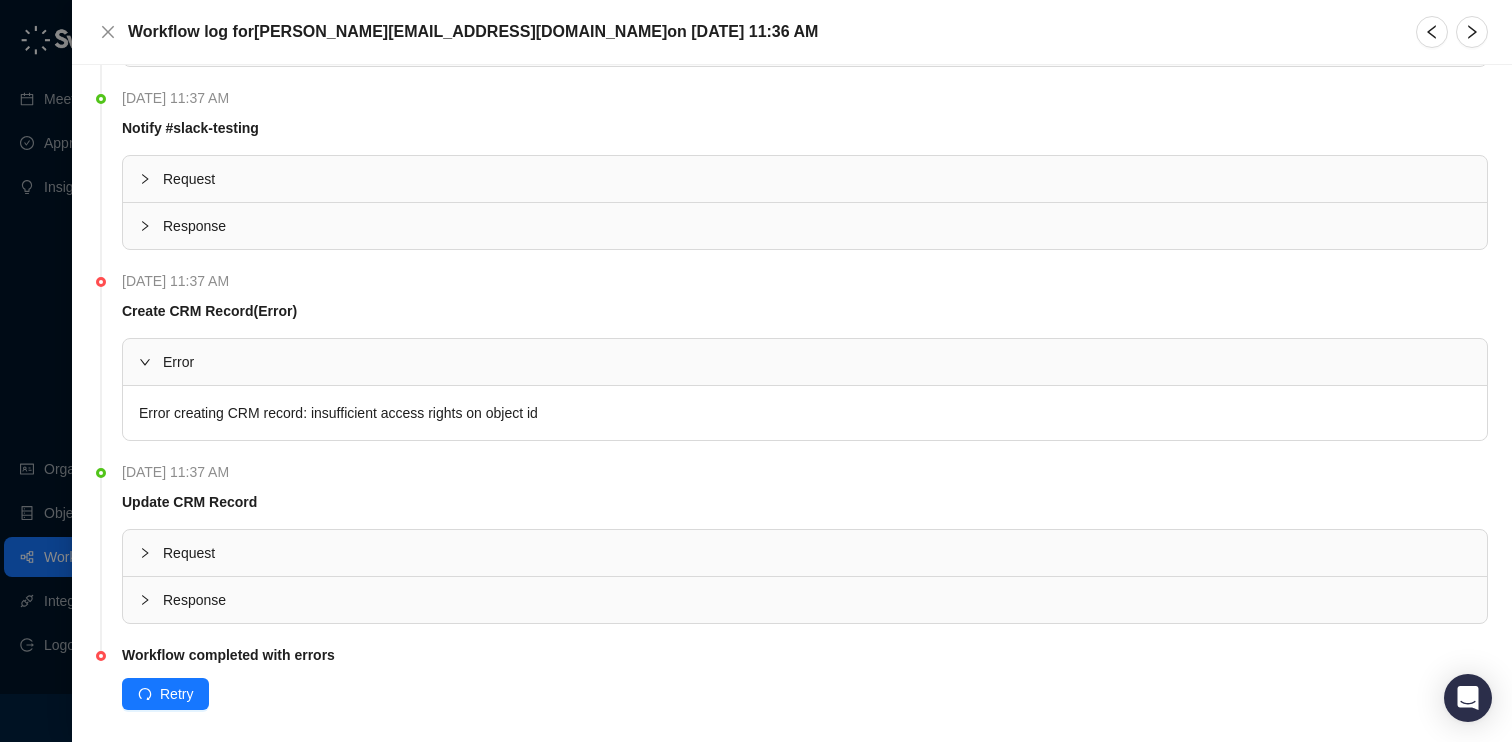 scroll, scrollTop: 605, scrollLeft: 0, axis: vertical 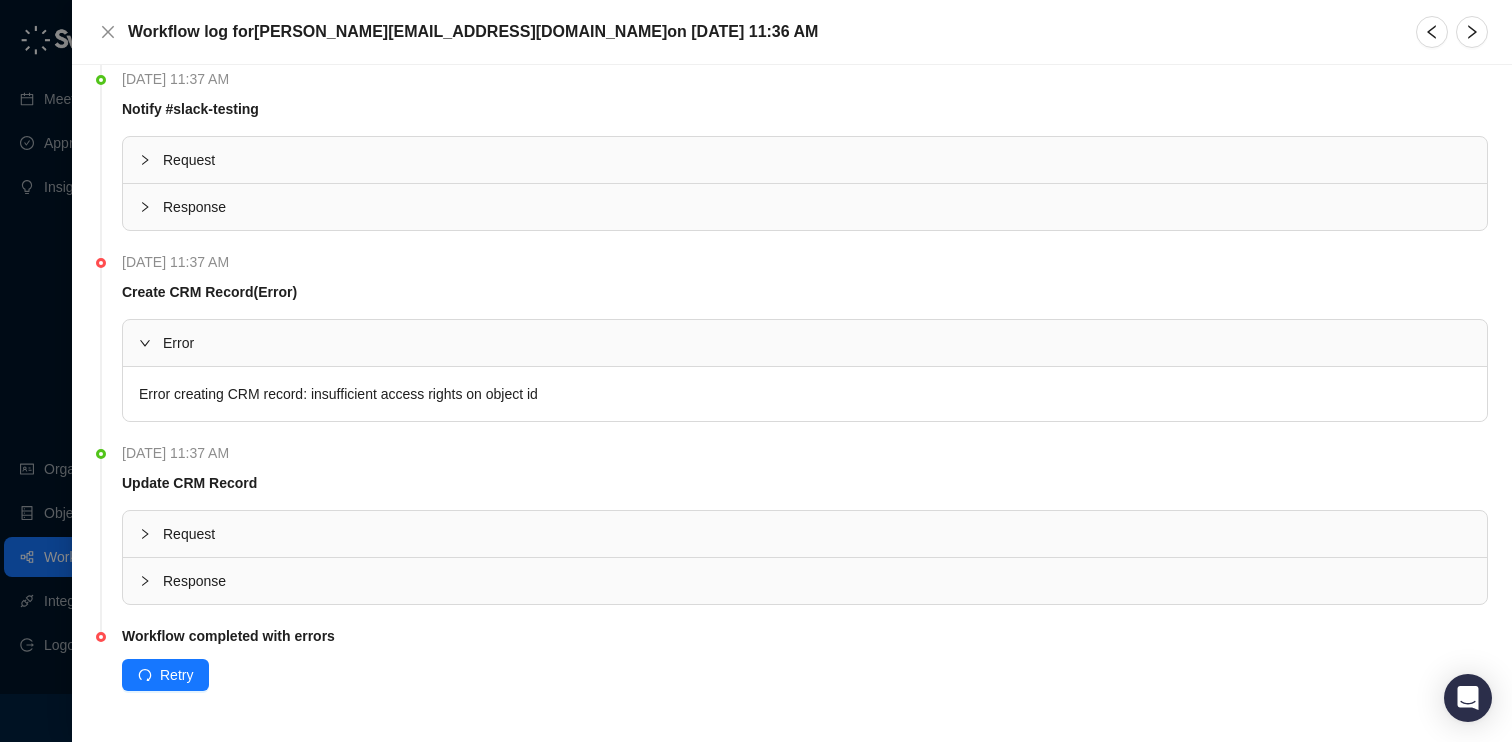 click on "Response" at bounding box center (805, 581) 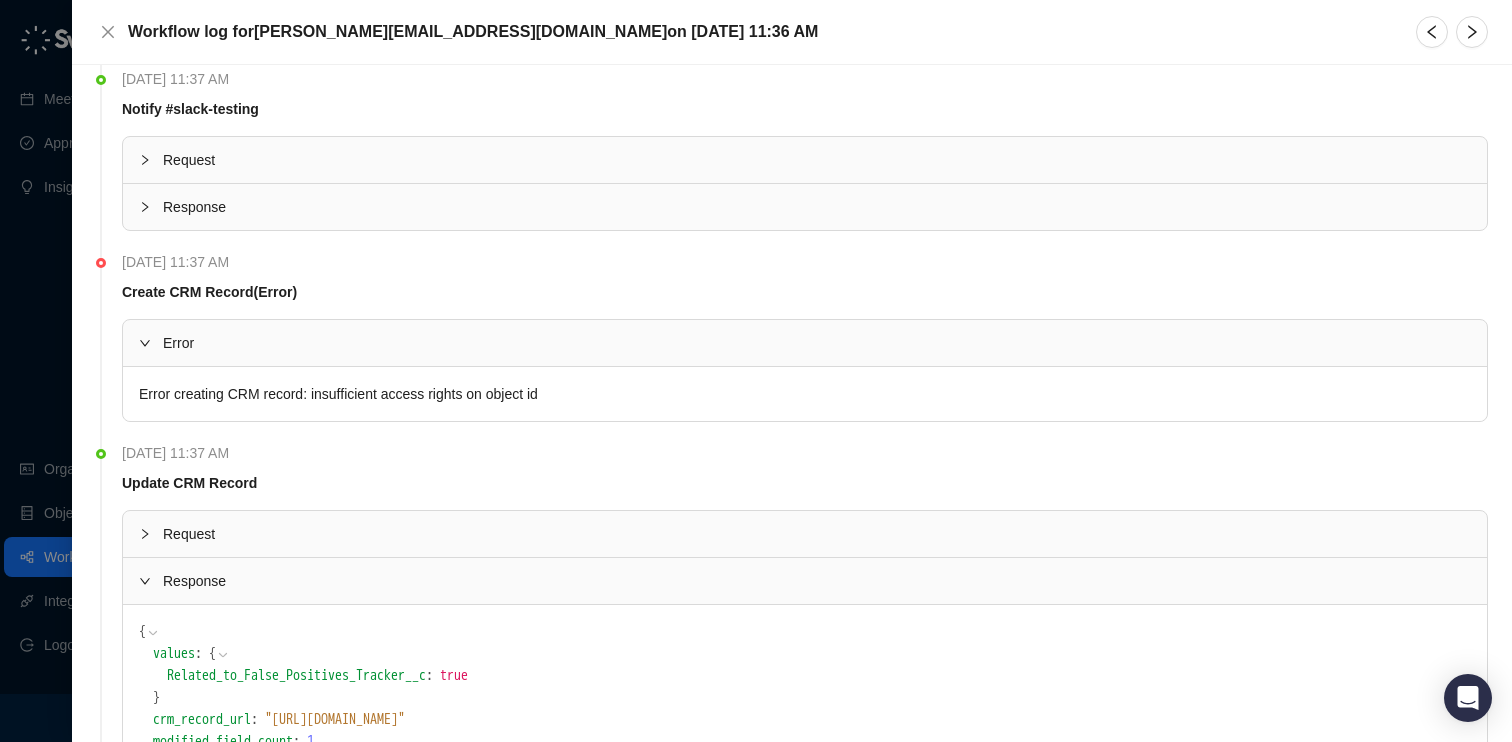 click on "Request" at bounding box center (817, 534) 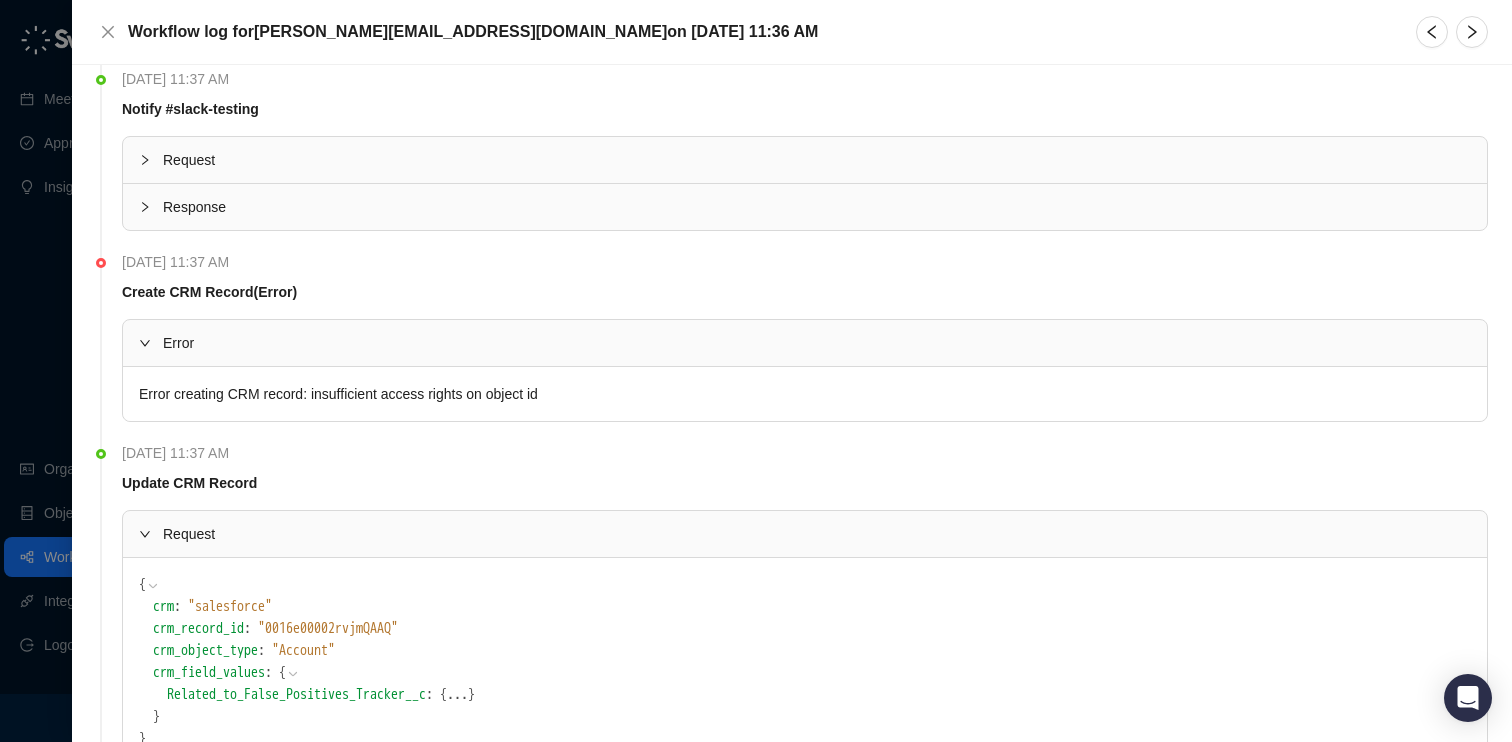 click on "Update CRM Record" at bounding box center [805, 487] 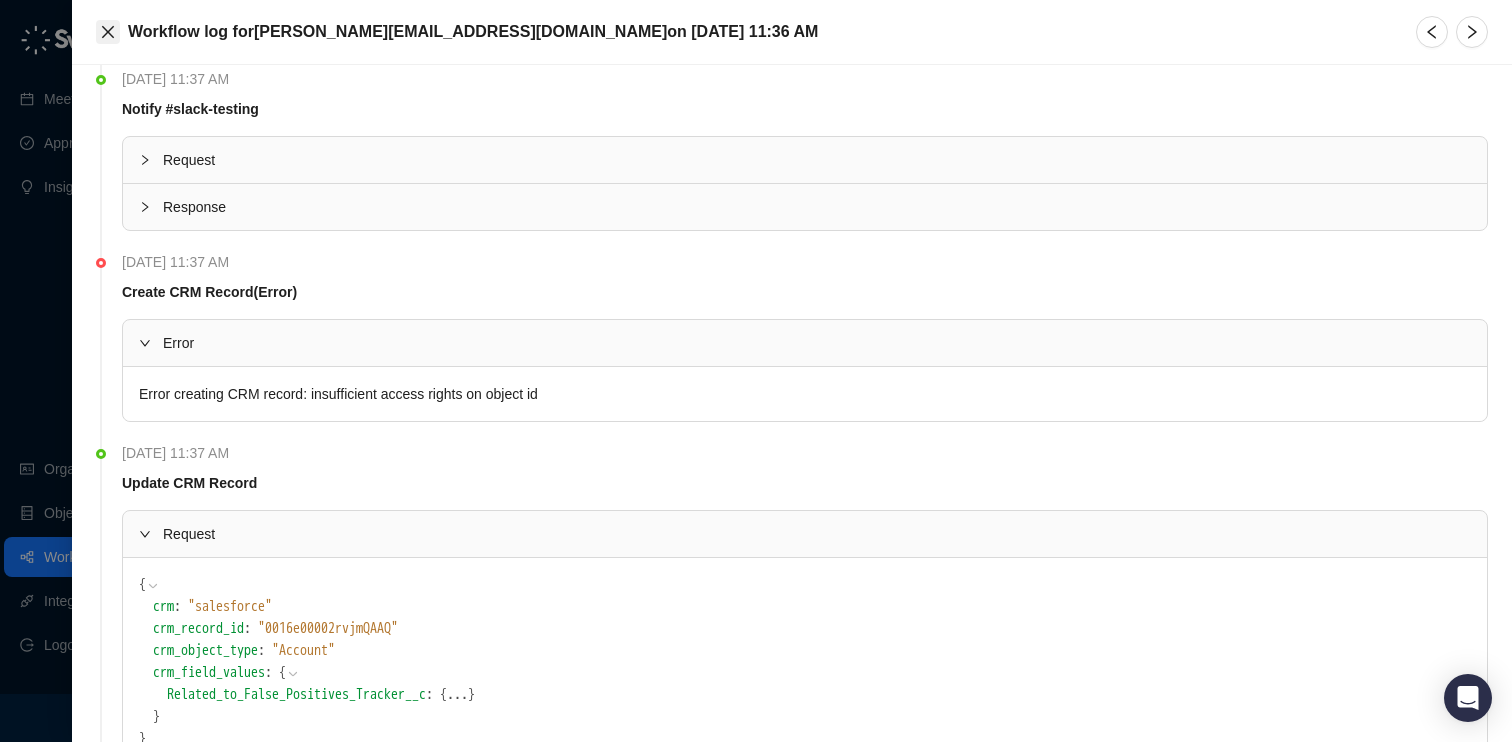 click at bounding box center [108, 32] 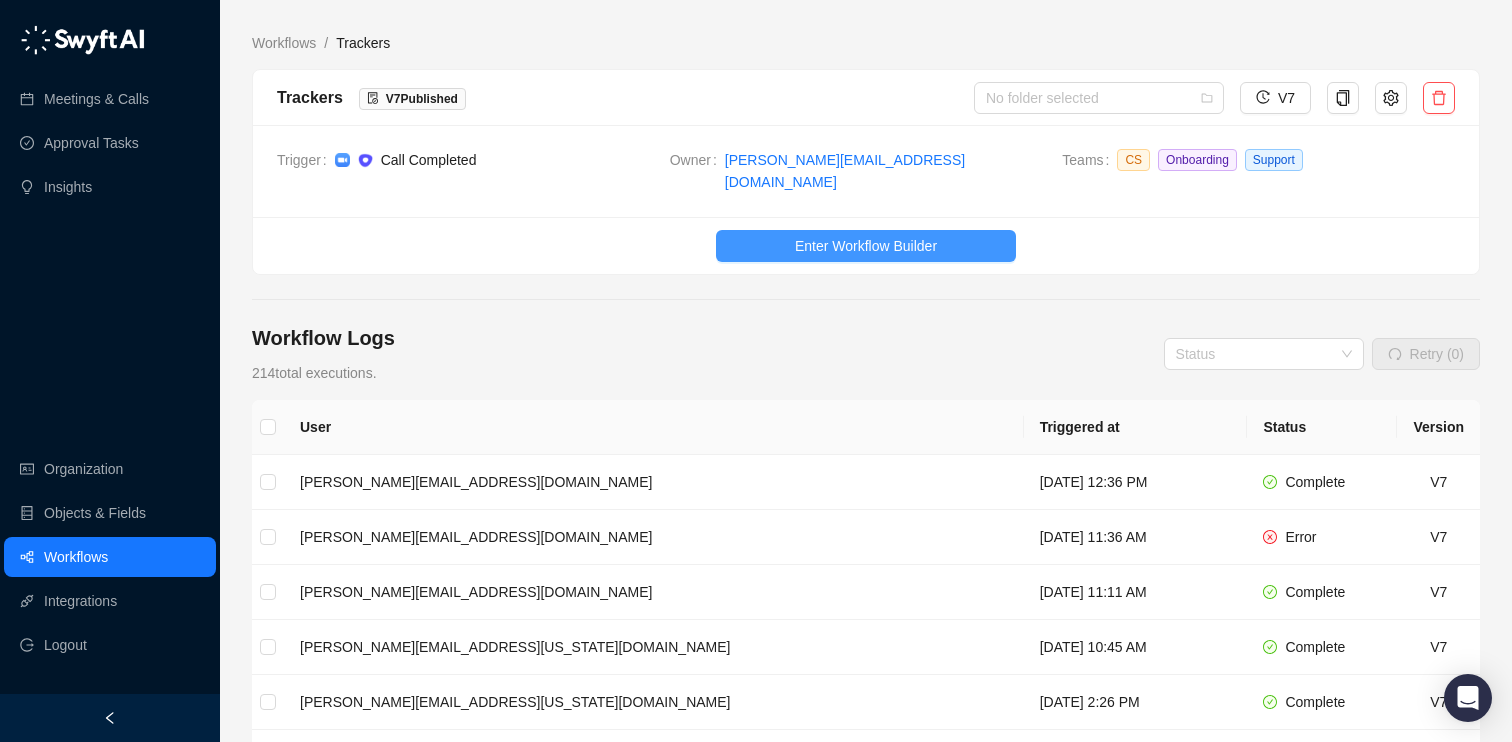 click on "Enter Workflow Builder" at bounding box center (866, 246) 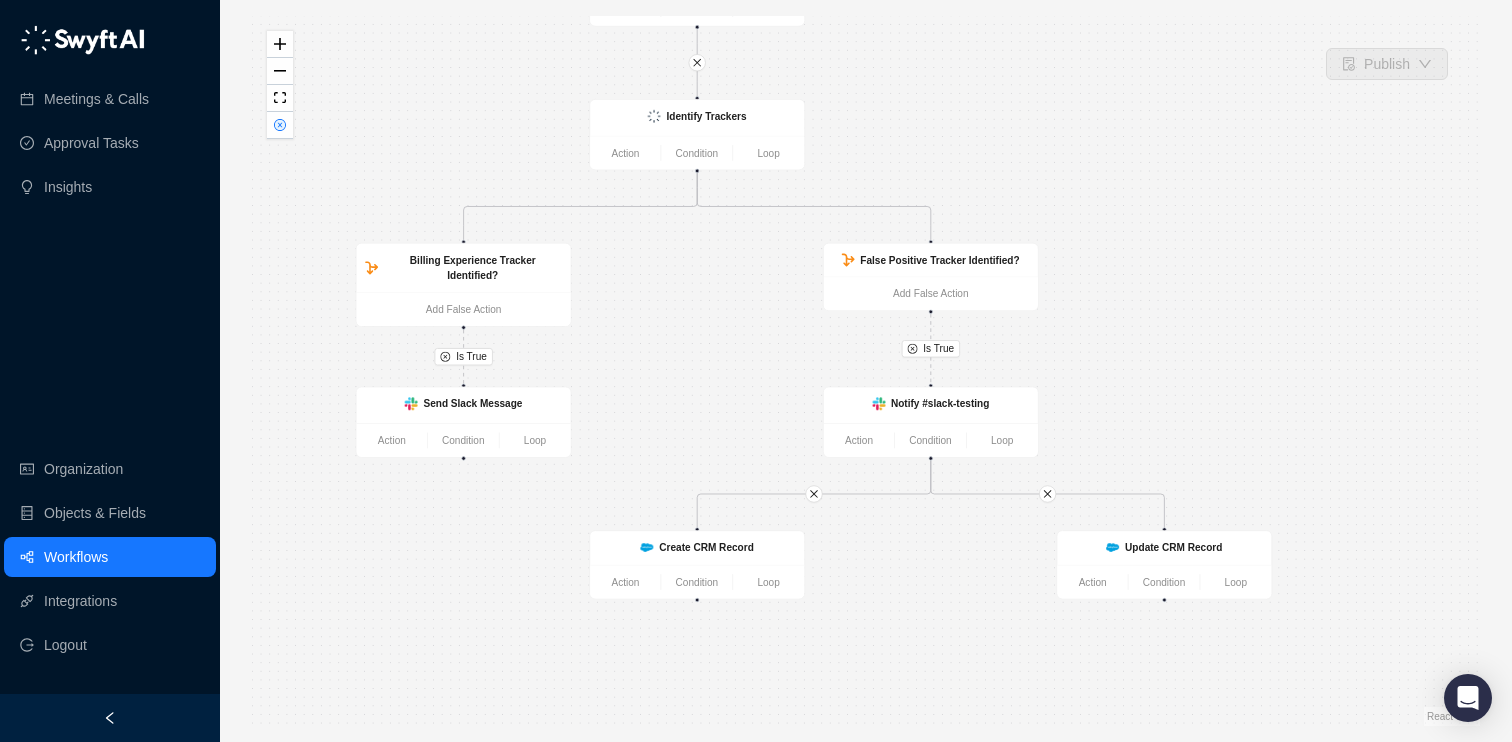 drag, startPoint x: 859, startPoint y: 489, endPoint x: 784, endPoint y: 364, distance: 145.7738 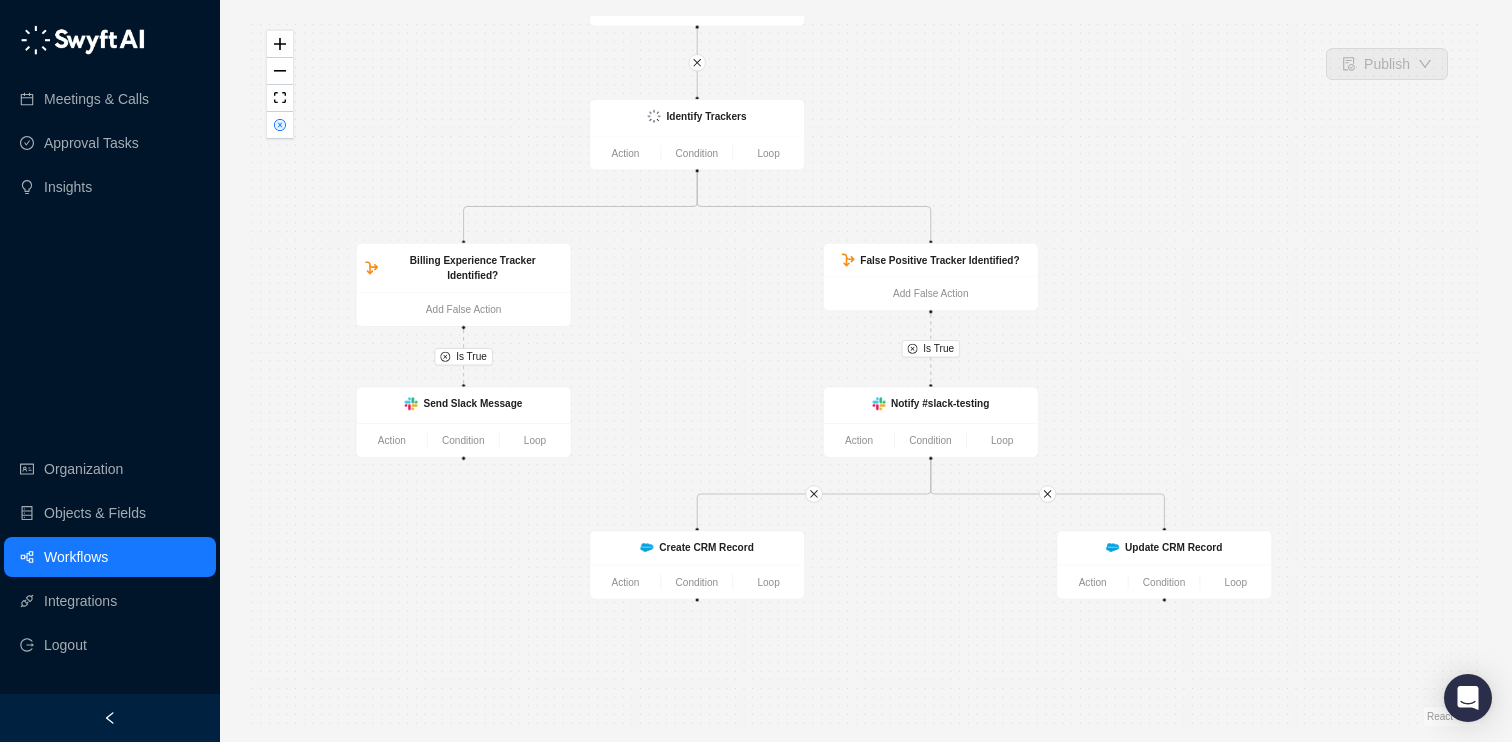 click on "Is True Is True Identify Trackers Action Condition Loop False Positive Tracker Identified? Add False Action Billing Experience Tracker Identified? Add False Action Send Slack Message Action Condition Loop Notify #slack-testing Action Condition Loop Call Completed Action Condition Loop Update CRM Record Action Condition Loop Create CRM Record Action Condition Loop" at bounding box center [866, 371] 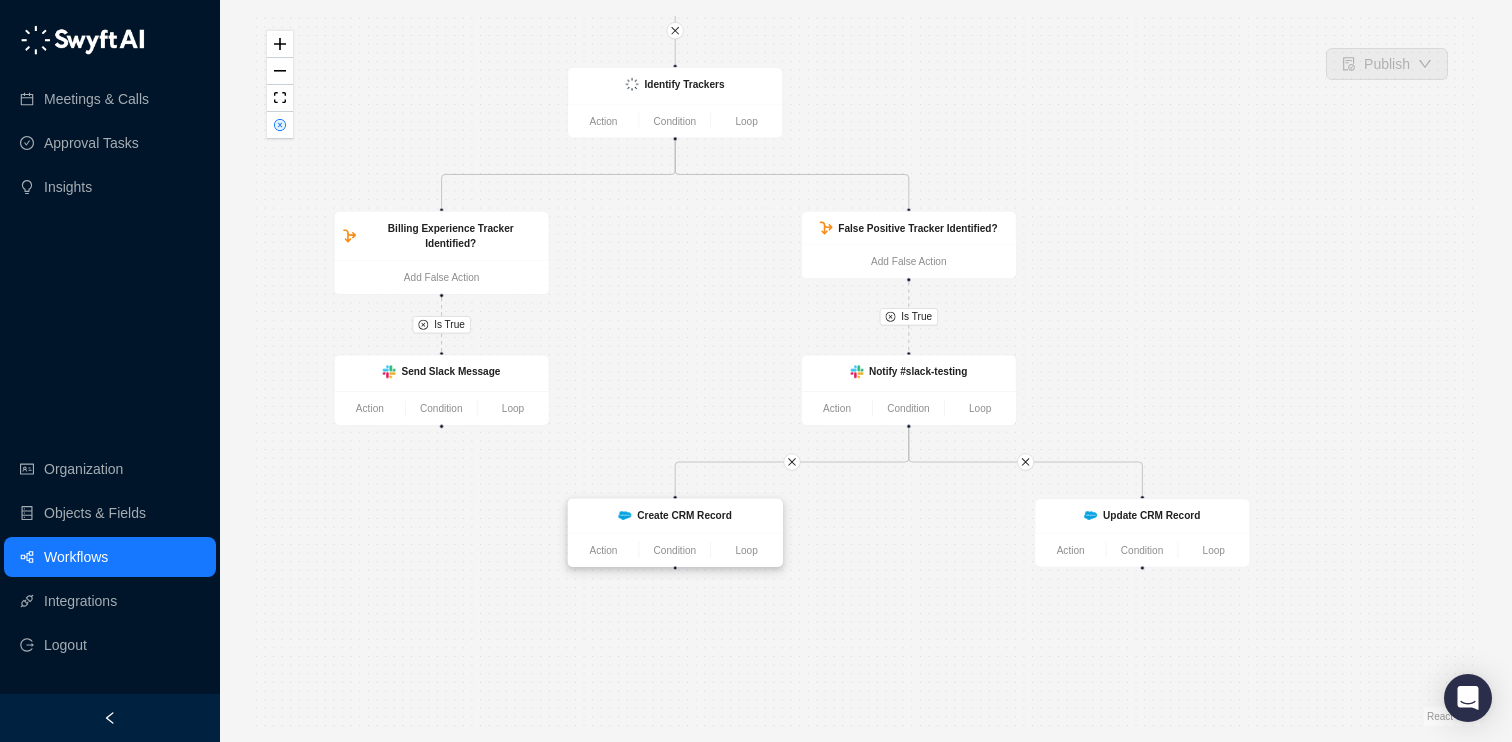 click on "Create CRM Record" at bounding box center [684, 516] 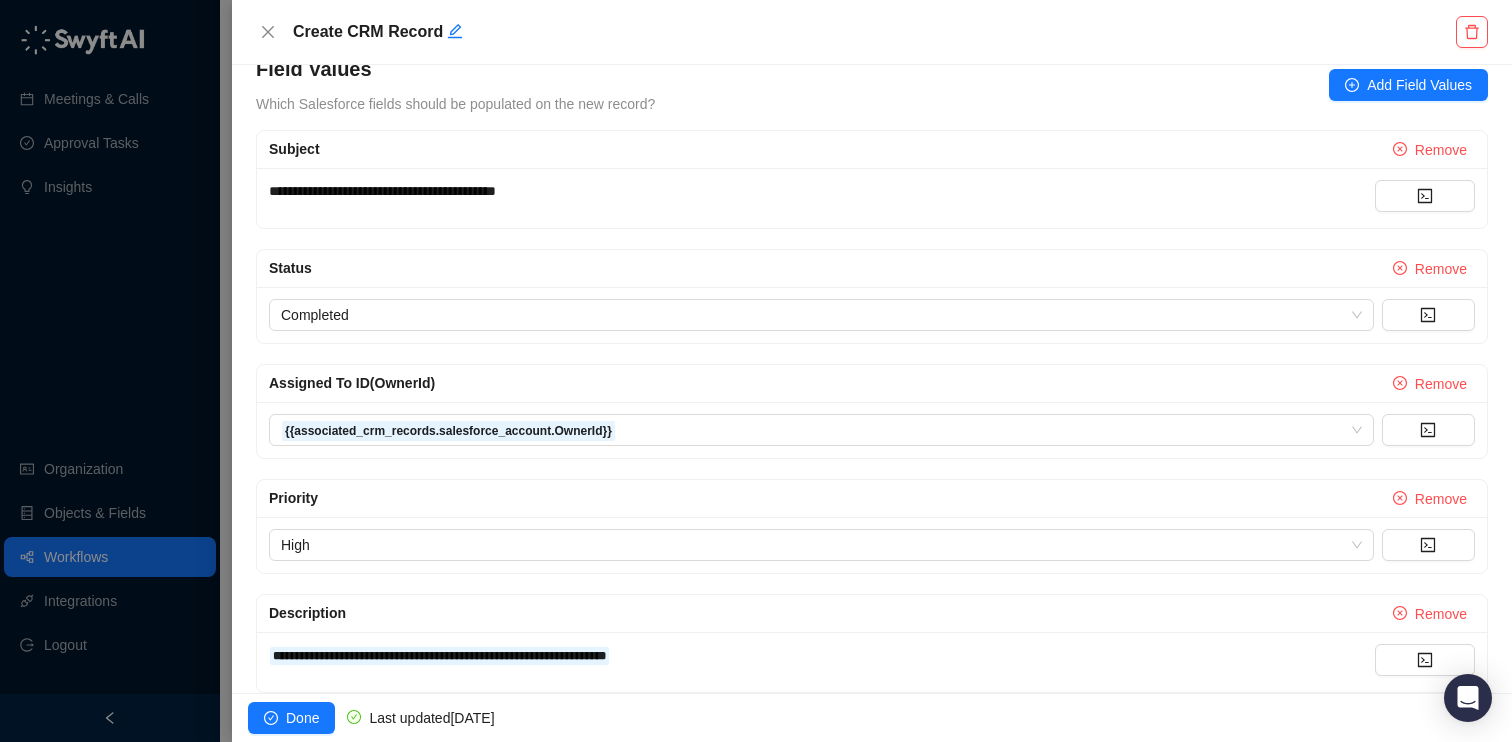 scroll, scrollTop: 474, scrollLeft: 0, axis: vertical 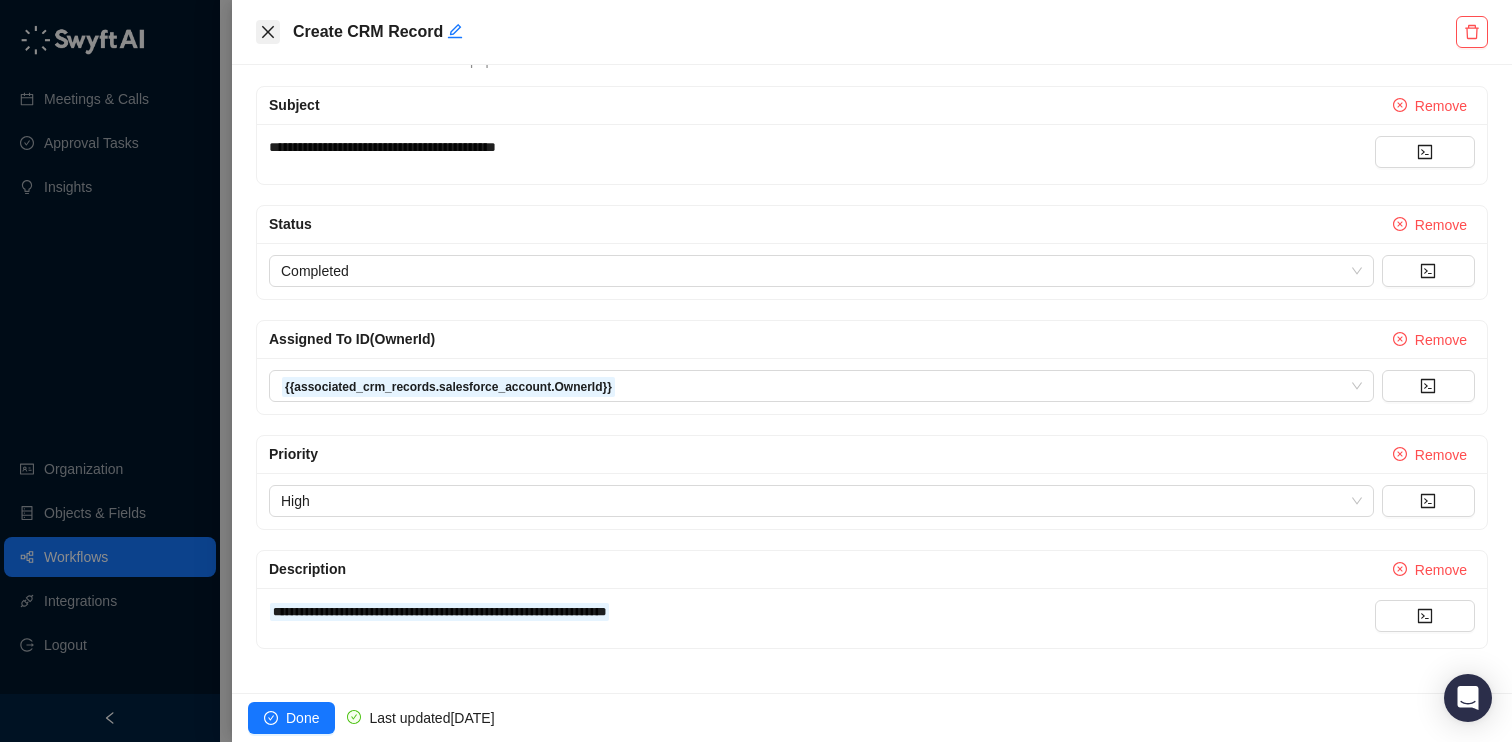 click 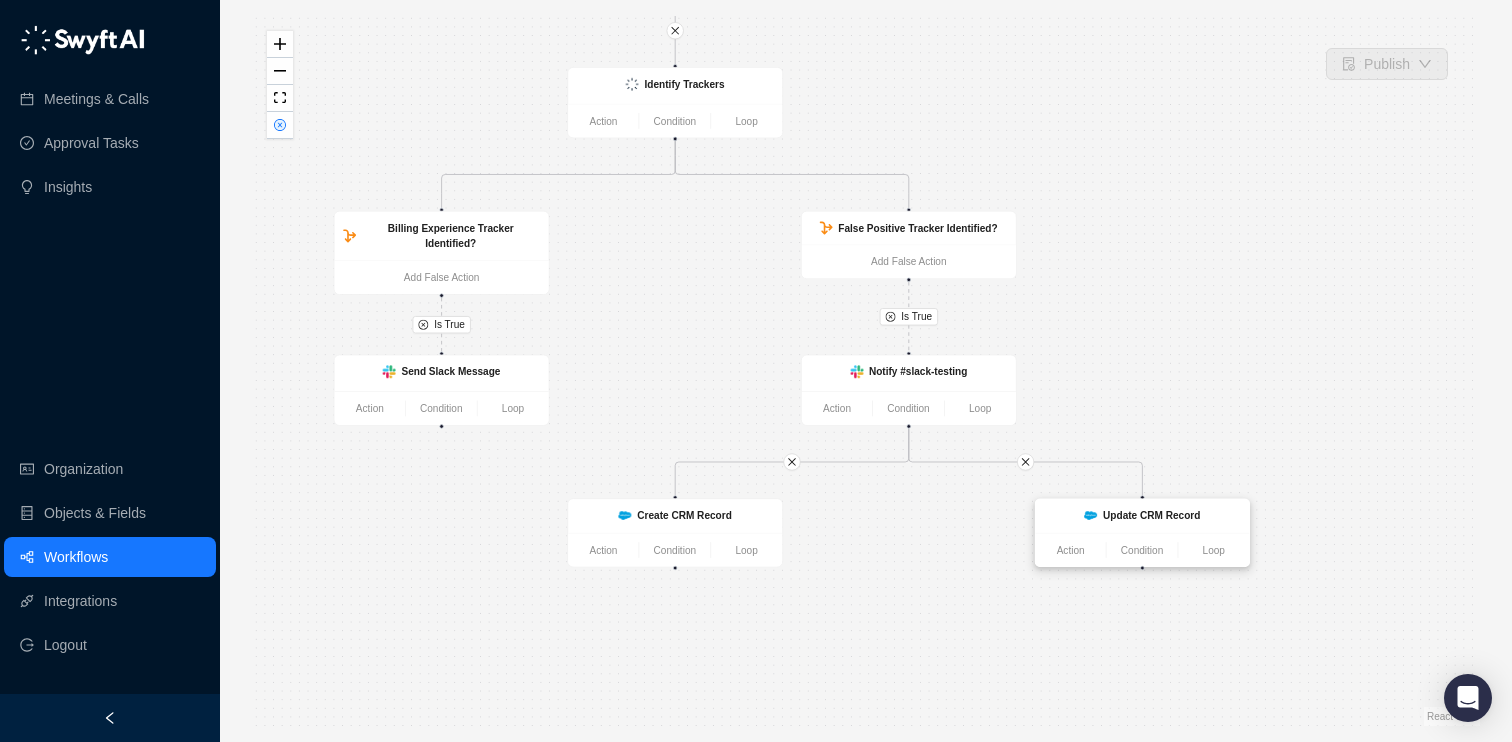 click on "Update CRM Record" at bounding box center (1151, 516) 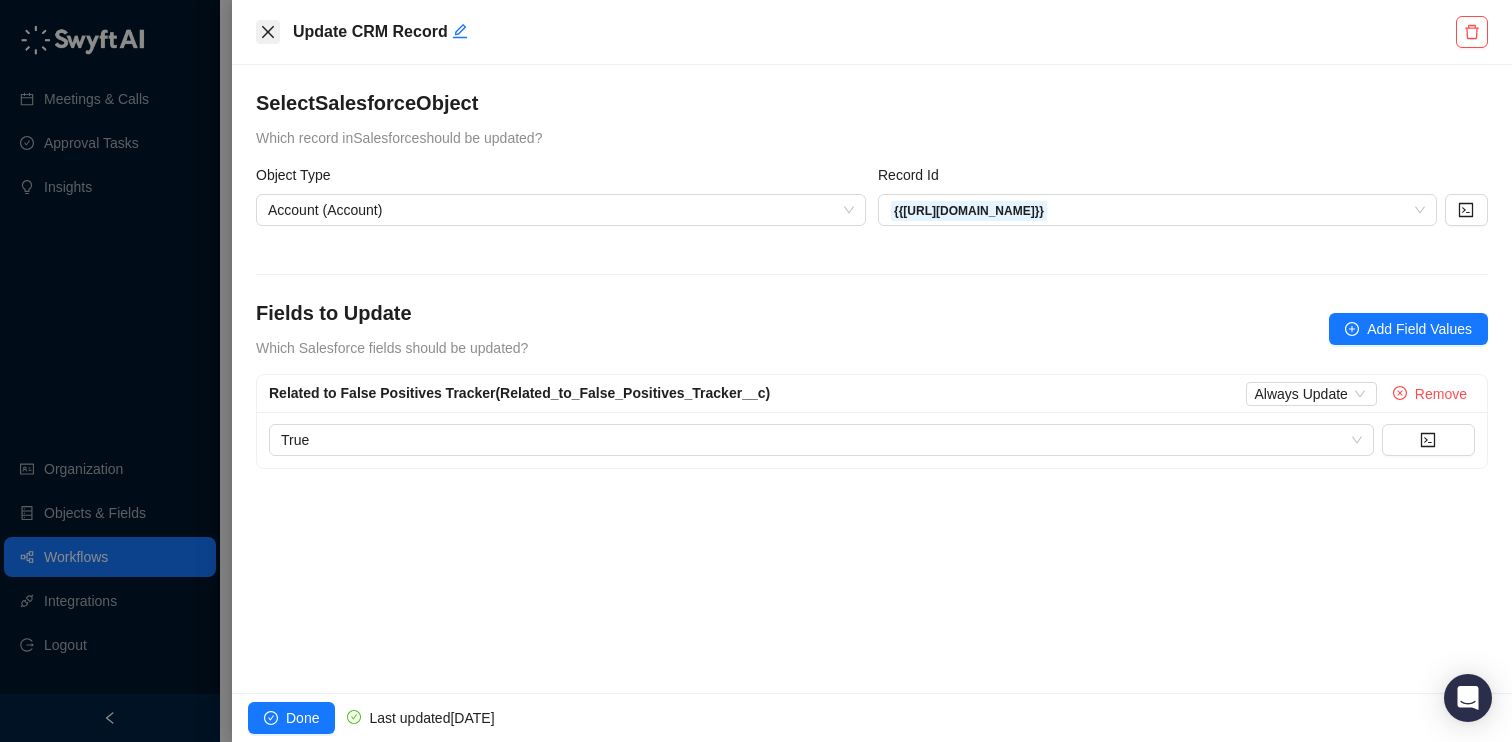 click 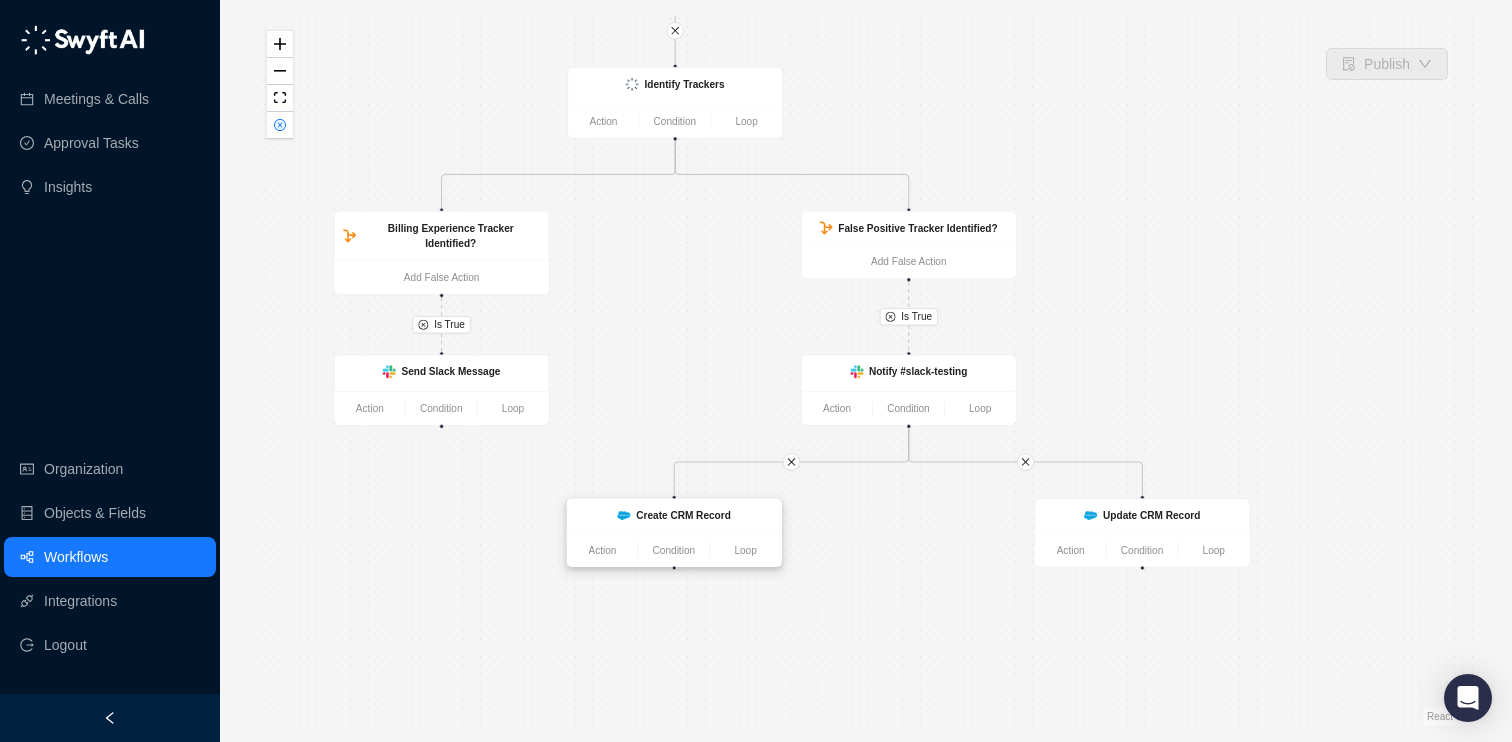 click on "Create CRM Record" at bounding box center (683, 516) 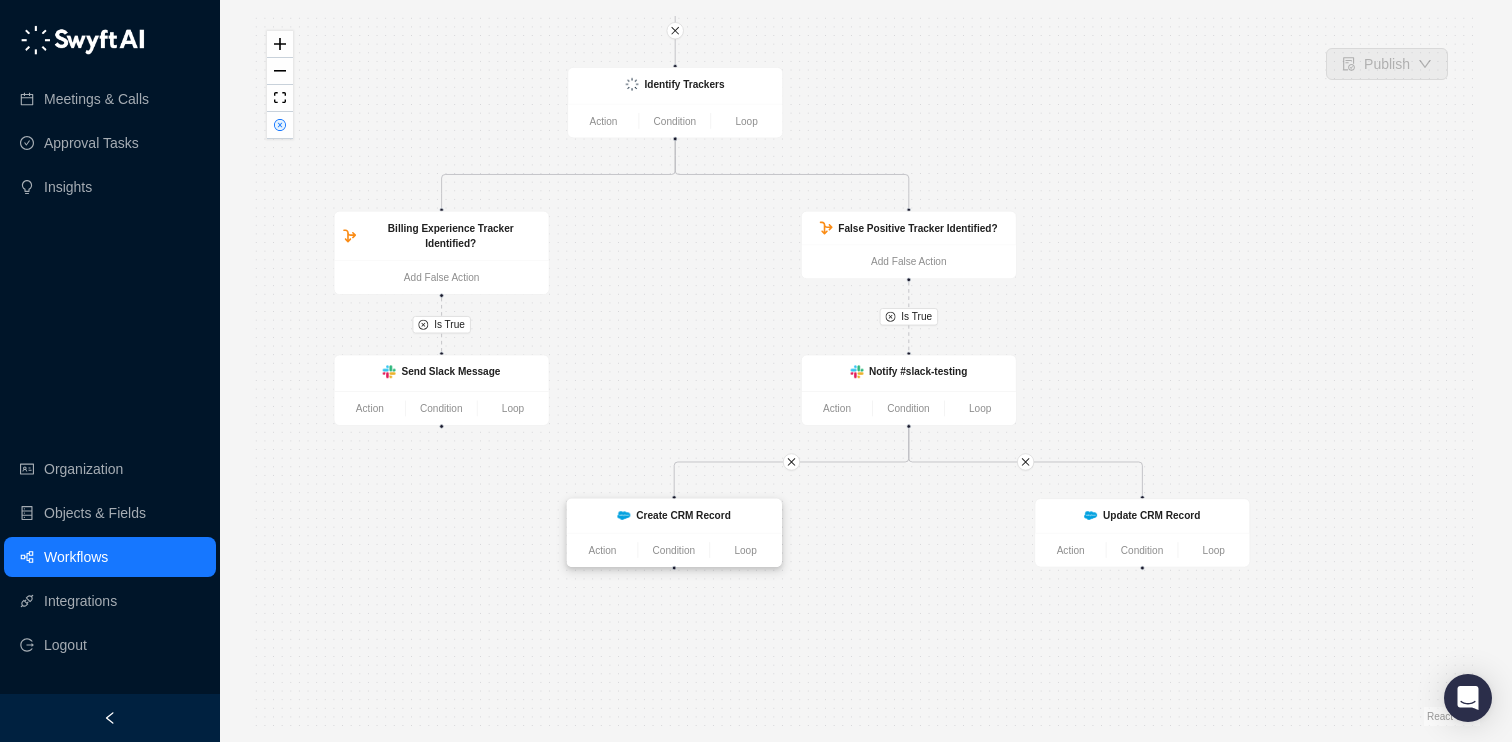 click on "Create CRM Record" at bounding box center (683, 516) 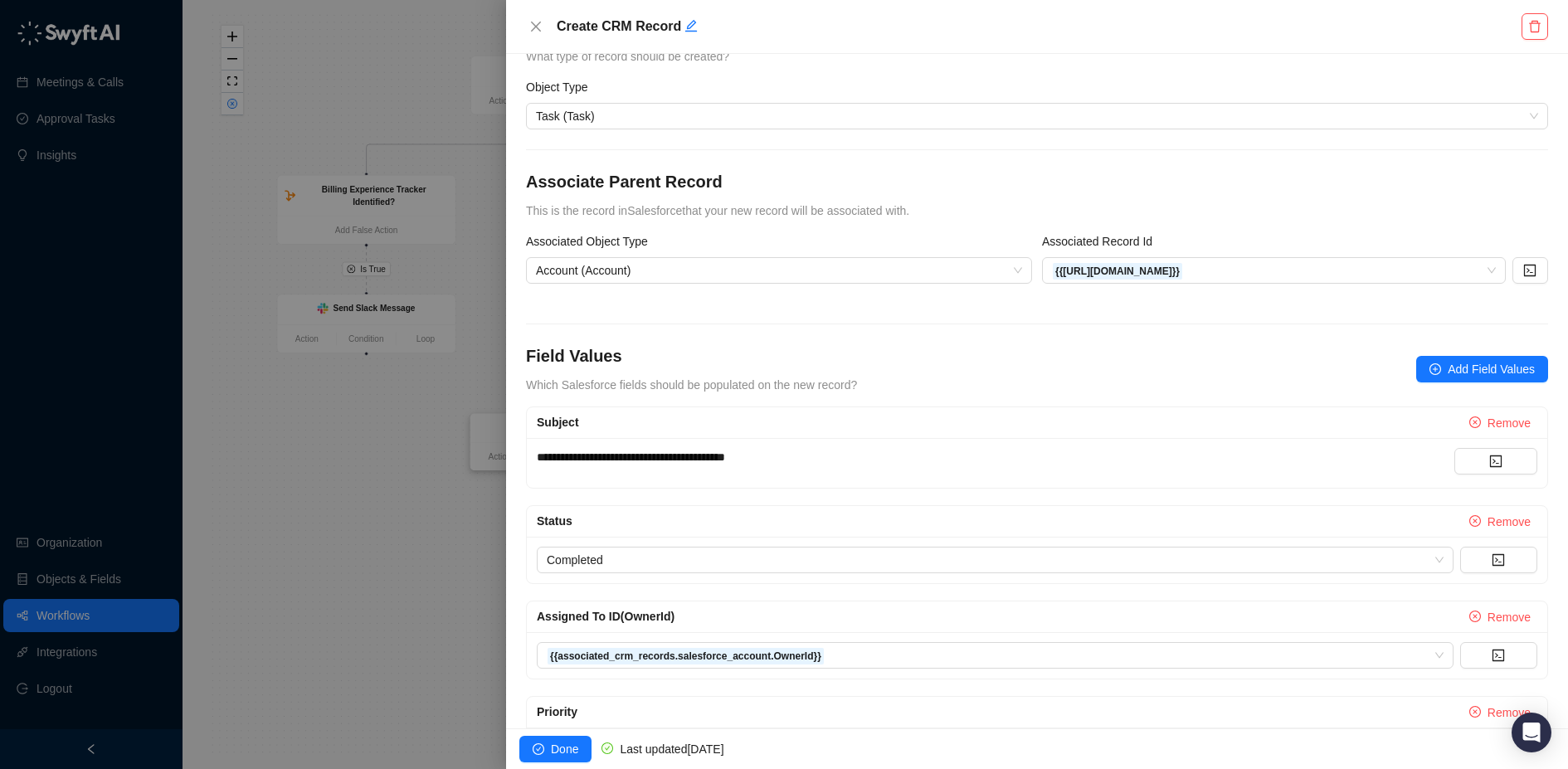 scroll, scrollTop: 0, scrollLeft: 0, axis: both 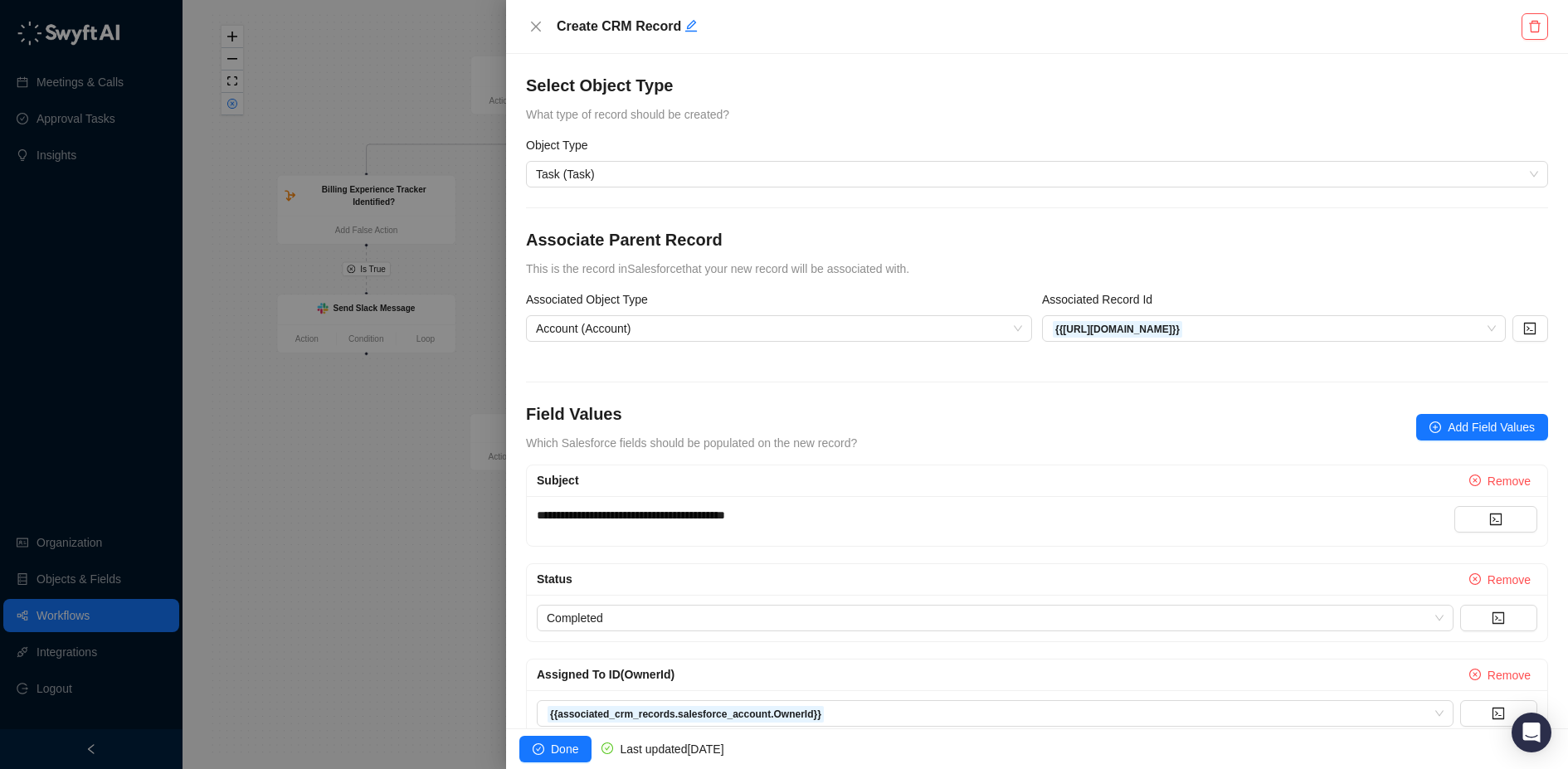 click at bounding box center [784, 384] 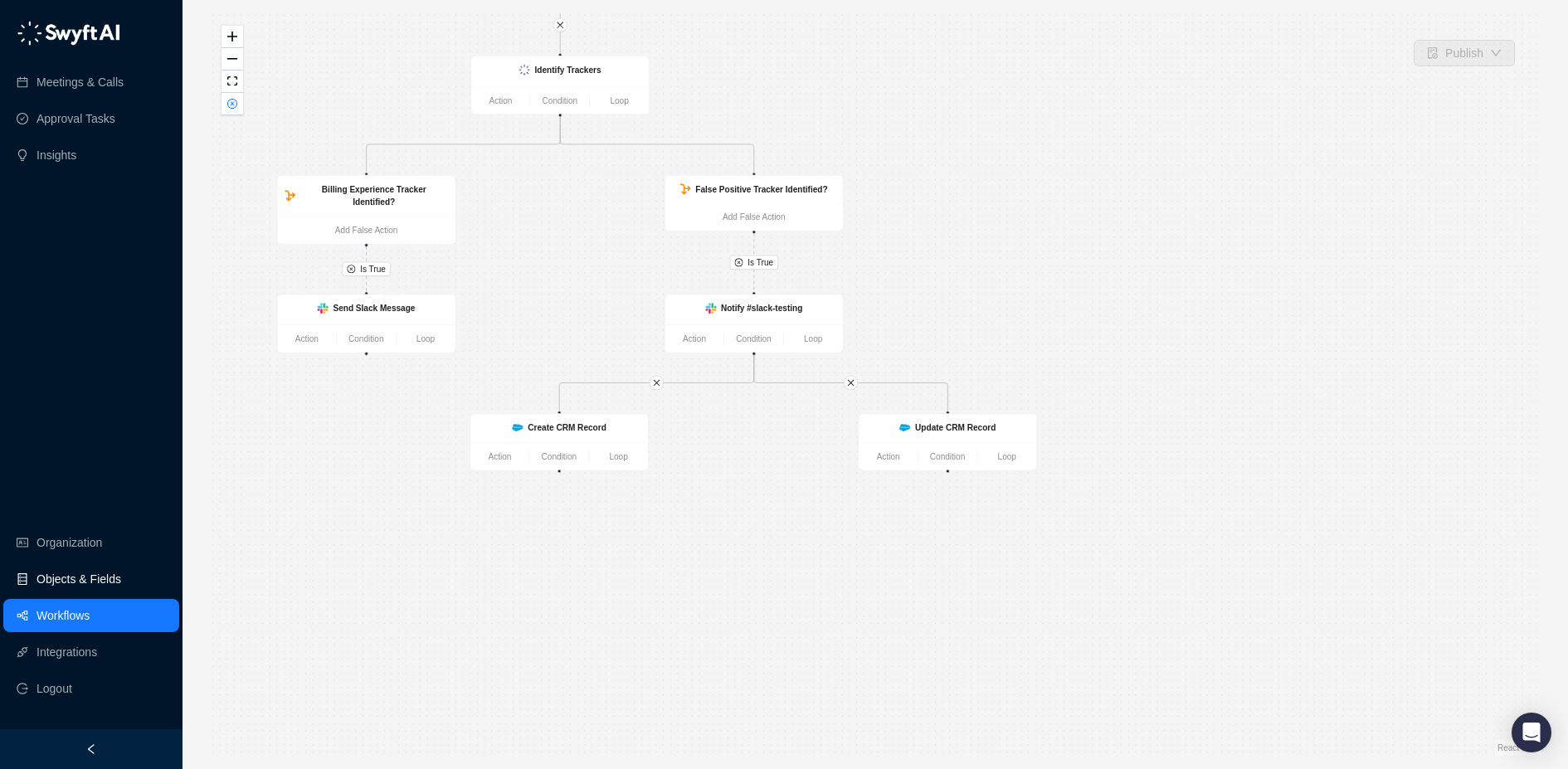 click on "Objects & Fields" at bounding box center [79, 579] 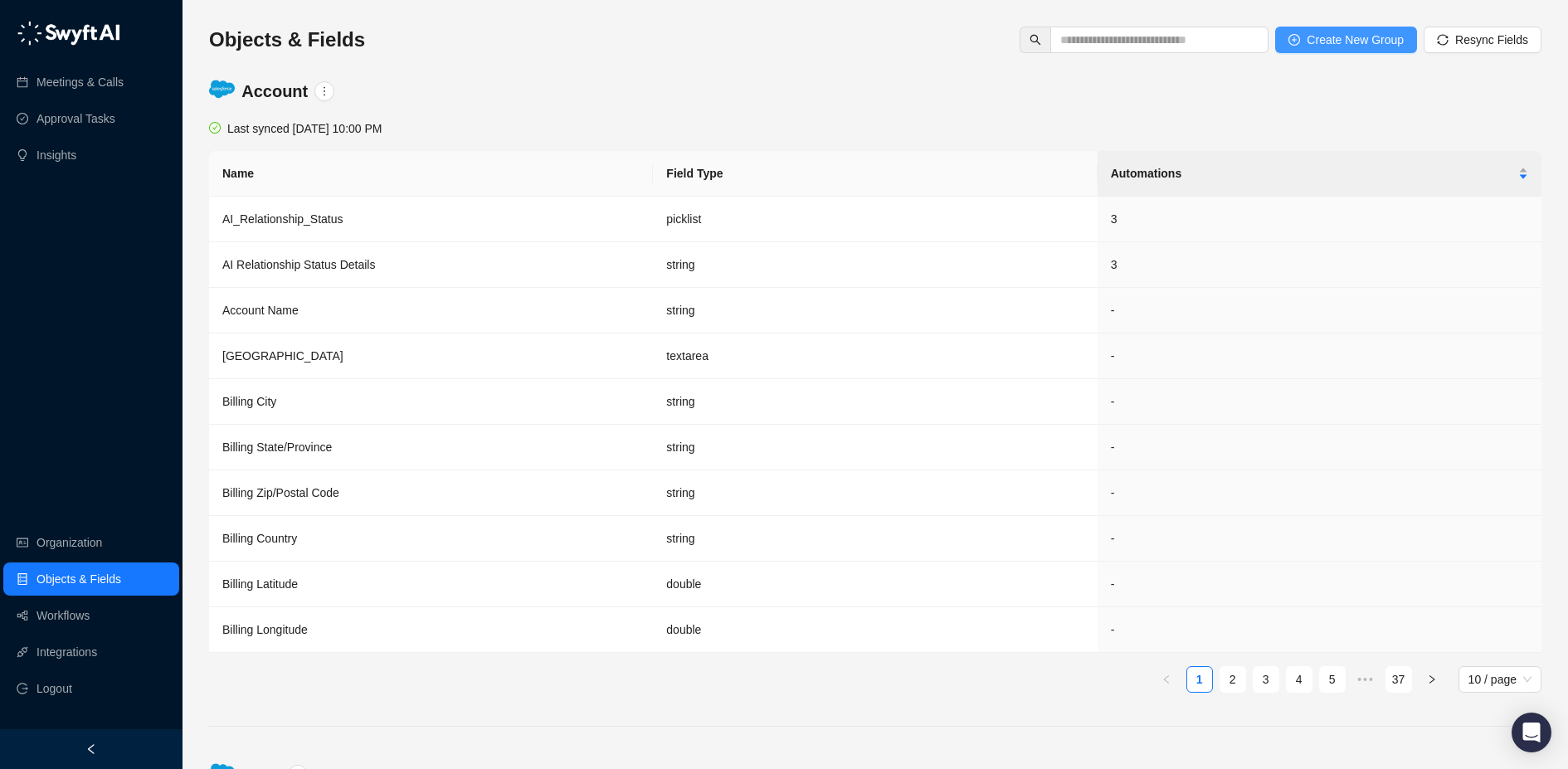 click on "Create New Group" at bounding box center (1355, 40) 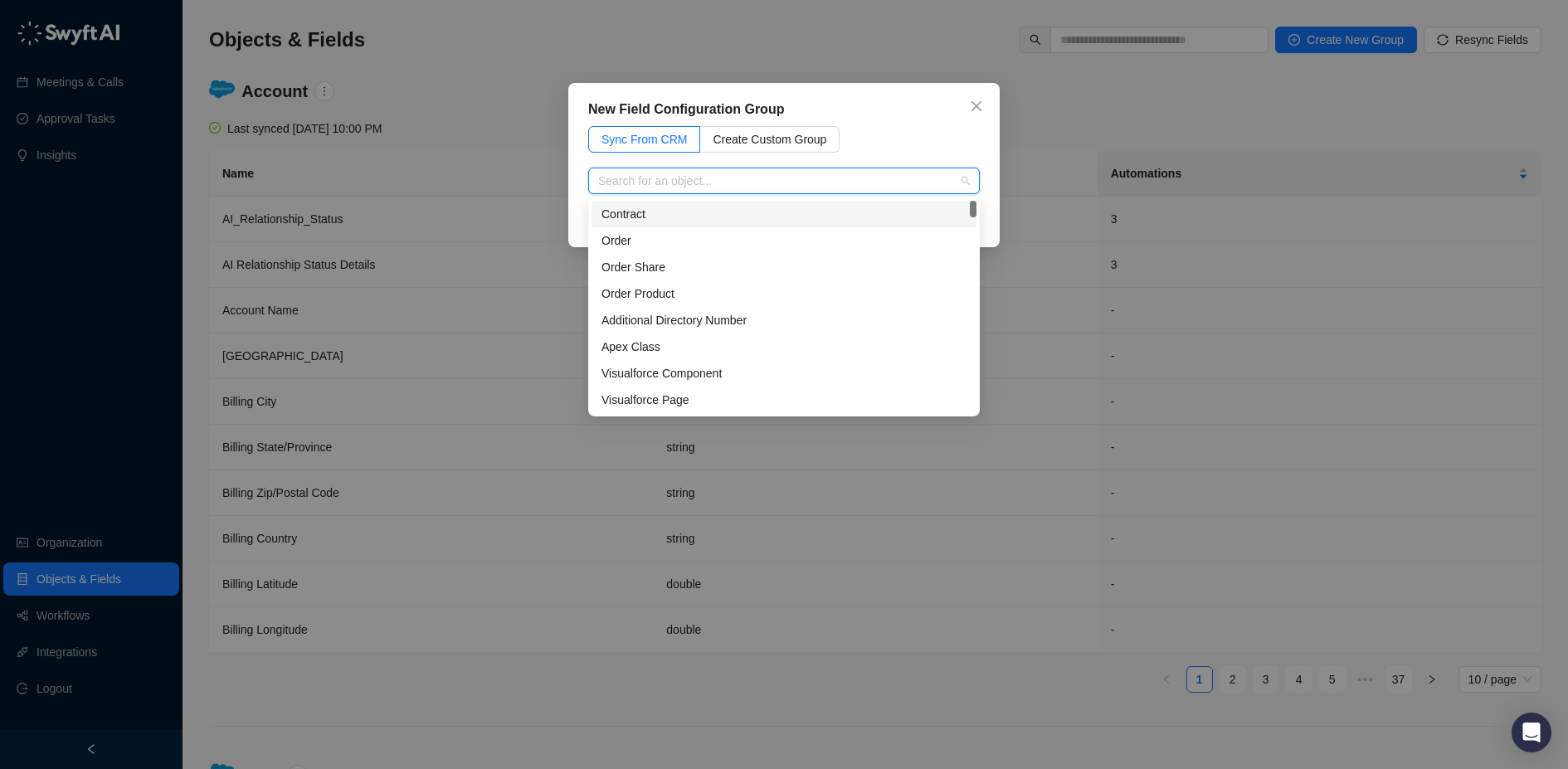 click at bounding box center (779, 181) 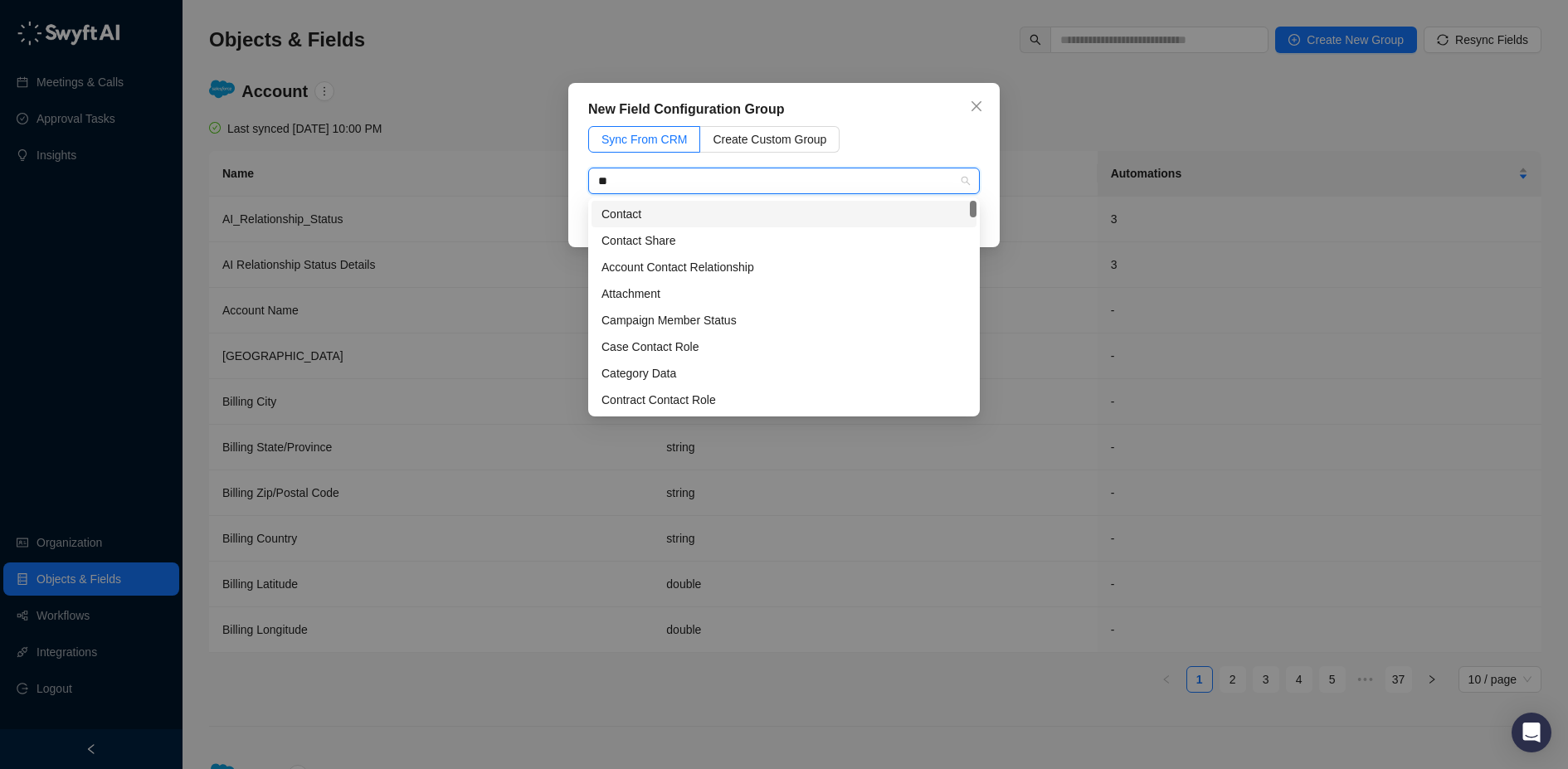 type on "***" 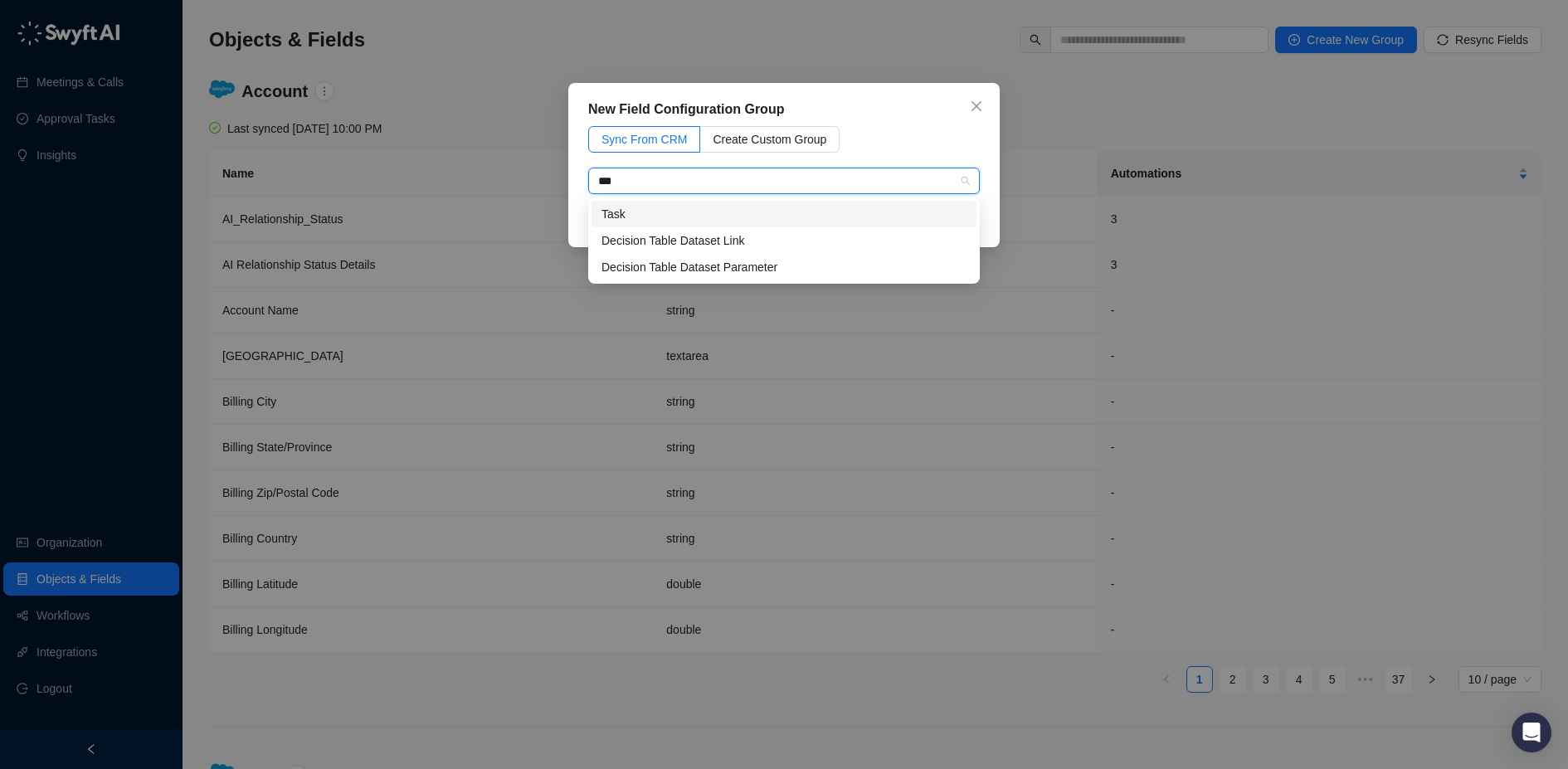 click on "Task" at bounding box center (784, 214) 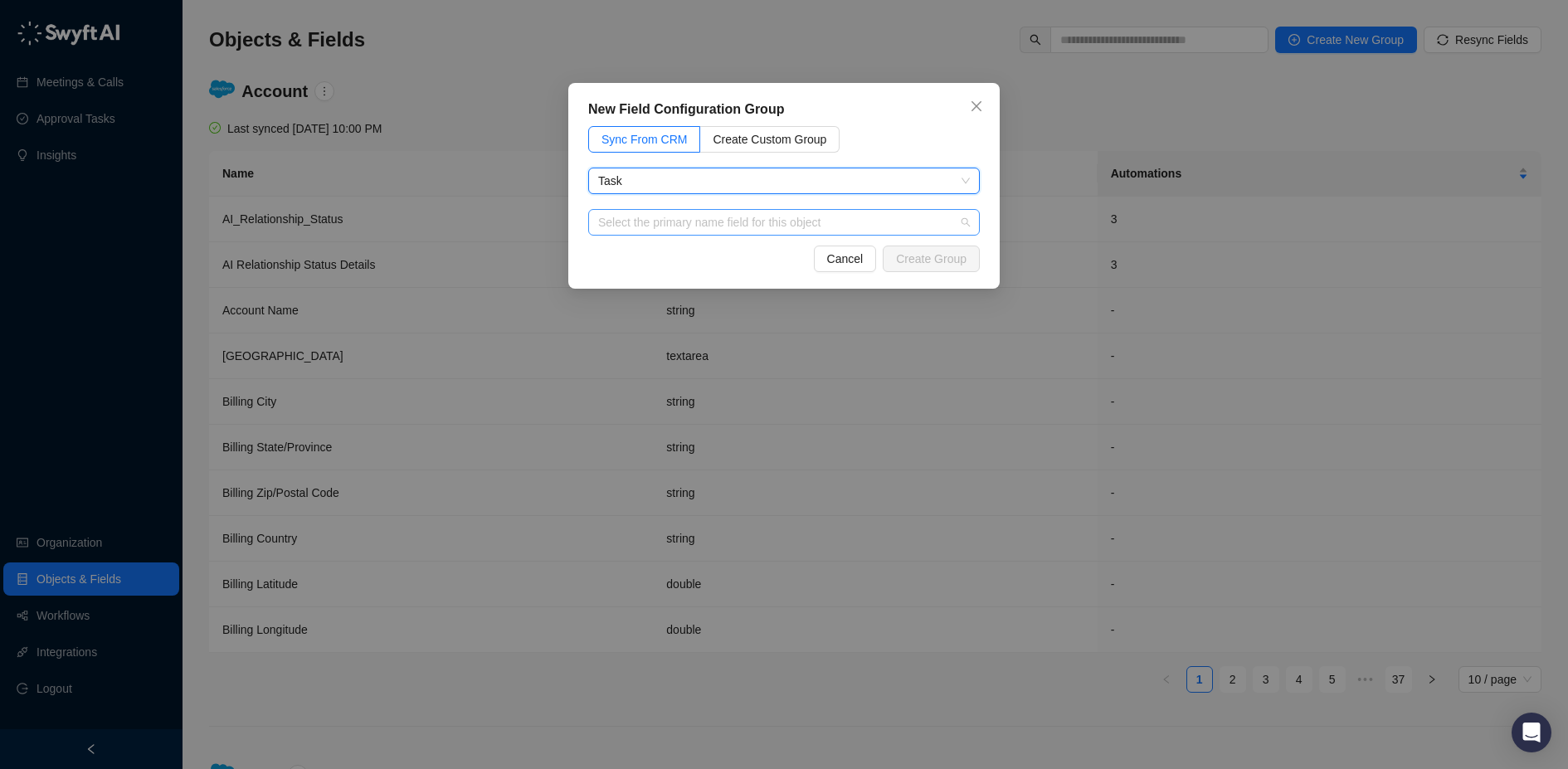 click at bounding box center (779, 222) 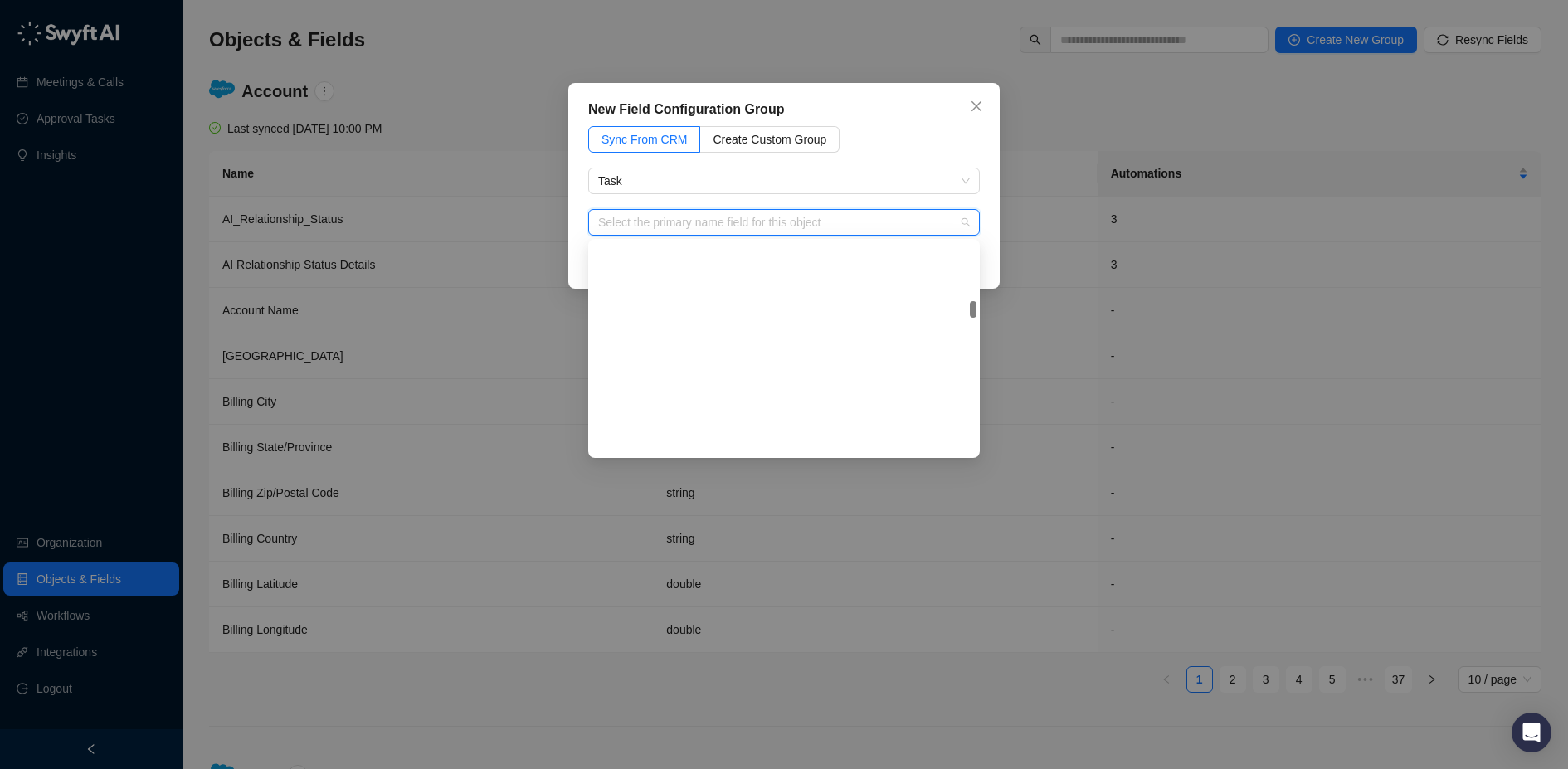 scroll, scrollTop: 0, scrollLeft: 0, axis: both 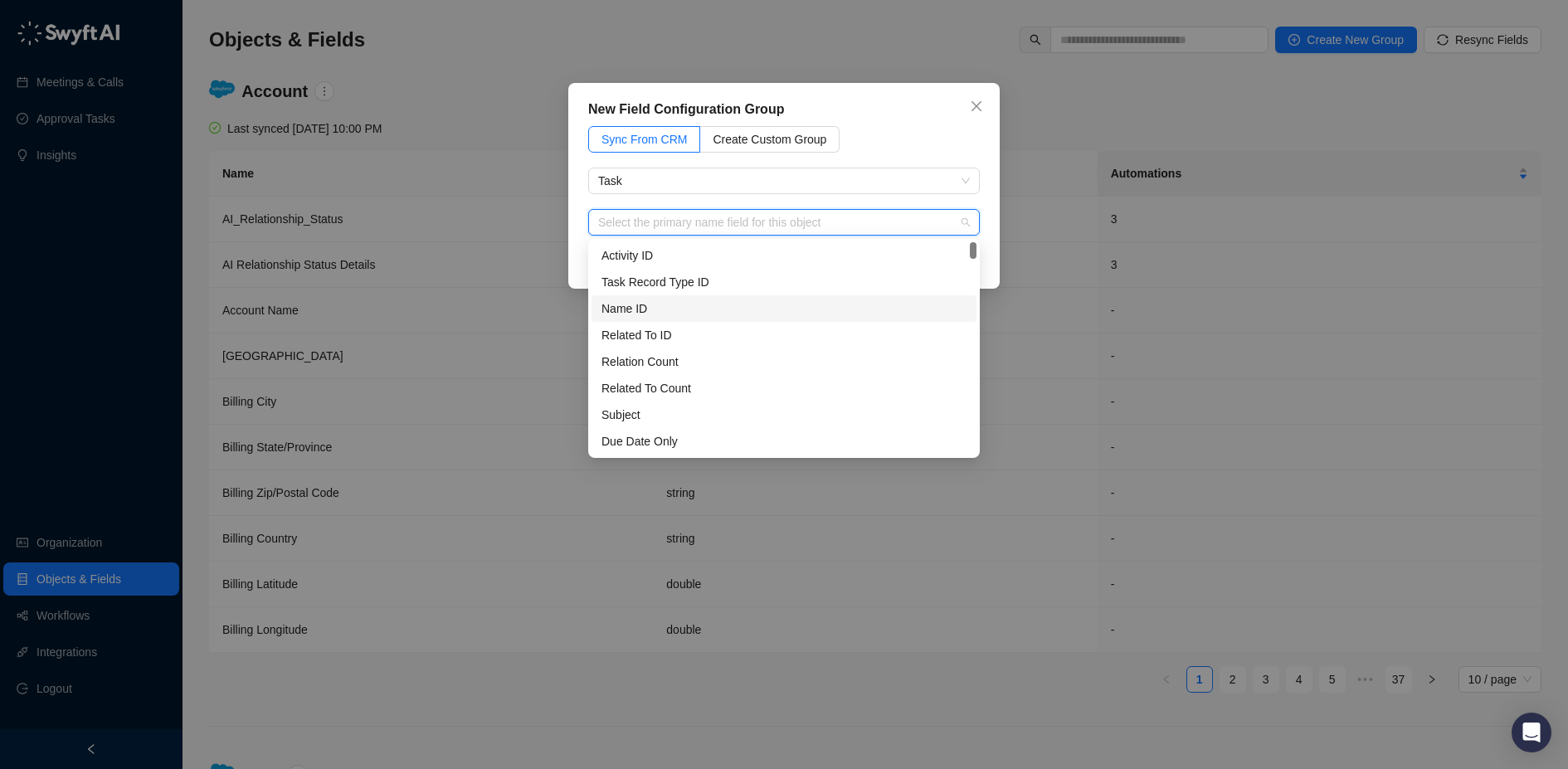 click on "Name ID" at bounding box center [784, 309] 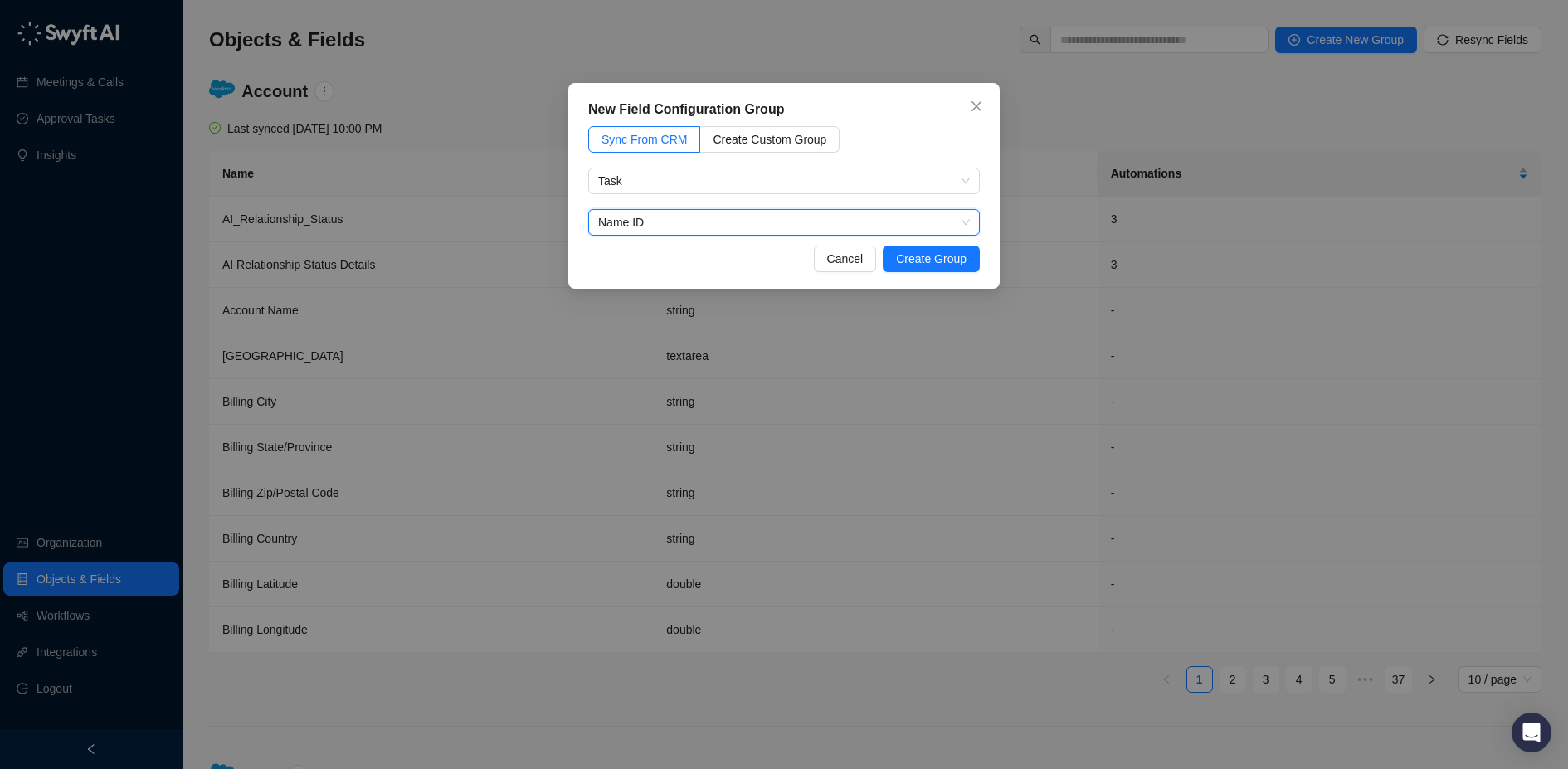 click on "Name ID" at bounding box center (784, 222) 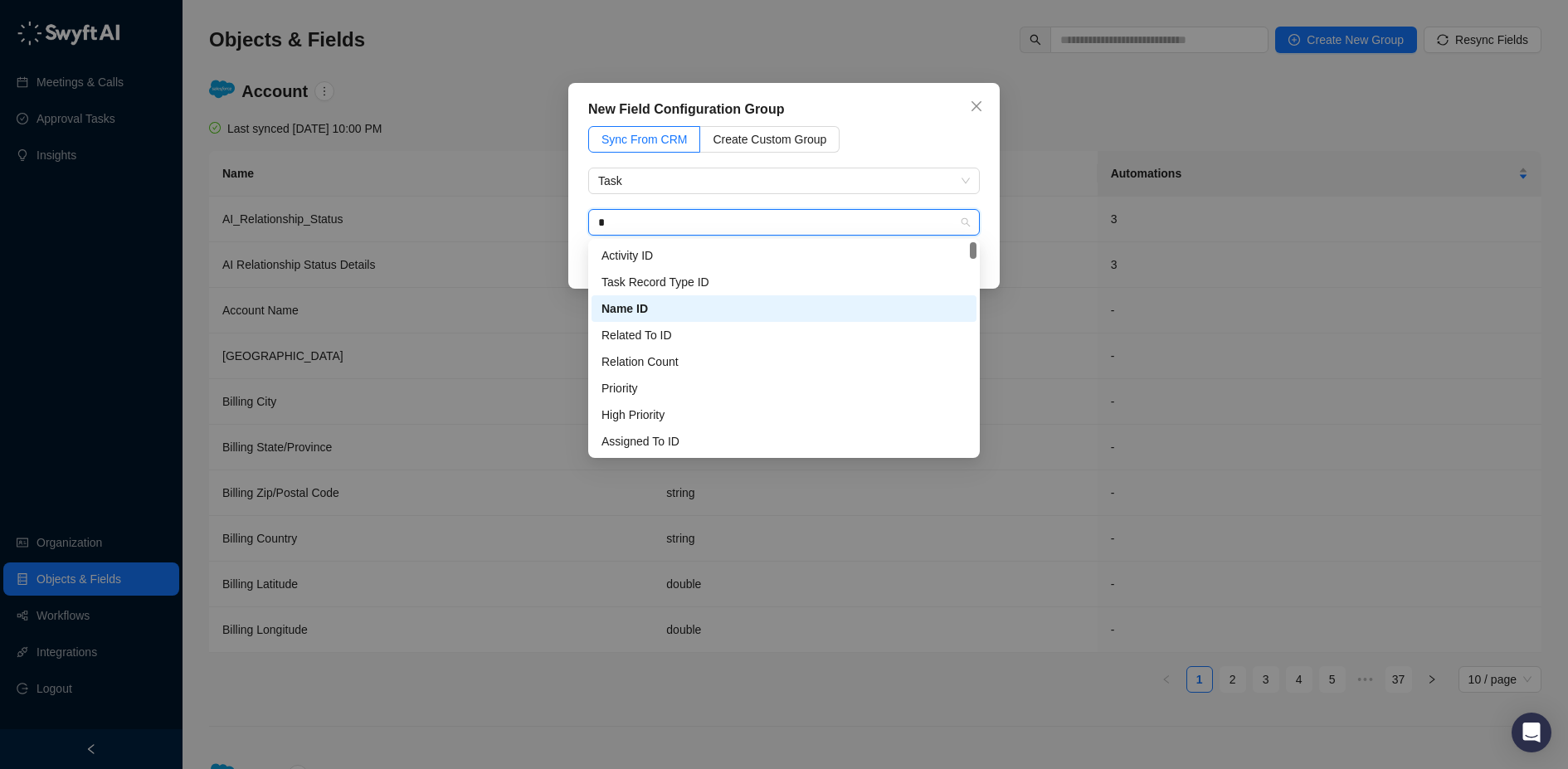 type on "**" 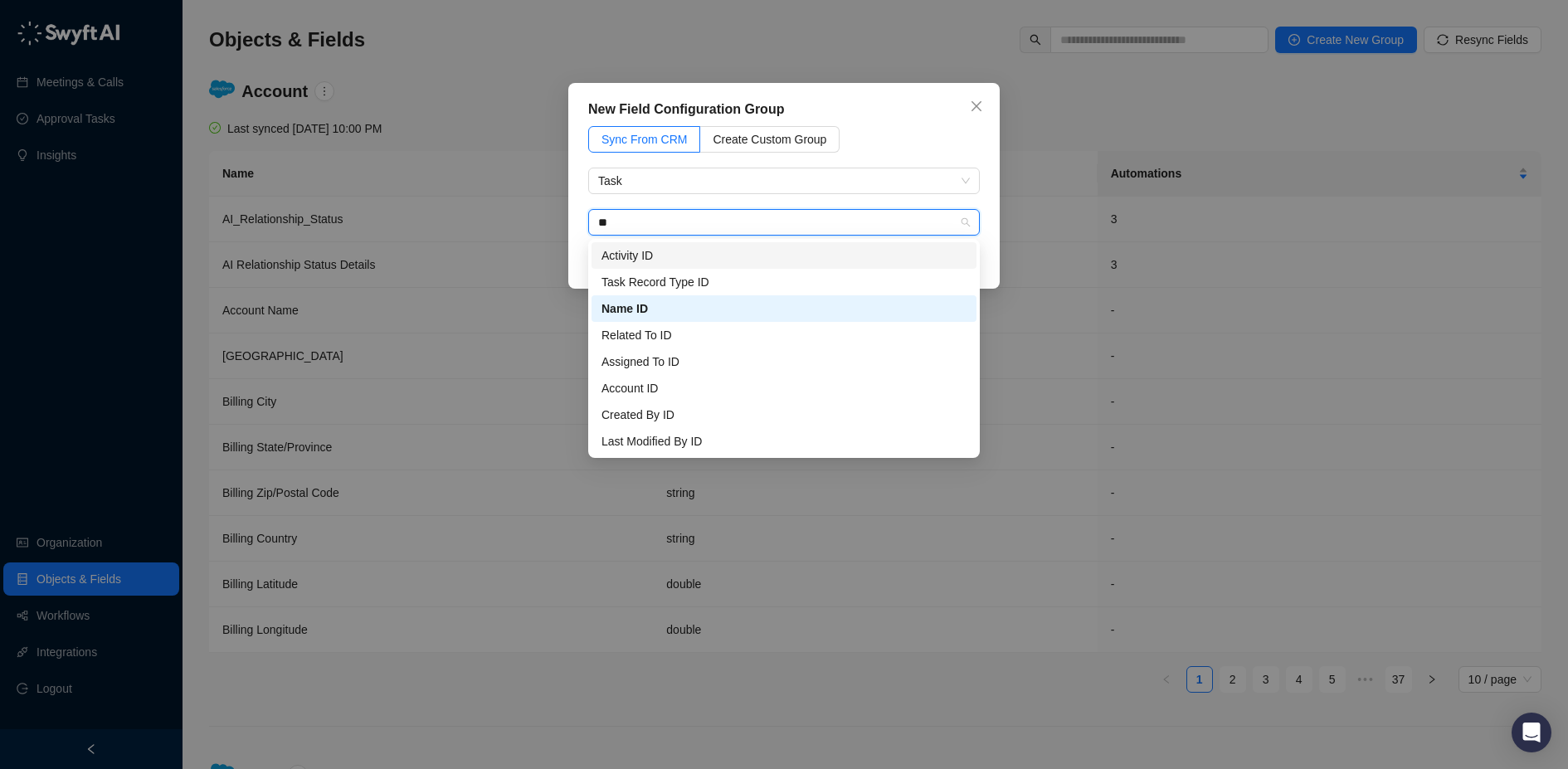 click on "**" at bounding box center [779, 222] 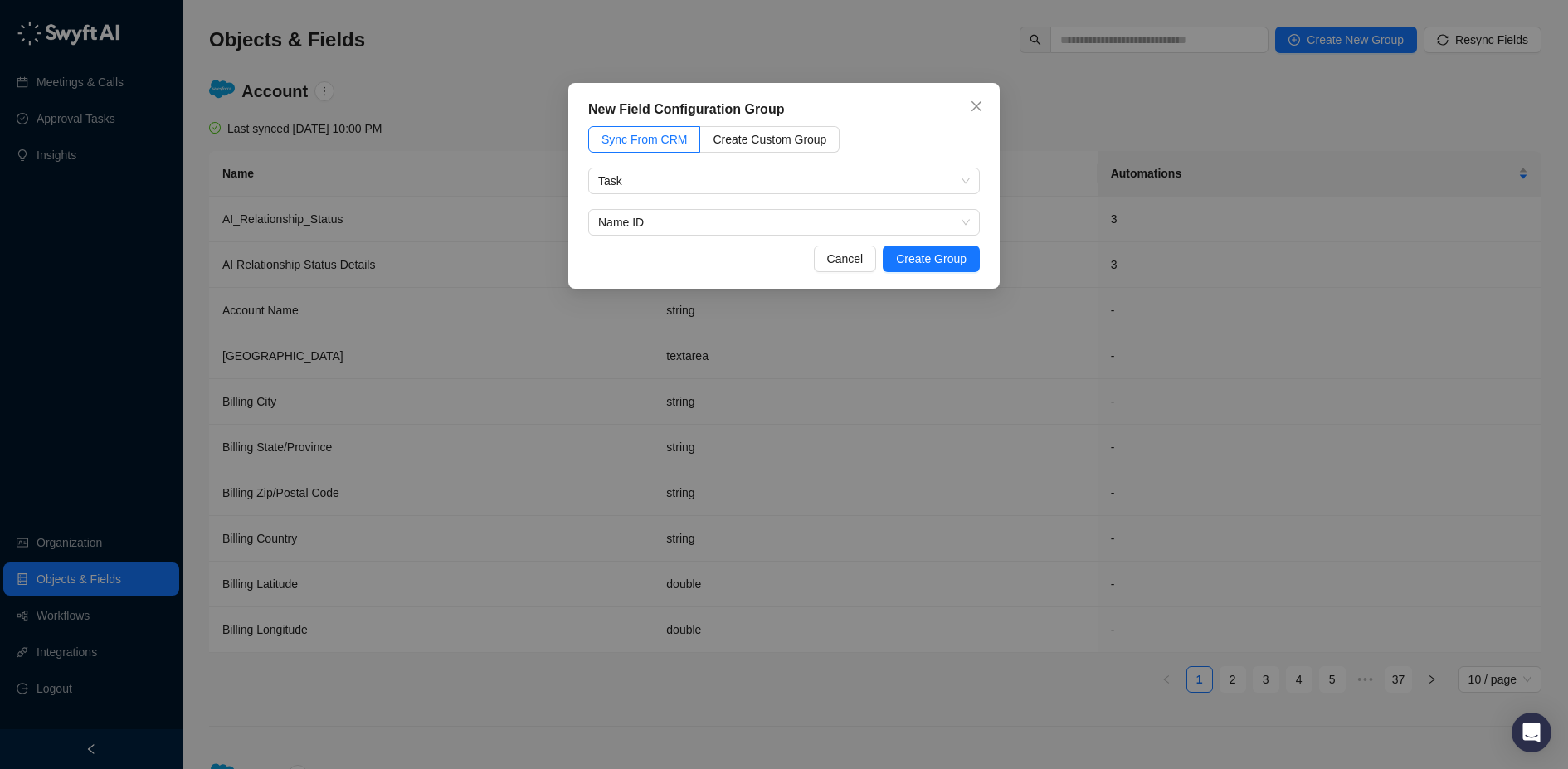 click on "New Field Configuration Group Sync From CRM Create Custom Group Task Name ID Cancel Create Group" at bounding box center (784, 186) 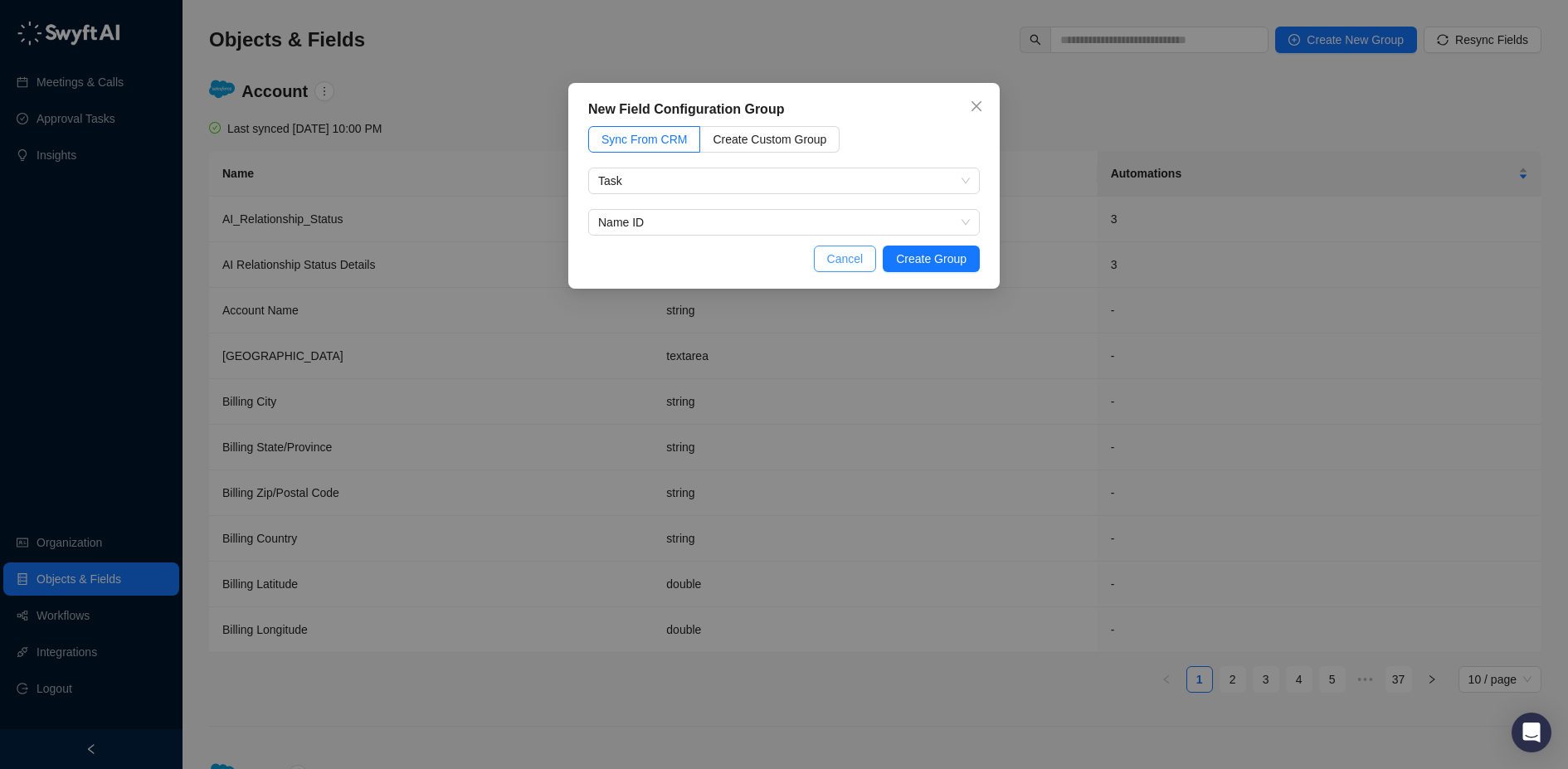 click on "Cancel" at bounding box center [845, 259] 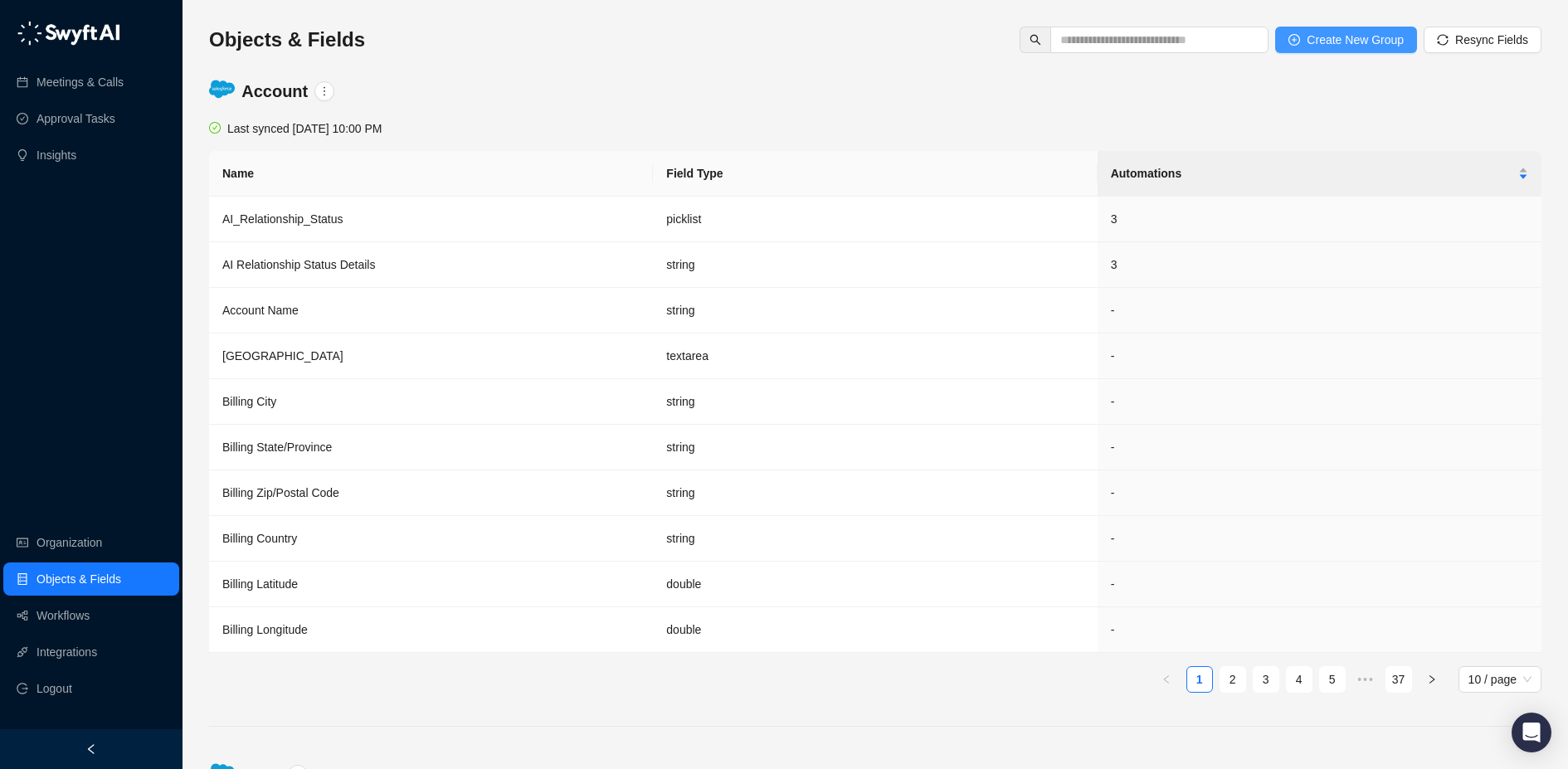 click on "Create New Group" at bounding box center [1355, 40] 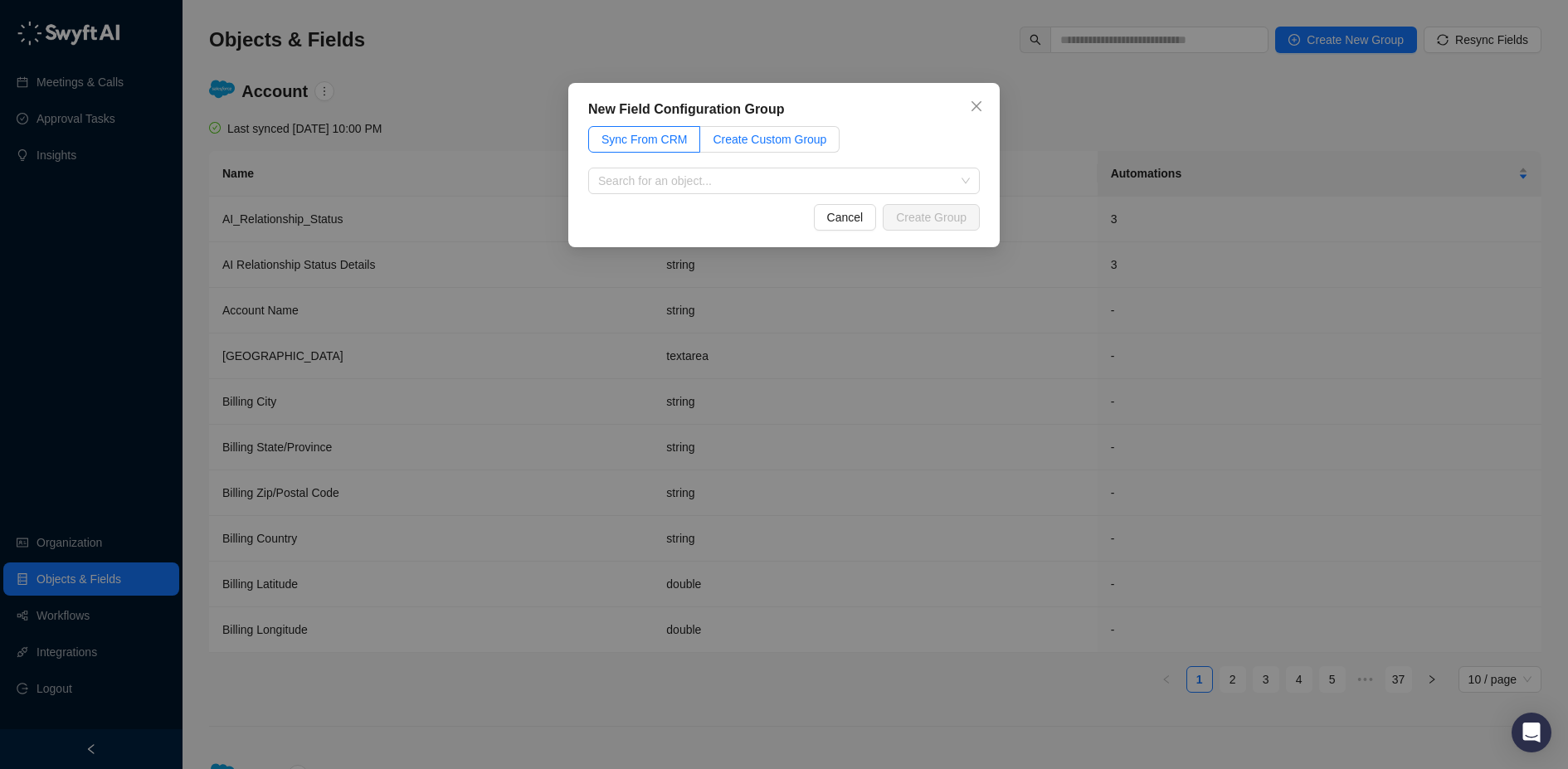 click on "Create Custom Group" at bounding box center (769, 139) 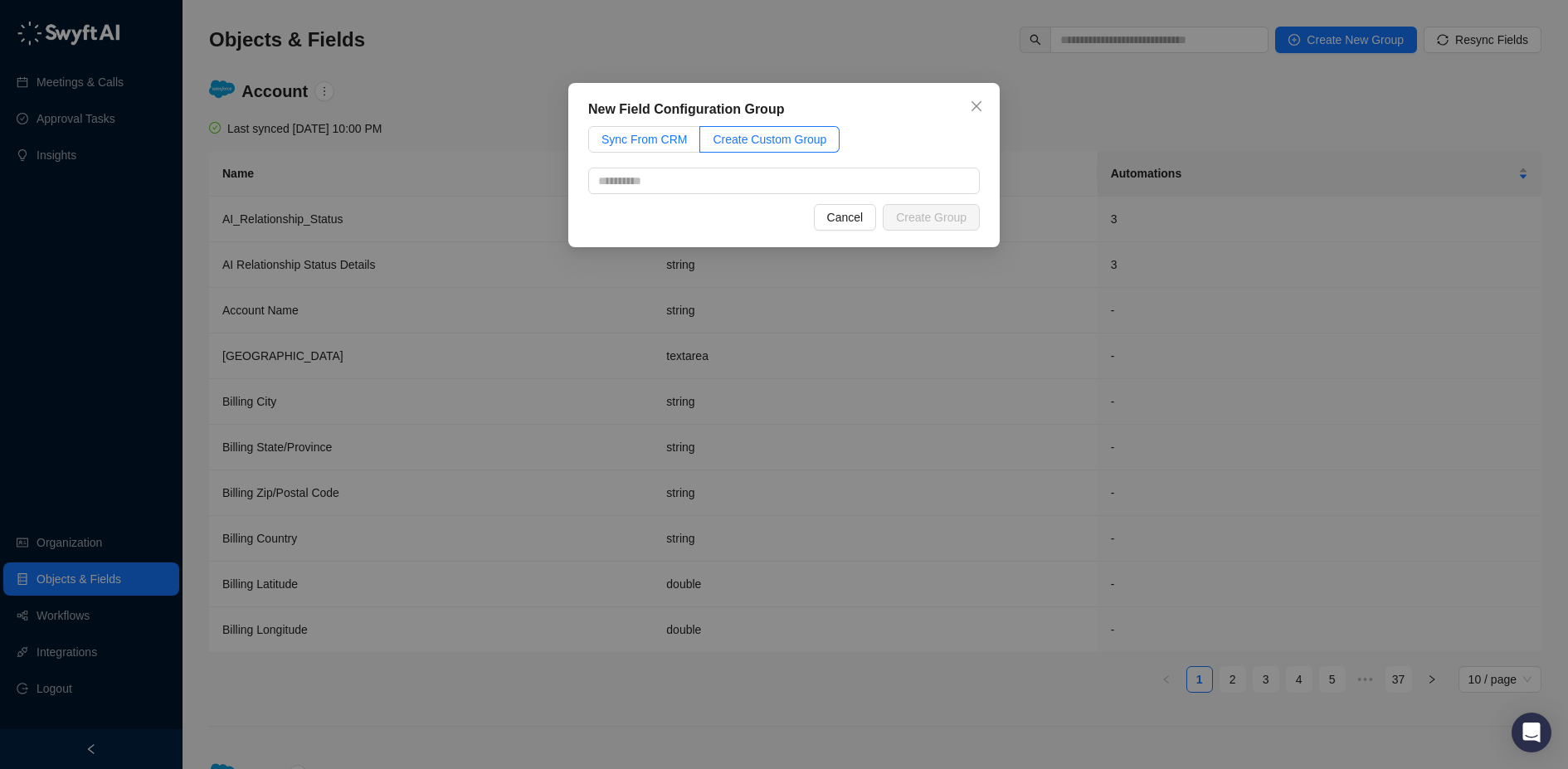 click on "Sync From CRM" at bounding box center [644, 139] 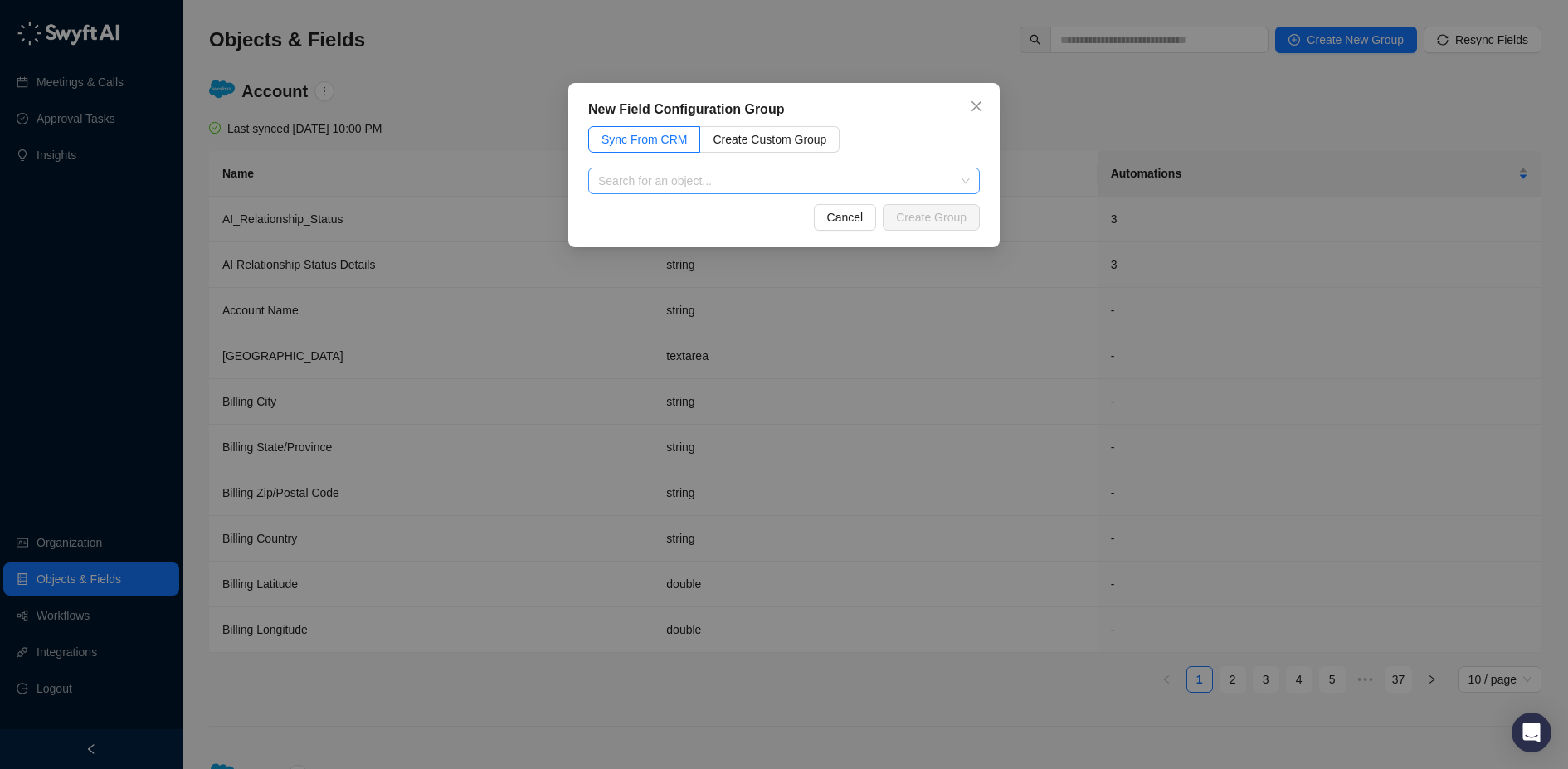 click at bounding box center (779, 181) 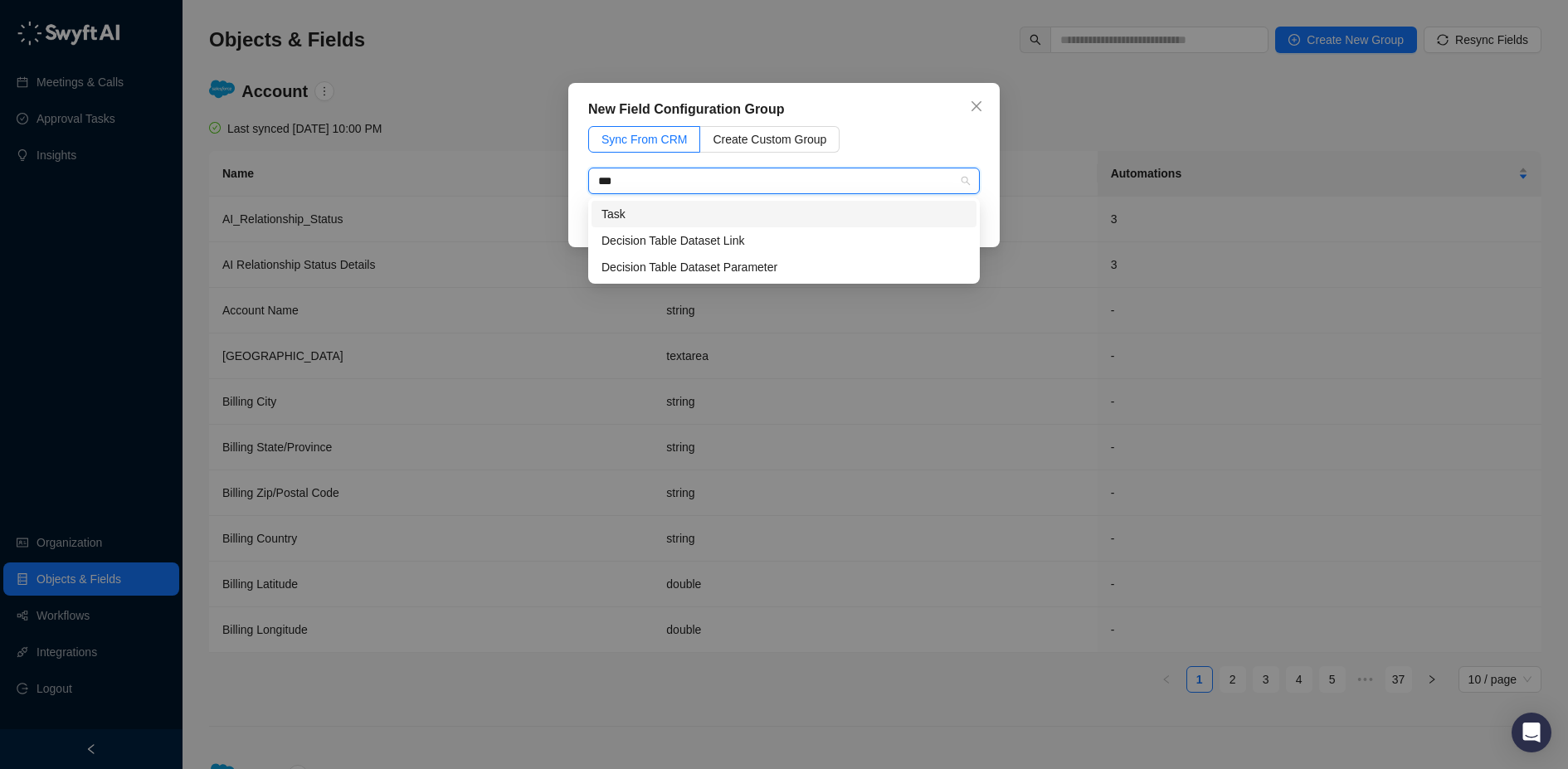 type on "****" 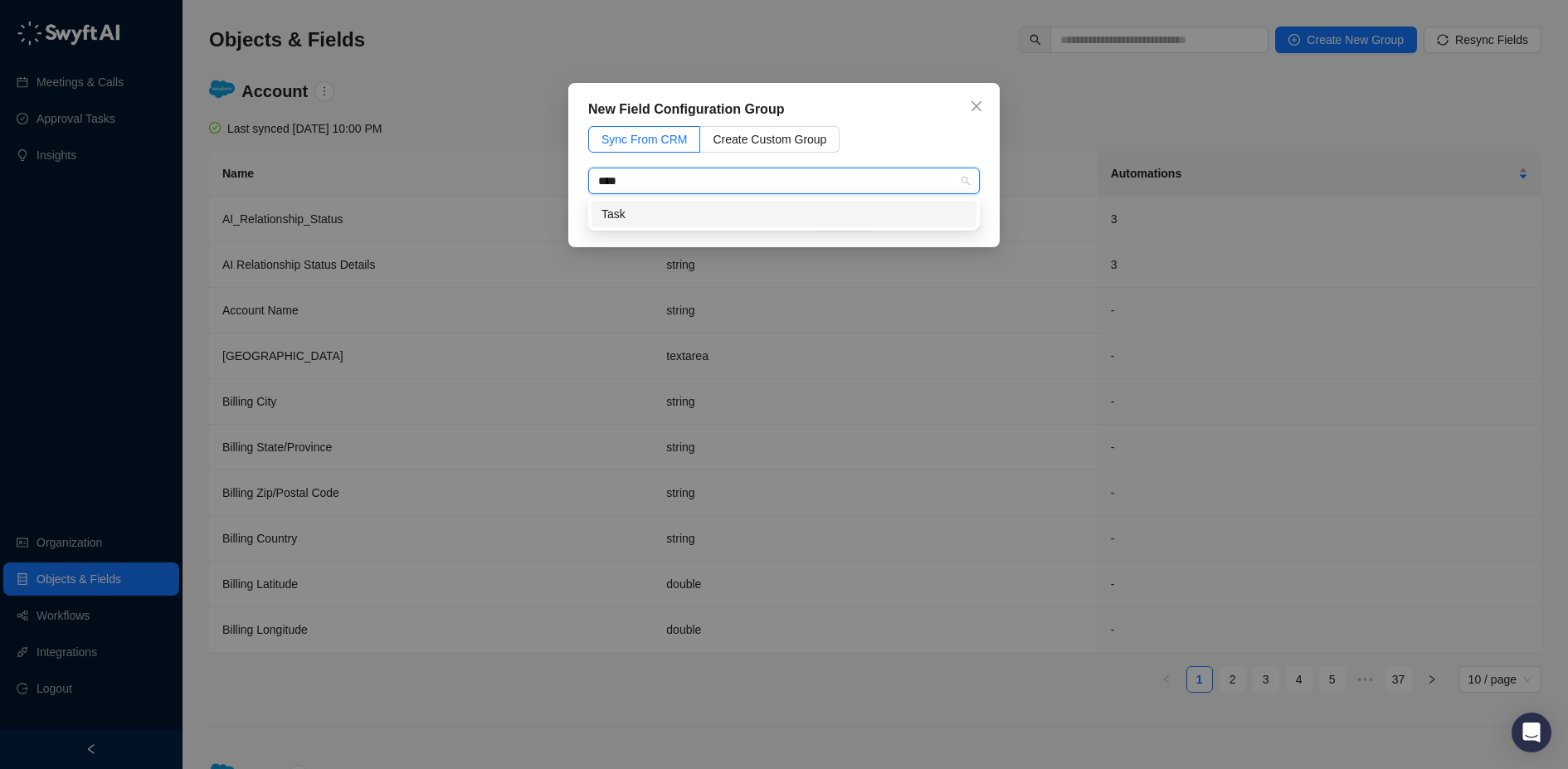 click on "Task" at bounding box center (784, 214) 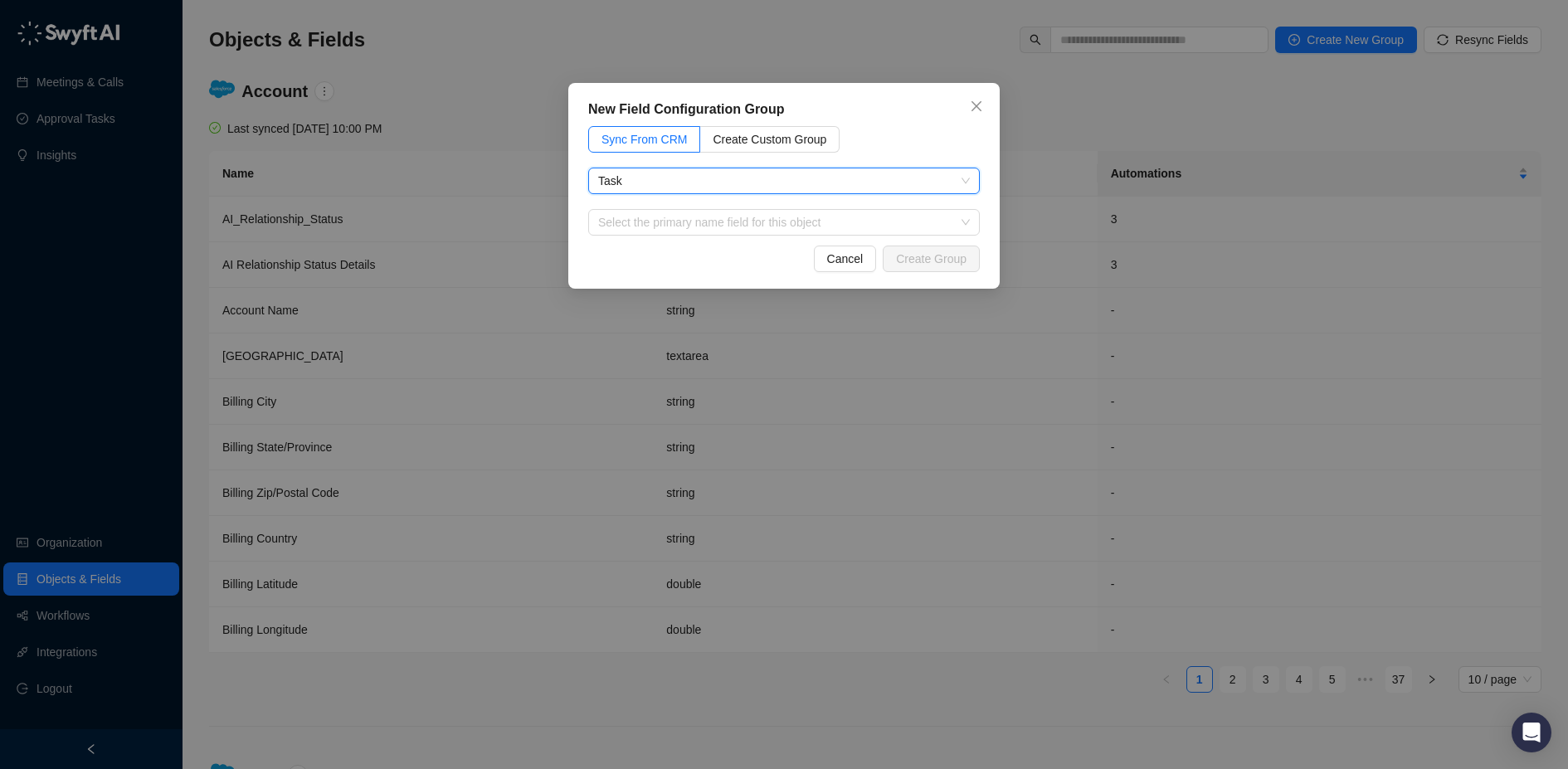 click on "Cancel Create Group" at bounding box center [784, 259] 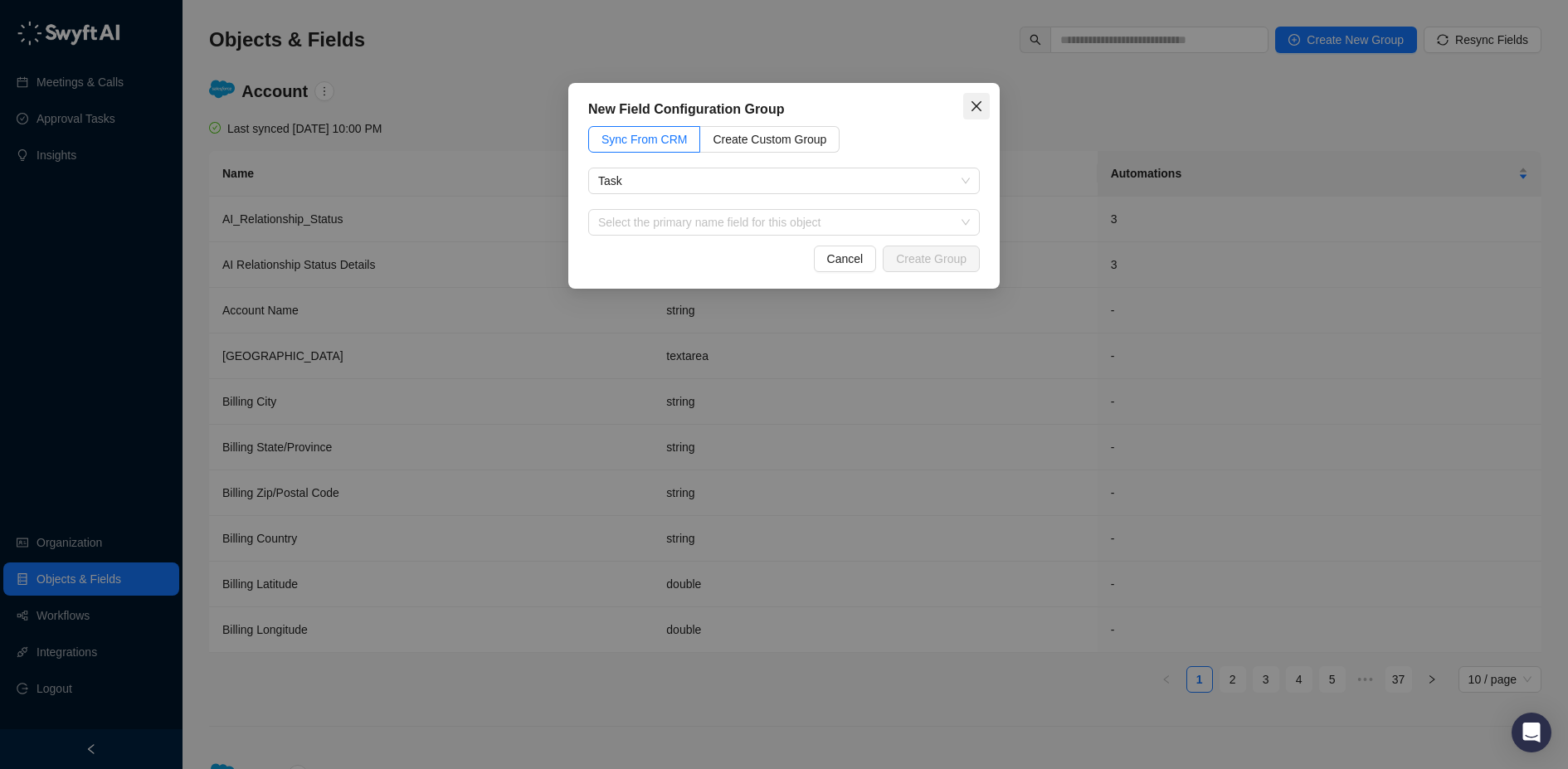 click 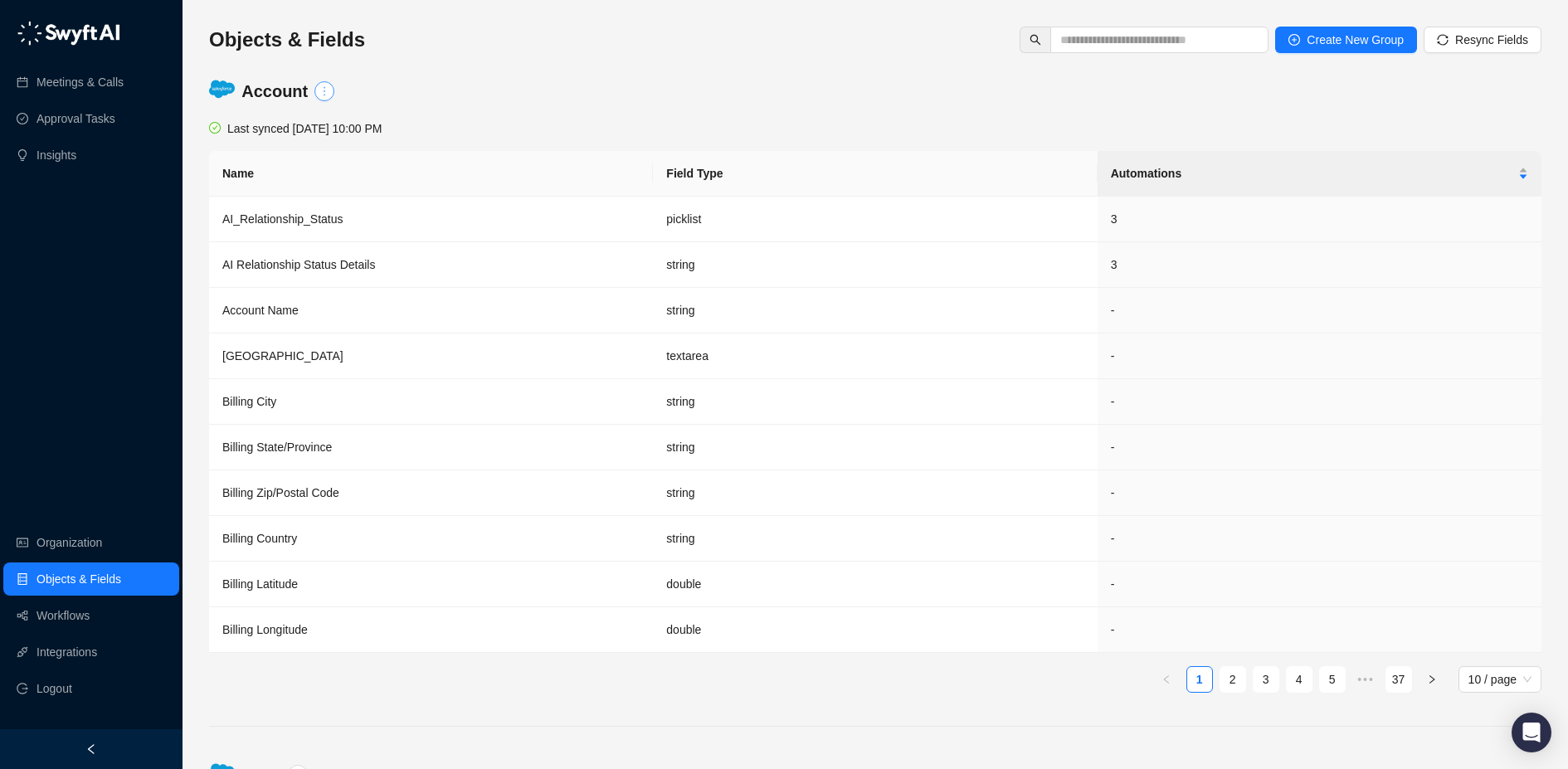 click at bounding box center (324, 91) 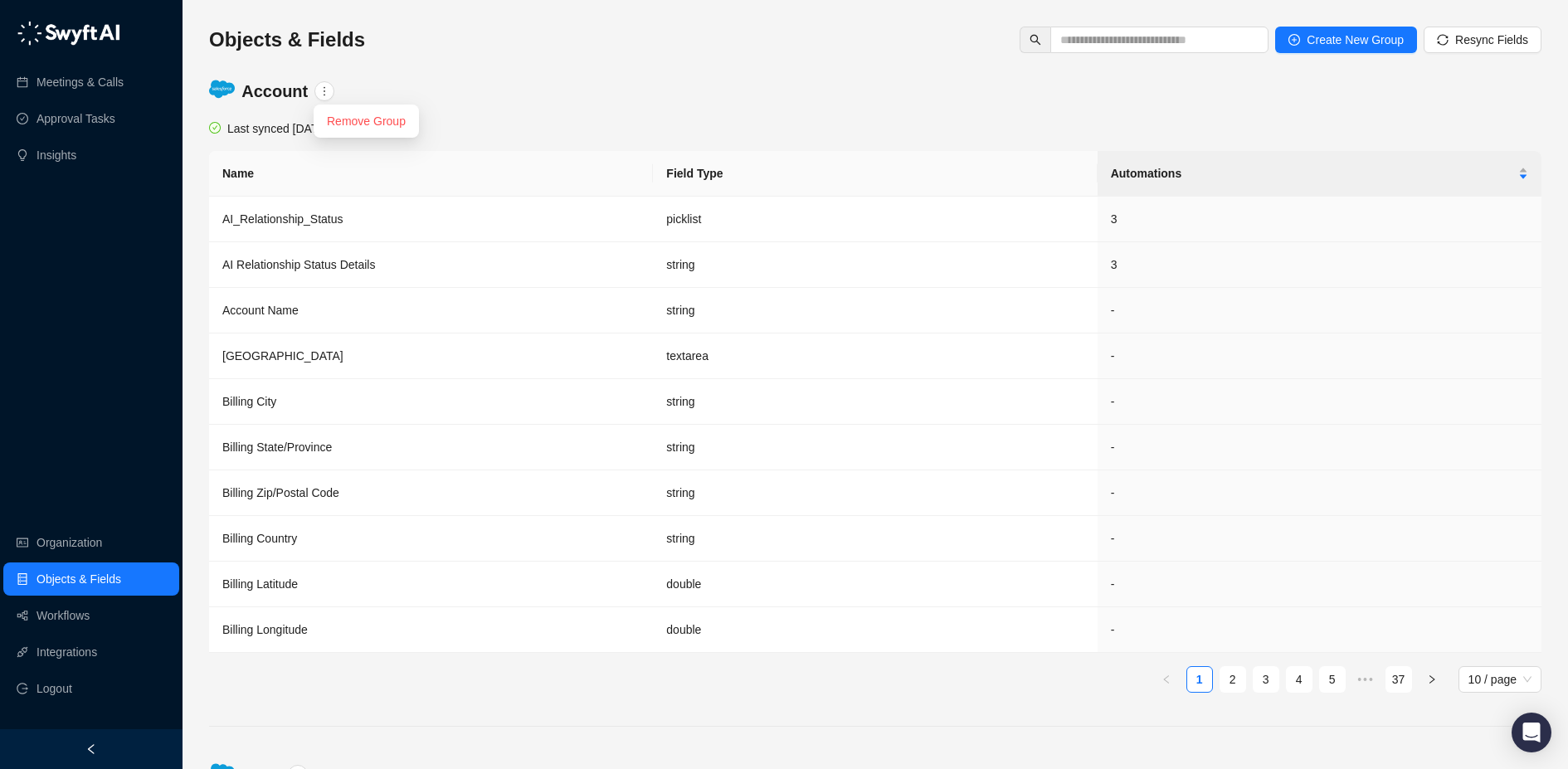 click on "Last synced   [DATE] 10:00 PM" at bounding box center (875, 129) 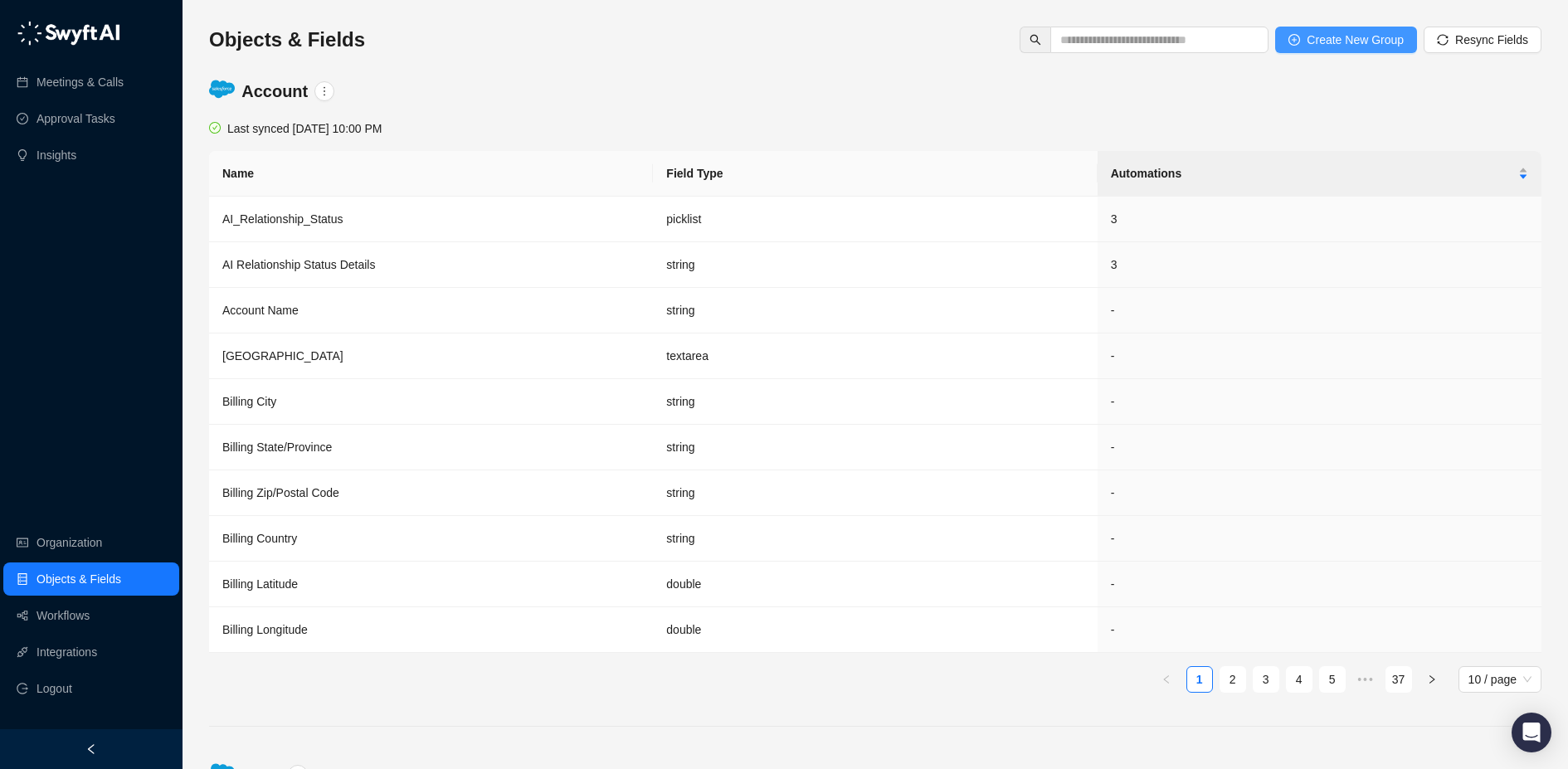click on "Create New Group" at bounding box center (1355, 40) 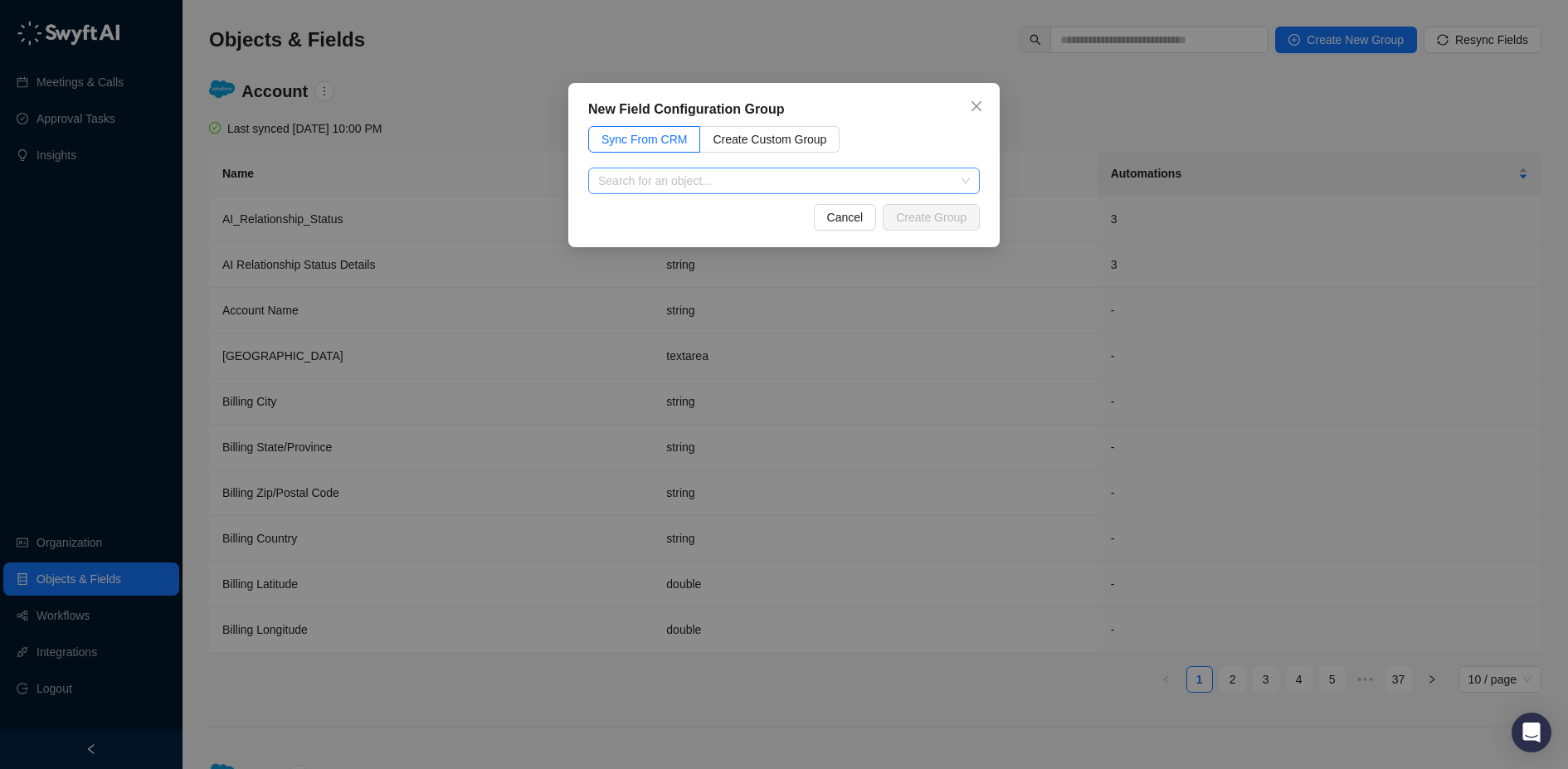 click at bounding box center (779, 181) 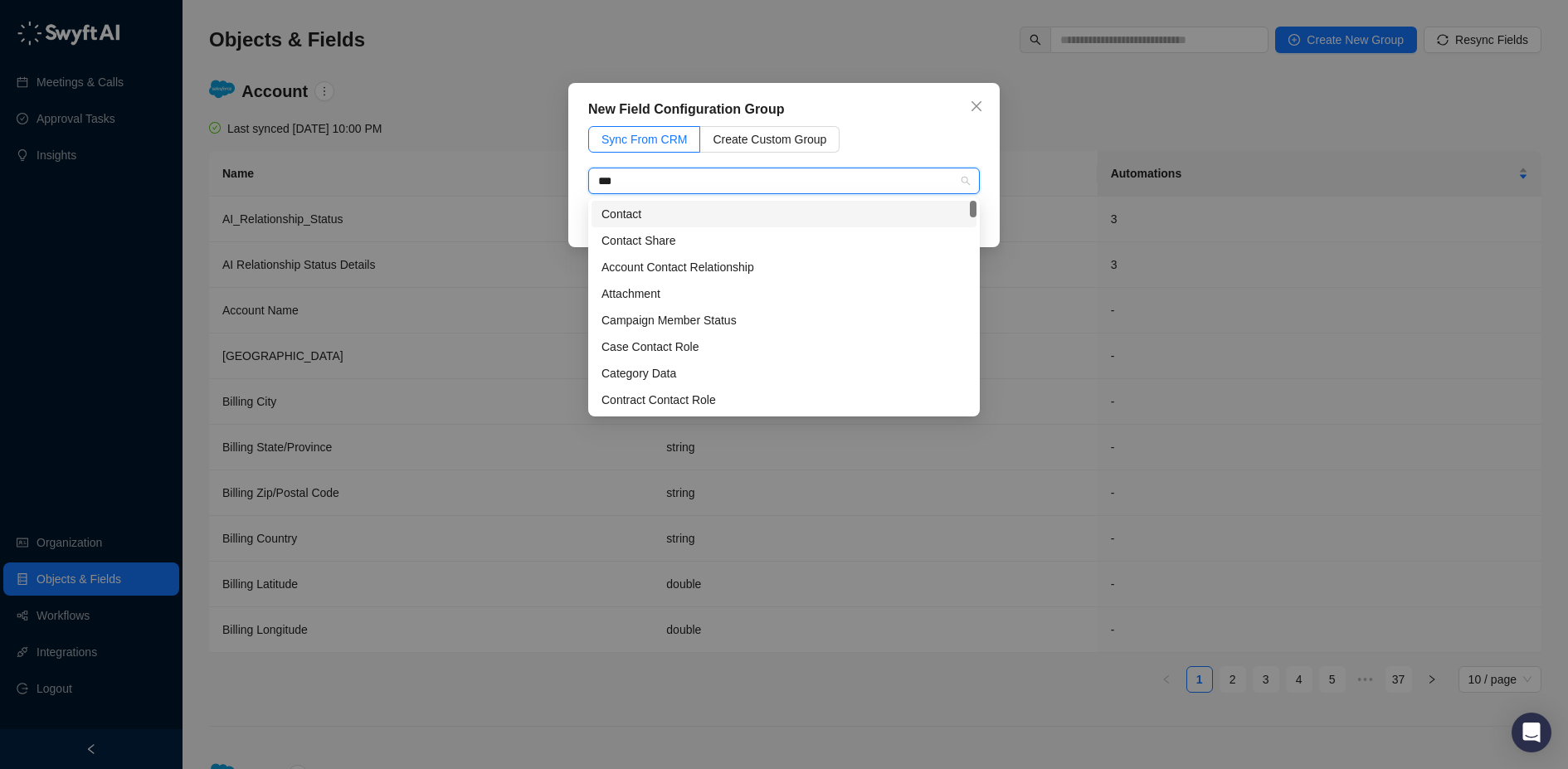 type on "****" 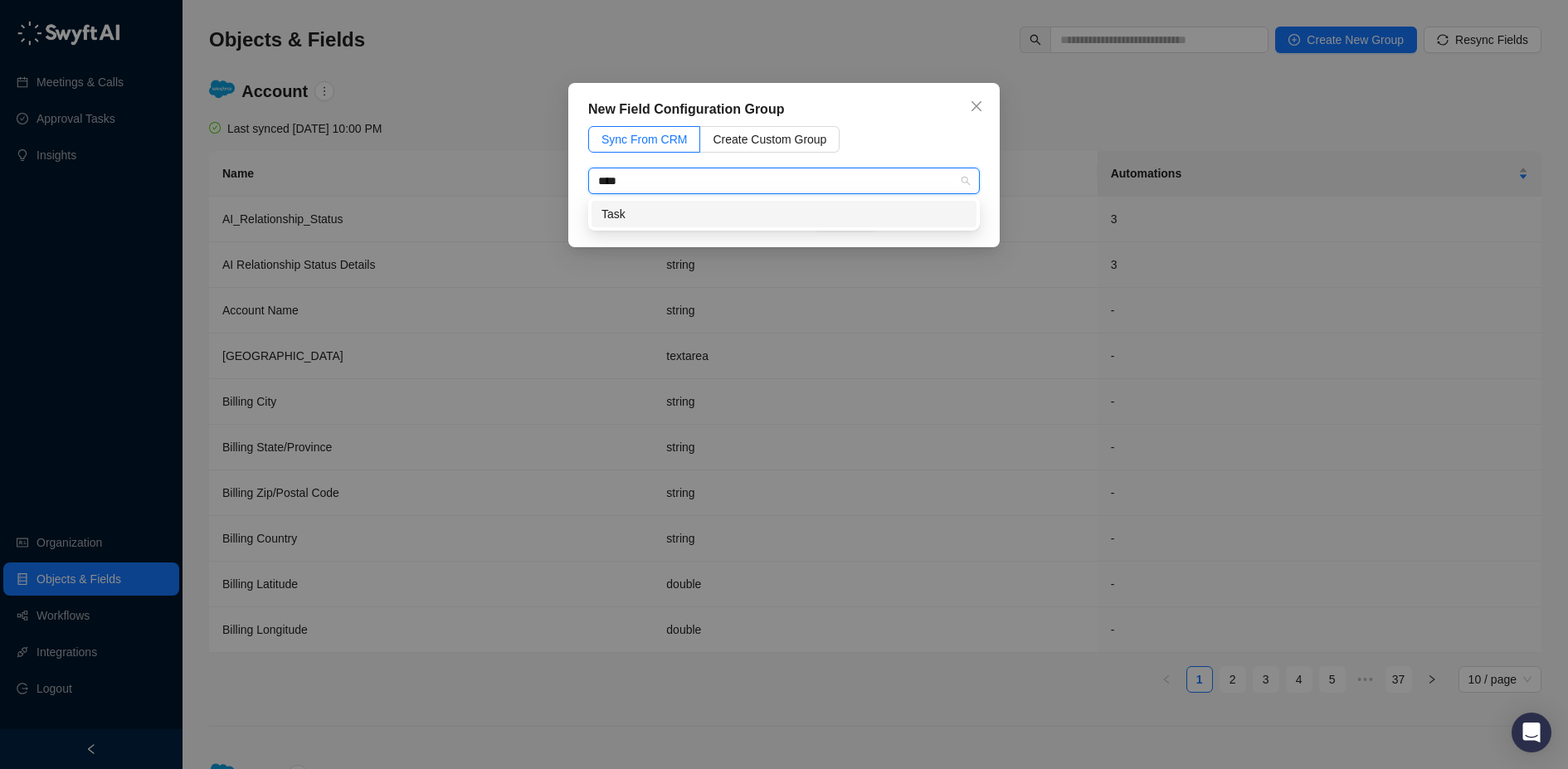 click on "Task" at bounding box center (784, 214) 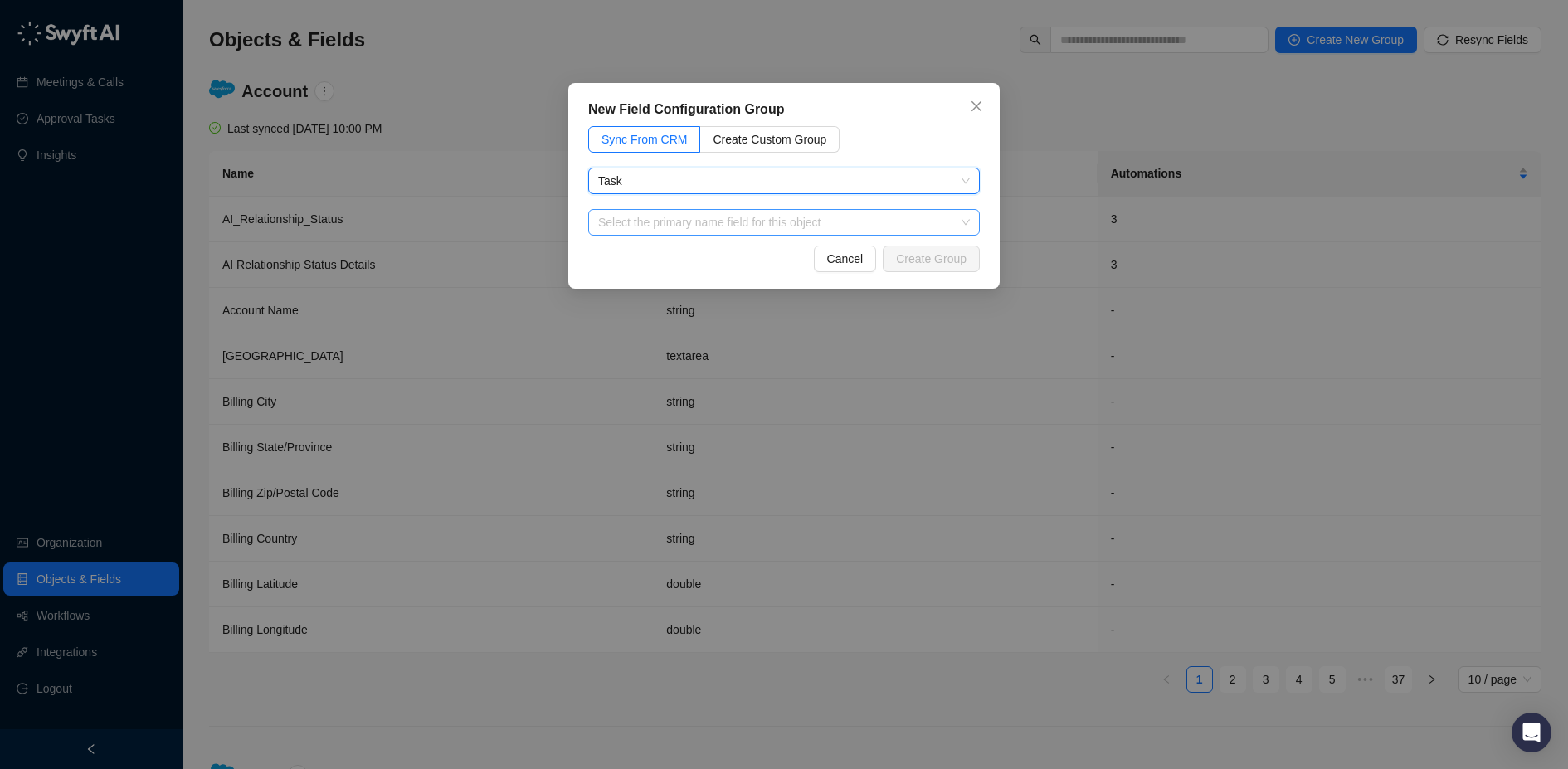 click at bounding box center (779, 222) 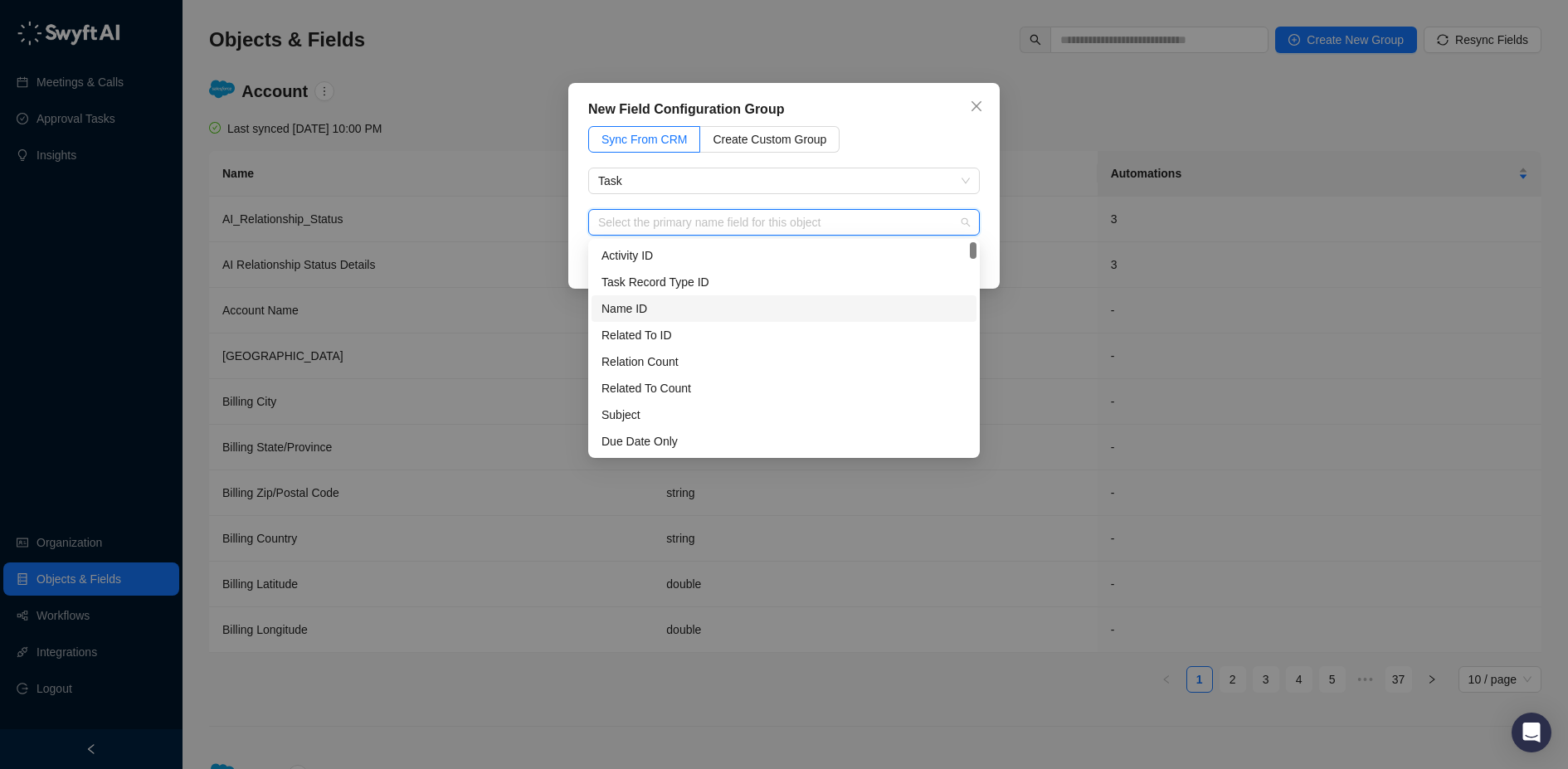 click on "Name ID" at bounding box center (784, 309) 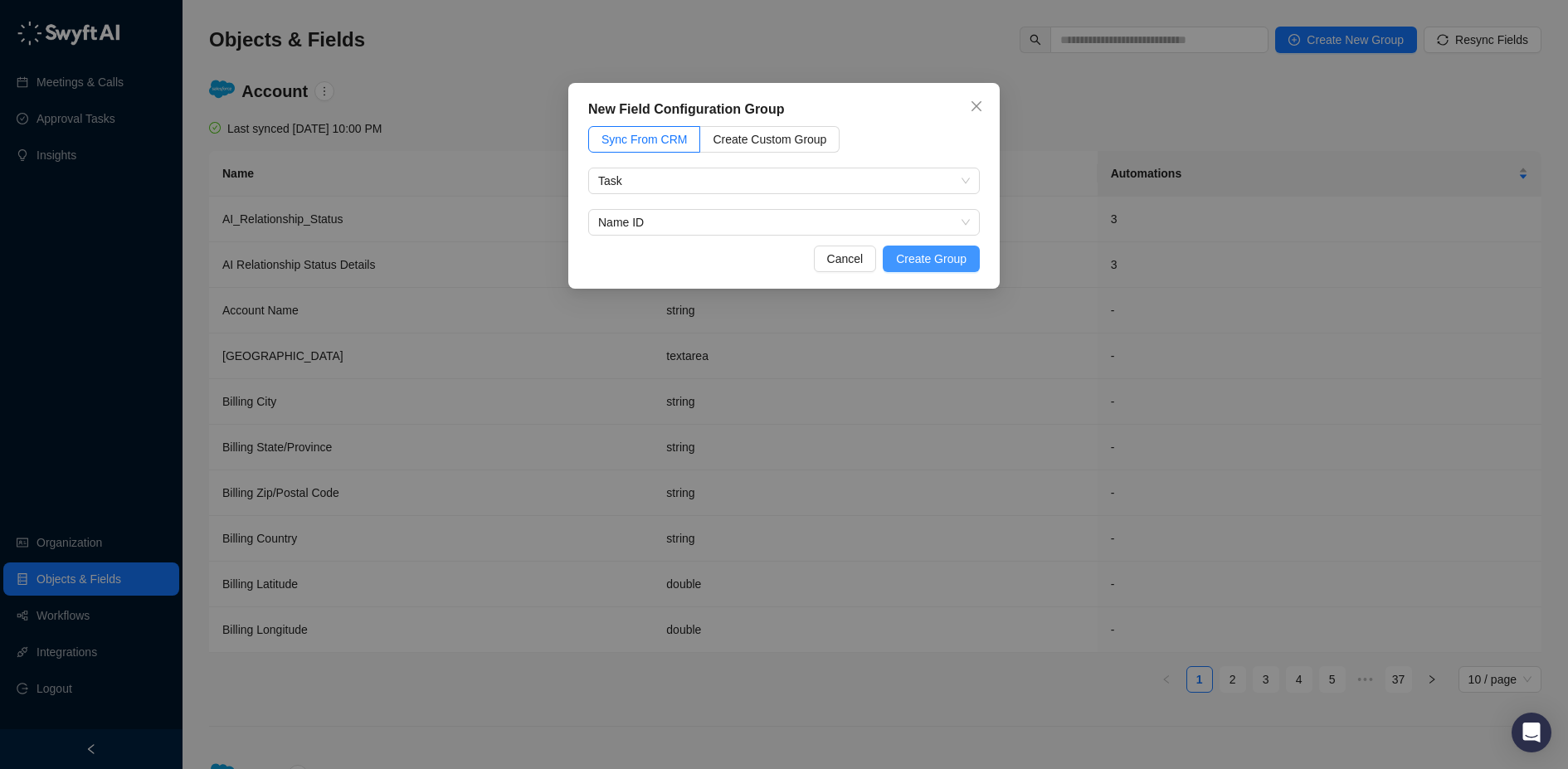 click on "Create Group" at bounding box center (931, 259) 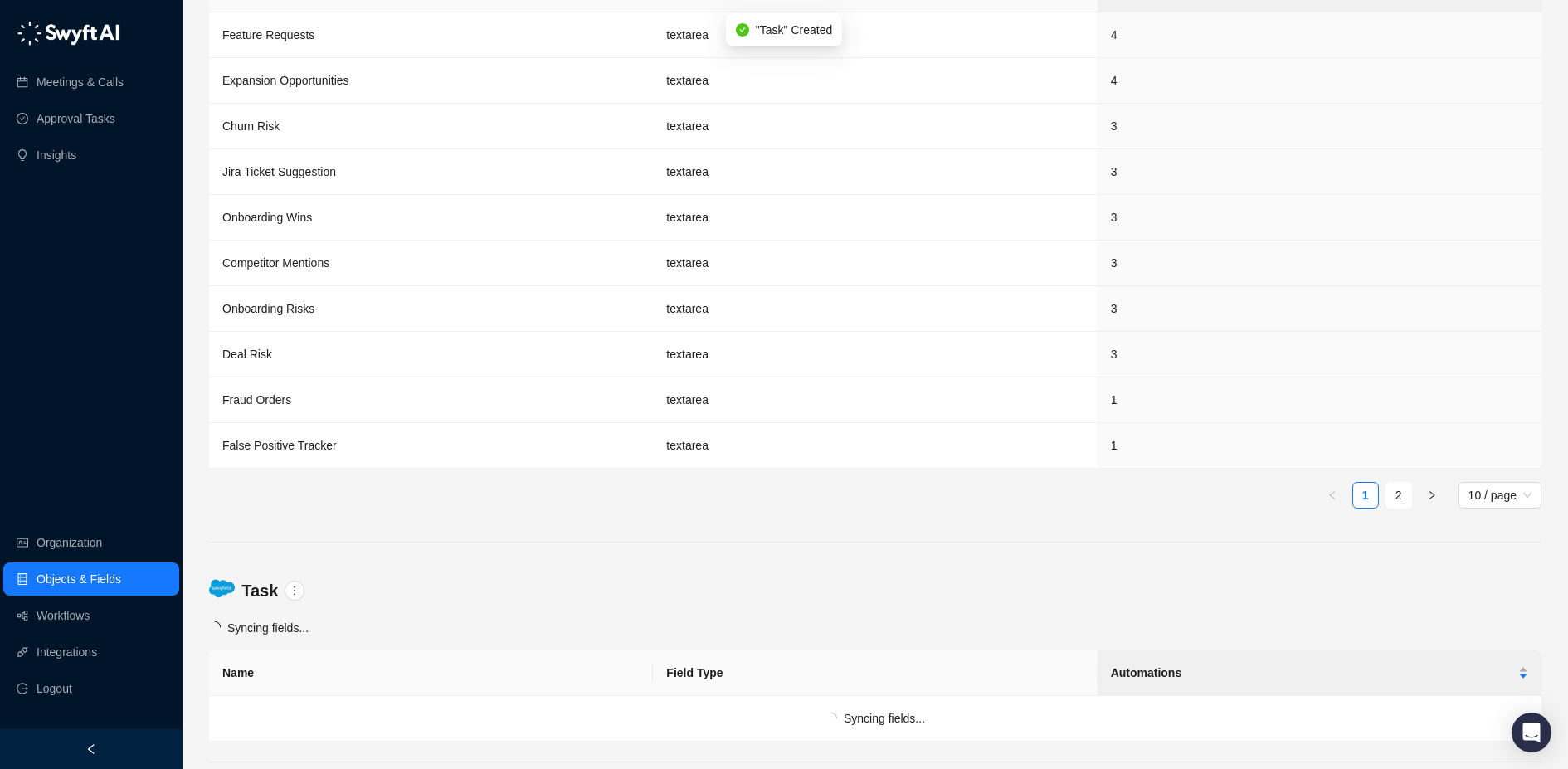 scroll, scrollTop: 3604, scrollLeft: 0, axis: vertical 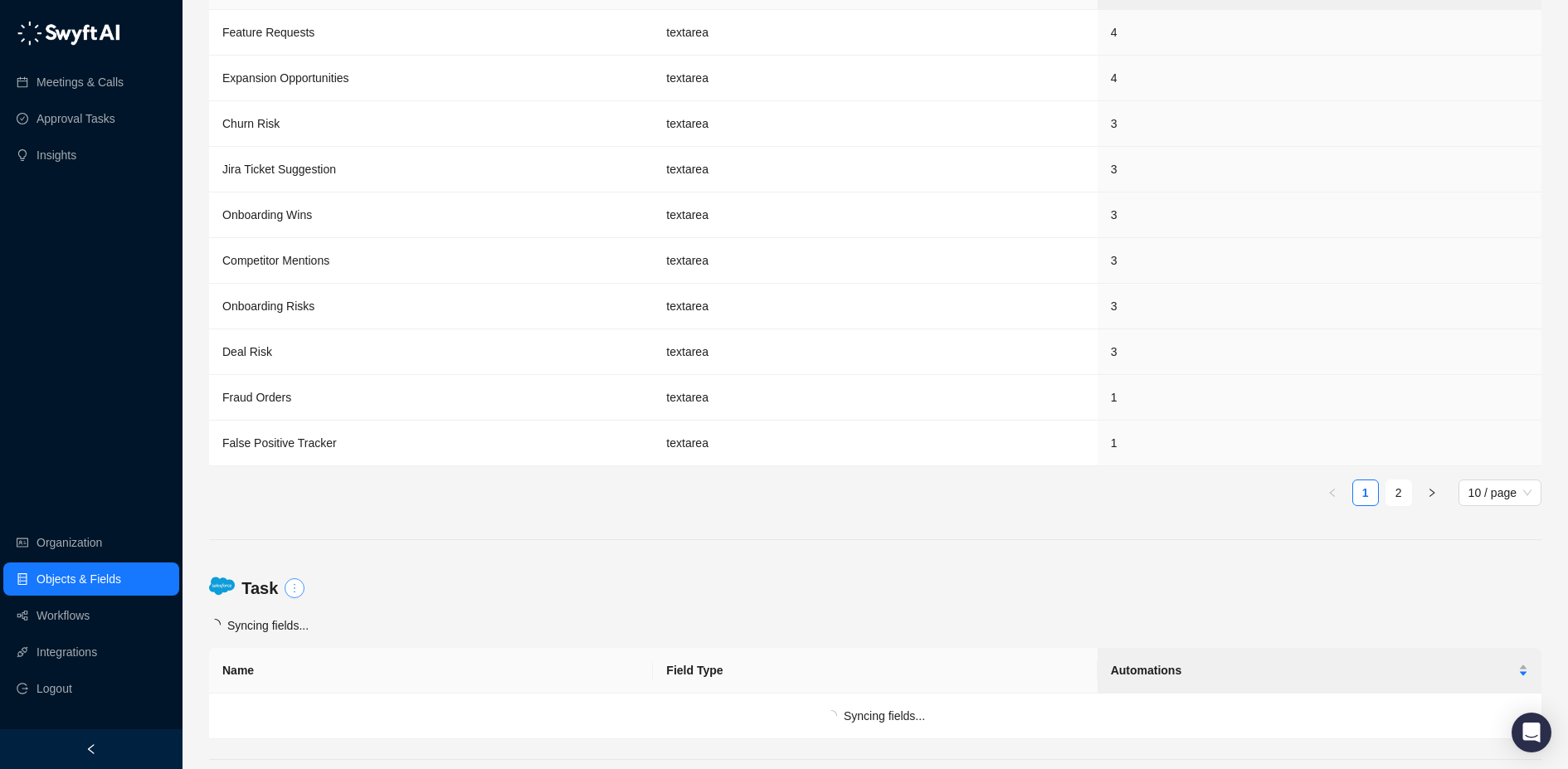 click 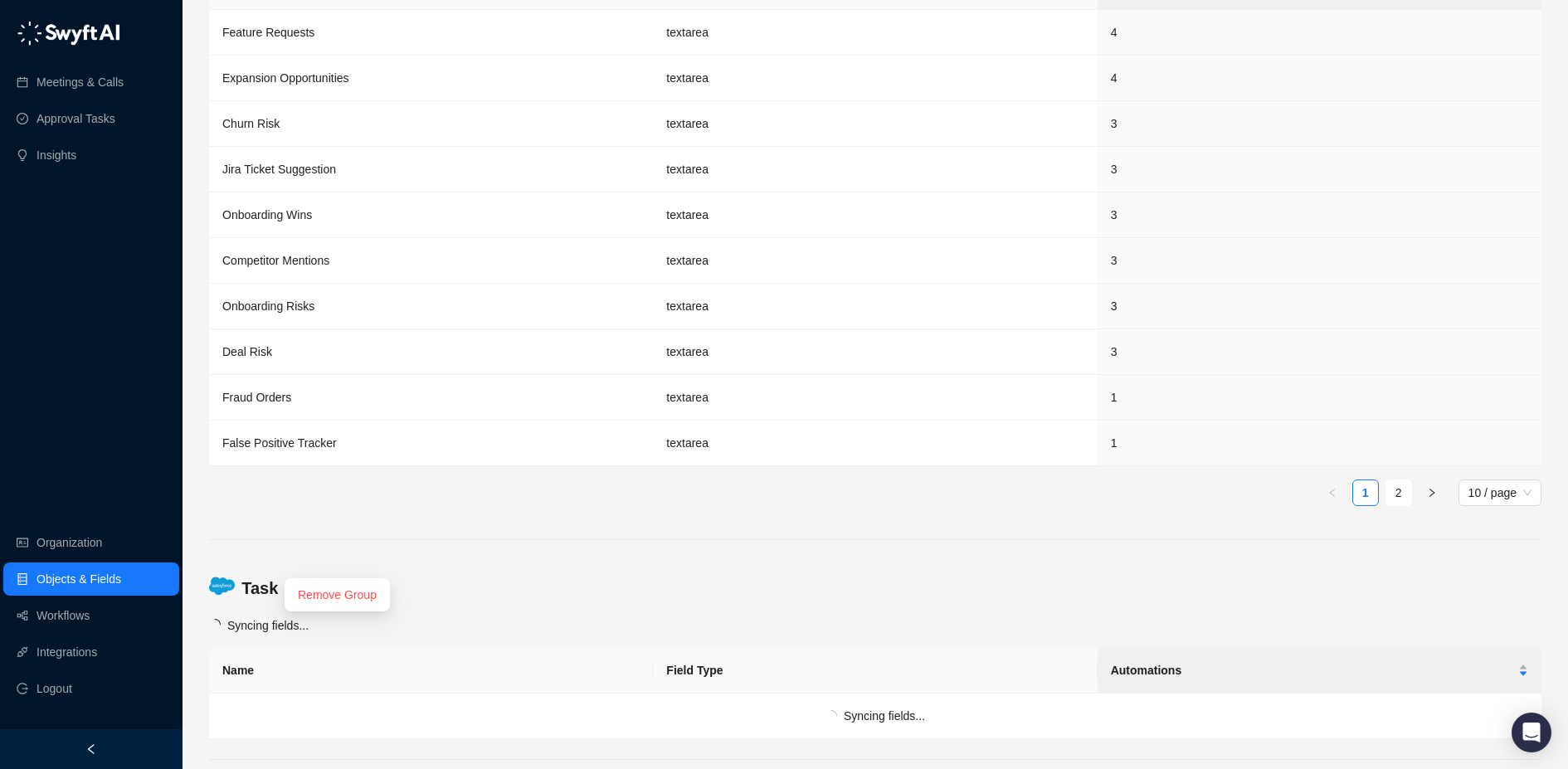 click 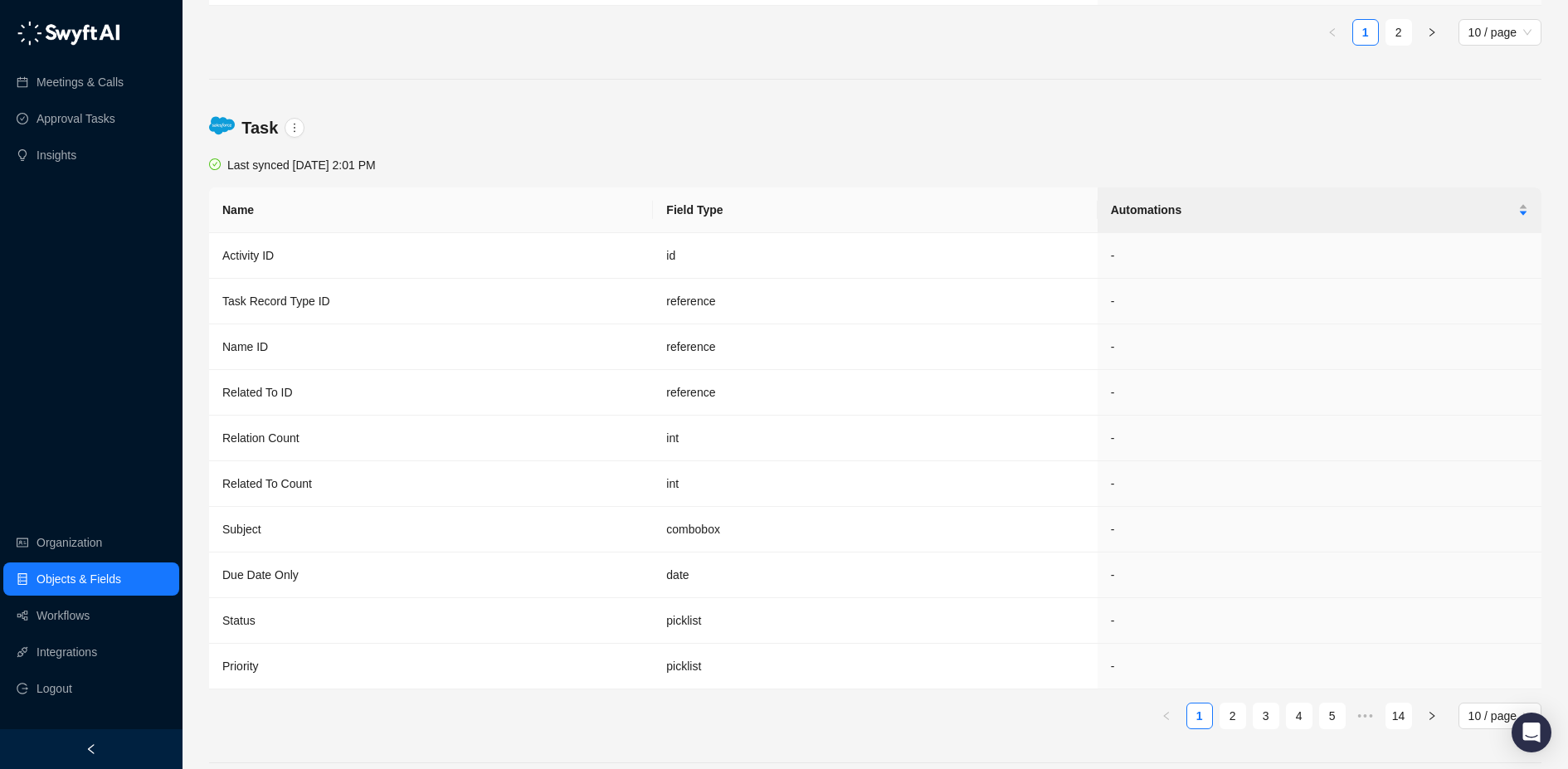 scroll, scrollTop: 4065, scrollLeft: 0, axis: vertical 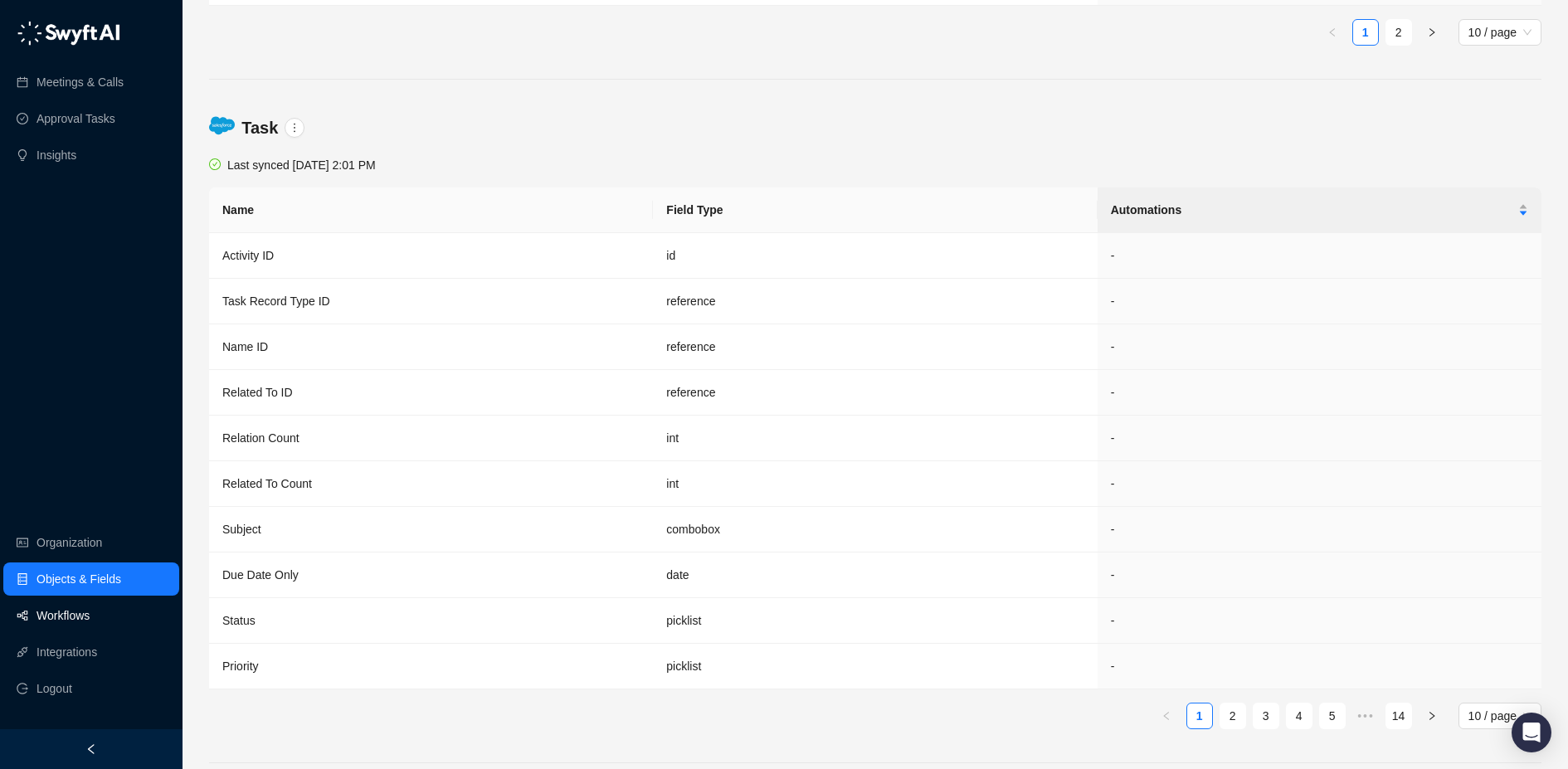 click on "Workflows" at bounding box center [63, 616] 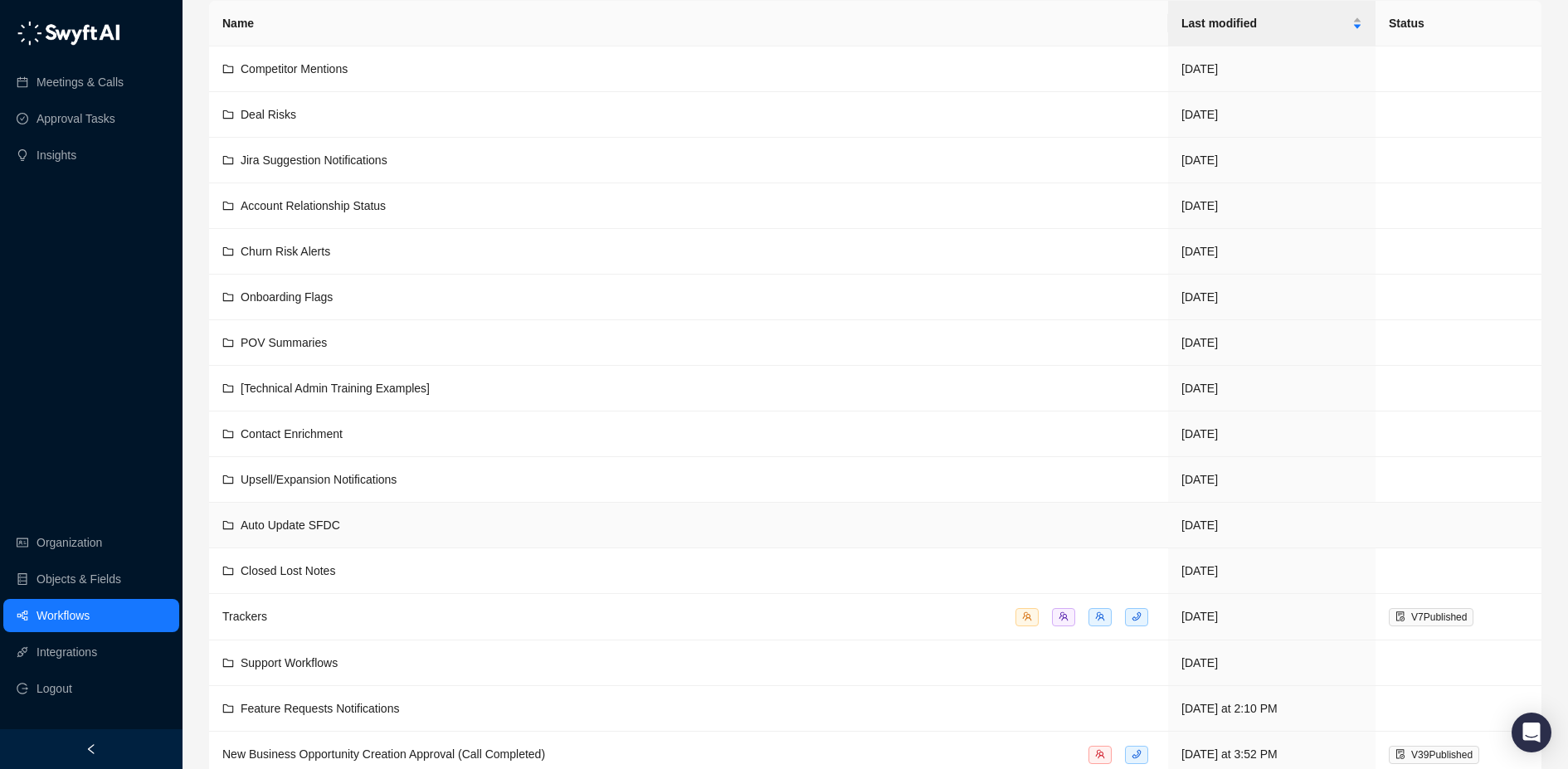 scroll, scrollTop: 94, scrollLeft: 0, axis: vertical 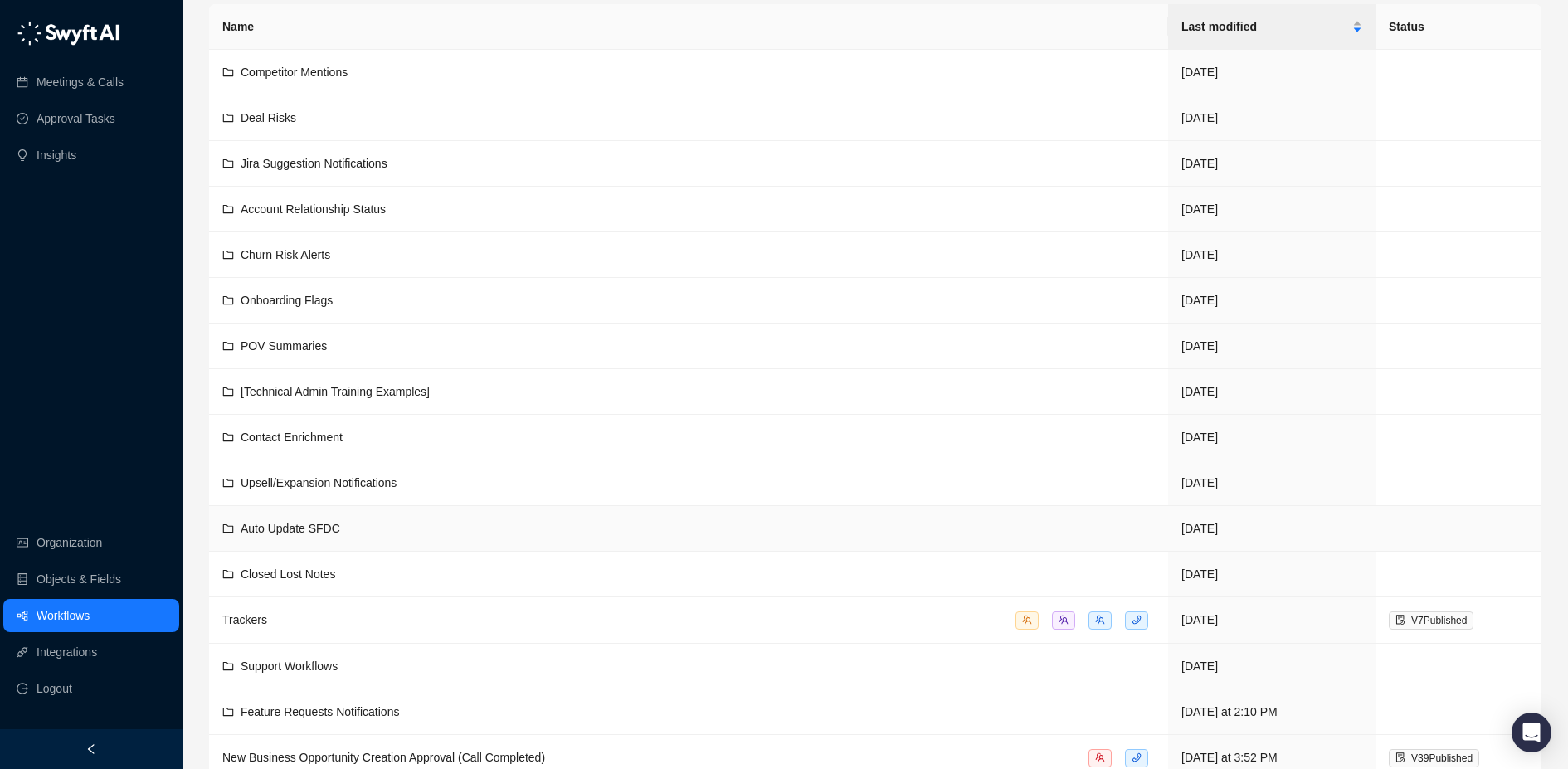 click on "Trackers" at bounding box center [689, 620] 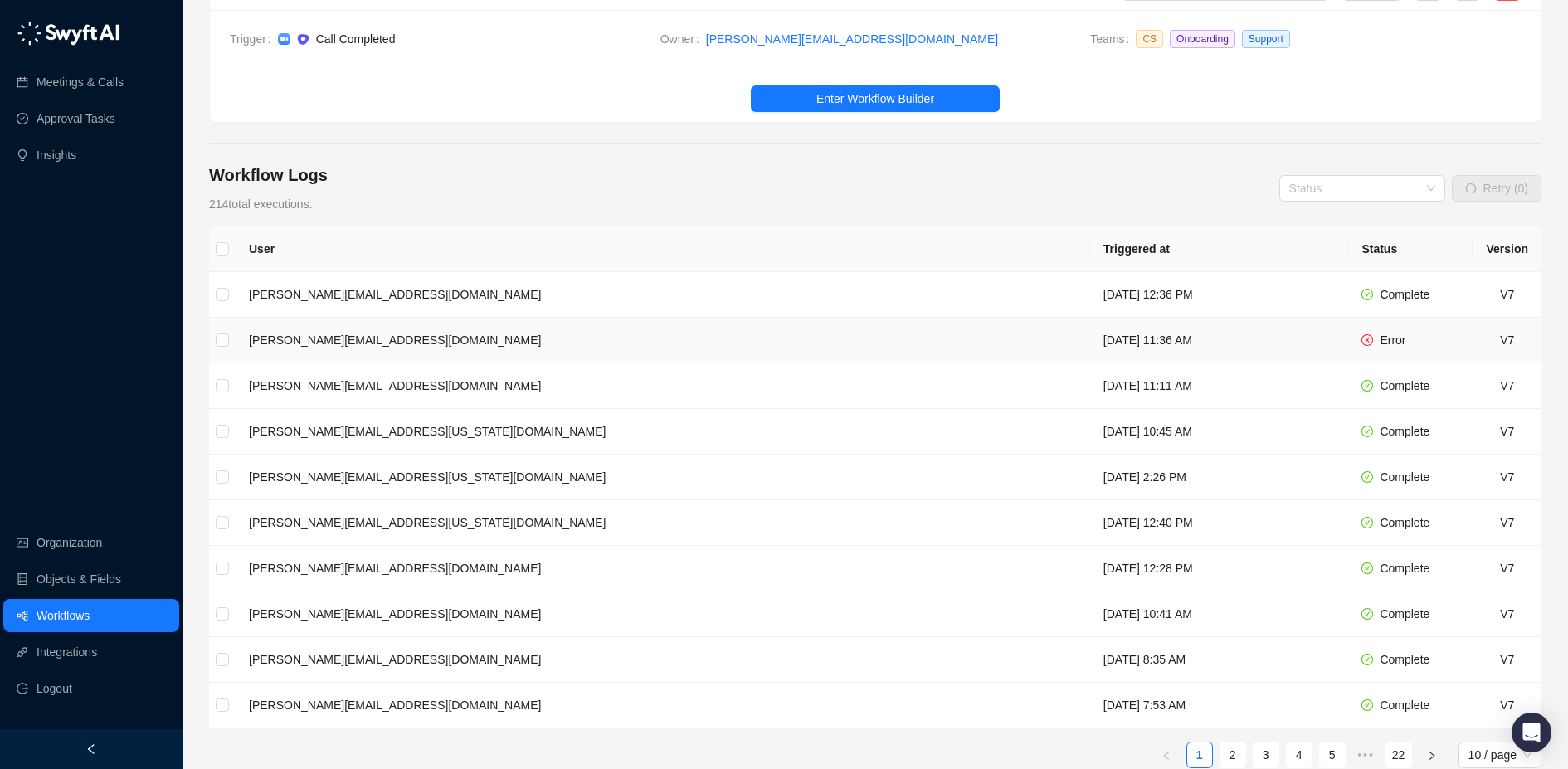 click on "[PERSON_NAME][EMAIL_ADDRESS][DOMAIN_NAME]" at bounding box center [663, 340] 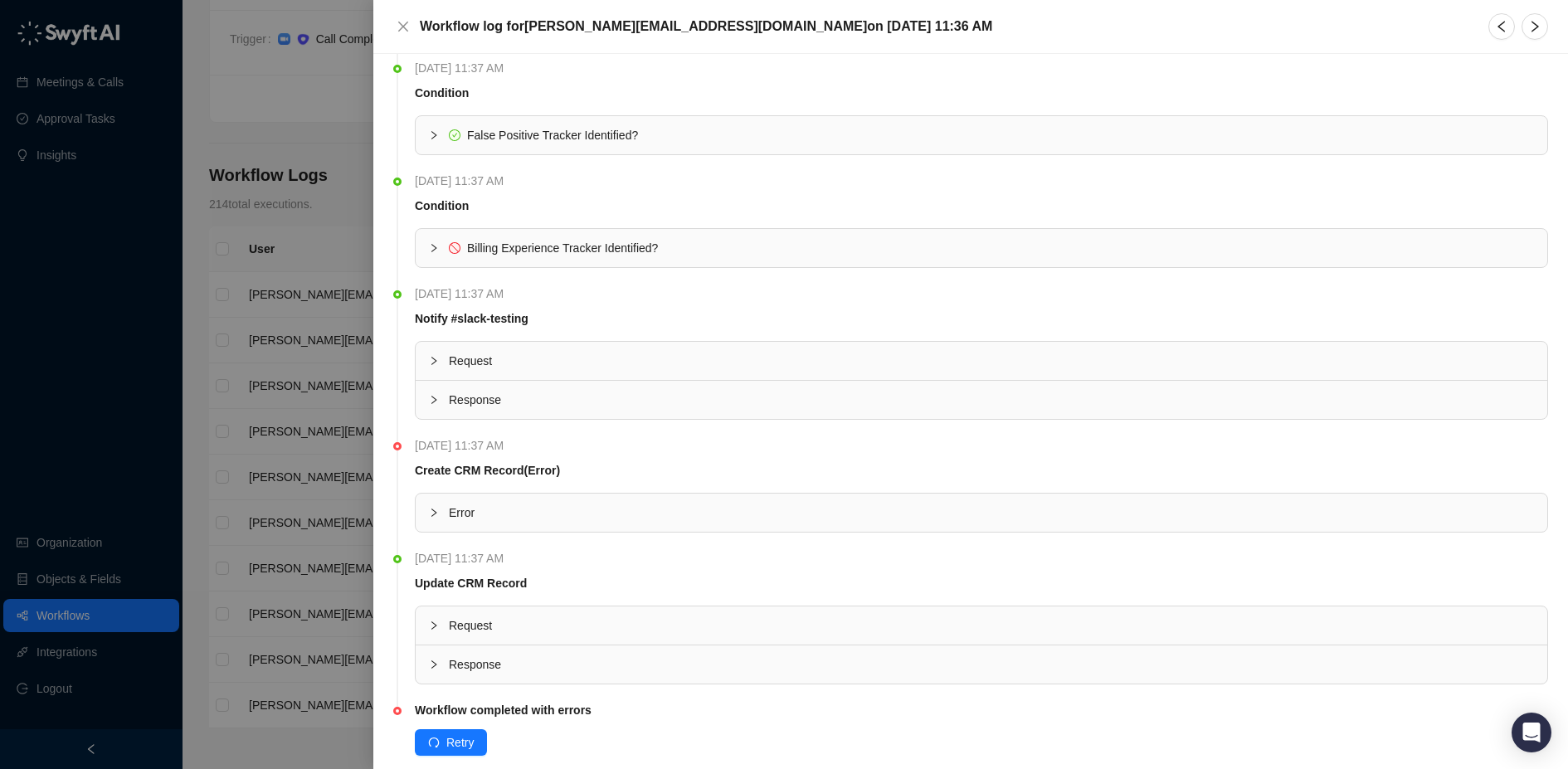 scroll, scrollTop: 296, scrollLeft: 0, axis: vertical 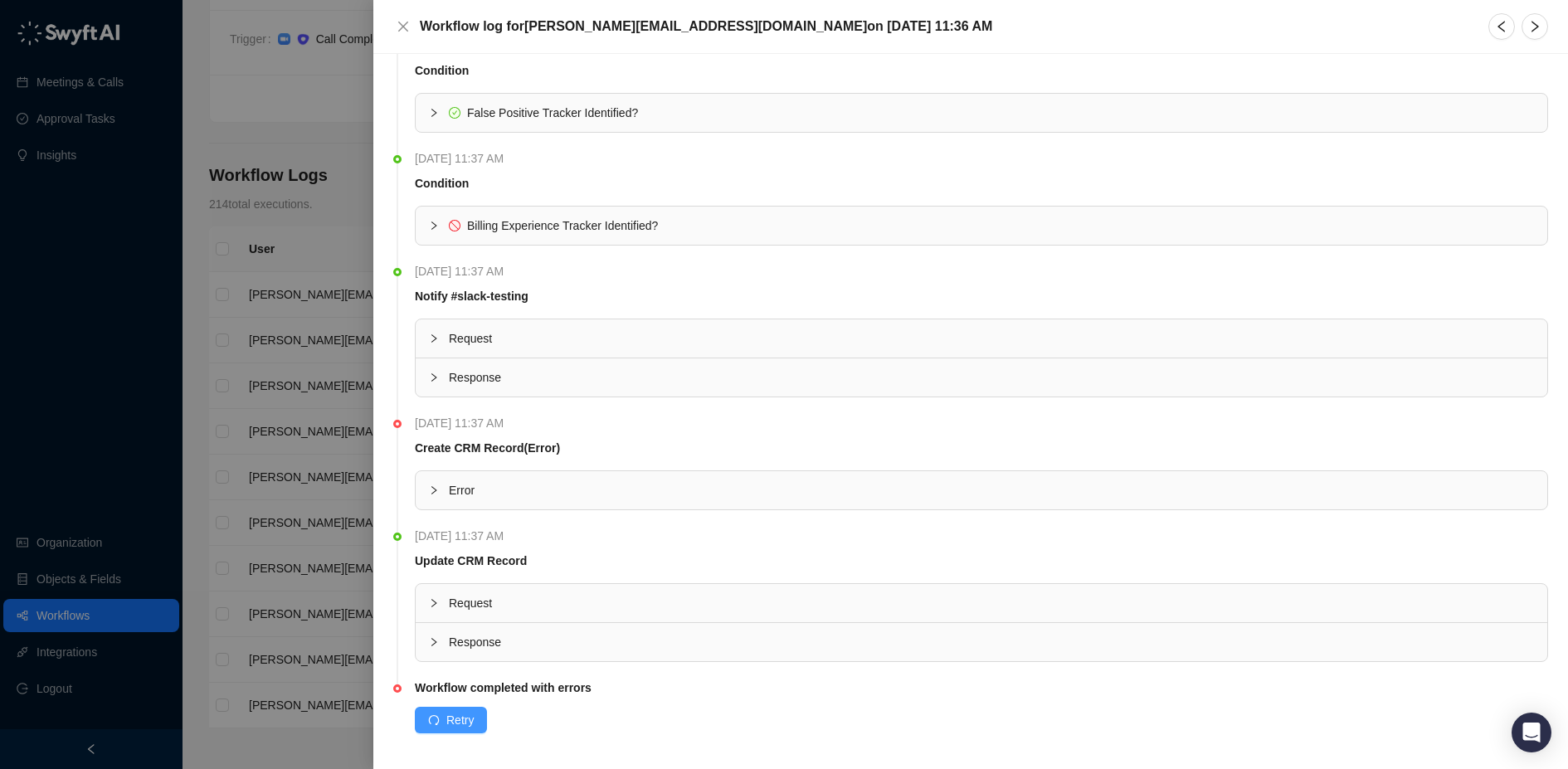 click on "Retry" at bounding box center [460, 720] 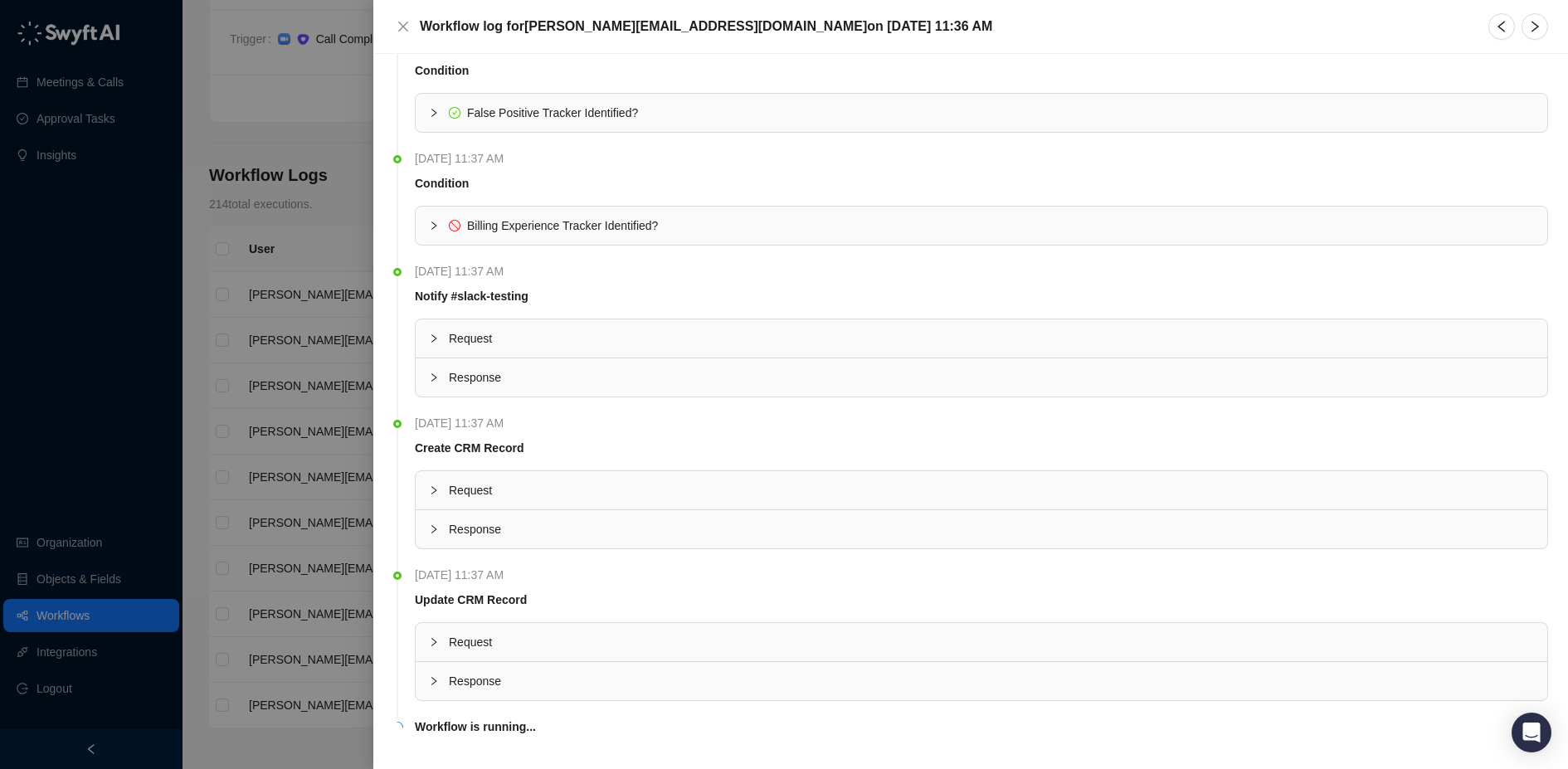 scroll, scrollTop: 320, scrollLeft: 0, axis: vertical 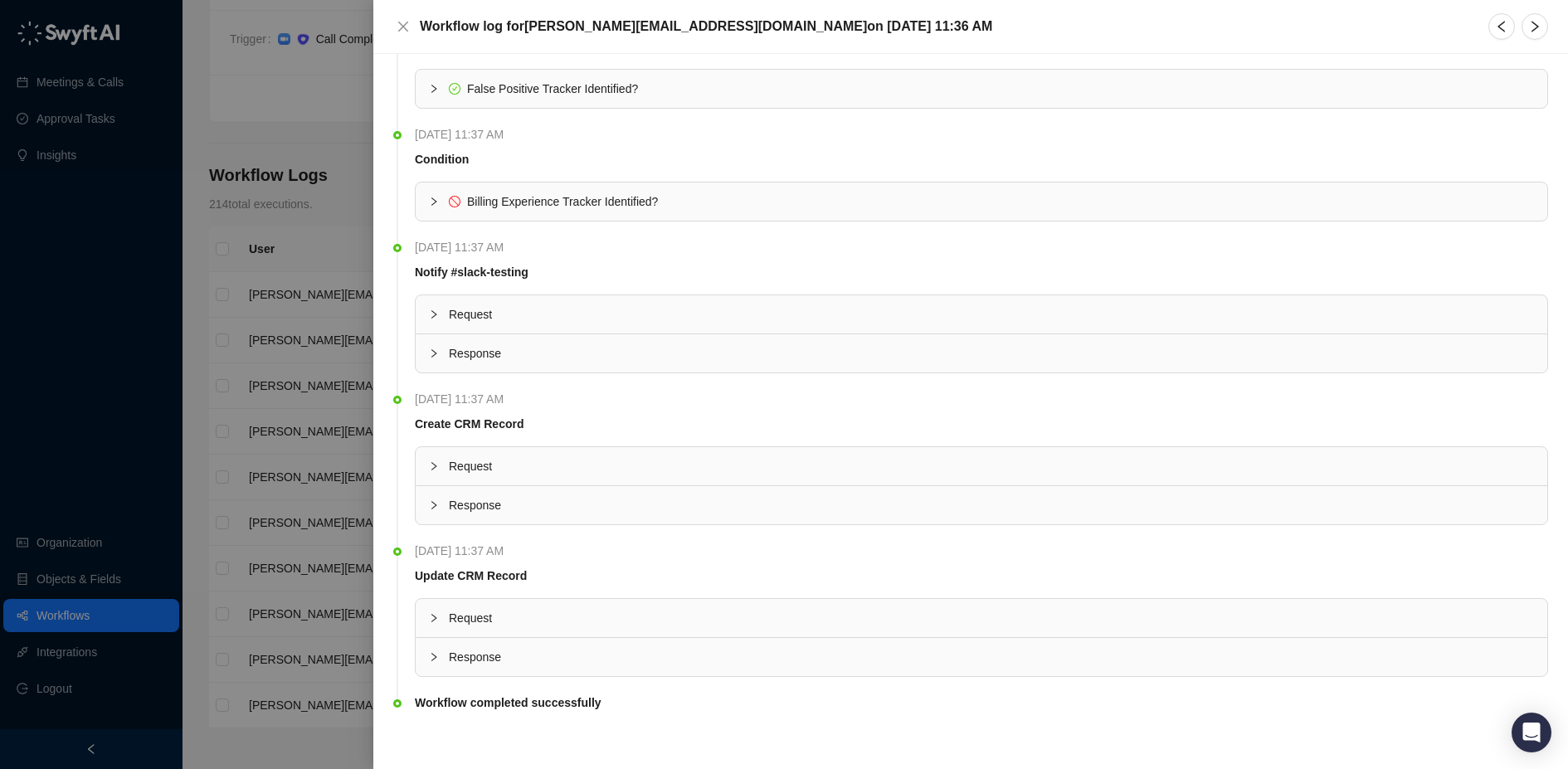 click at bounding box center [784, 384] 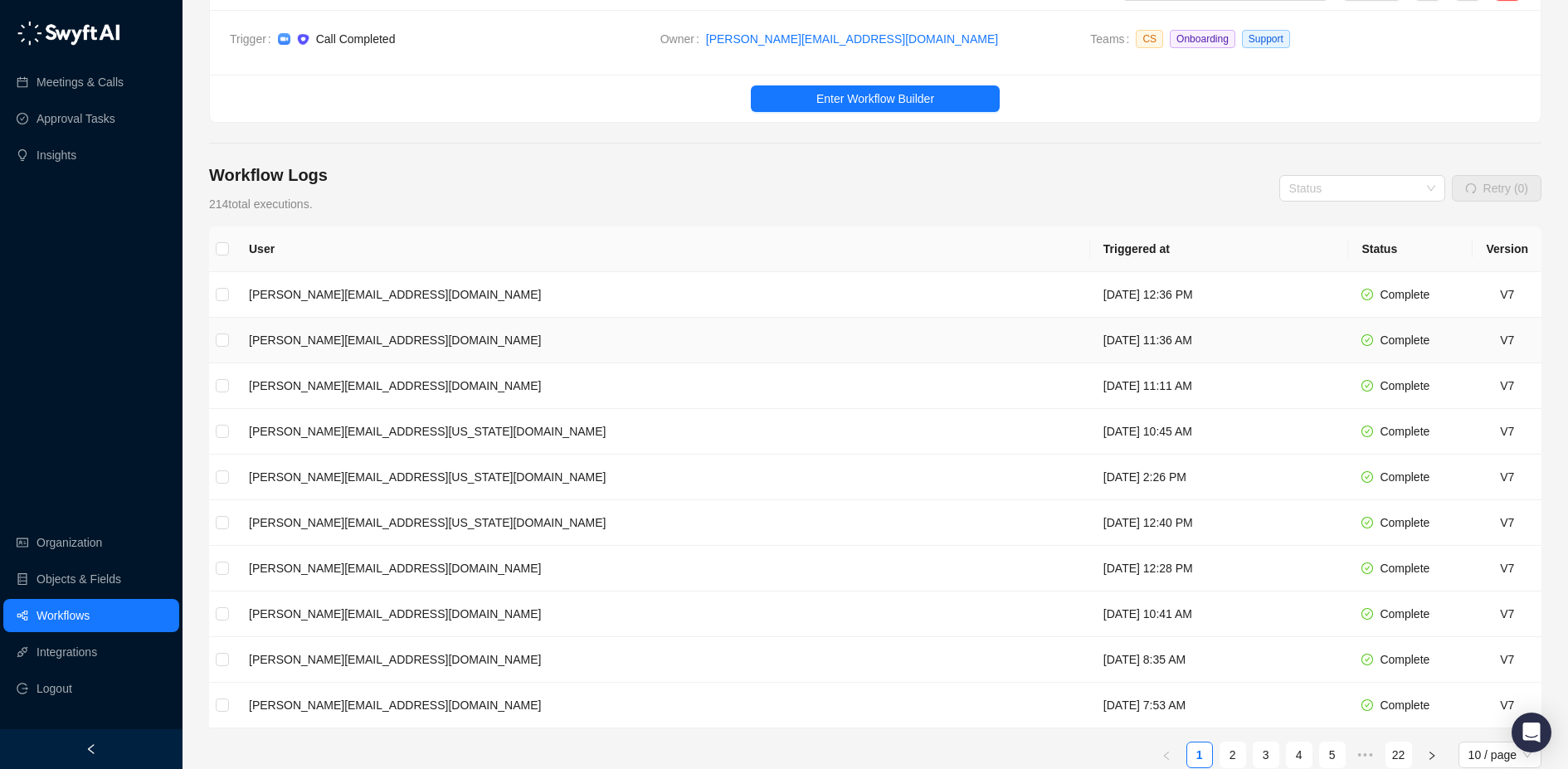 scroll, scrollTop: 0, scrollLeft: 0, axis: both 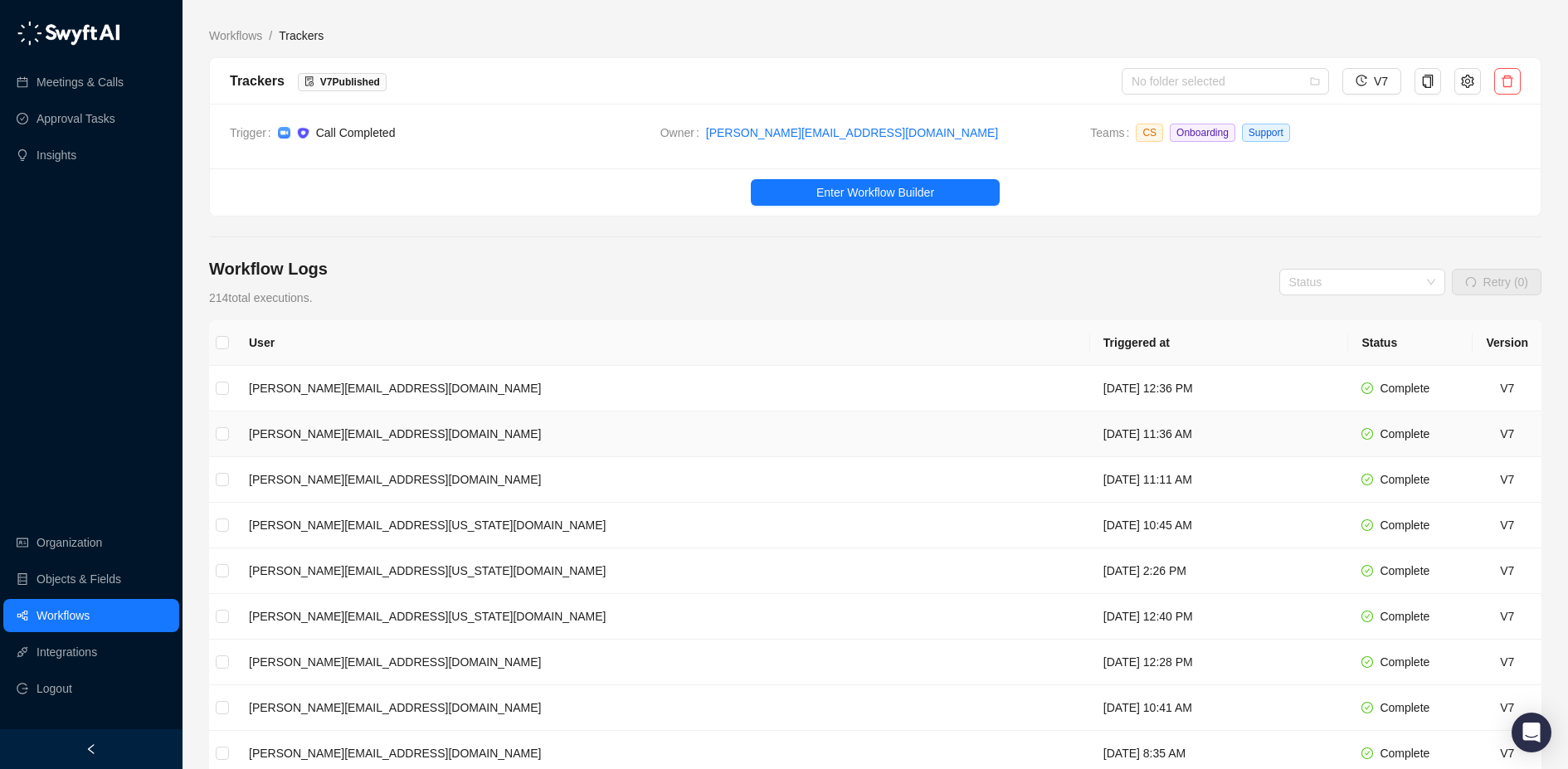 click on "[PERSON_NAME][EMAIL_ADDRESS][DOMAIN_NAME]" at bounding box center [663, 434] 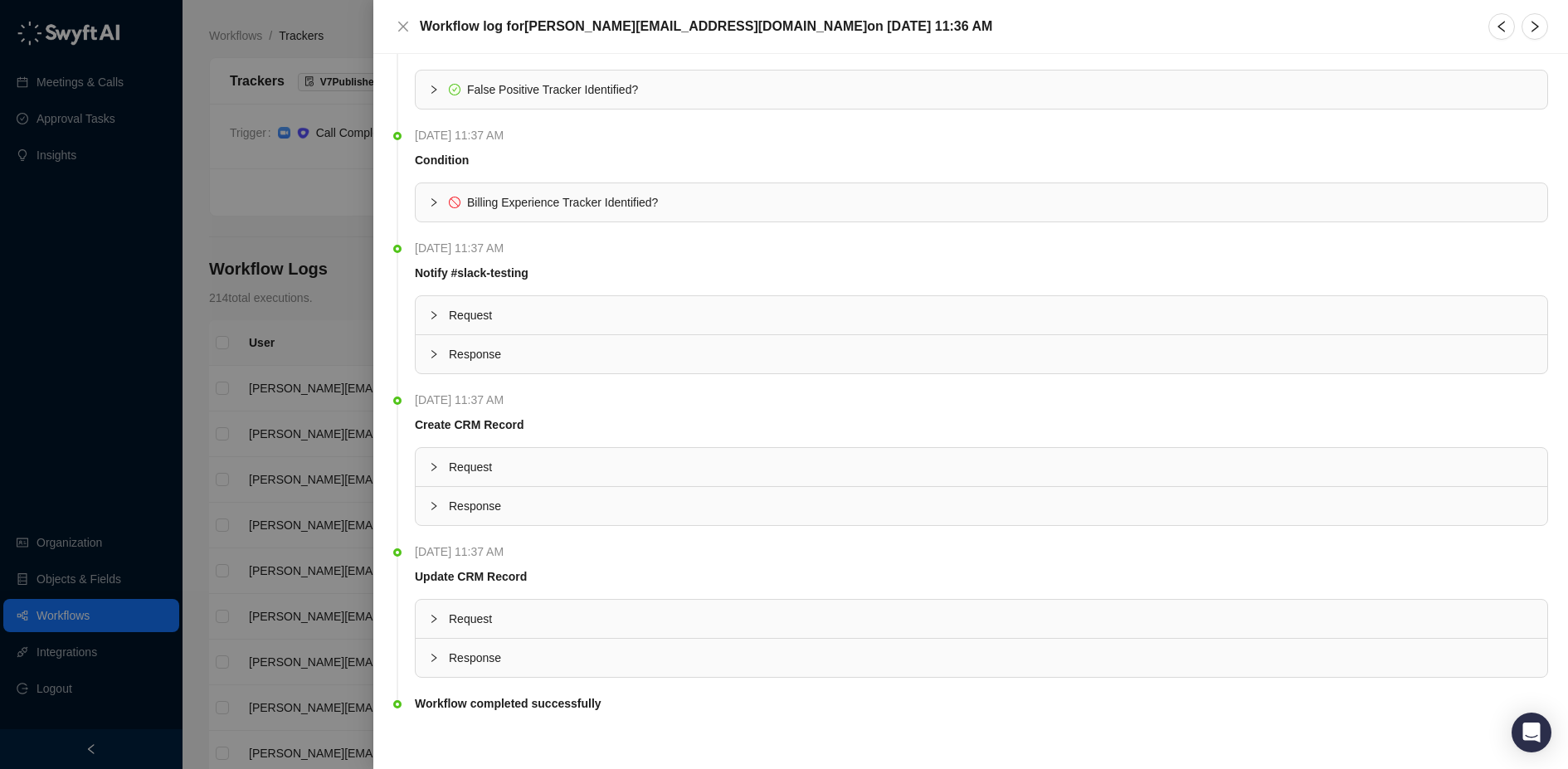 scroll, scrollTop: 320, scrollLeft: 0, axis: vertical 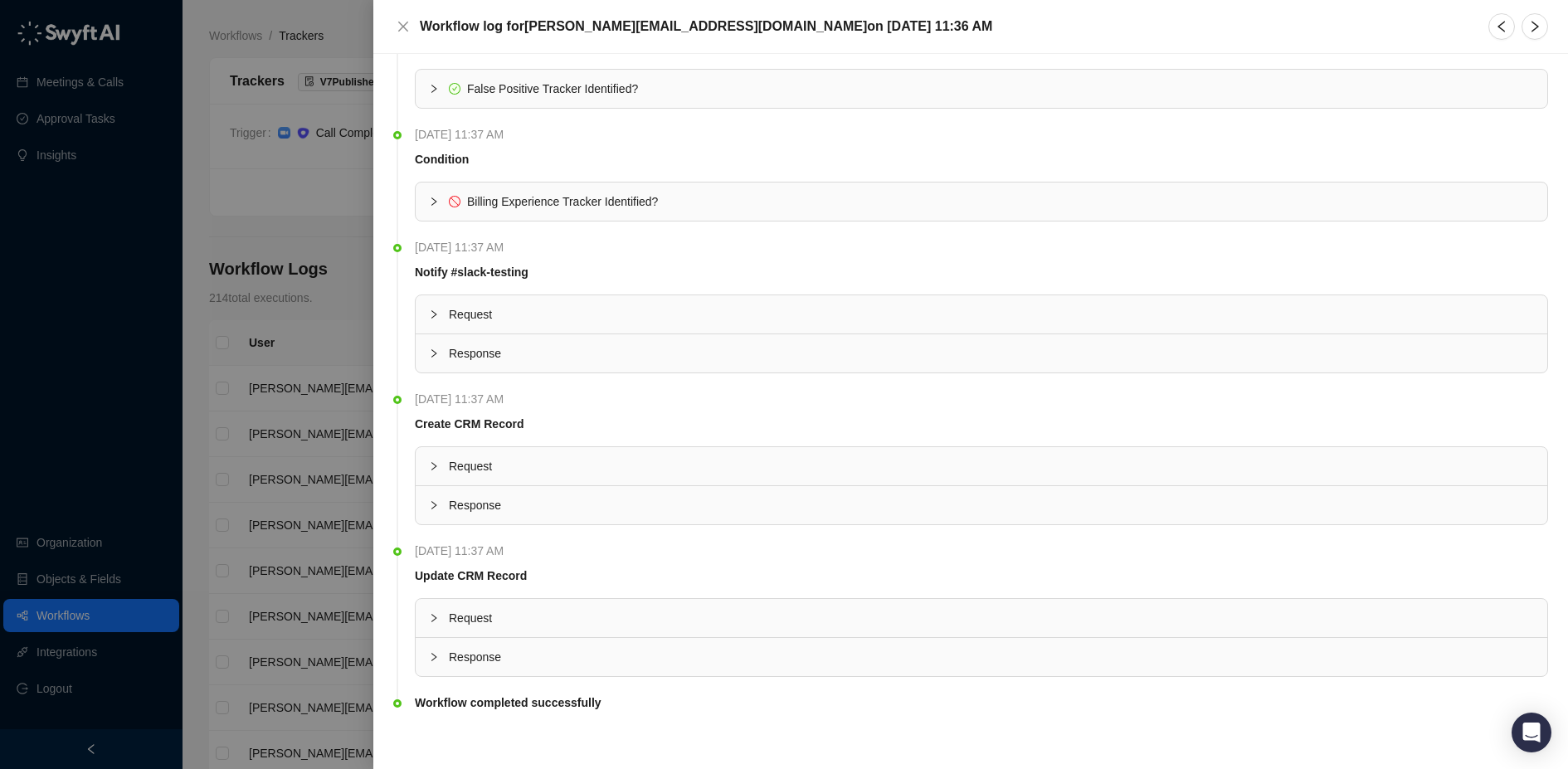 click on "Response" at bounding box center (981, 657) 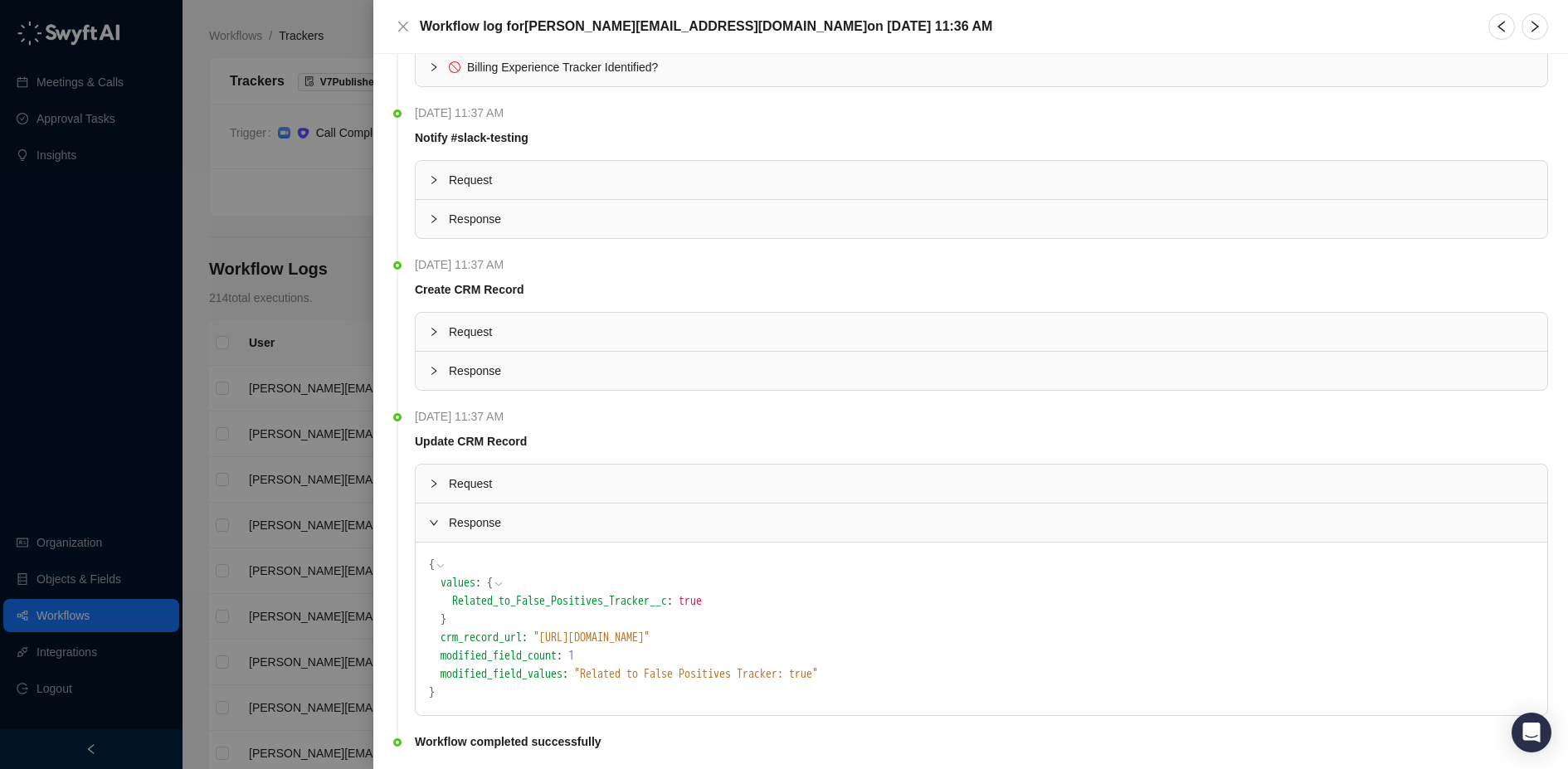 scroll, scrollTop: 493, scrollLeft: 0, axis: vertical 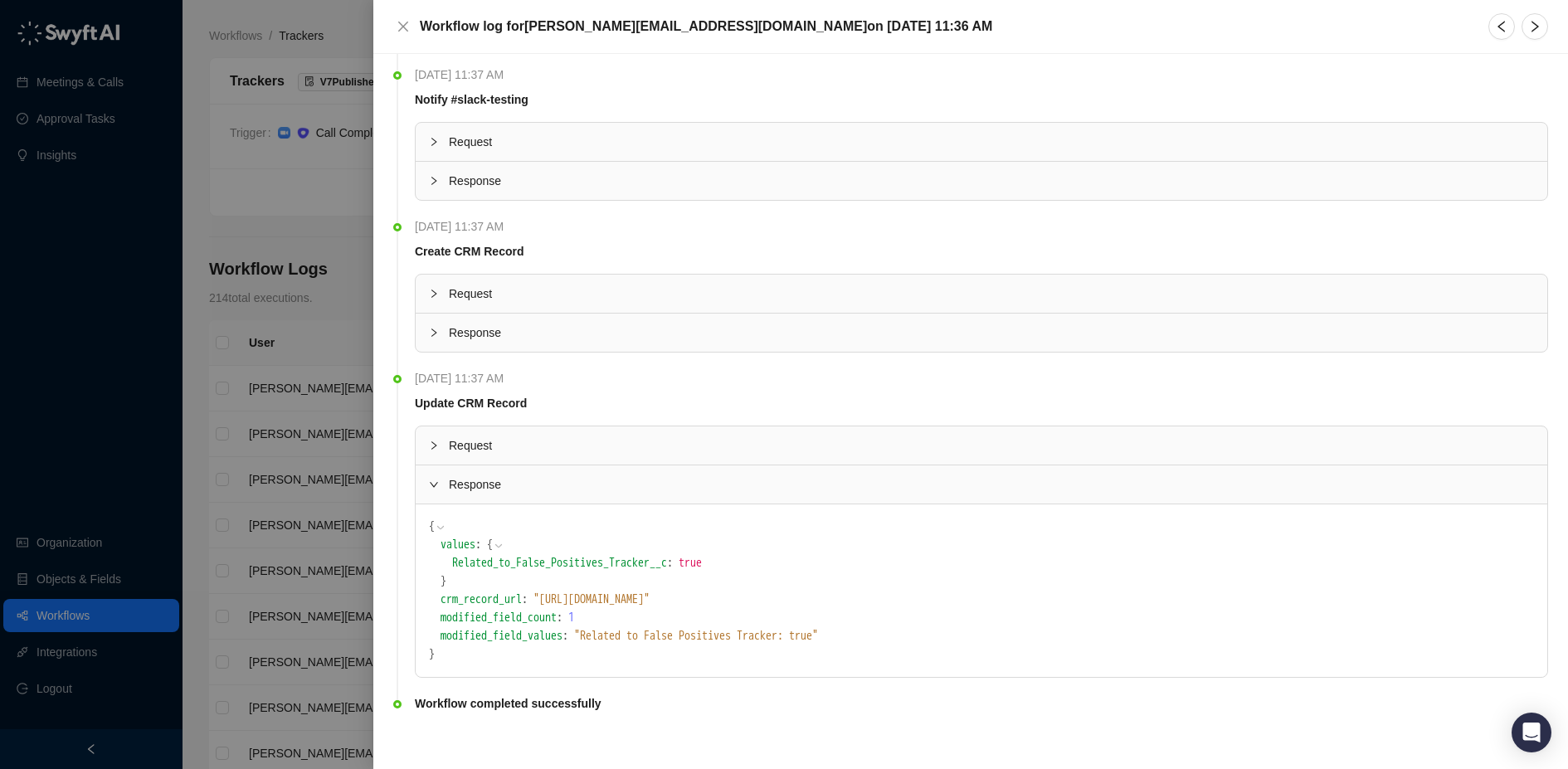 click on "Request" at bounding box center [981, 445] 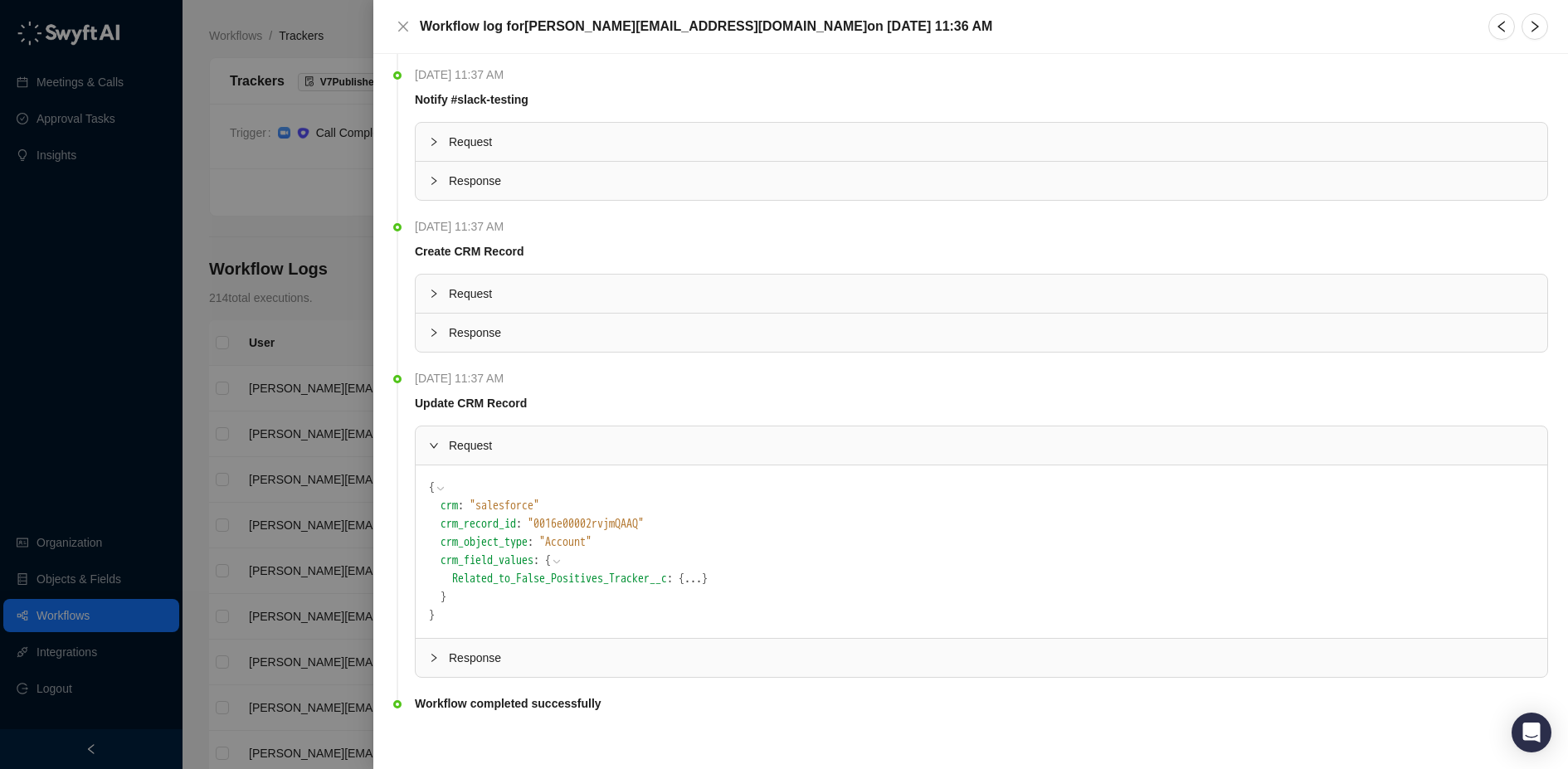 click 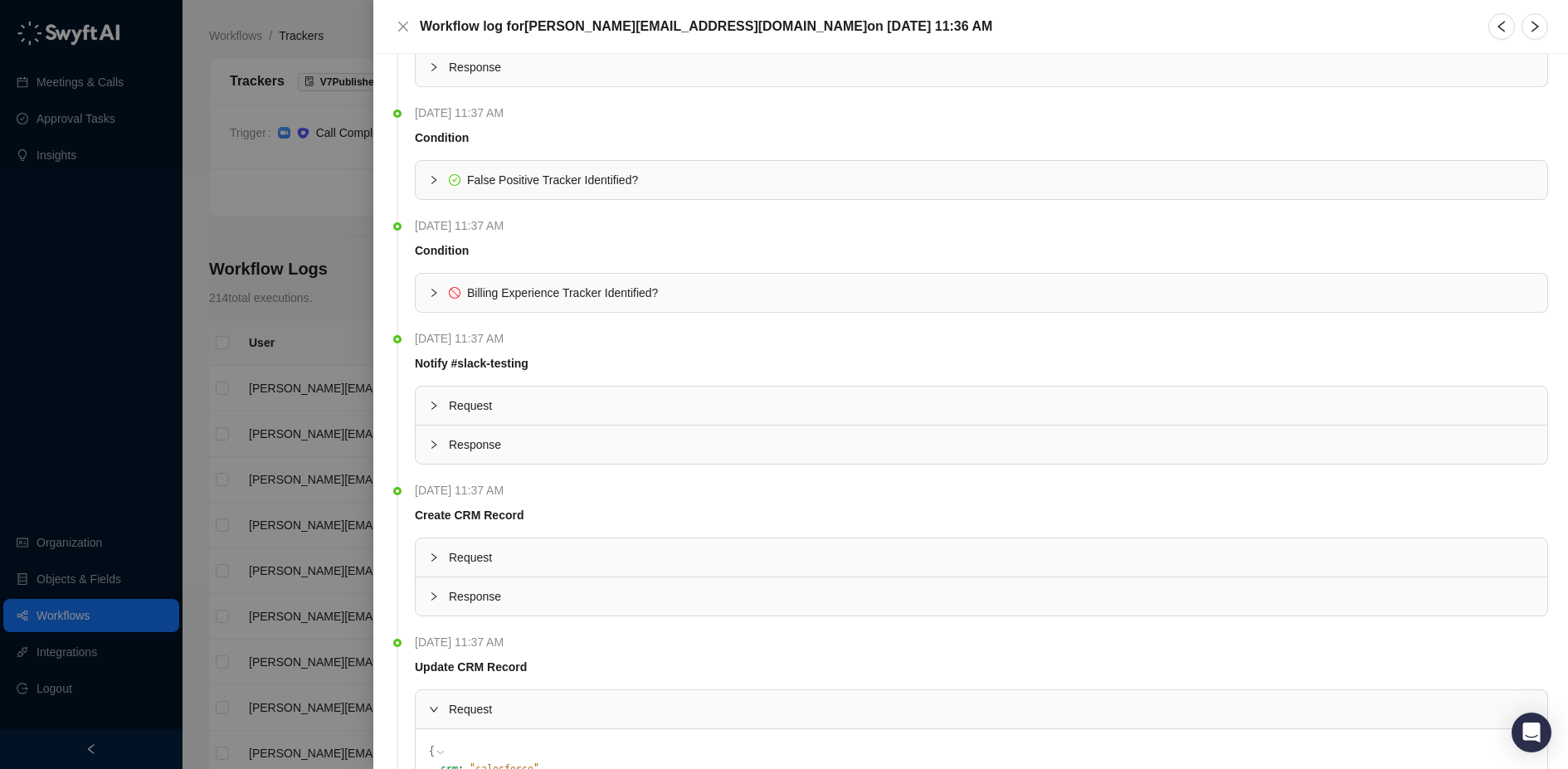 scroll, scrollTop: 0, scrollLeft: 0, axis: both 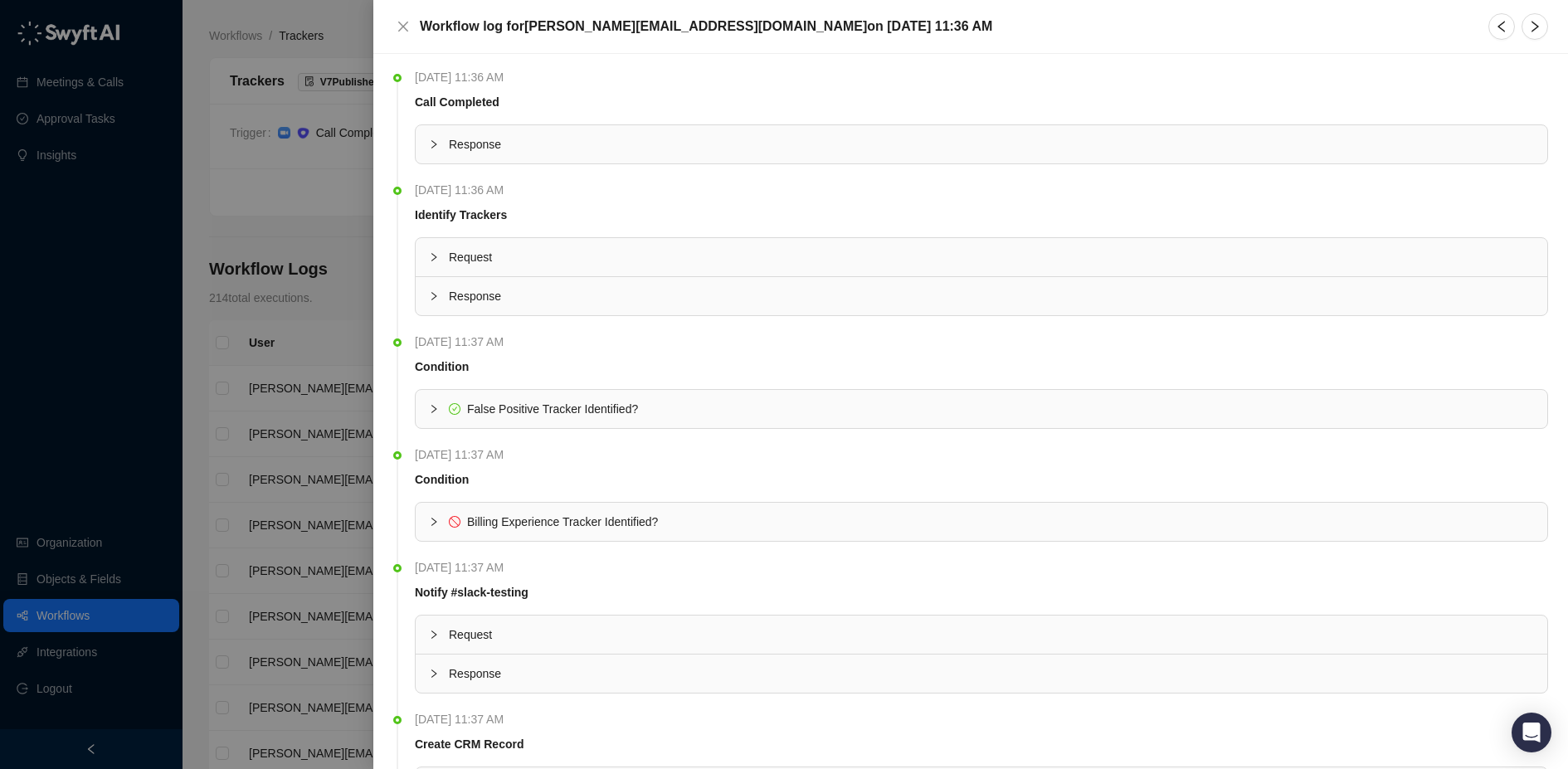 click on "Response" at bounding box center (991, 144) 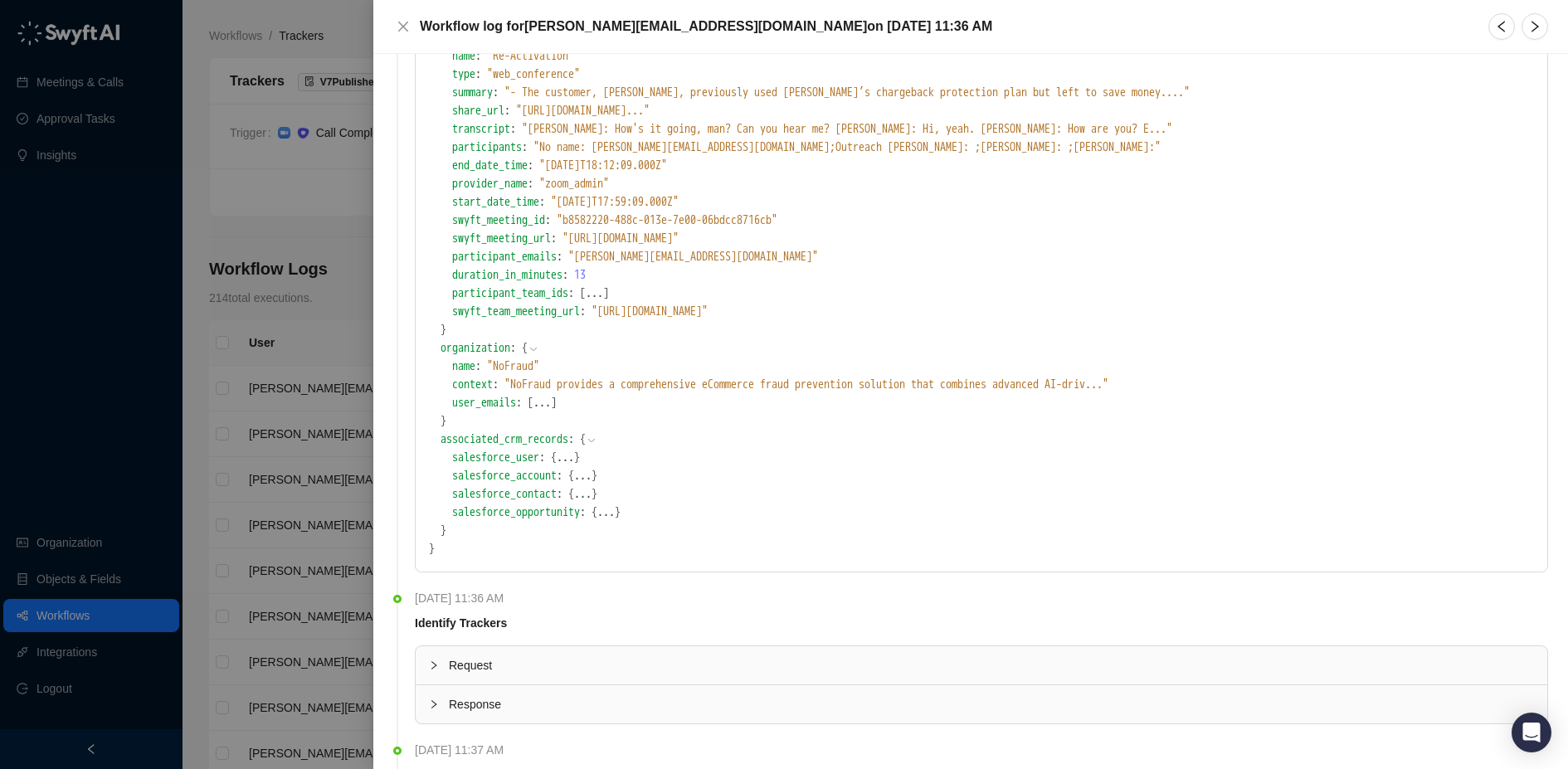 scroll, scrollTop: 436, scrollLeft: 0, axis: vertical 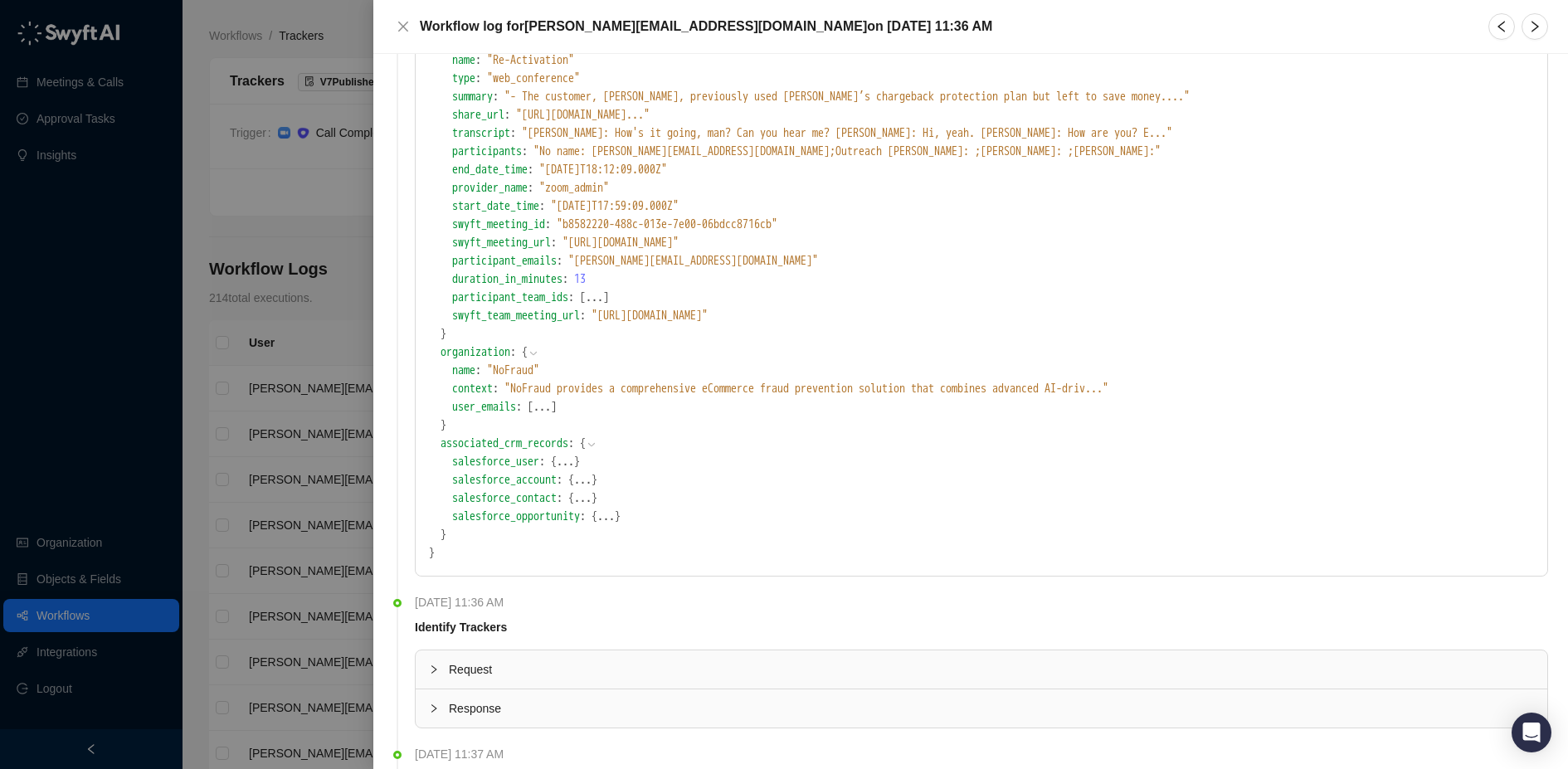 click on "..." at bounding box center [582, 480] 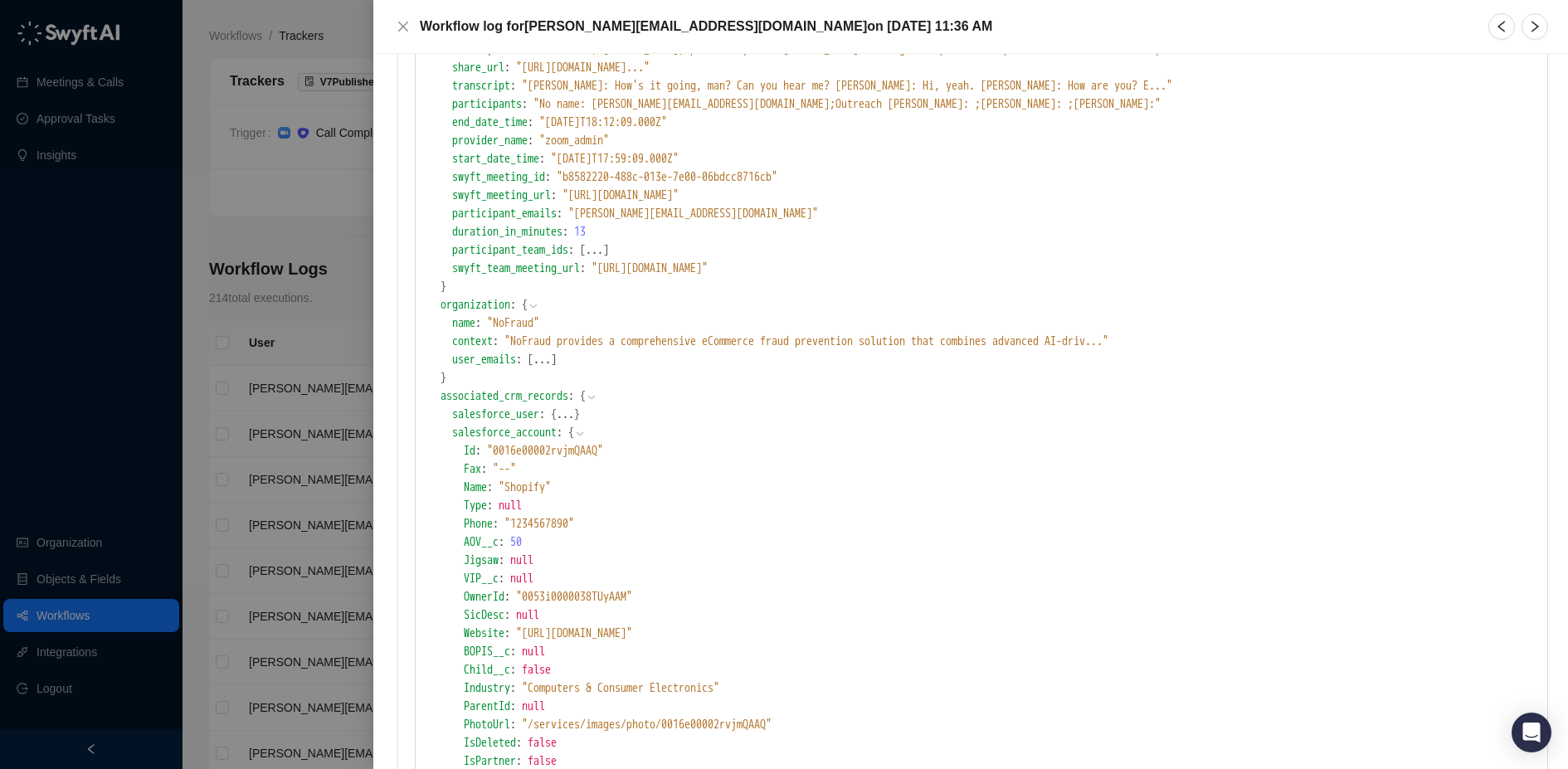 scroll, scrollTop: 495, scrollLeft: 0, axis: vertical 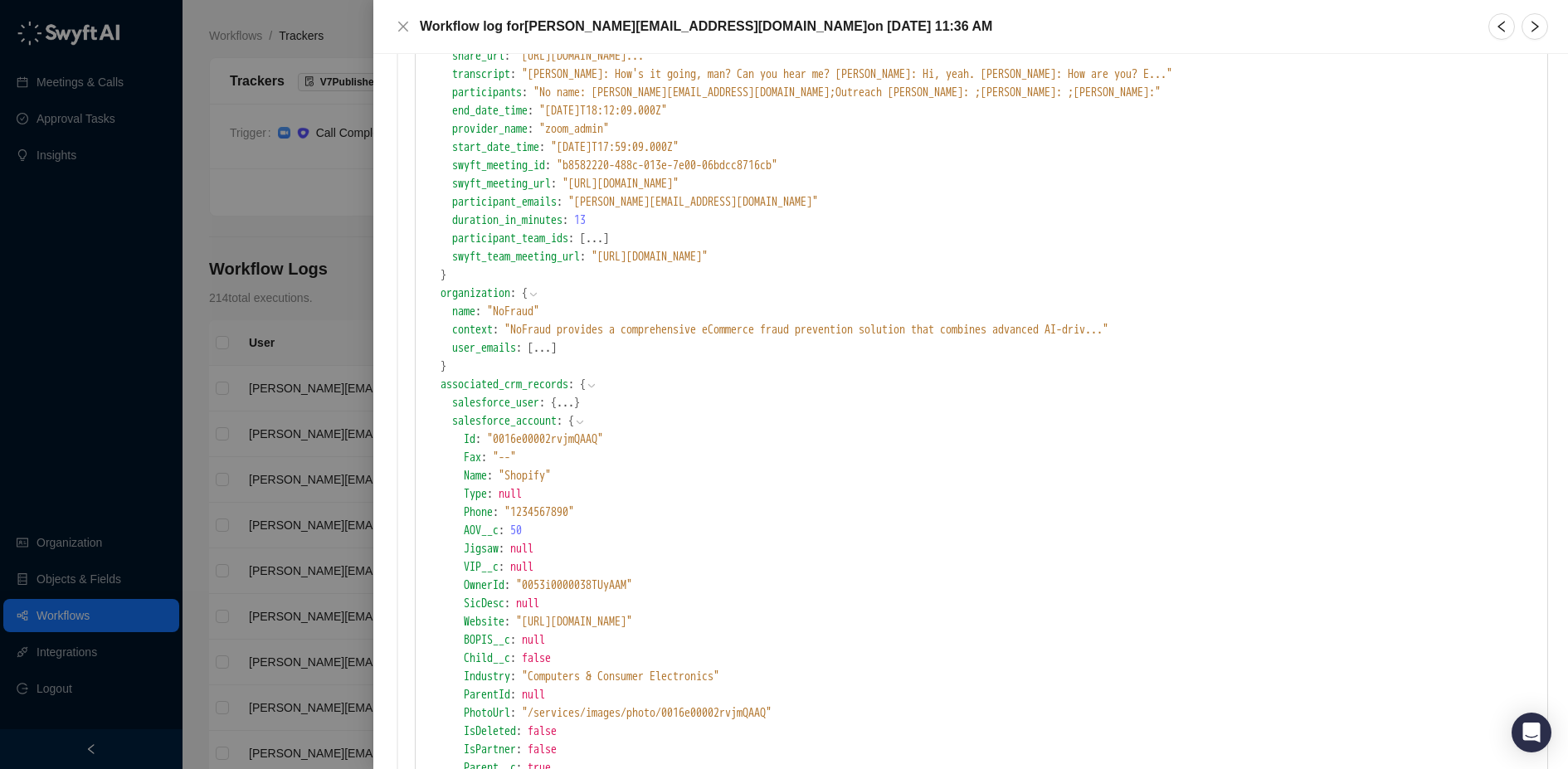 click 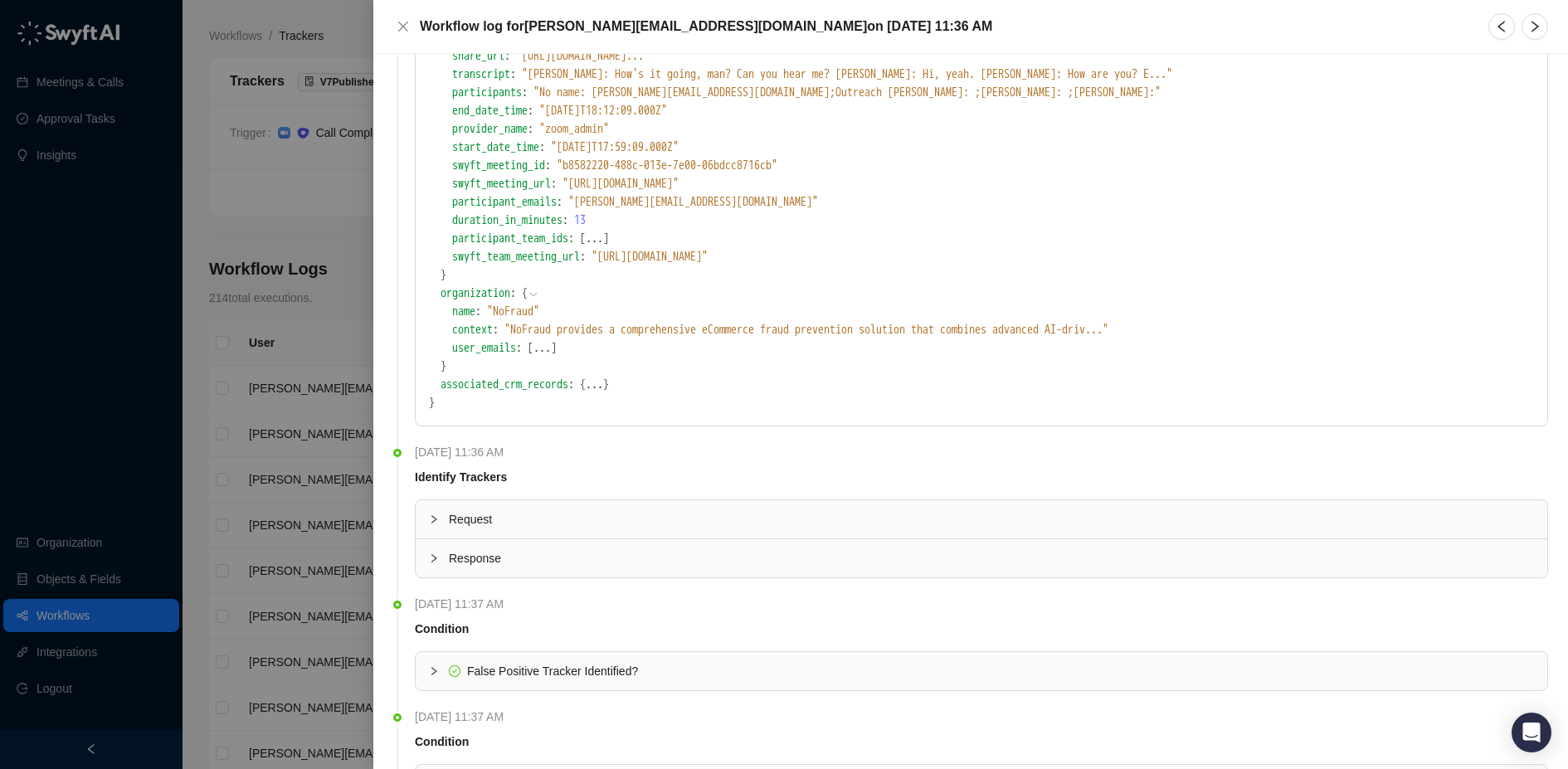 click on "..." at bounding box center [594, 385] 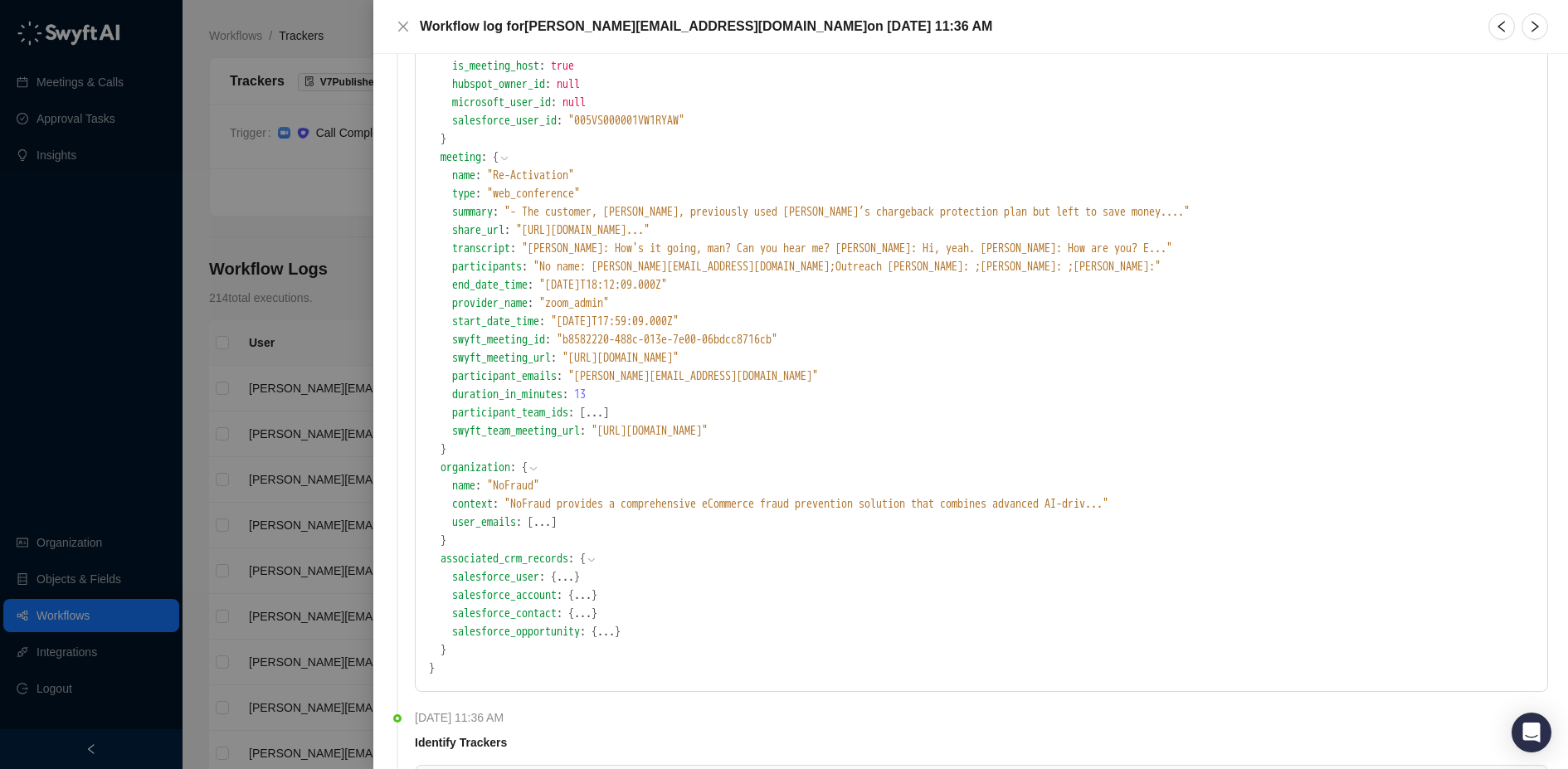 scroll, scrollTop: 0, scrollLeft: 0, axis: both 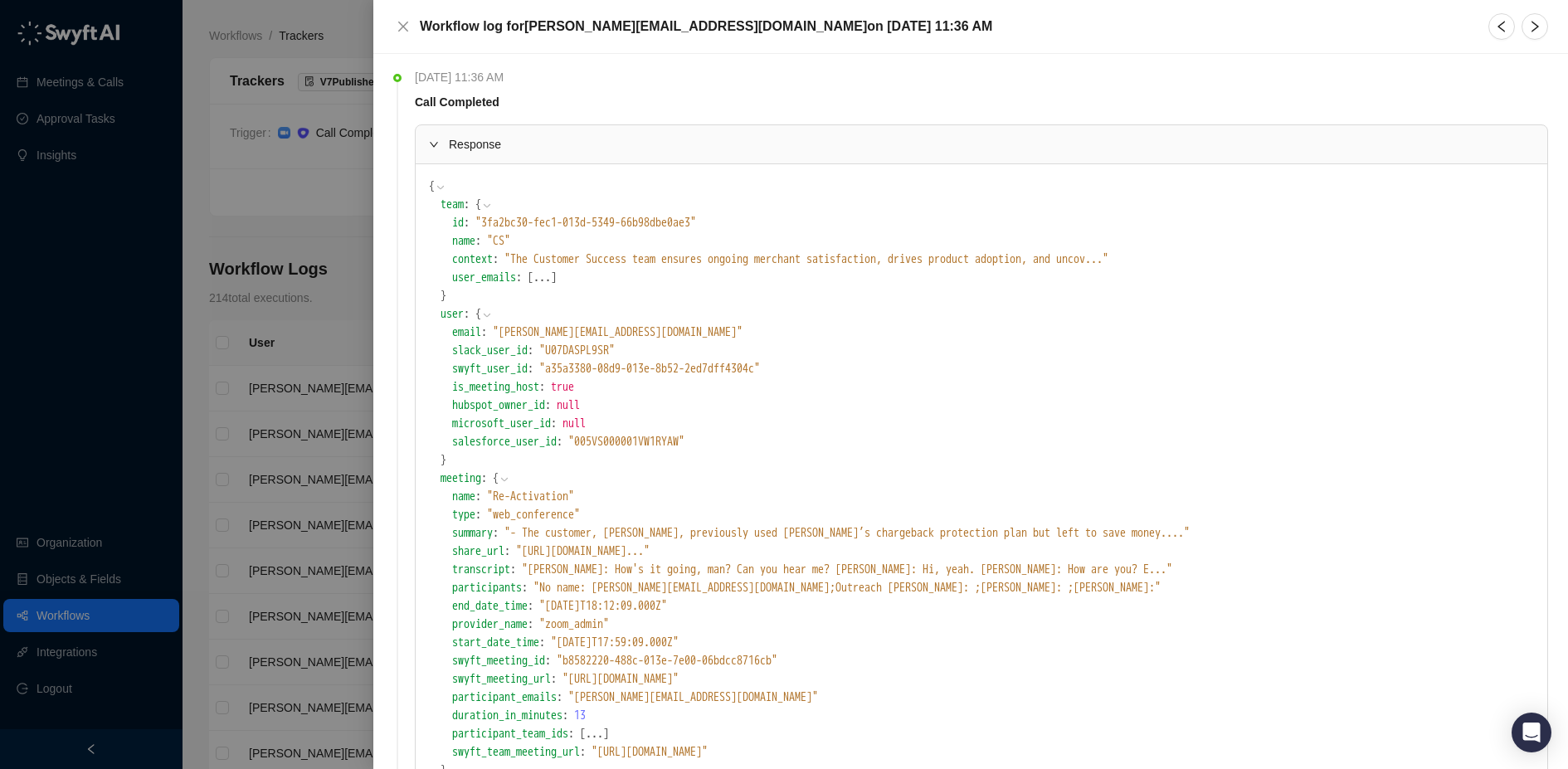 click on "Response" at bounding box center (991, 144) 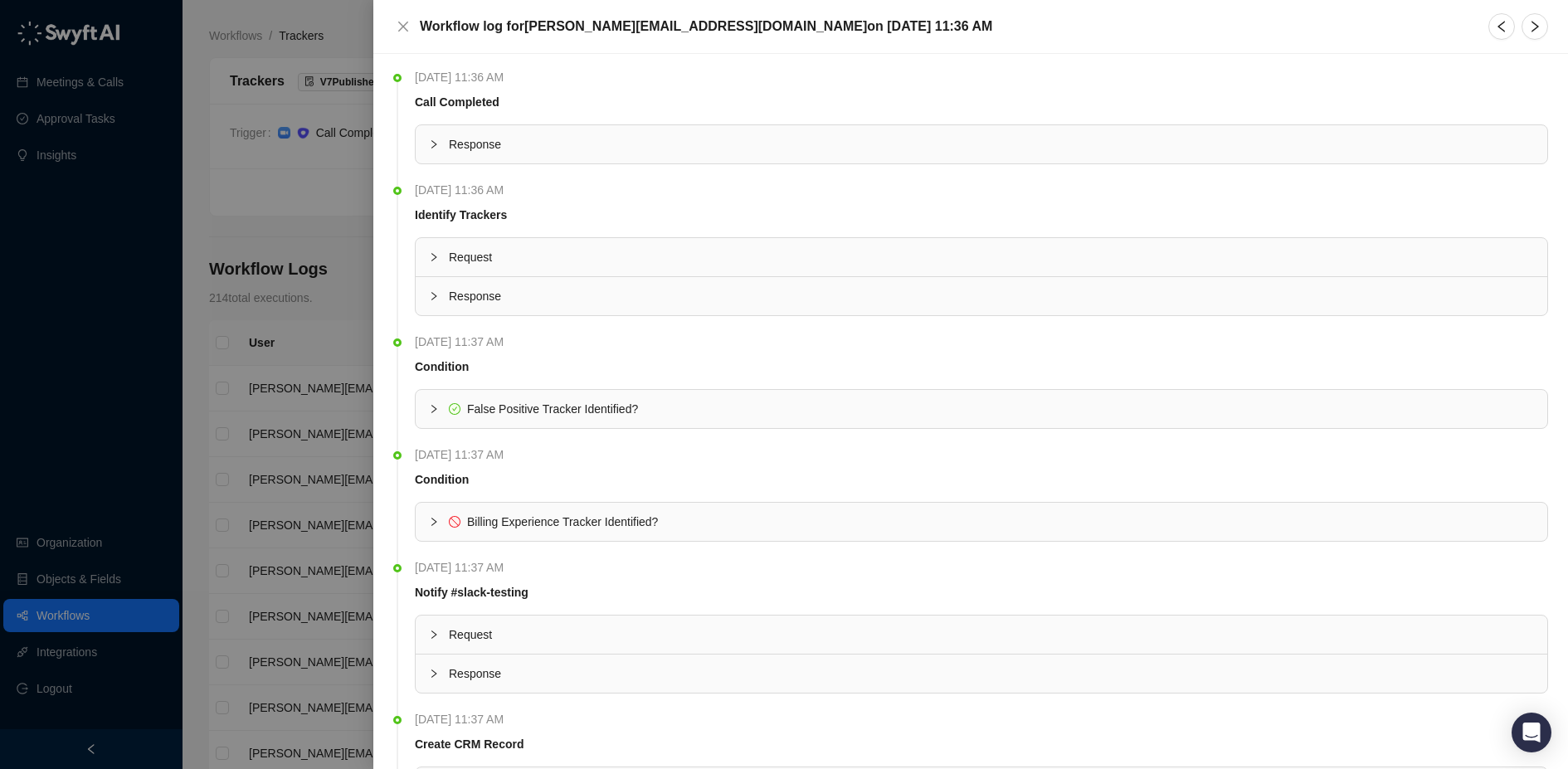 click at bounding box center [784, 384] 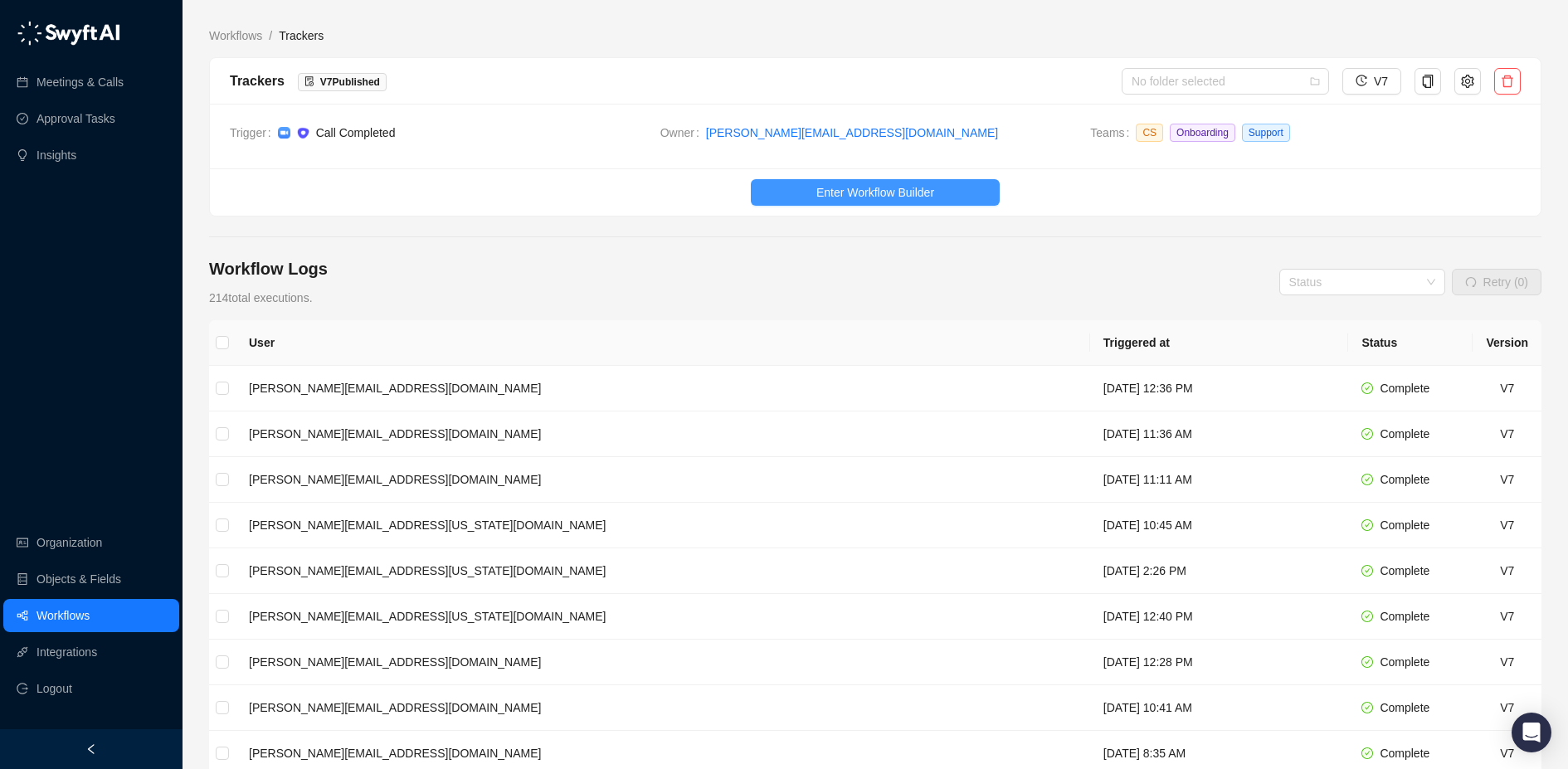 click on "Enter Workflow Builder" at bounding box center [875, 192] 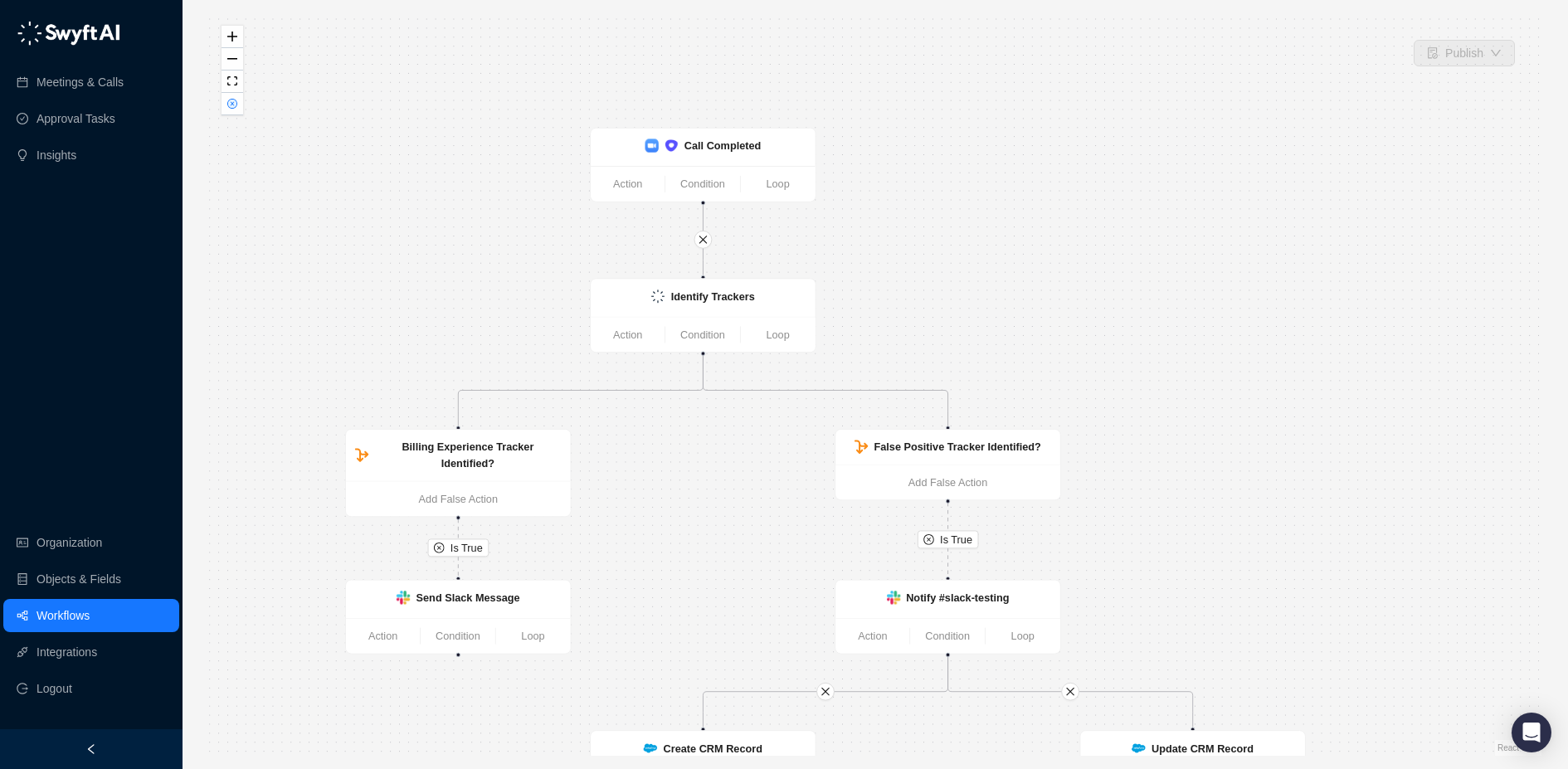 drag, startPoint x: 1248, startPoint y: 424, endPoint x: 1182, endPoint y: 415, distance: 66.61081 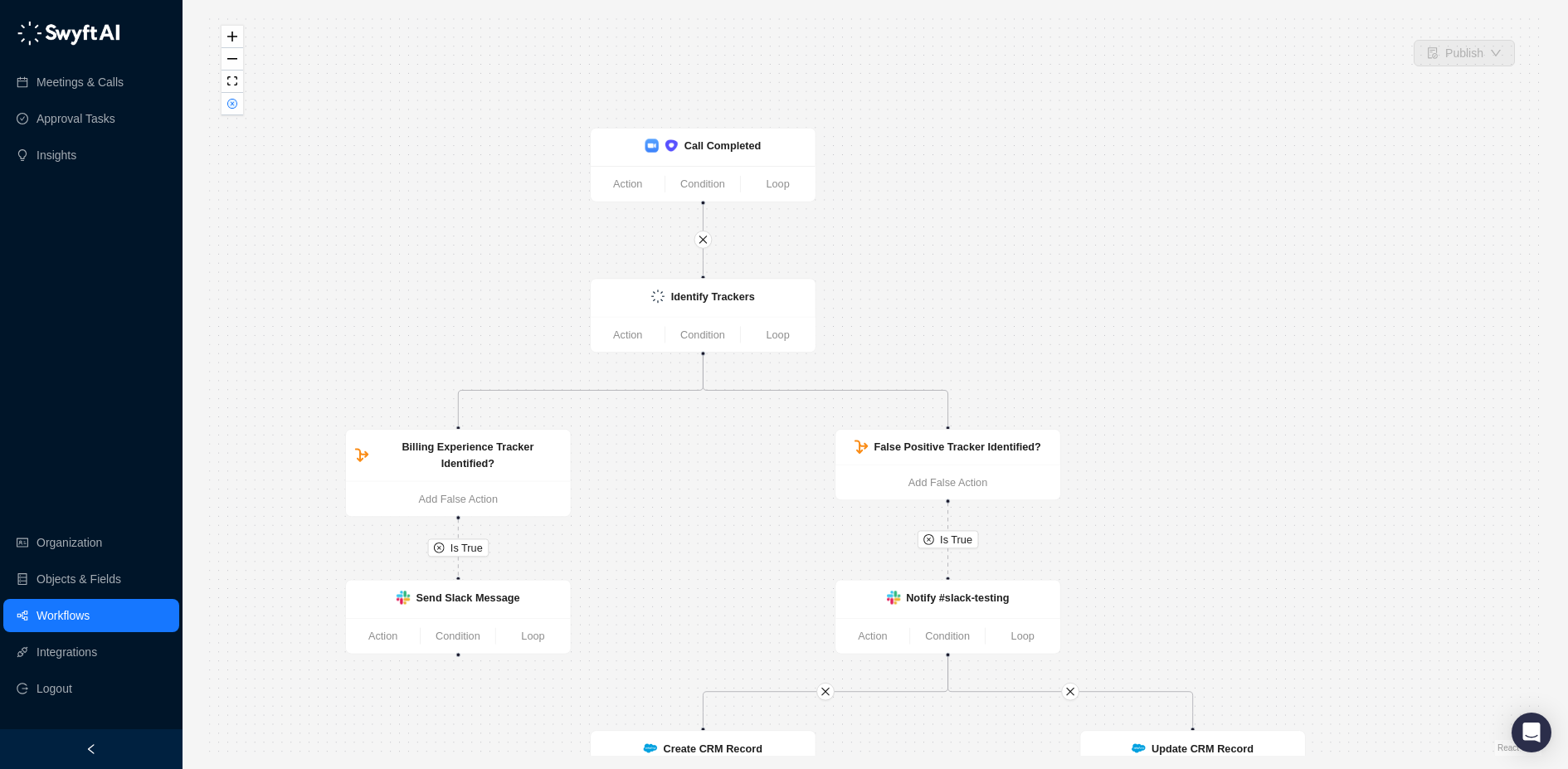click on "Is True Is True Identify Trackers Action Condition Loop False Positive Tracker Identified? Add False Action Billing Experience Tracker Identified? Add False Action Send Slack Message Action Condition Loop Notify #slack-testing Action Condition Loop Call Completed Action Condition Loop Update CRM Record Action Condition Loop Create CRM Record Action Condition Loop" at bounding box center (875, 384) 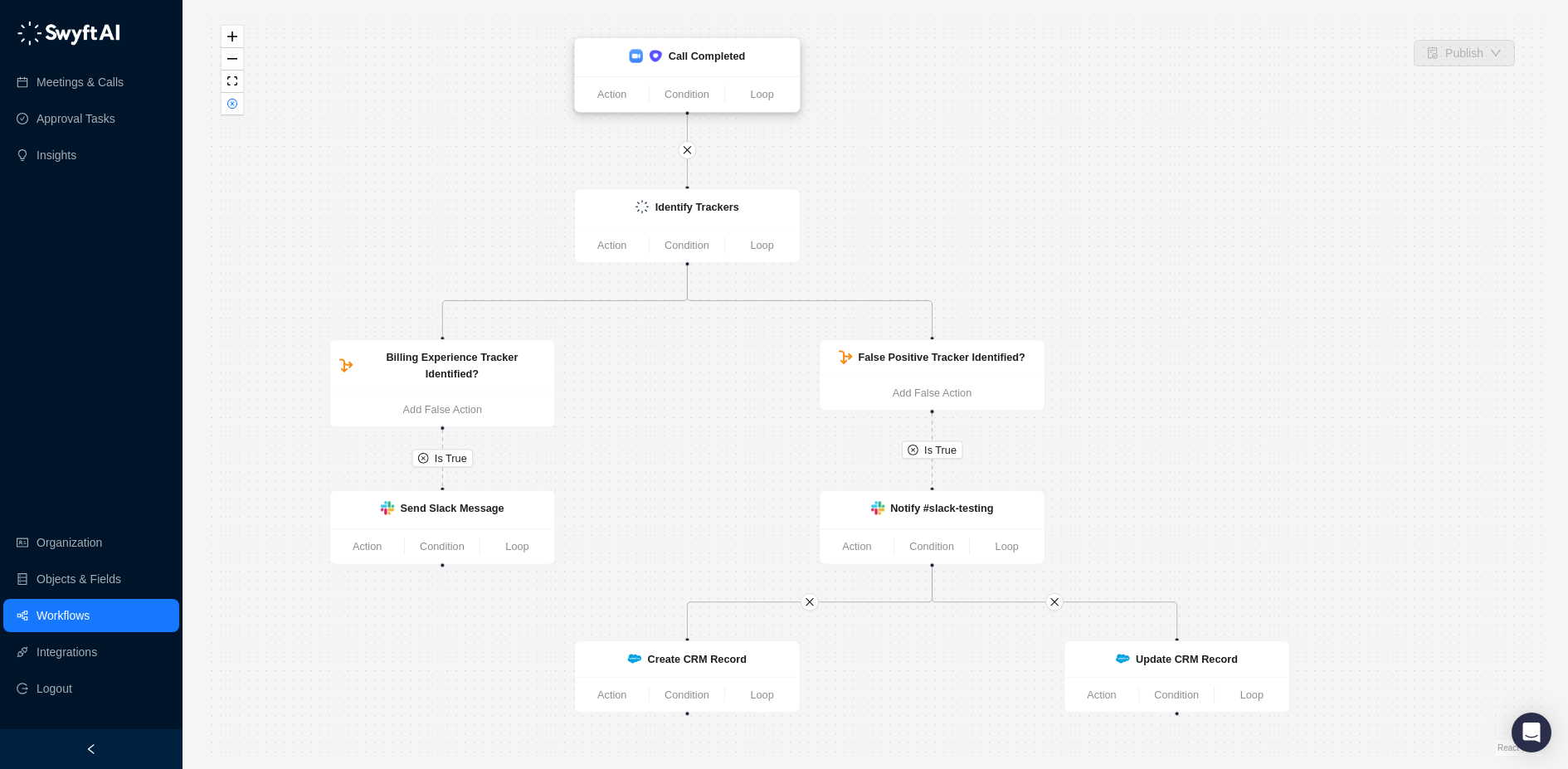 click on "Call Completed" at bounding box center (707, 56) 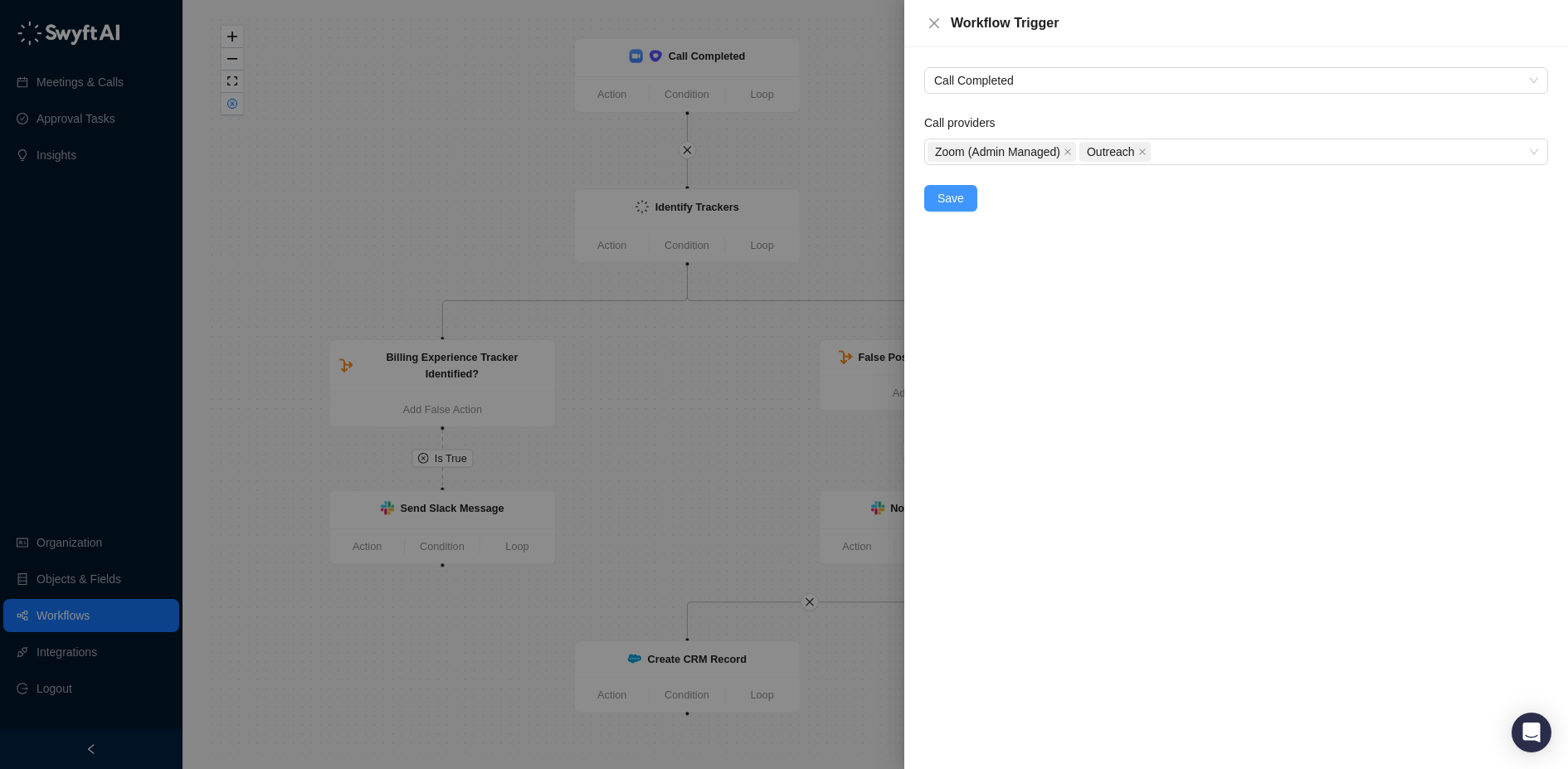 click on "Save" at bounding box center (951, 198) 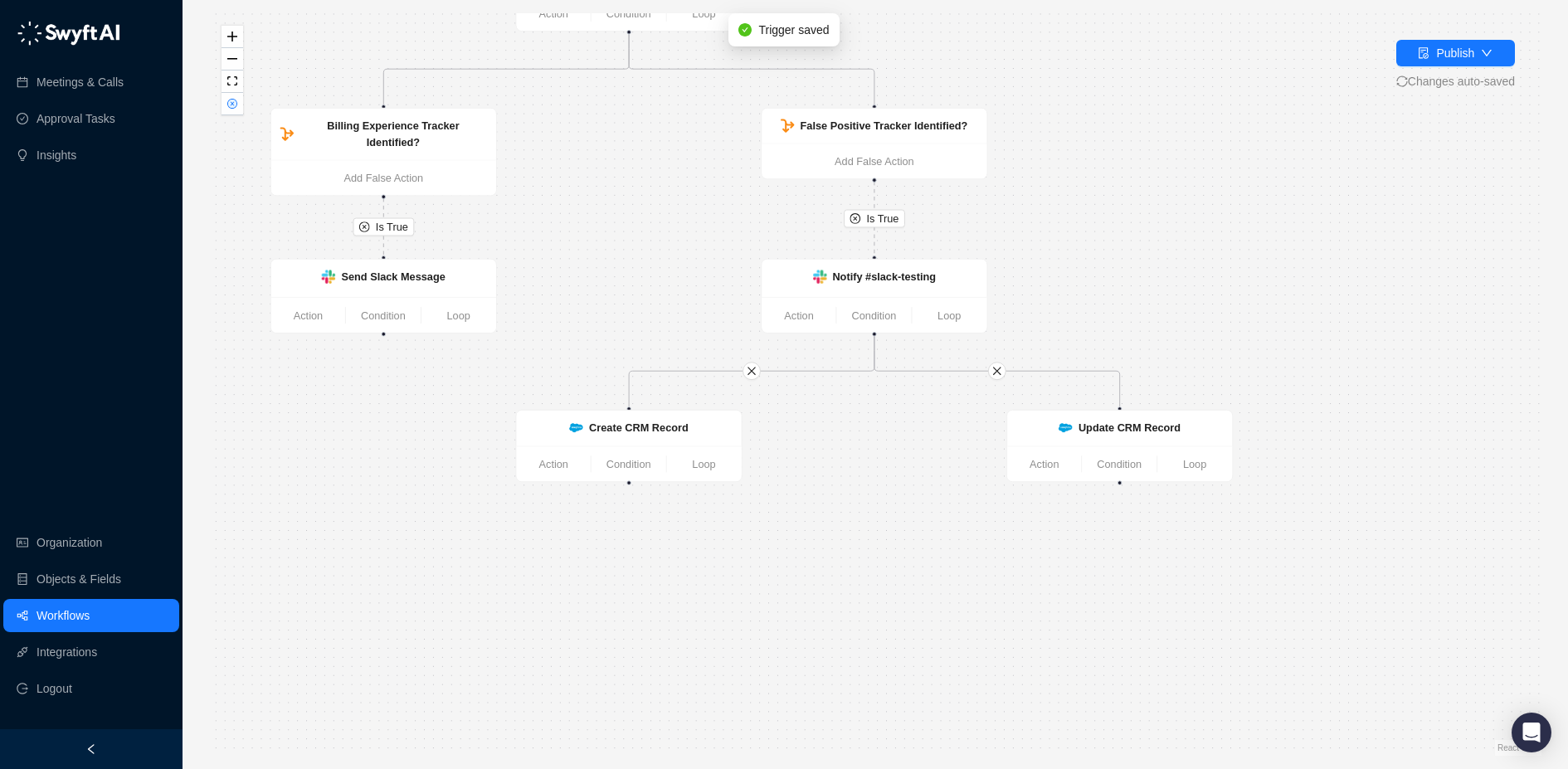 drag, startPoint x: 996, startPoint y: 246, endPoint x: 873, endPoint y: 4, distance: 271.46455 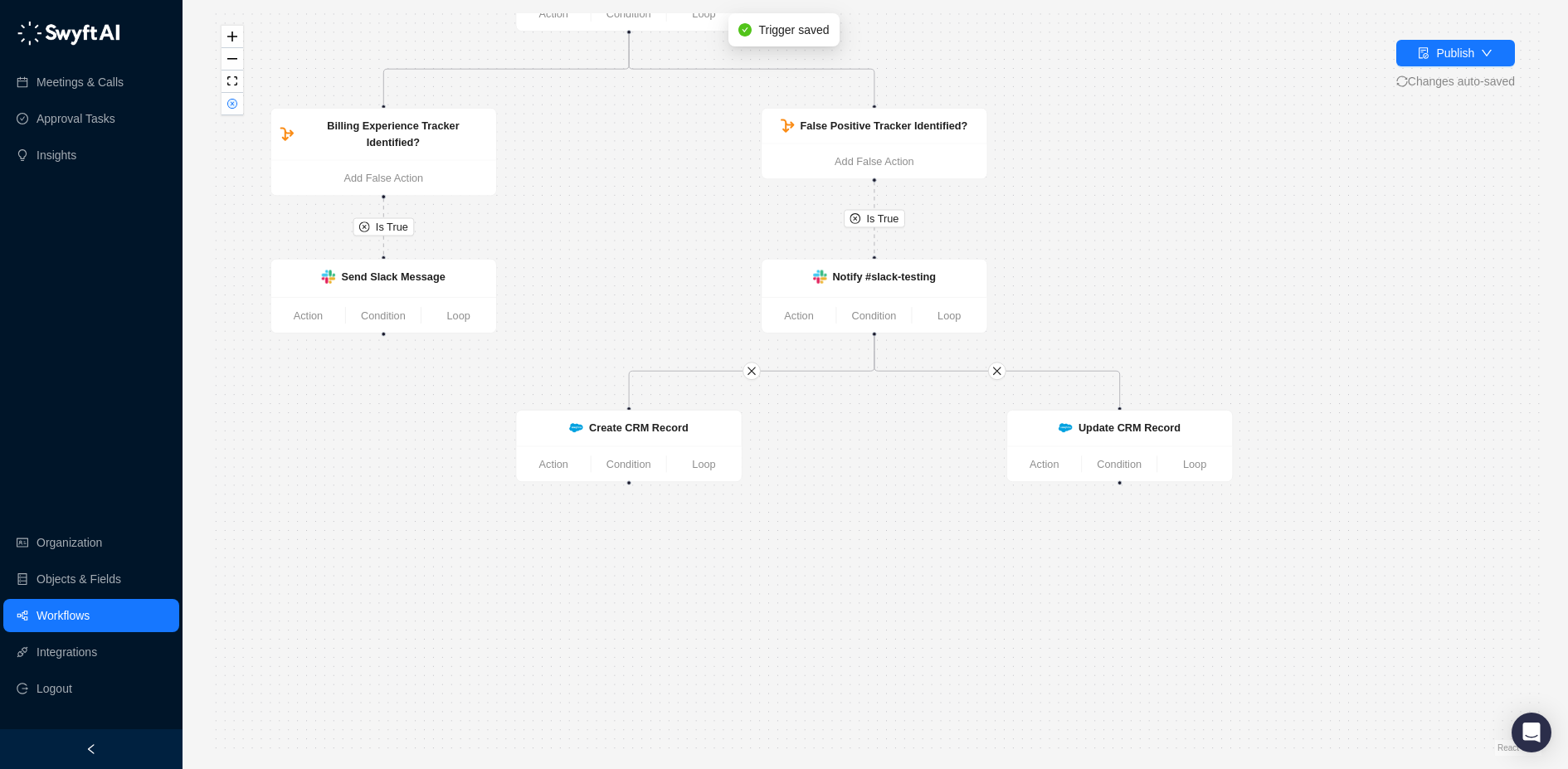 click on "Publish  Changes auto-saved Is True Is True Identify Trackers Action Condition Loop False Positive Tracker Identified? Add False Action Billing Experience Tracker Identified? Add False Action Send Slack Message Action Condition Loop Notify #slack-testing Action Condition Loop Call Completed Action Condition Loop Update CRM Record Action Condition Loop Create CRM Record Action Condition Loop React Flow Press enter or space to select a node. You can then use the arrow keys to move the node around.  Press delete to remove it and escape to cancel.   Press enter or space to select an edge. You can then press delete to remove it or escape to cancel." at bounding box center [875, 384] 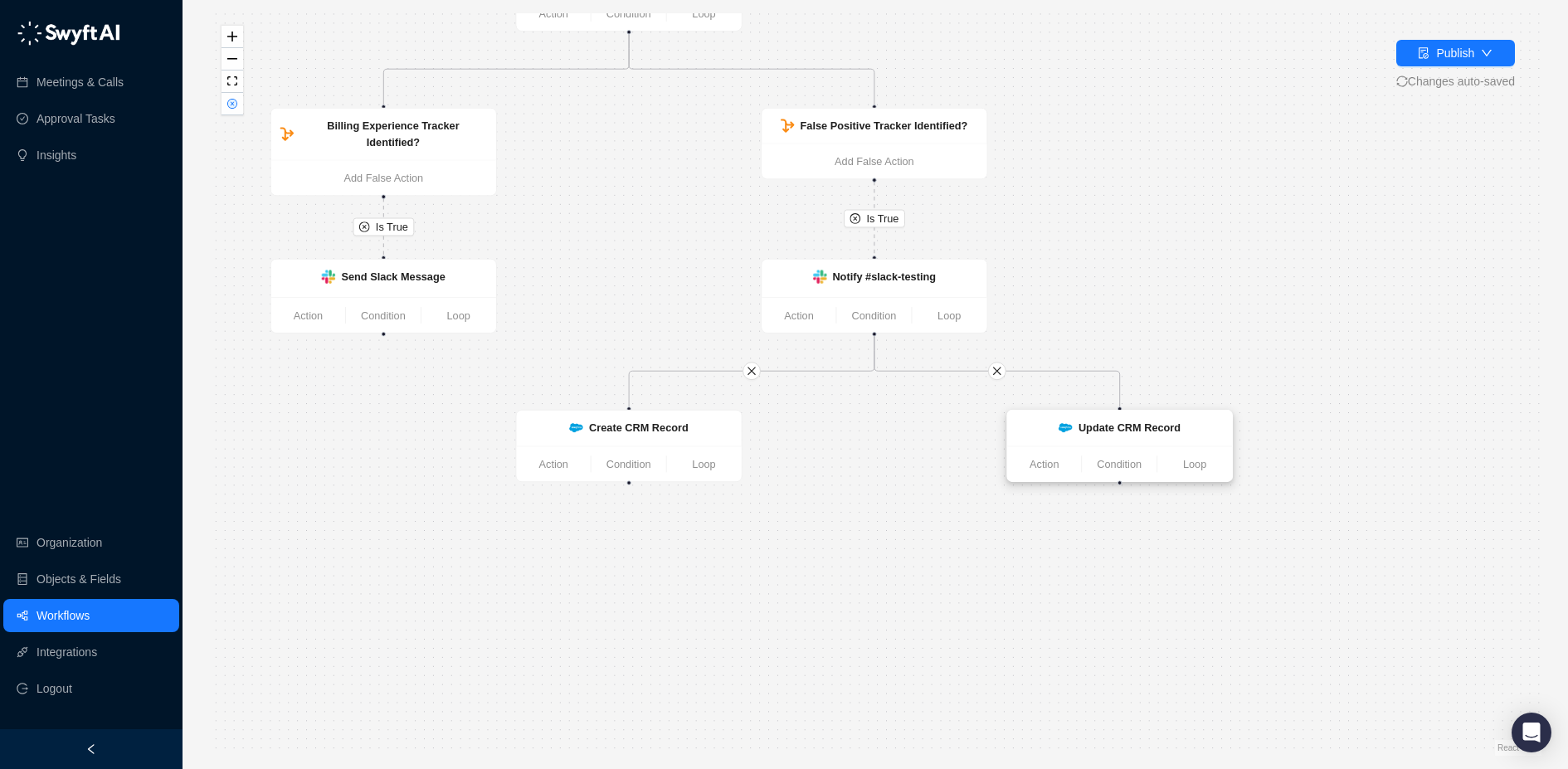 click at bounding box center (1065, 427) 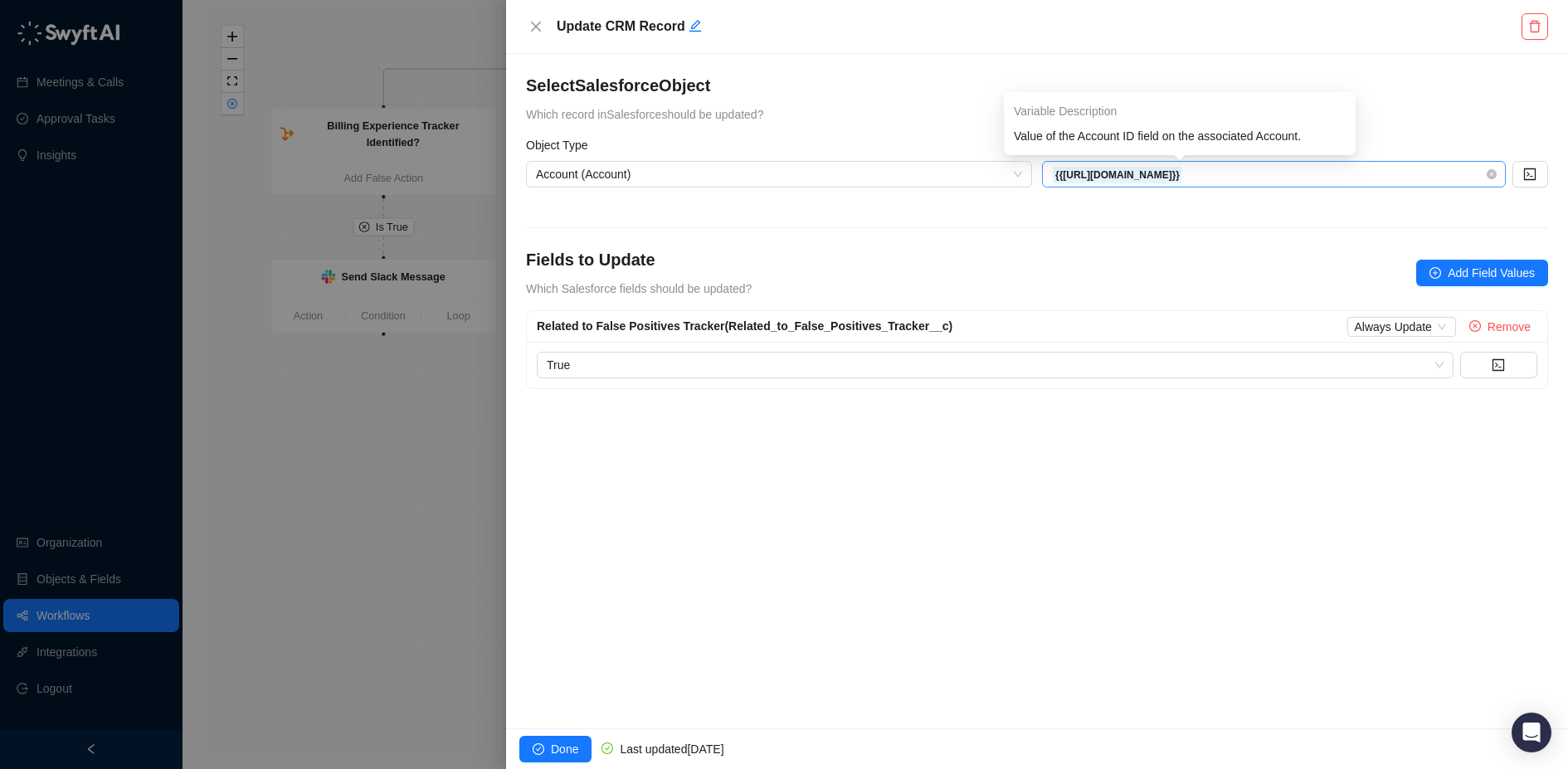 click on "{{[URL][DOMAIN_NAME]}}" at bounding box center [1118, 175] 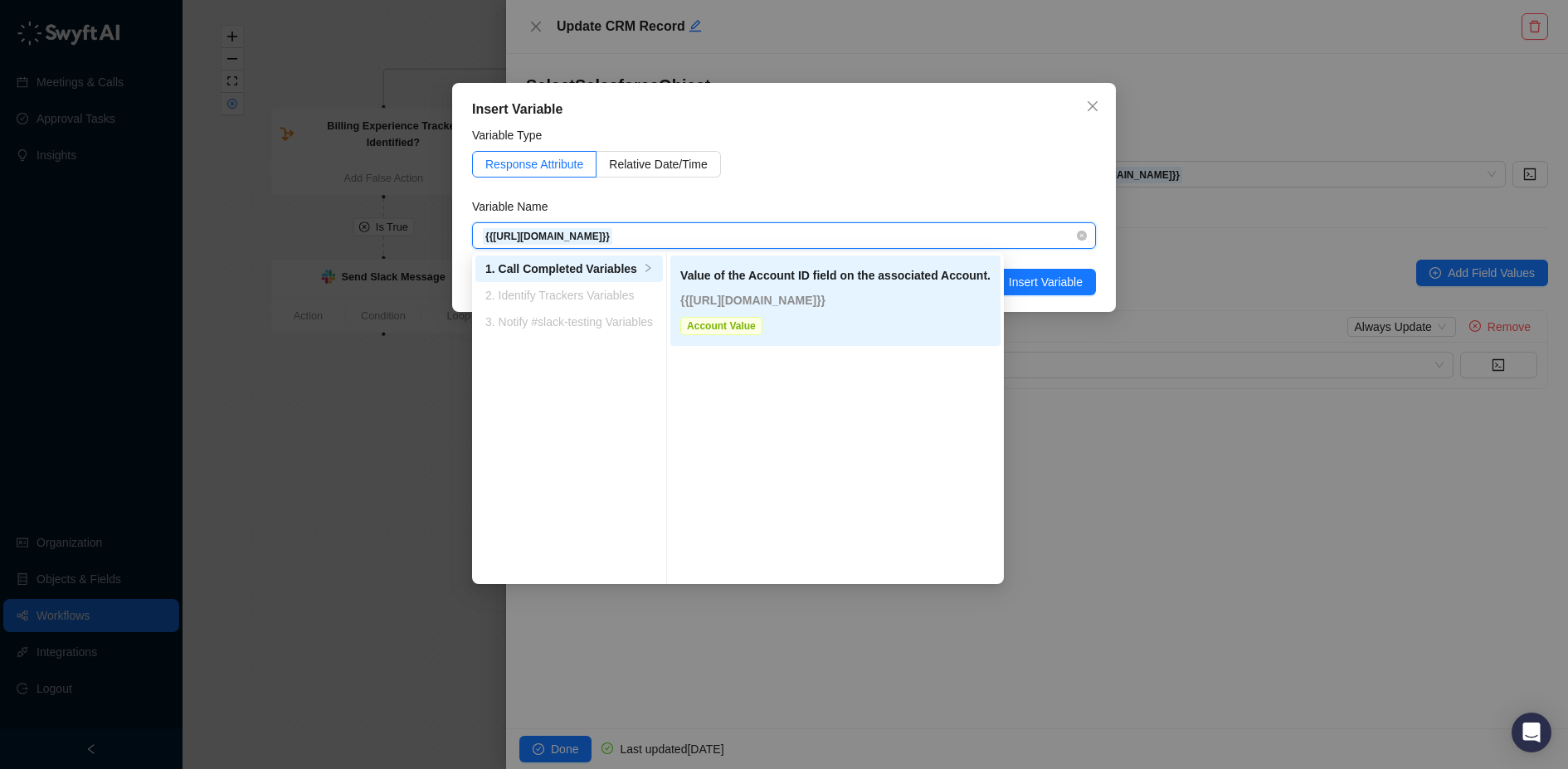 click on "{{[URL][DOMAIN_NAME]}}" at bounding box center (835, 300) 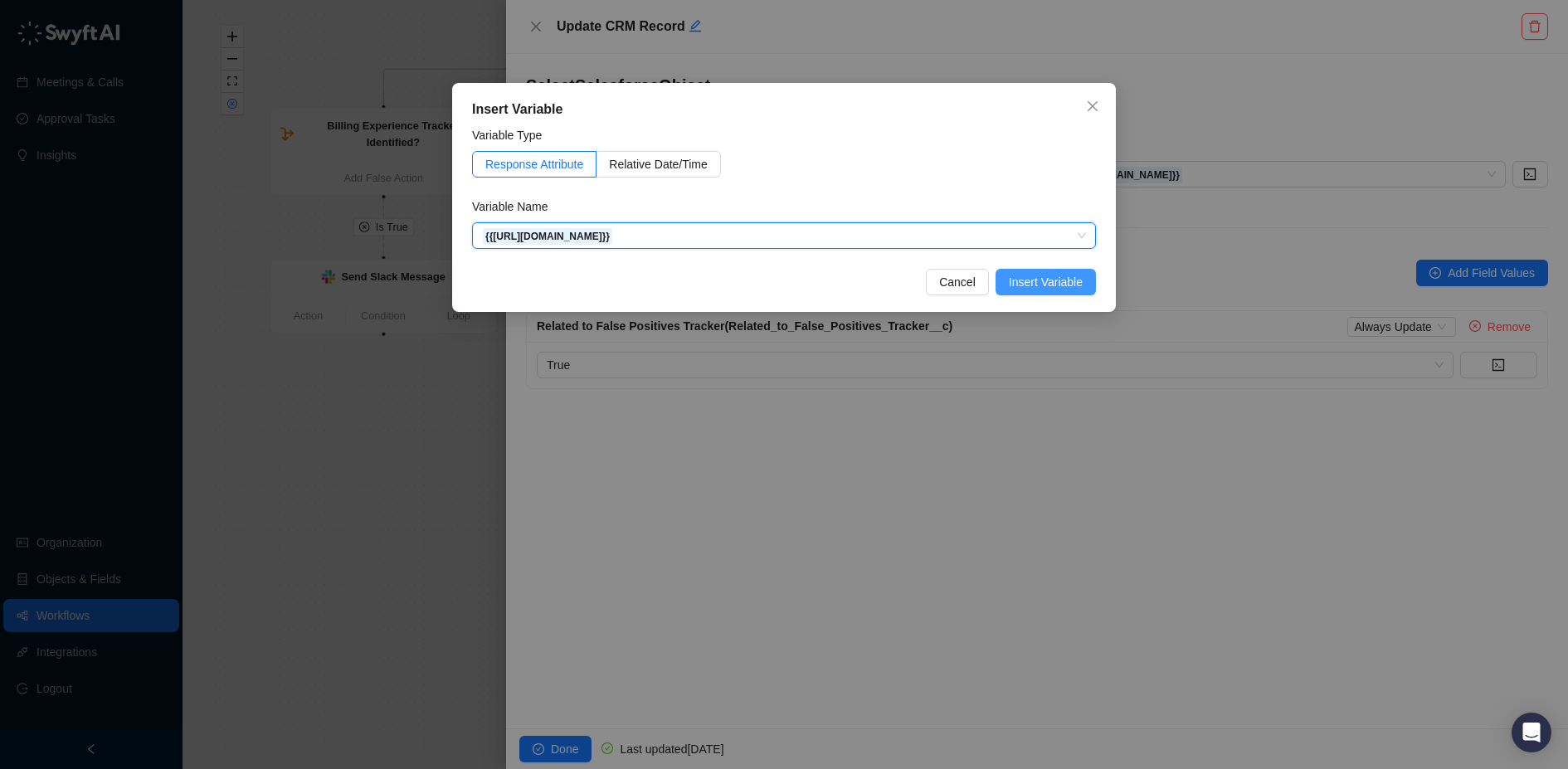 click on "Insert Variable" at bounding box center [1045, 282] 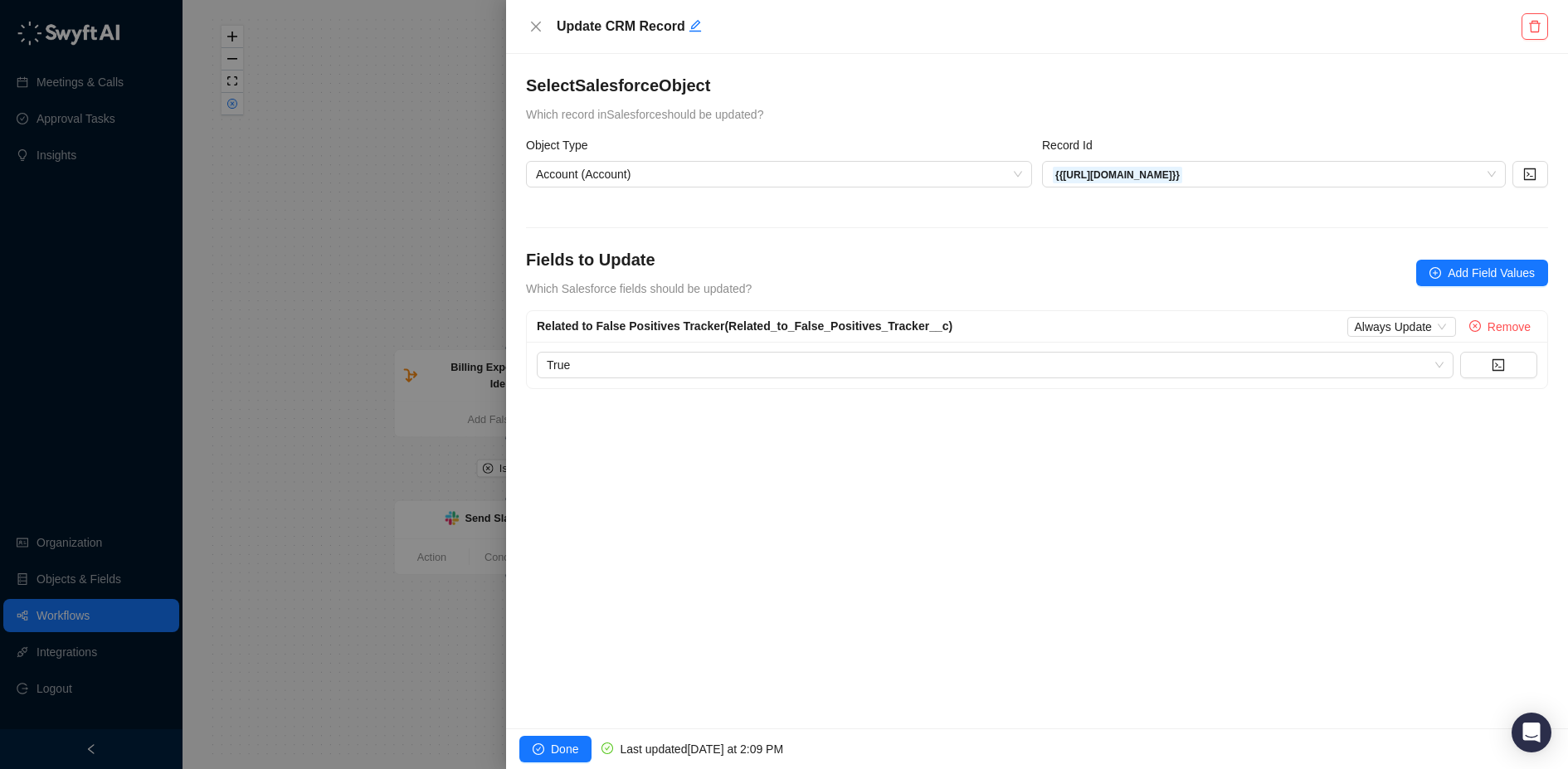 click at bounding box center [784, 384] 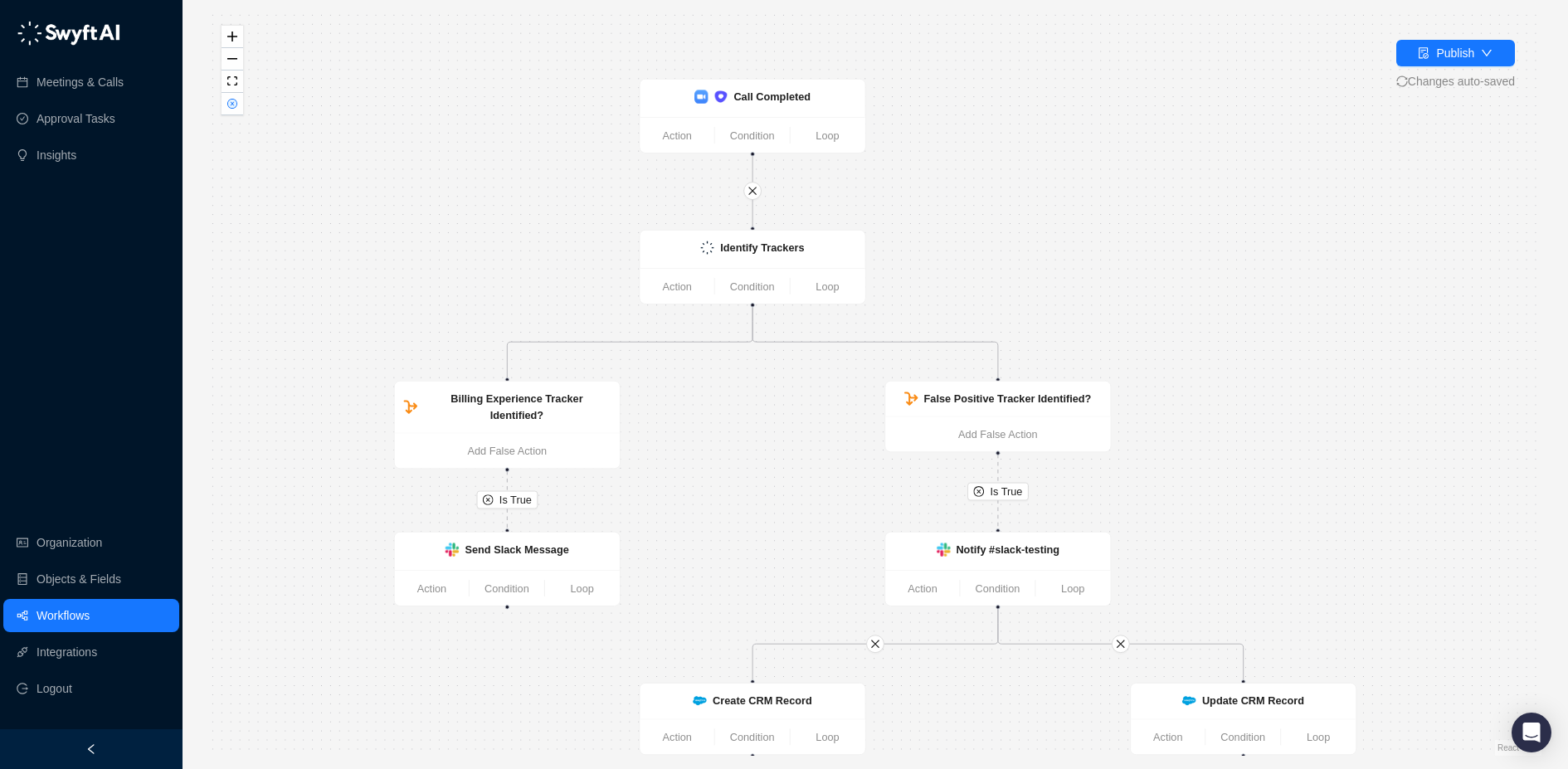 drag, startPoint x: 1142, startPoint y: 234, endPoint x: 1142, endPoint y: 262, distance: 28 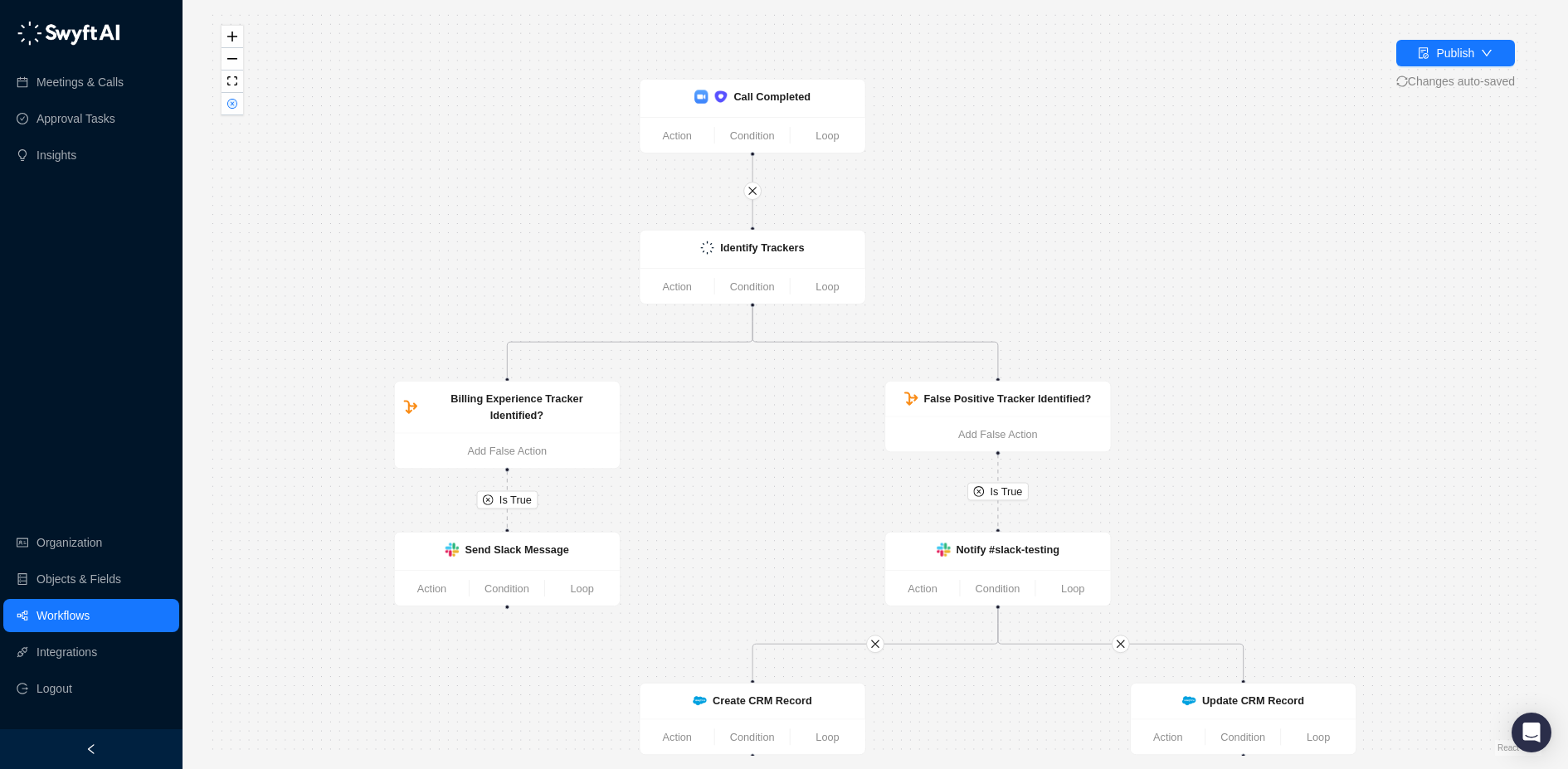 click on "Is True Is True Identify Trackers Action Condition Loop False Positive Tracker Identified? Add False Action Billing Experience Tracker Identified? Add False Action Send Slack Message Action Condition Loop Notify #slack-testing Action Condition Loop Call Completed Action Condition Loop Update CRM Record Action Condition Loop Create CRM Record Action Condition Loop" at bounding box center [875, 384] 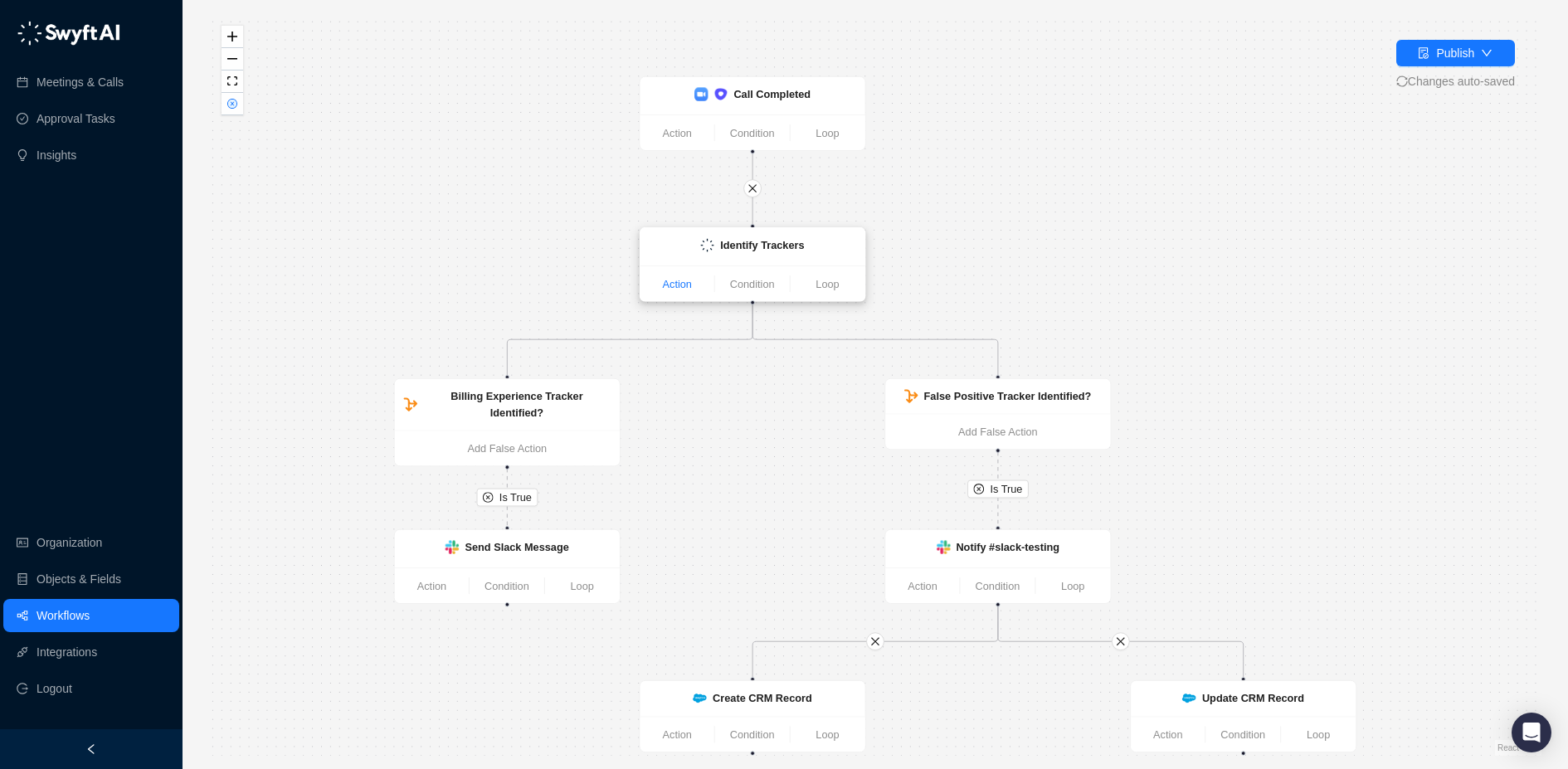 click on "Action" at bounding box center [677, 284] 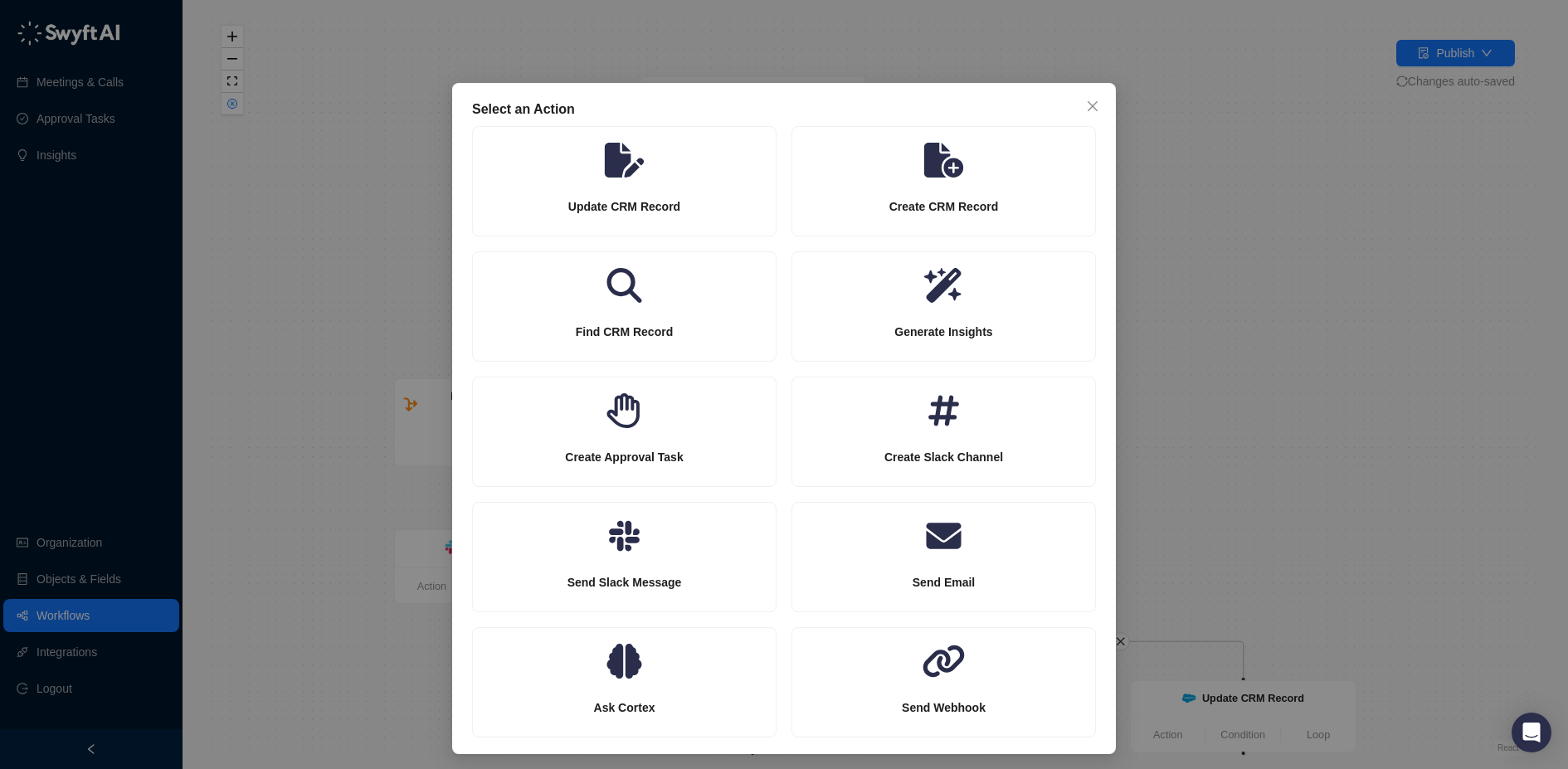 click 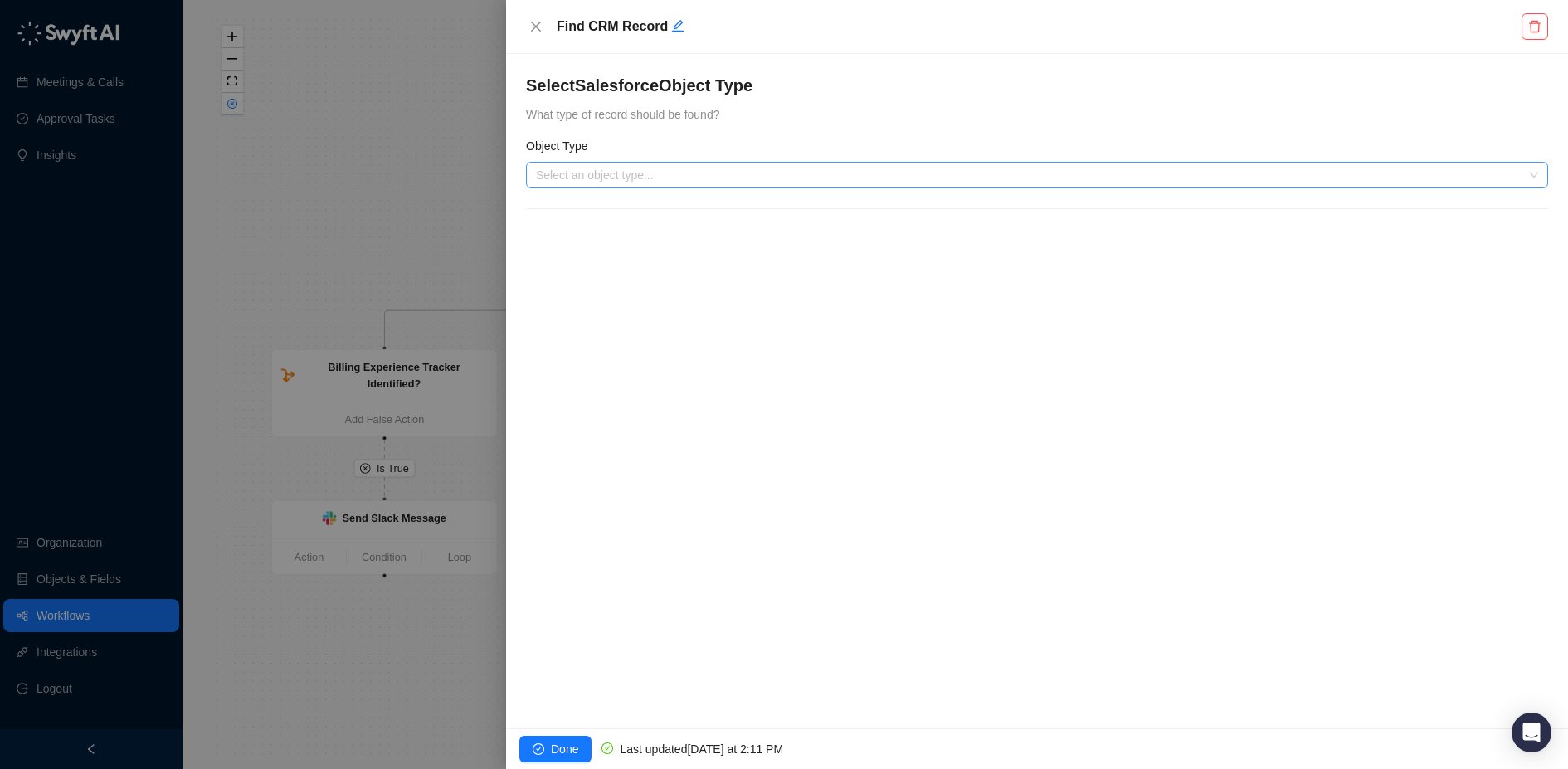 click at bounding box center [1032, 175] 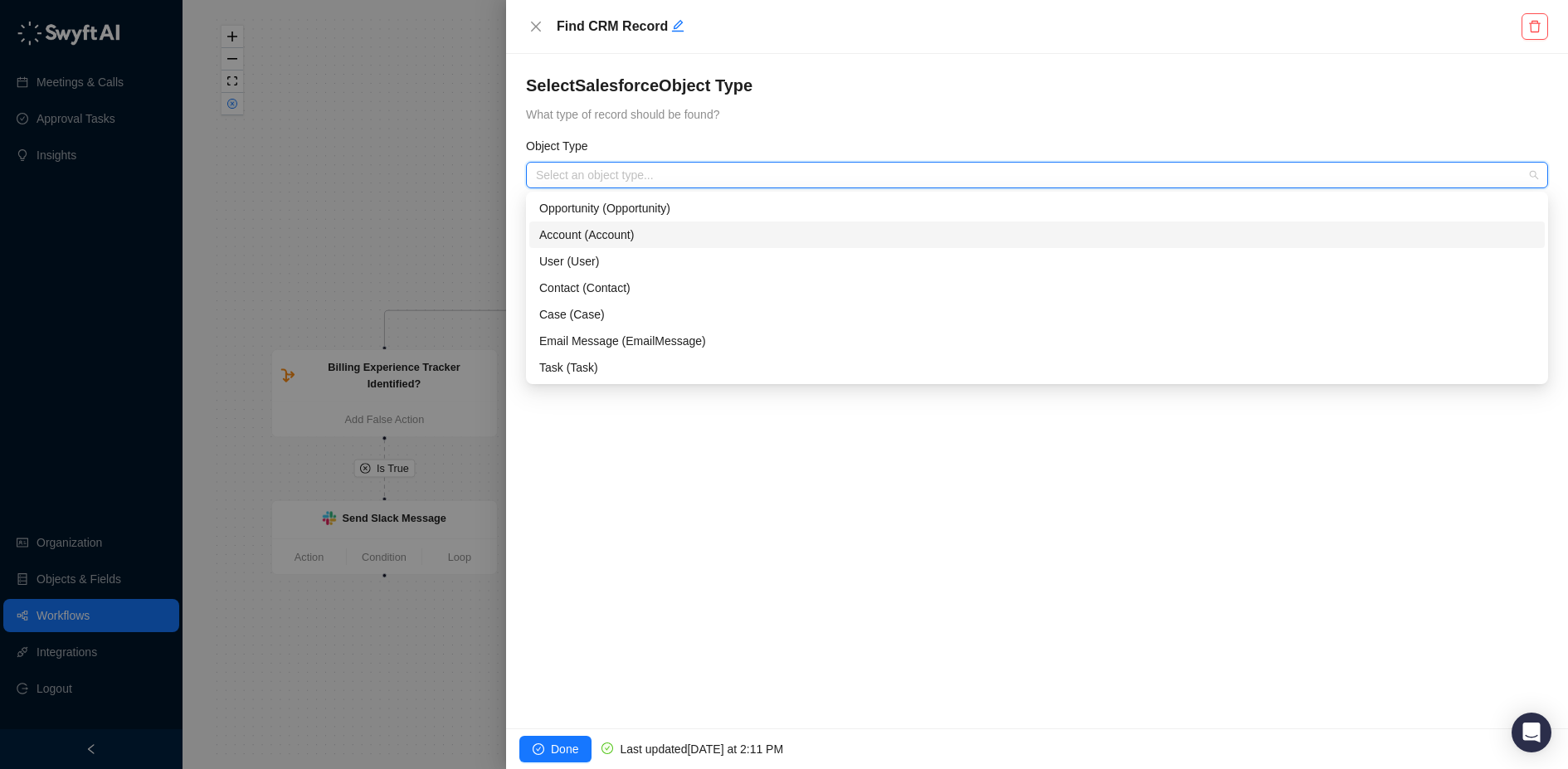click on "Account (Account)" at bounding box center (1037, 235) 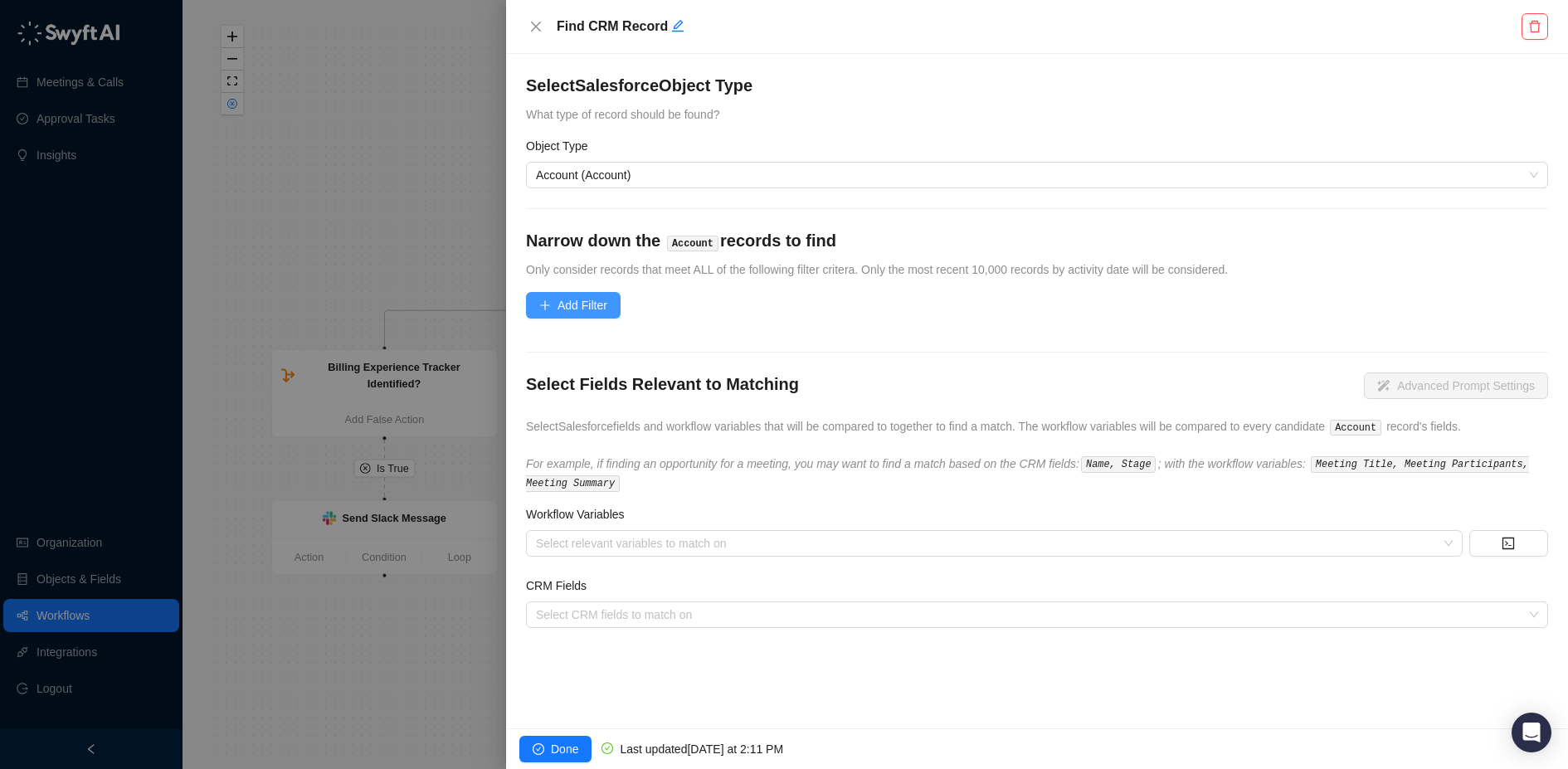 click on "Add Filter" at bounding box center [573, 305] 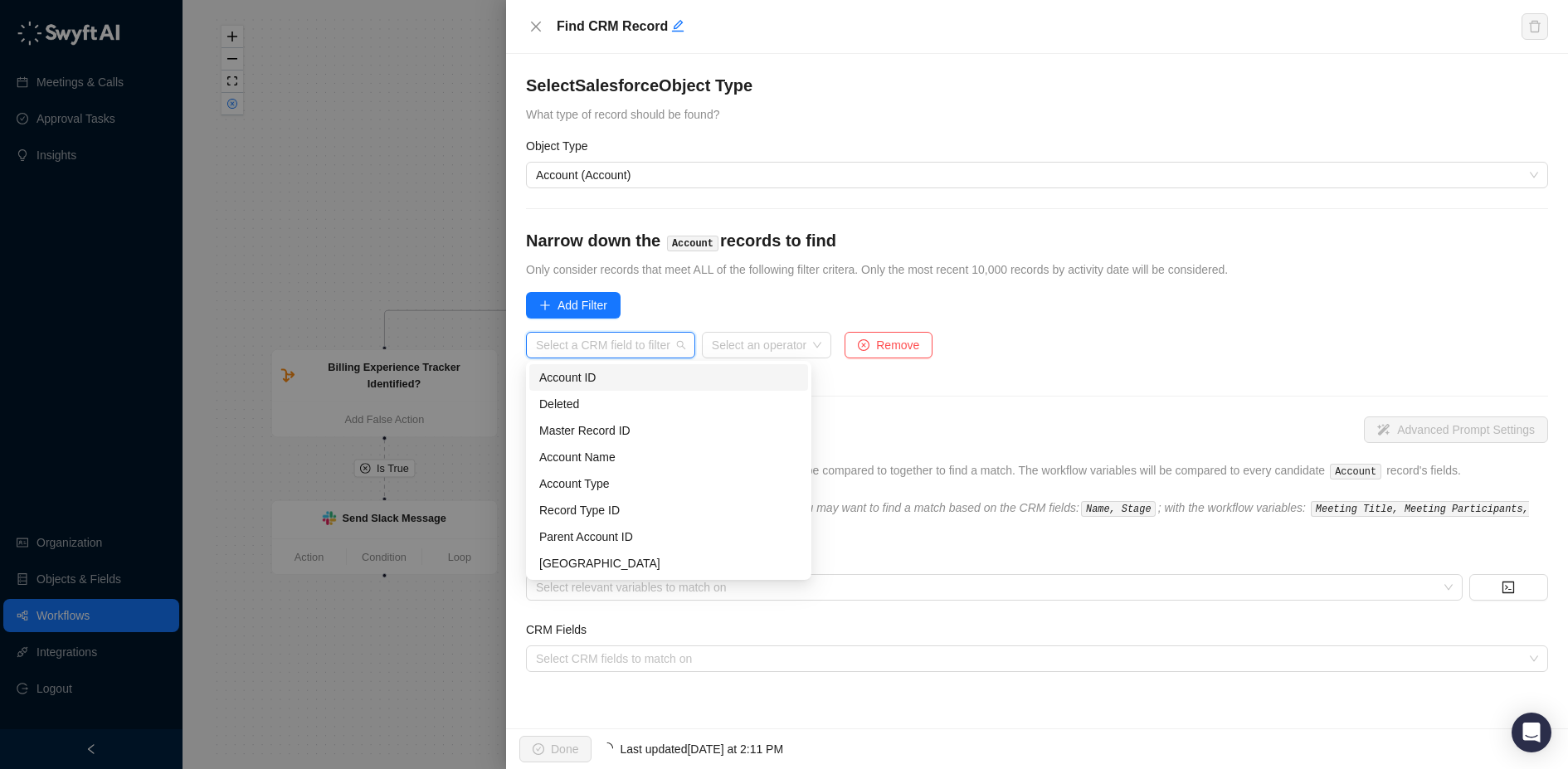 click at bounding box center (606, 345) 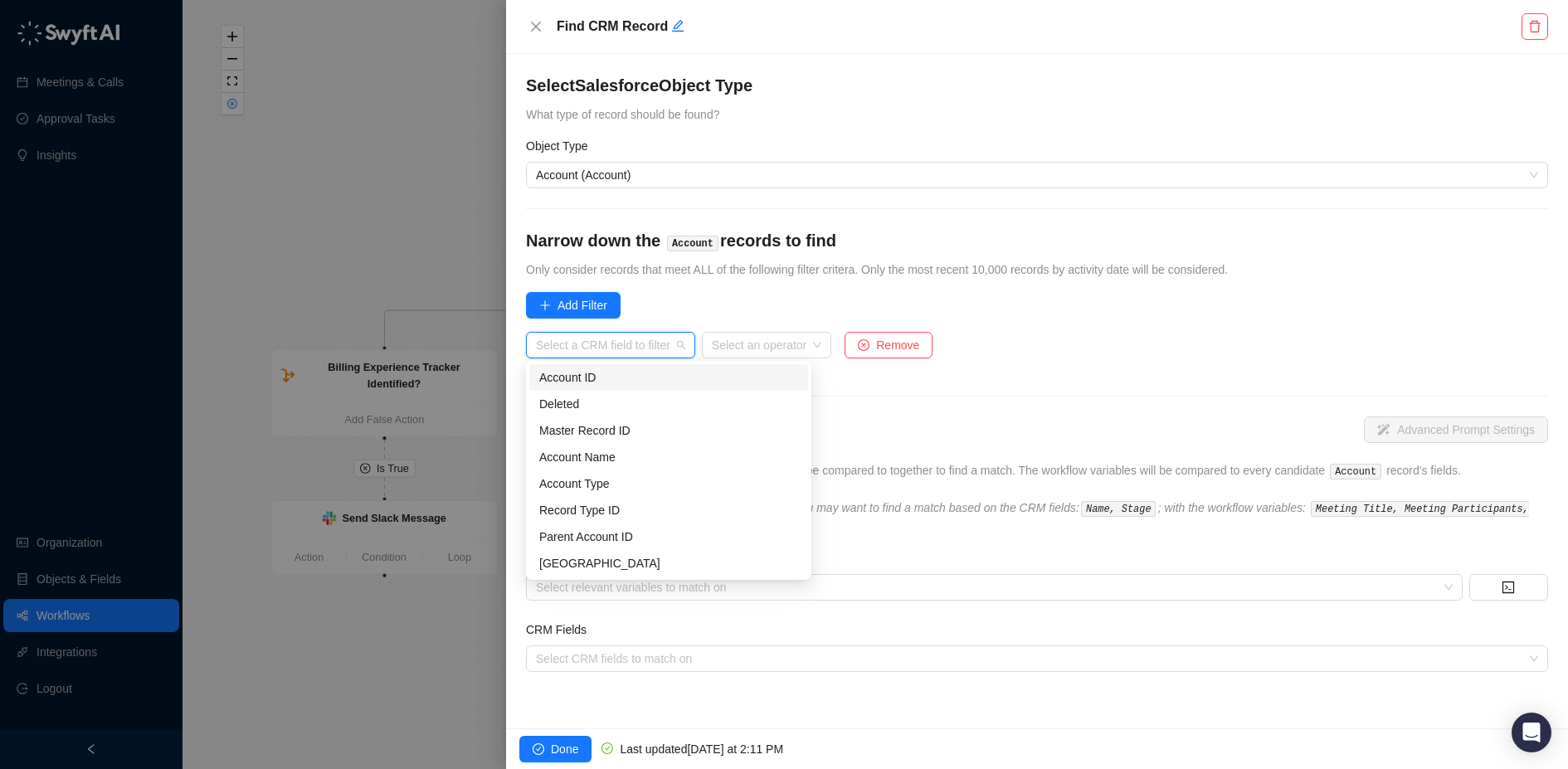 click on "Account ID" at bounding box center [669, 377] 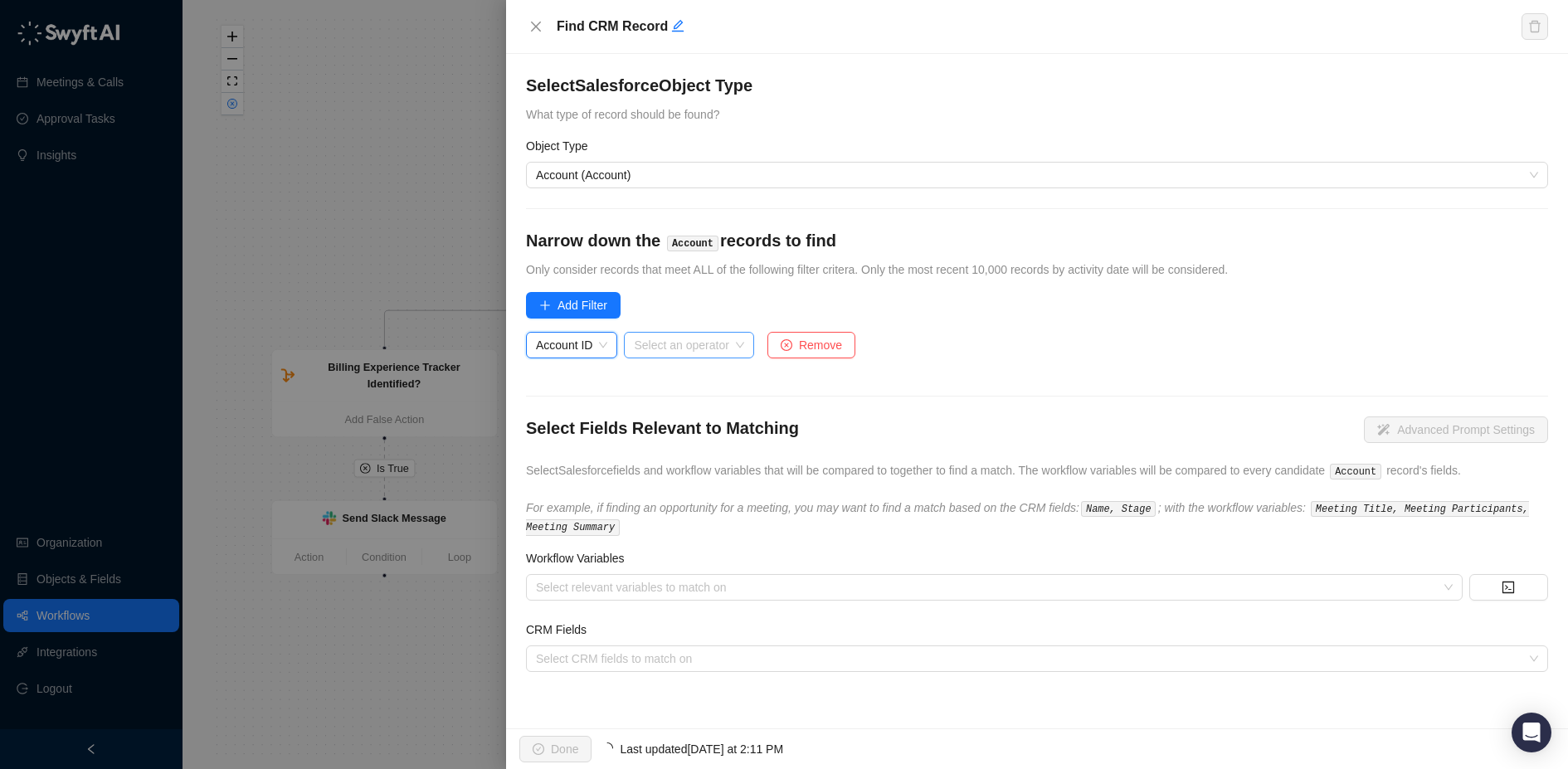 click at bounding box center (684, 345) 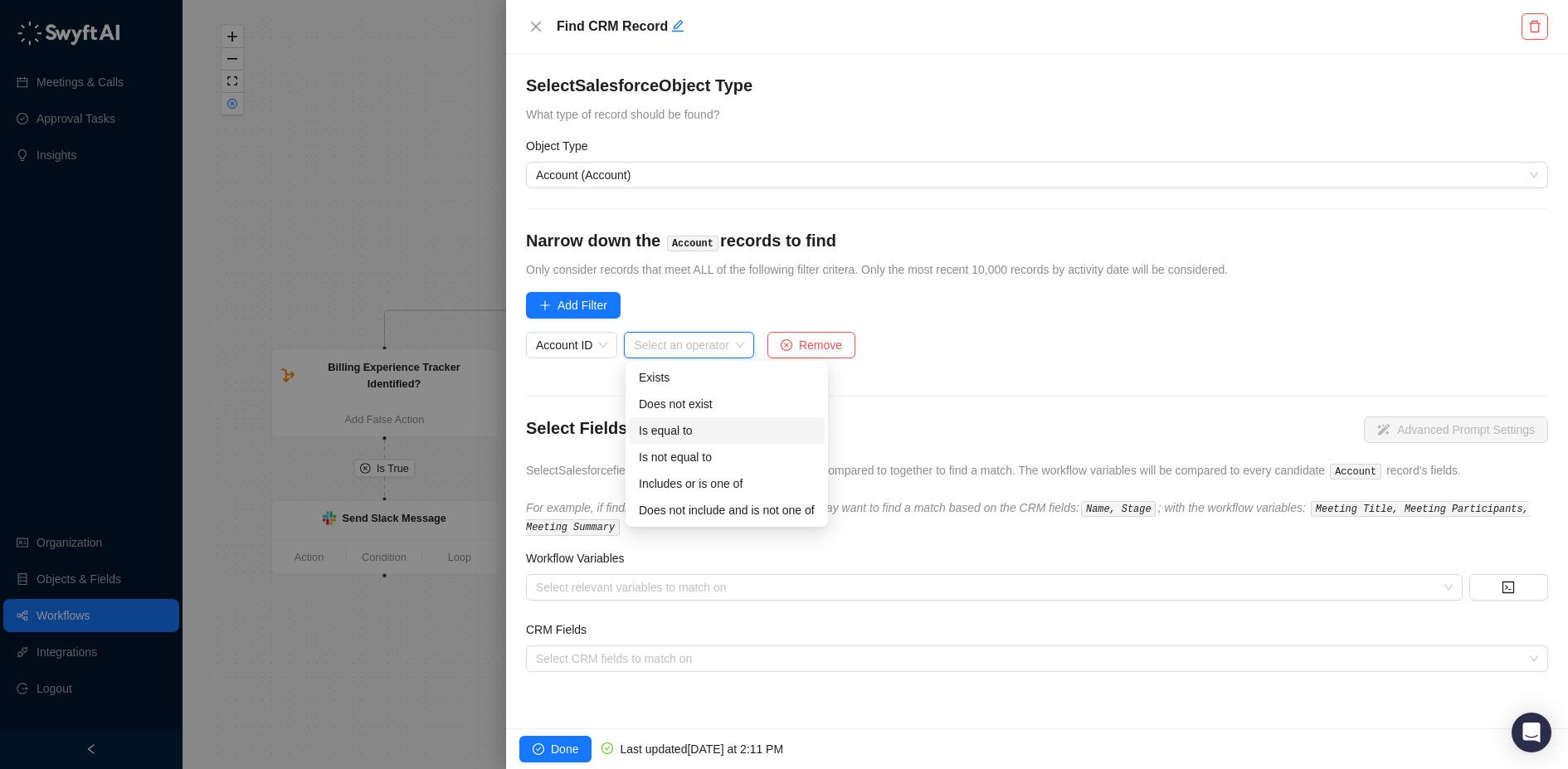 click on "Is equal to" at bounding box center [727, 431] 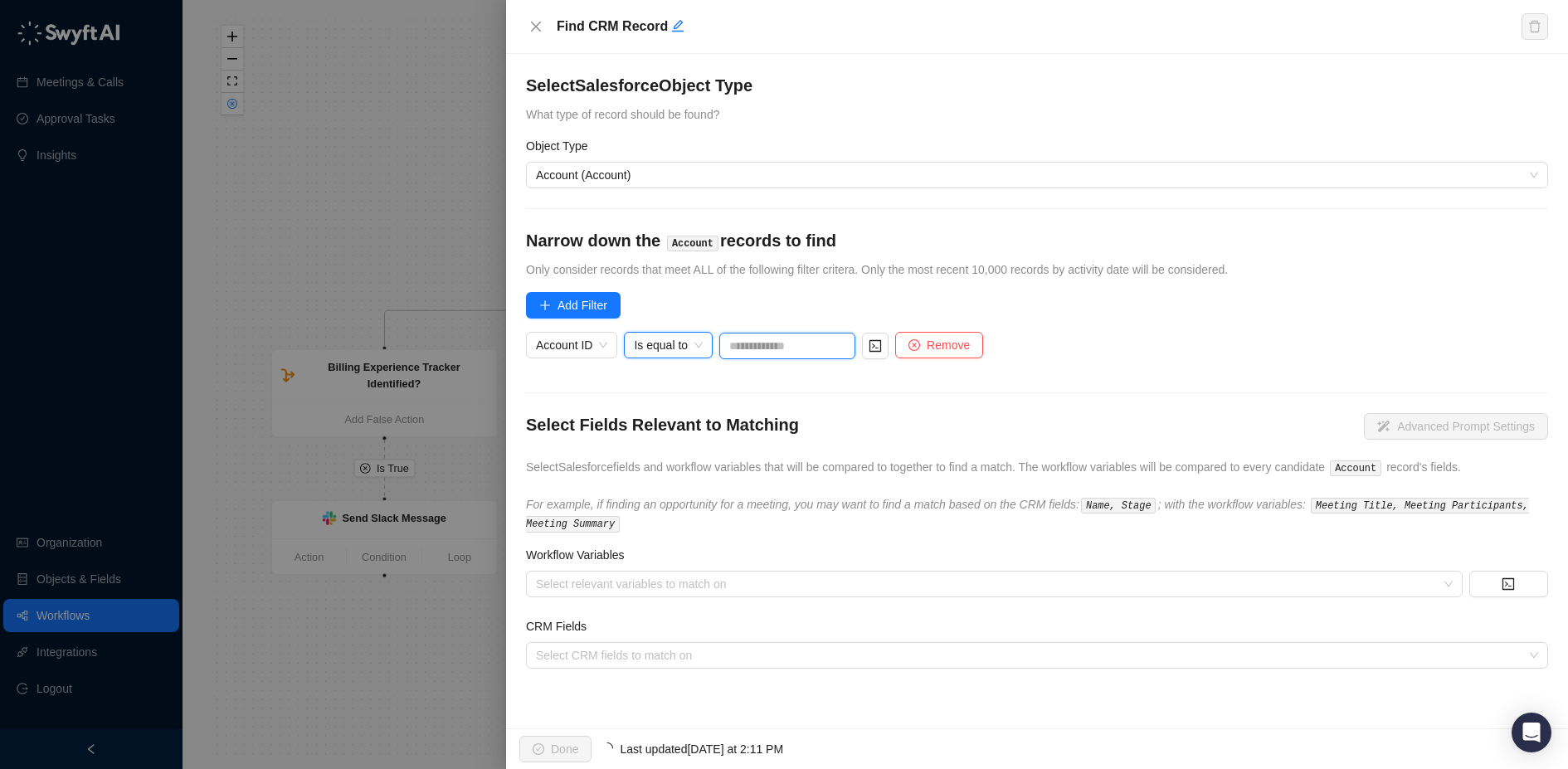 click at bounding box center (787, 346) 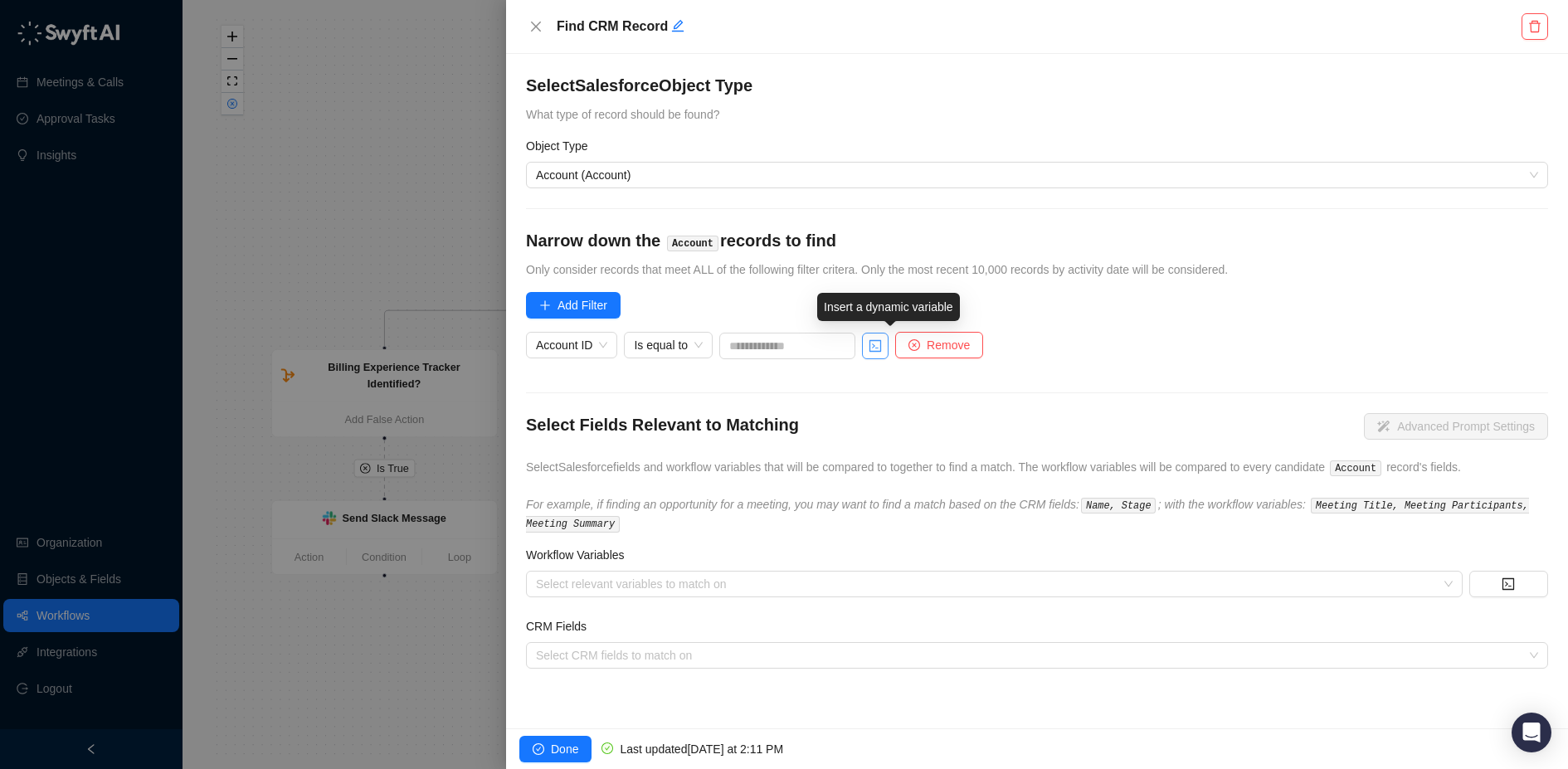 click 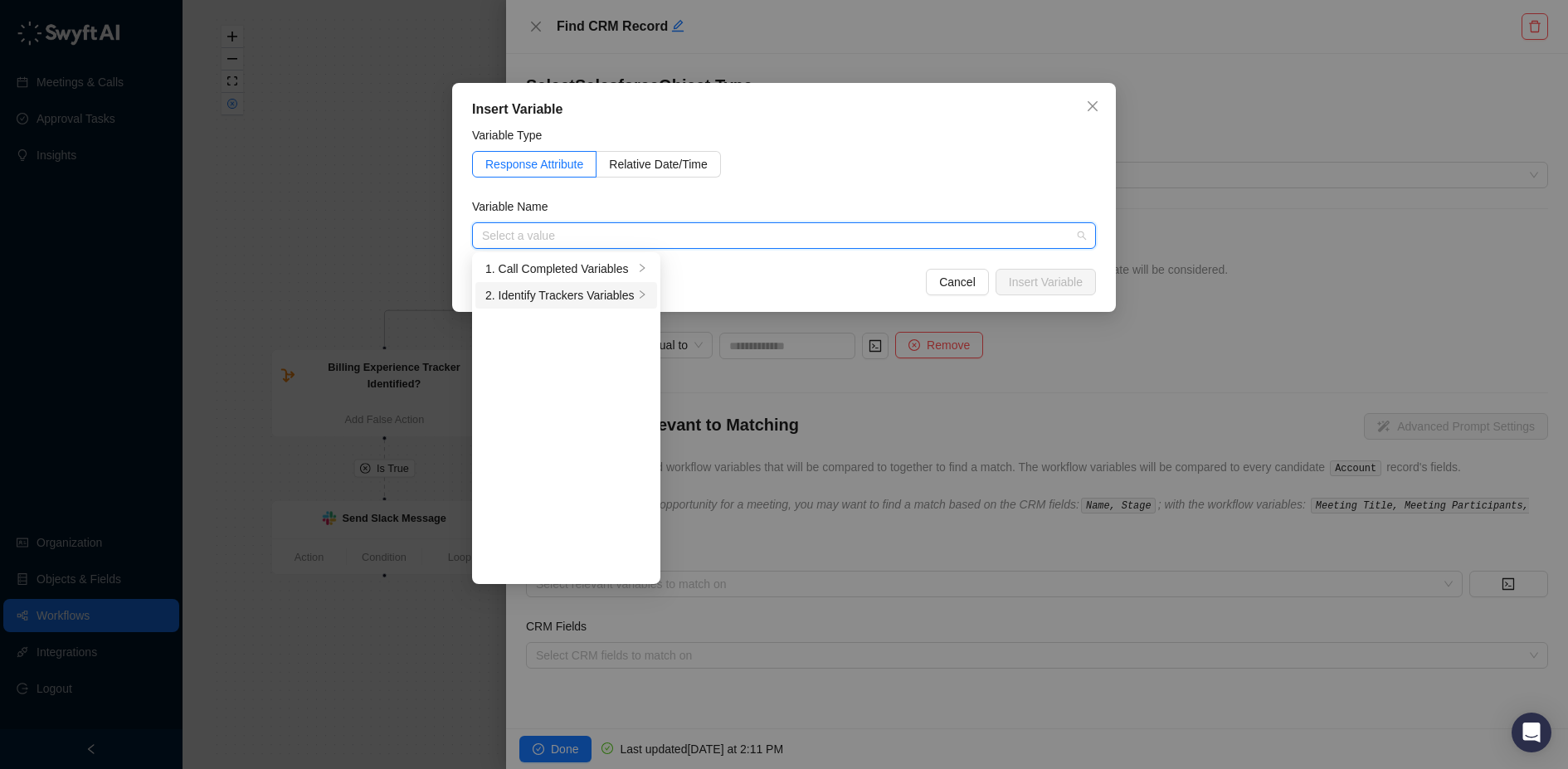 click 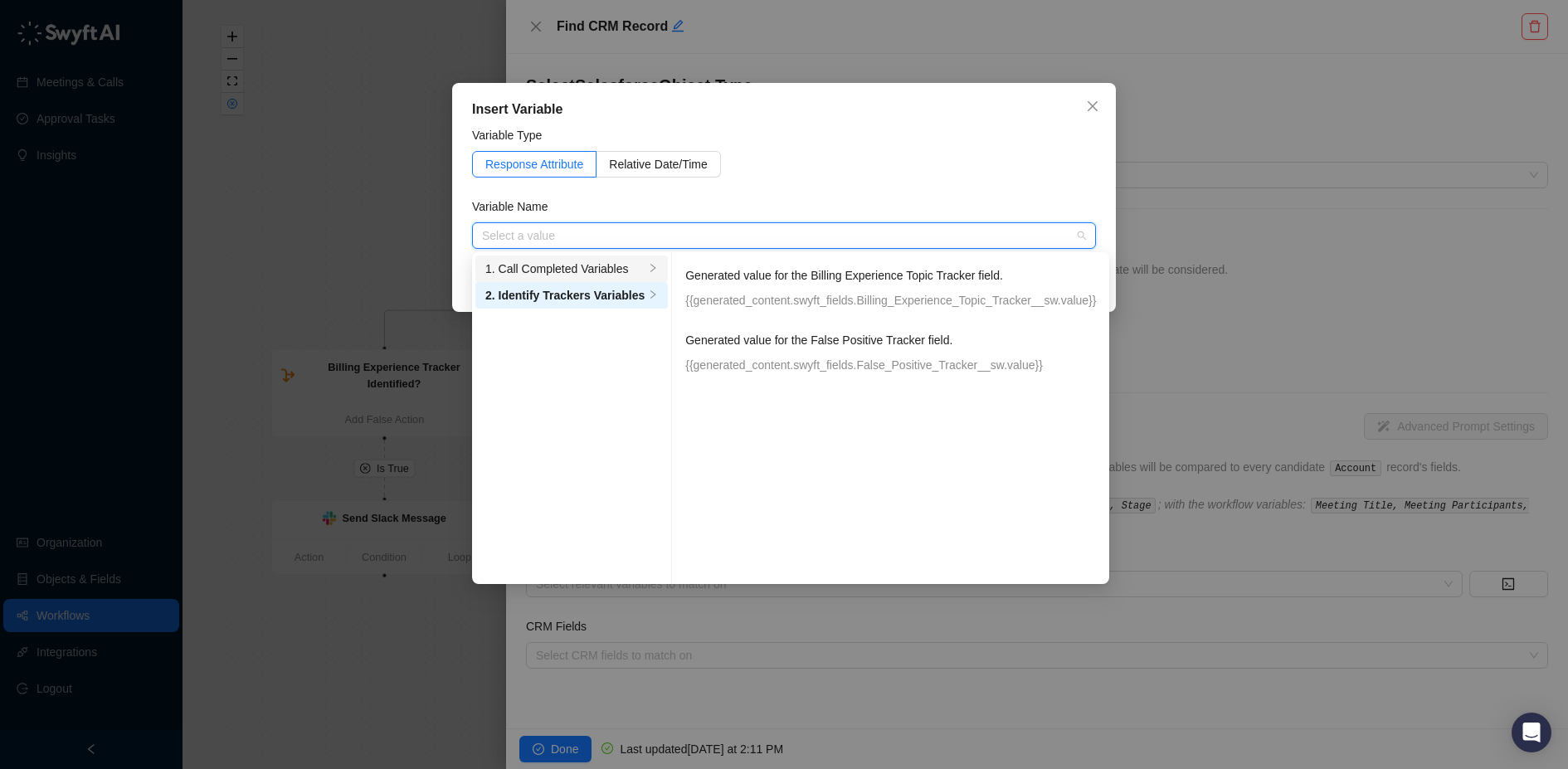 click on "1. Call Completed Variables" at bounding box center (572, 269) 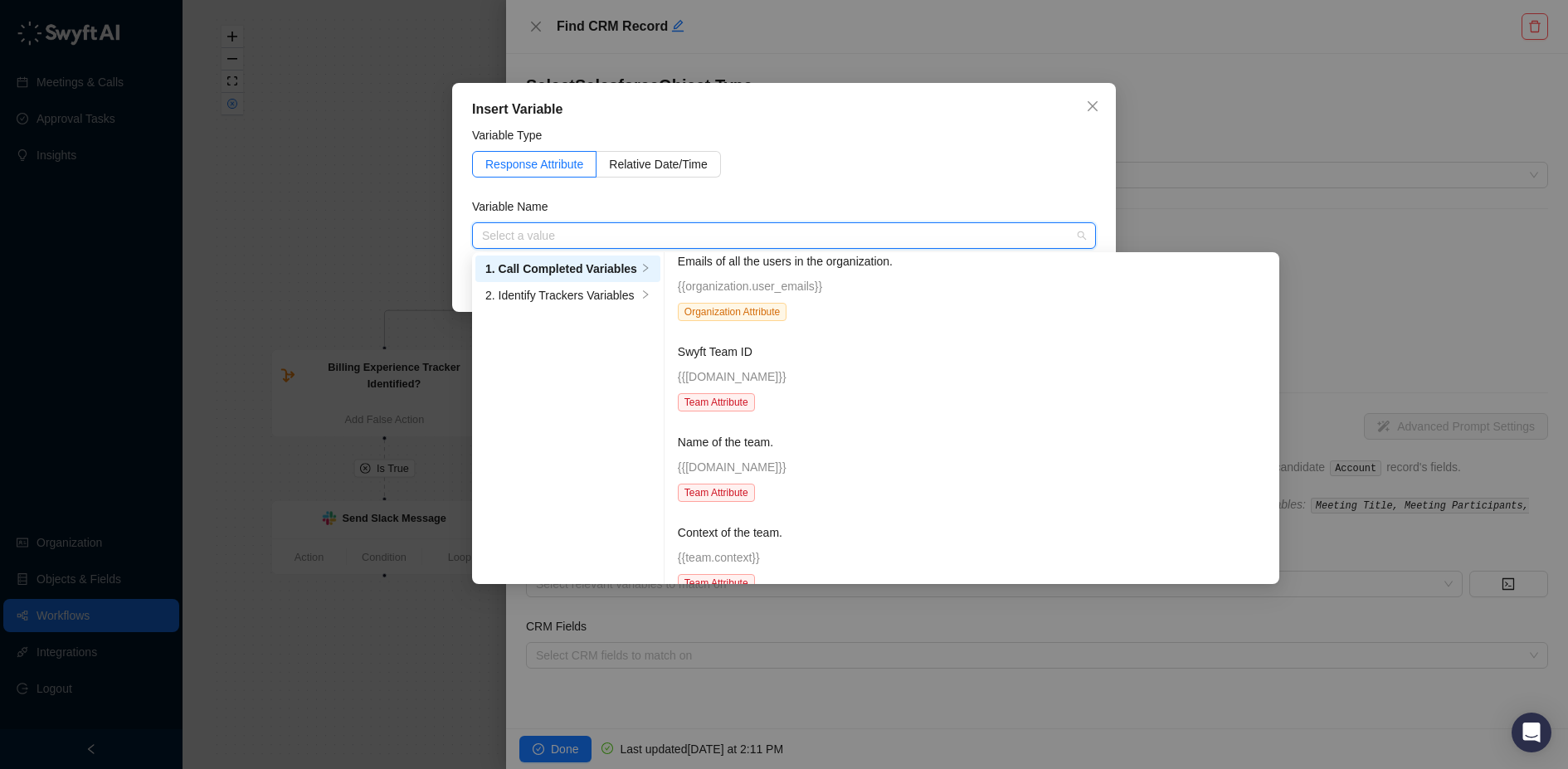 scroll, scrollTop: 689, scrollLeft: 0, axis: vertical 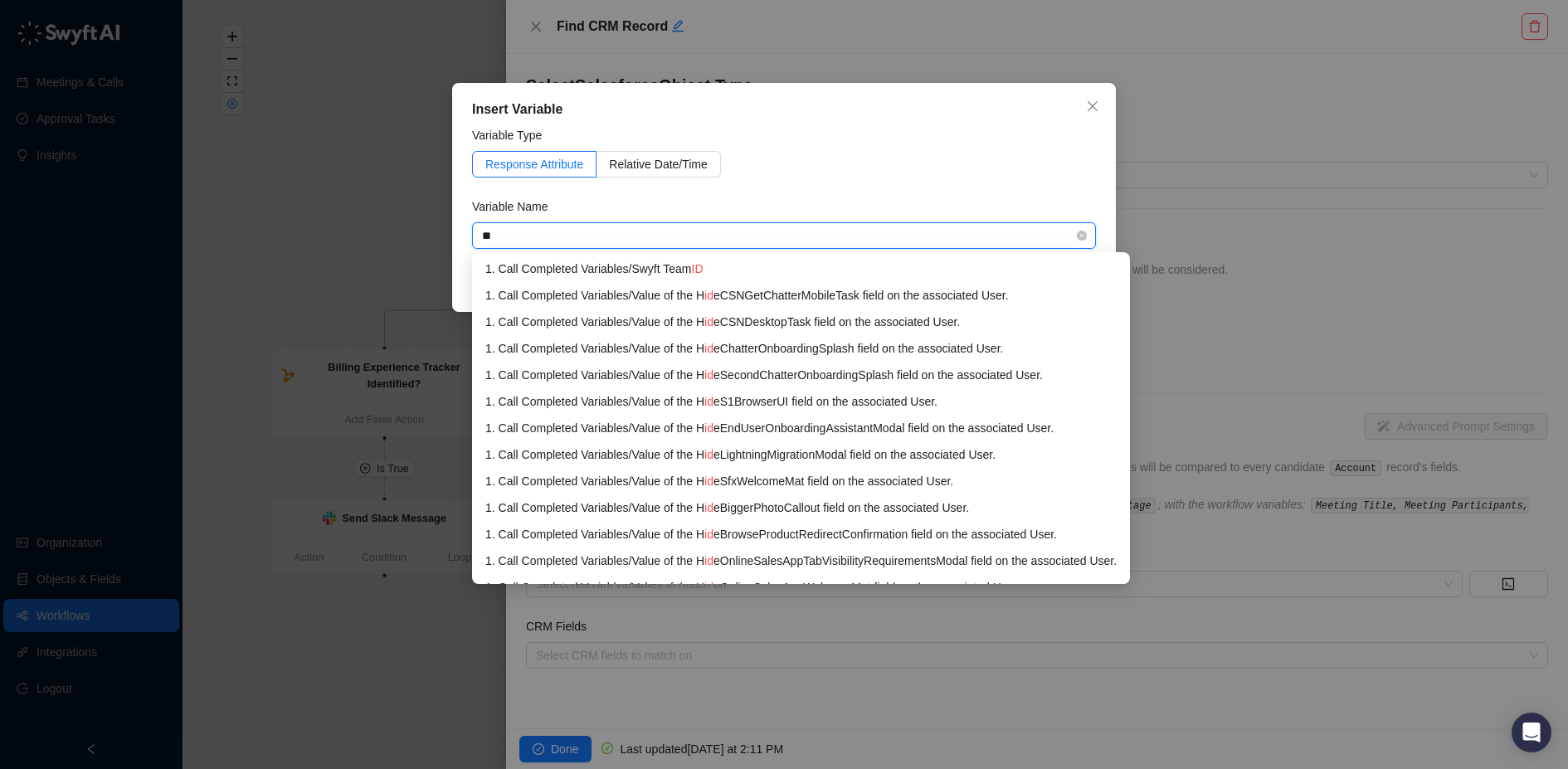 type on "*" 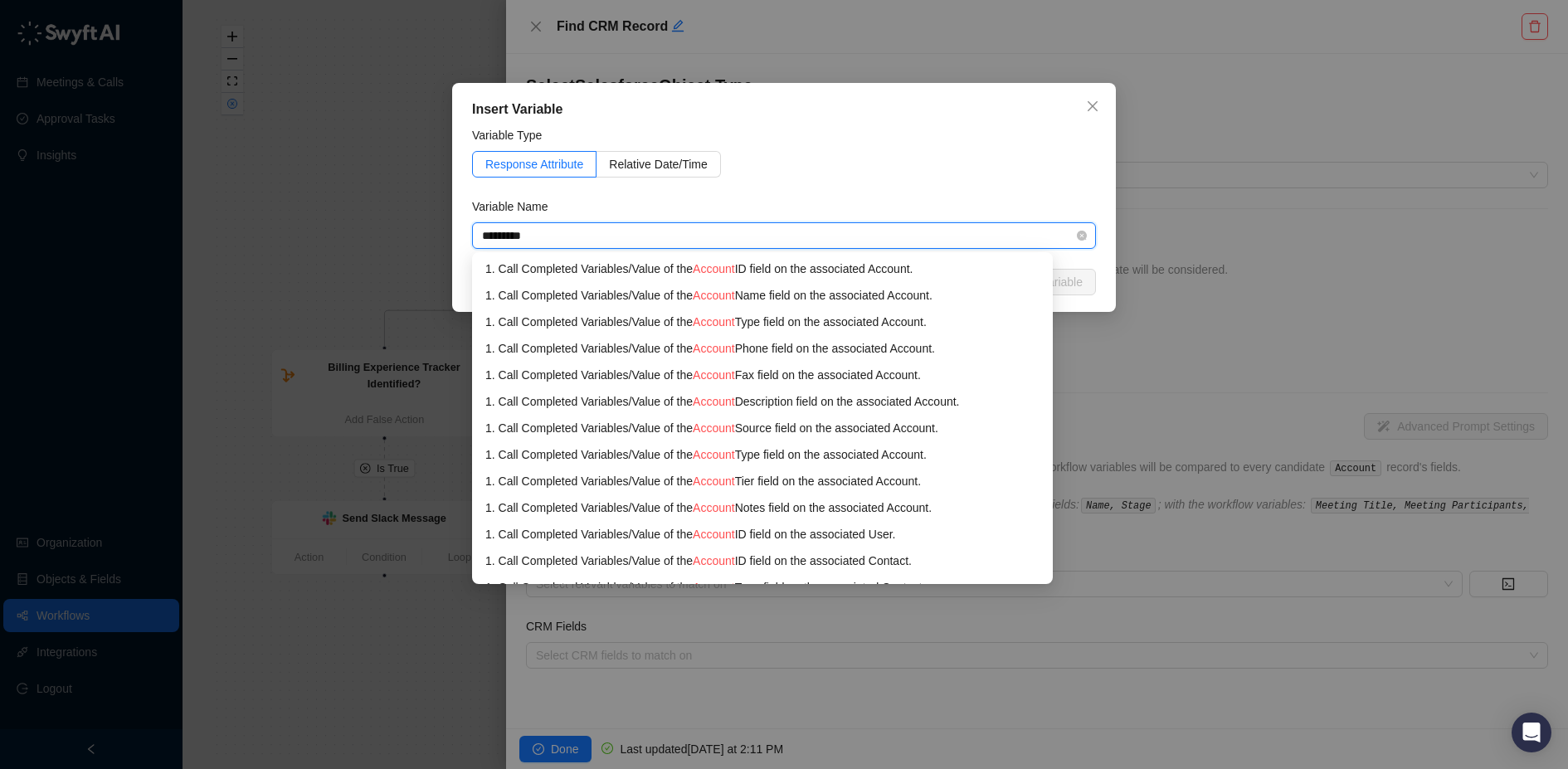 type on "**********" 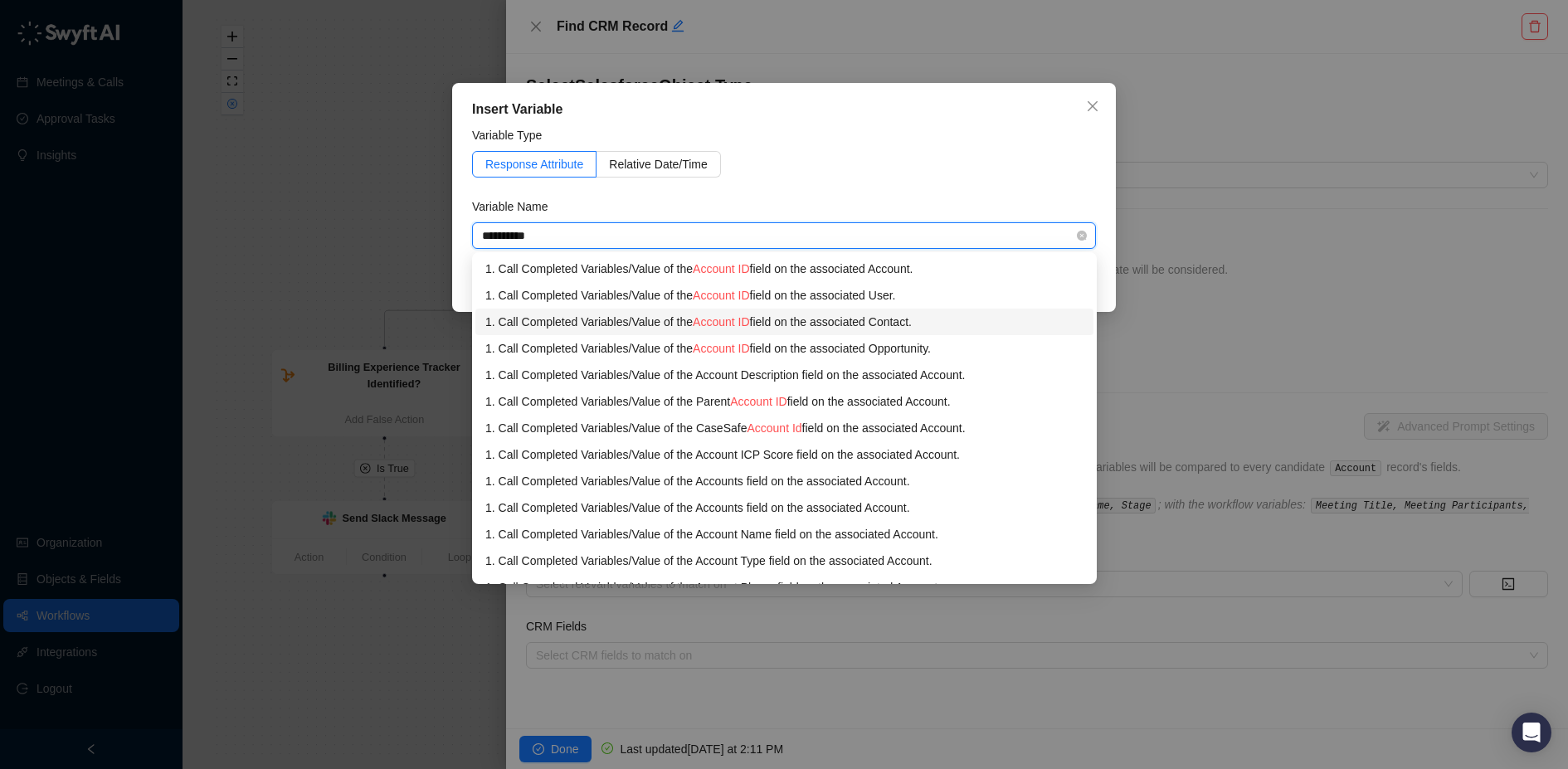 click on "1. Call Completed Variables  /  Value of the  Account ID  field on the associated Contact." at bounding box center (784, 322) 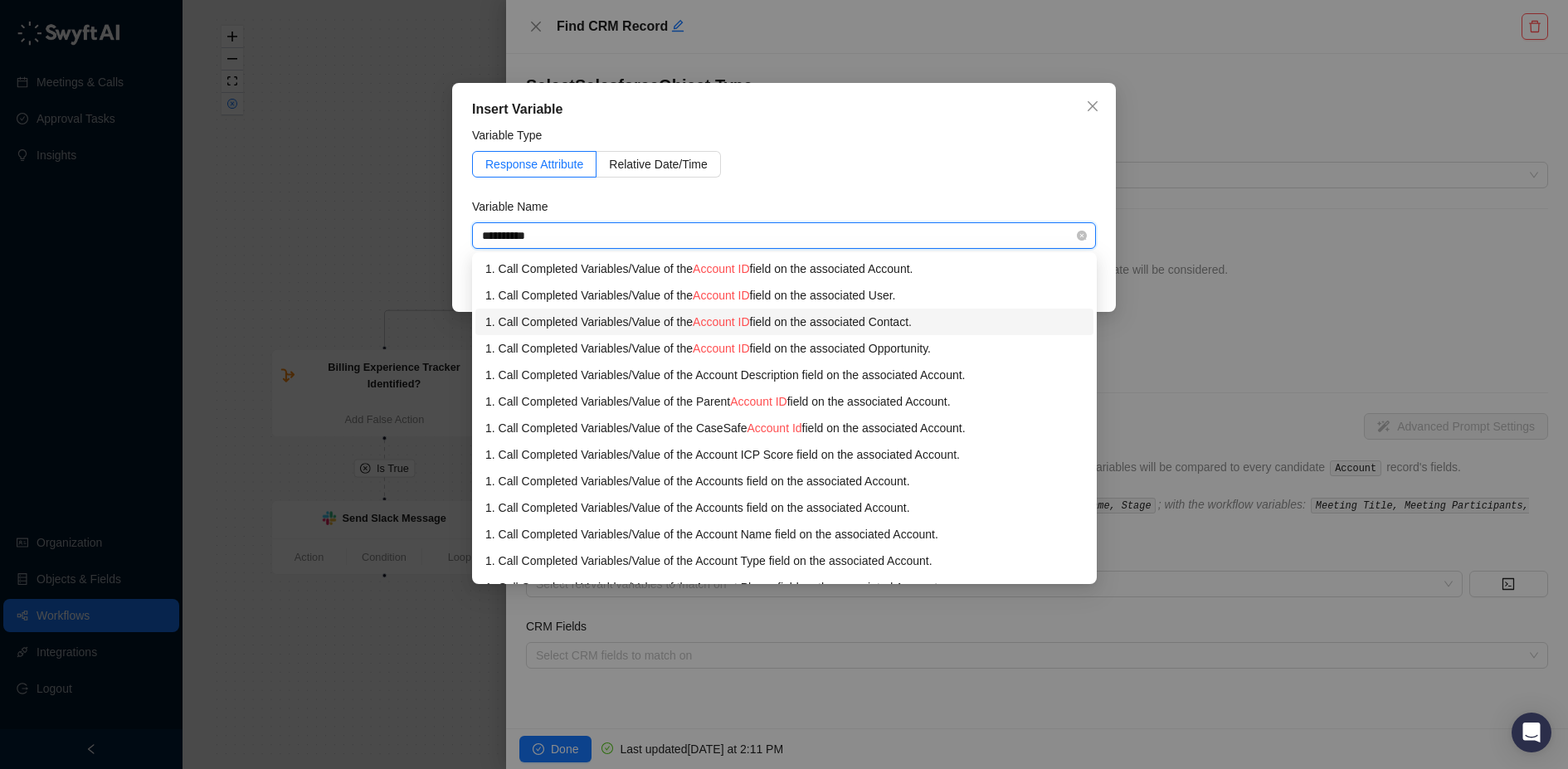 type 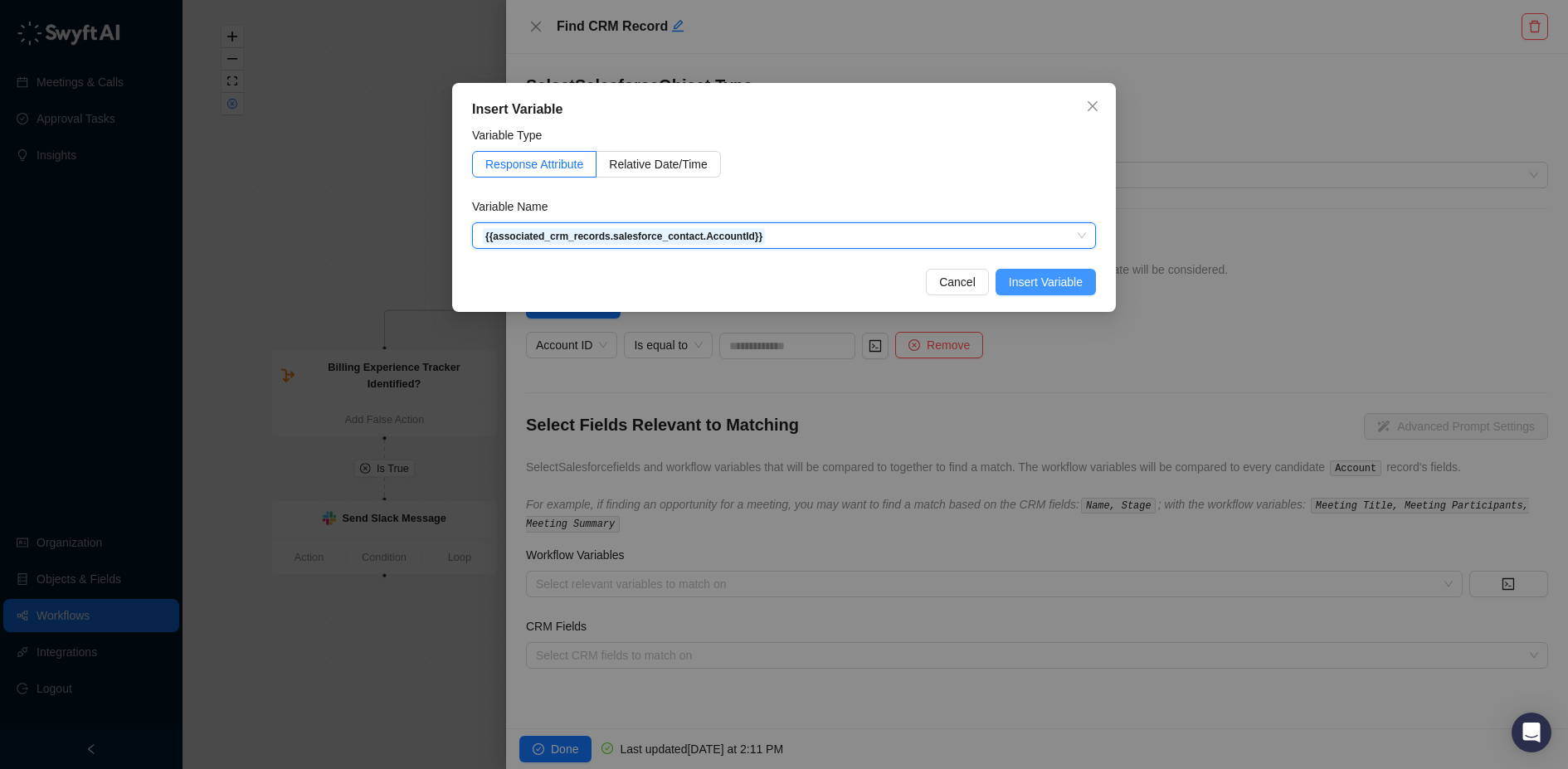 click on "Insert Variable" at bounding box center (1045, 282) 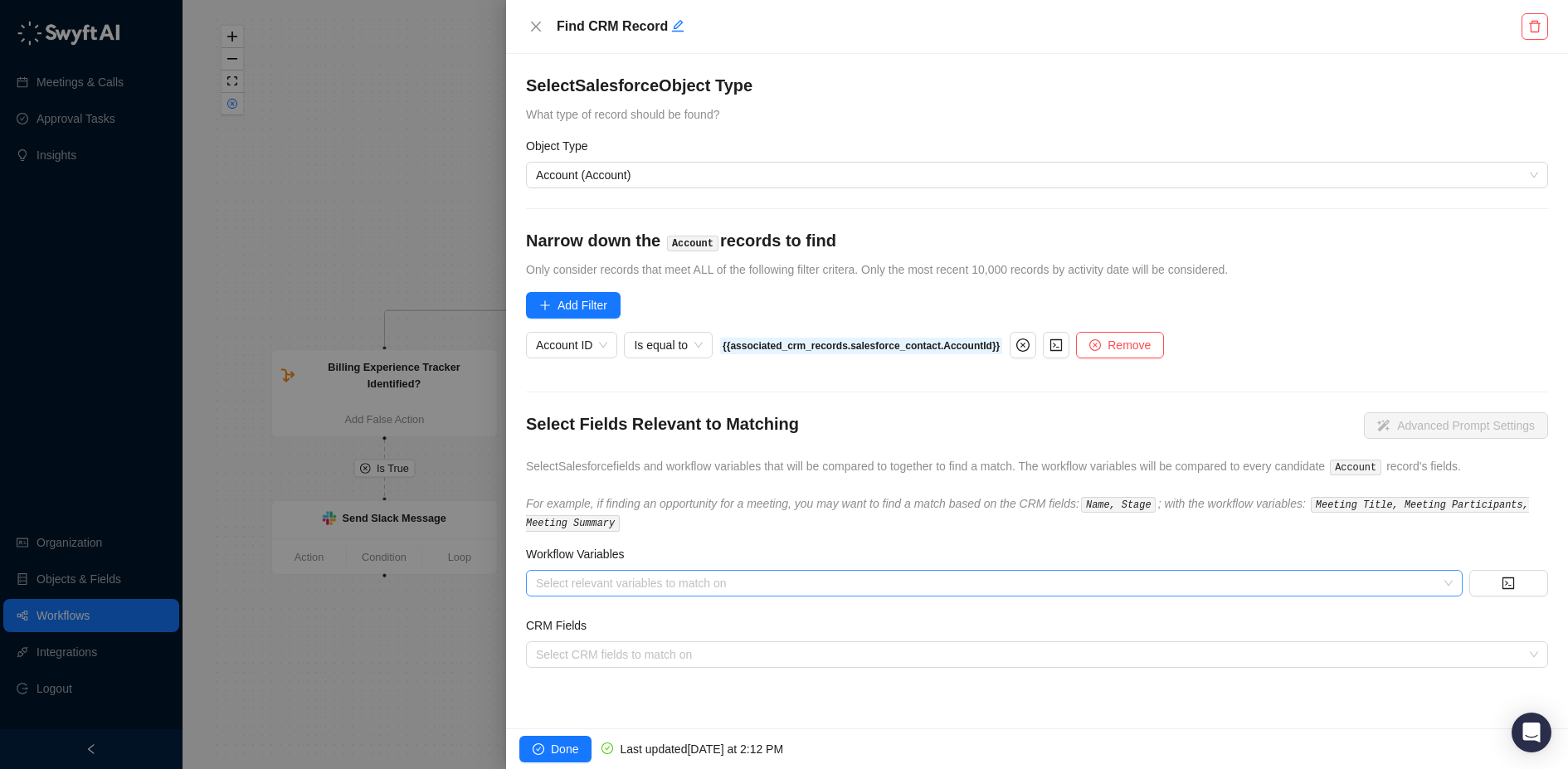 click at bounding box center (986, 583) 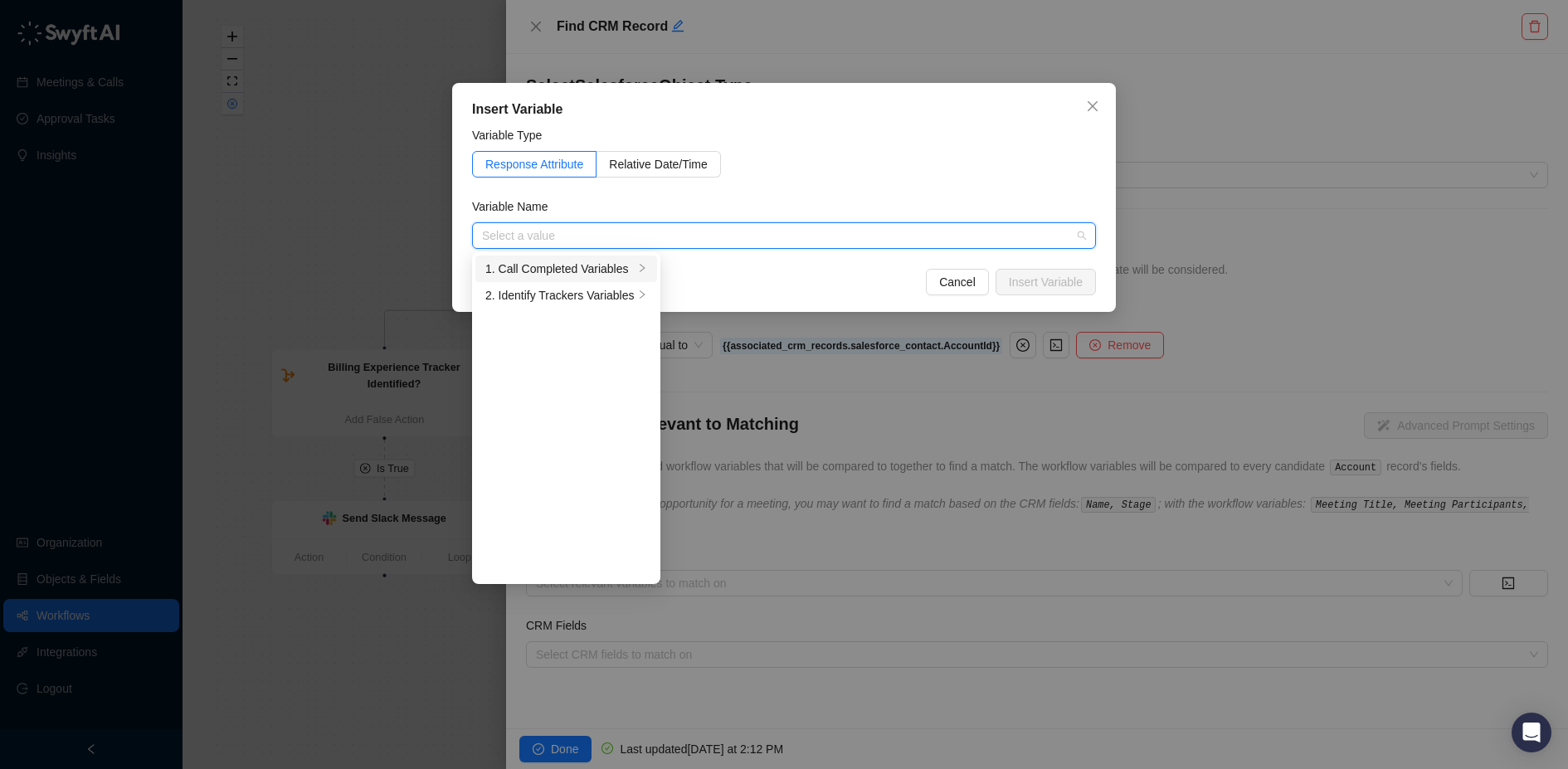 click on "1. Call Completed Variables" at bounding box center (559, 269) 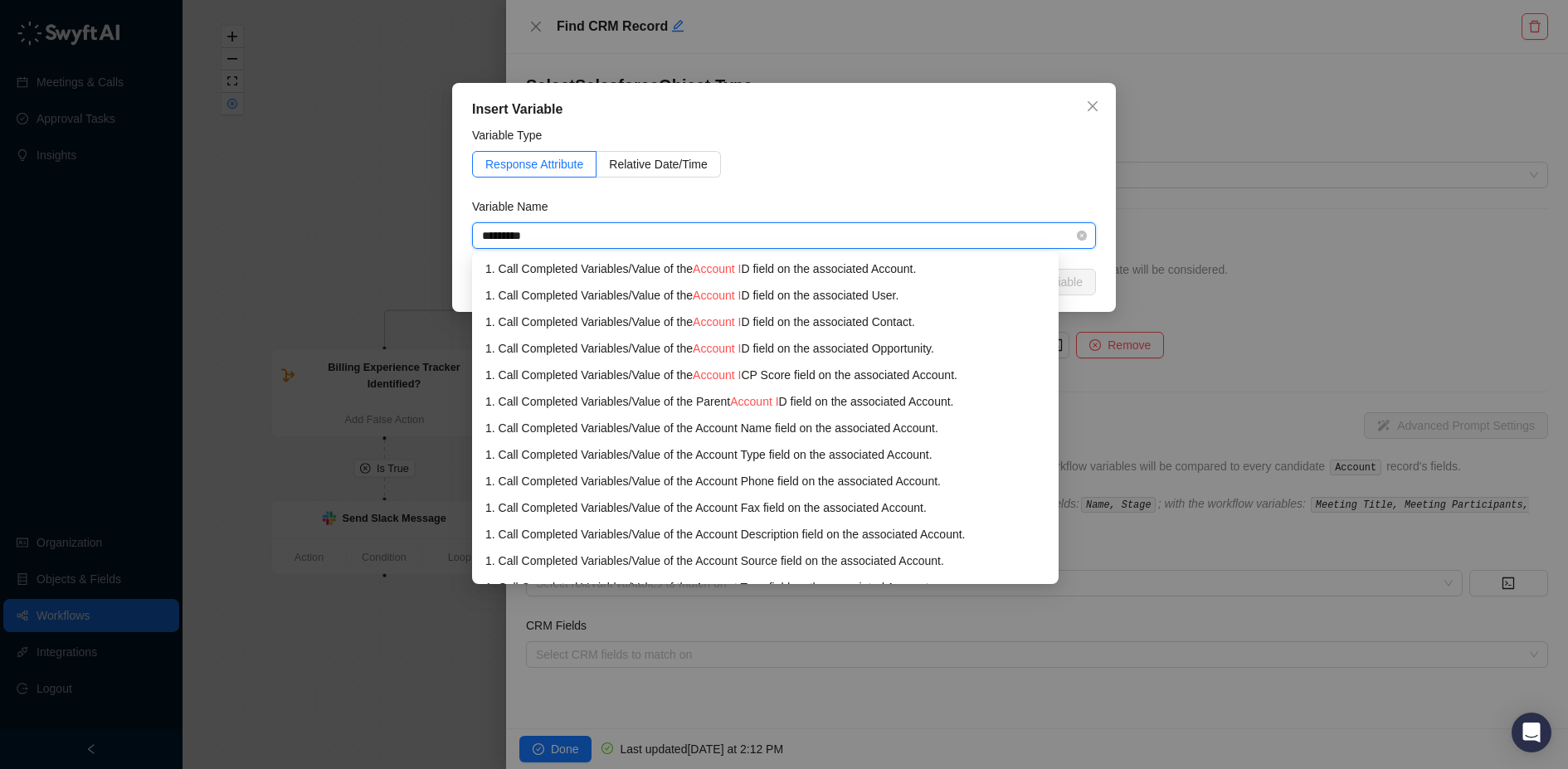 type on "**********" 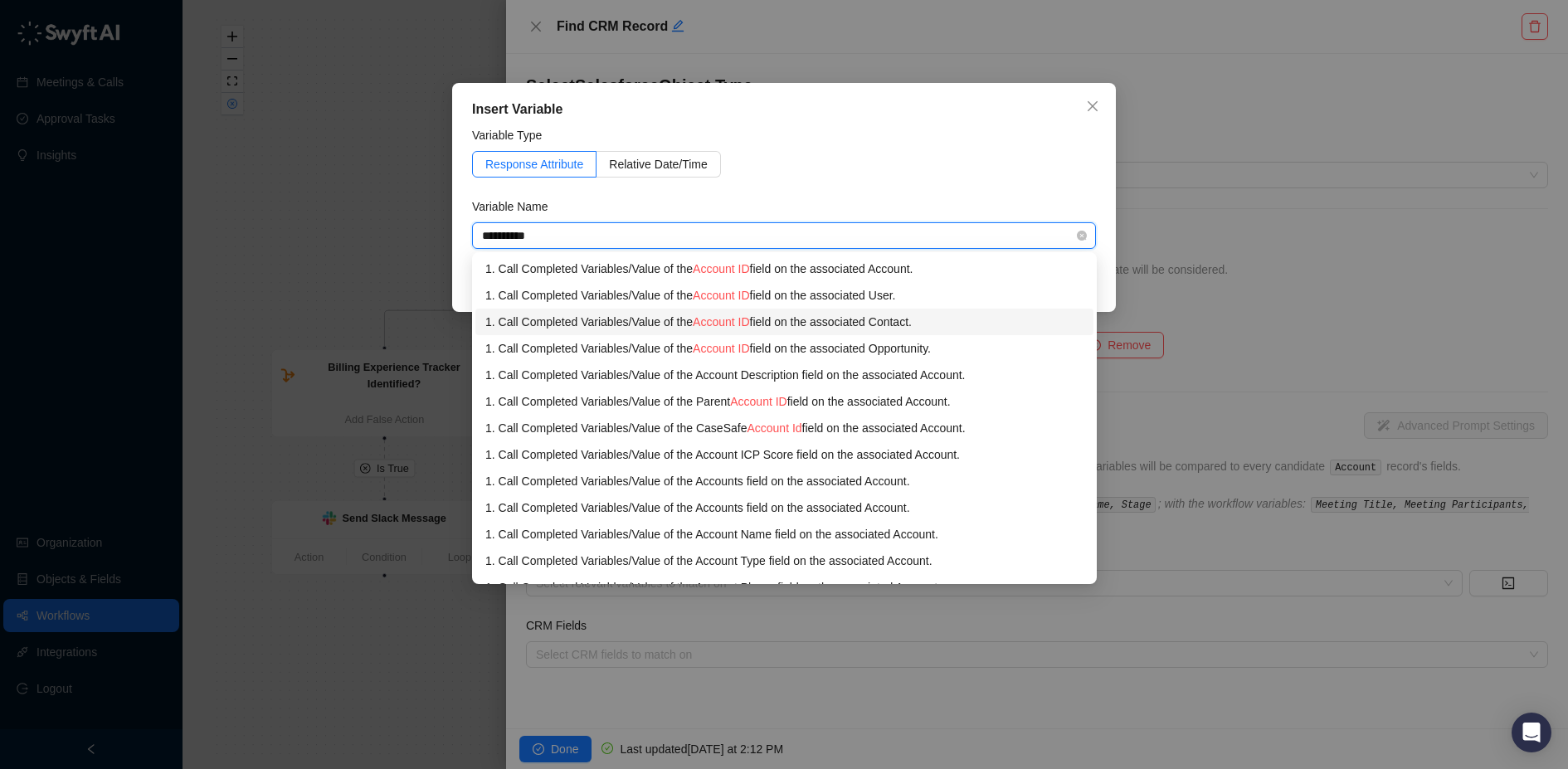 click on "1. Call Completed Variables  /  Value of the  Account ID  field on the associated Contact." at bounding box center (784, 322) 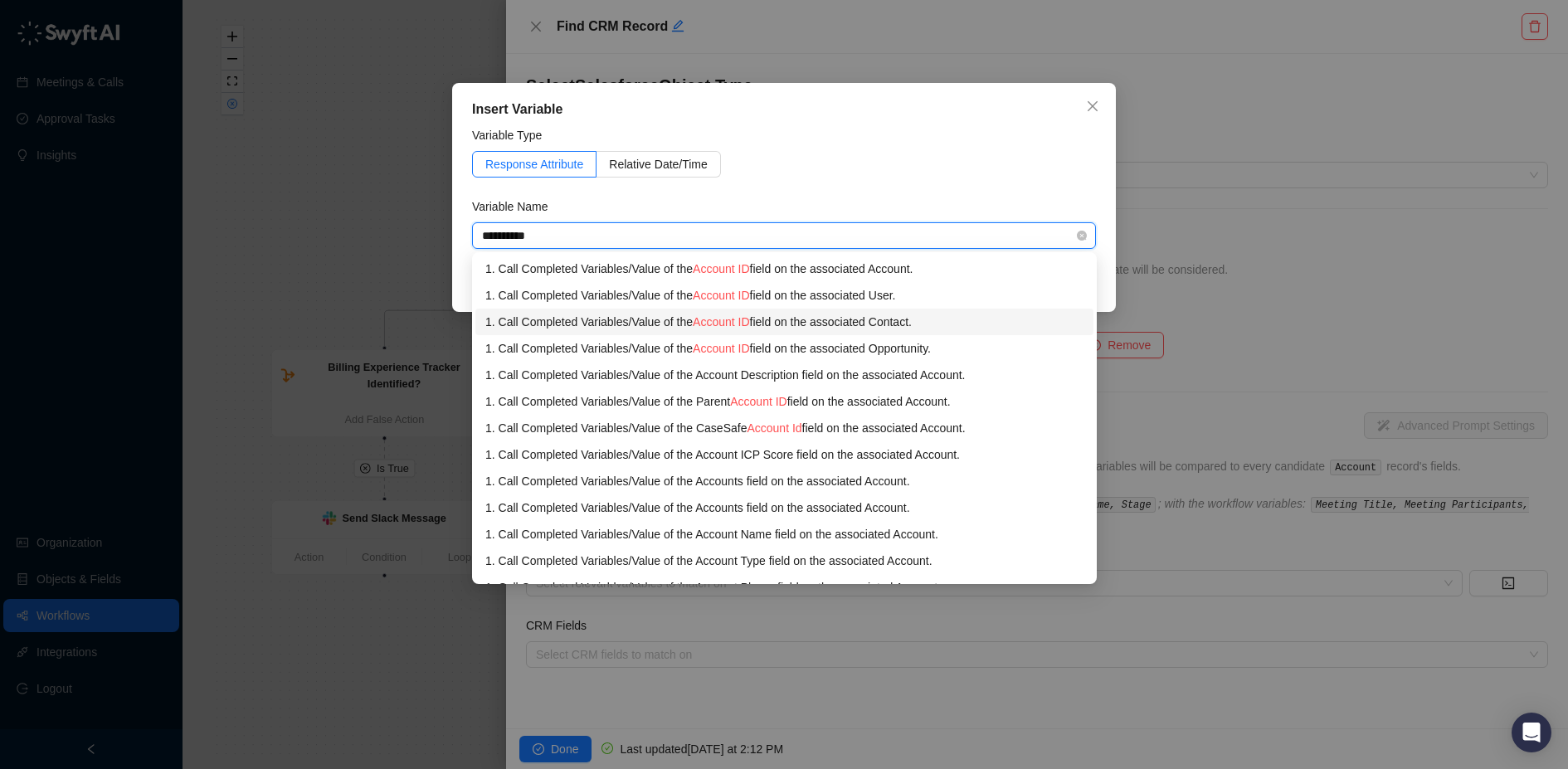 type 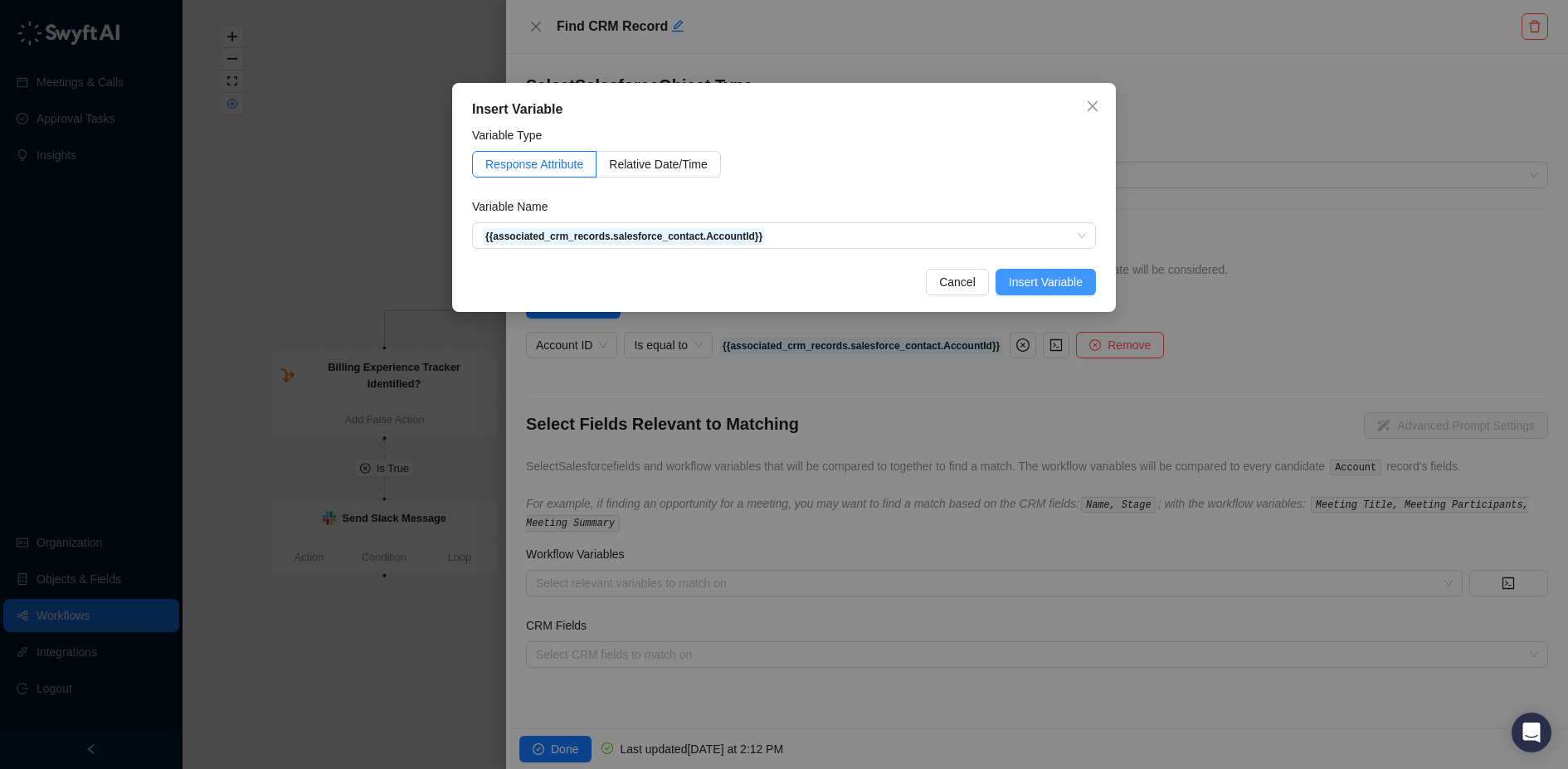 click on "Insert Variable" at bounding box center (1045, 282) 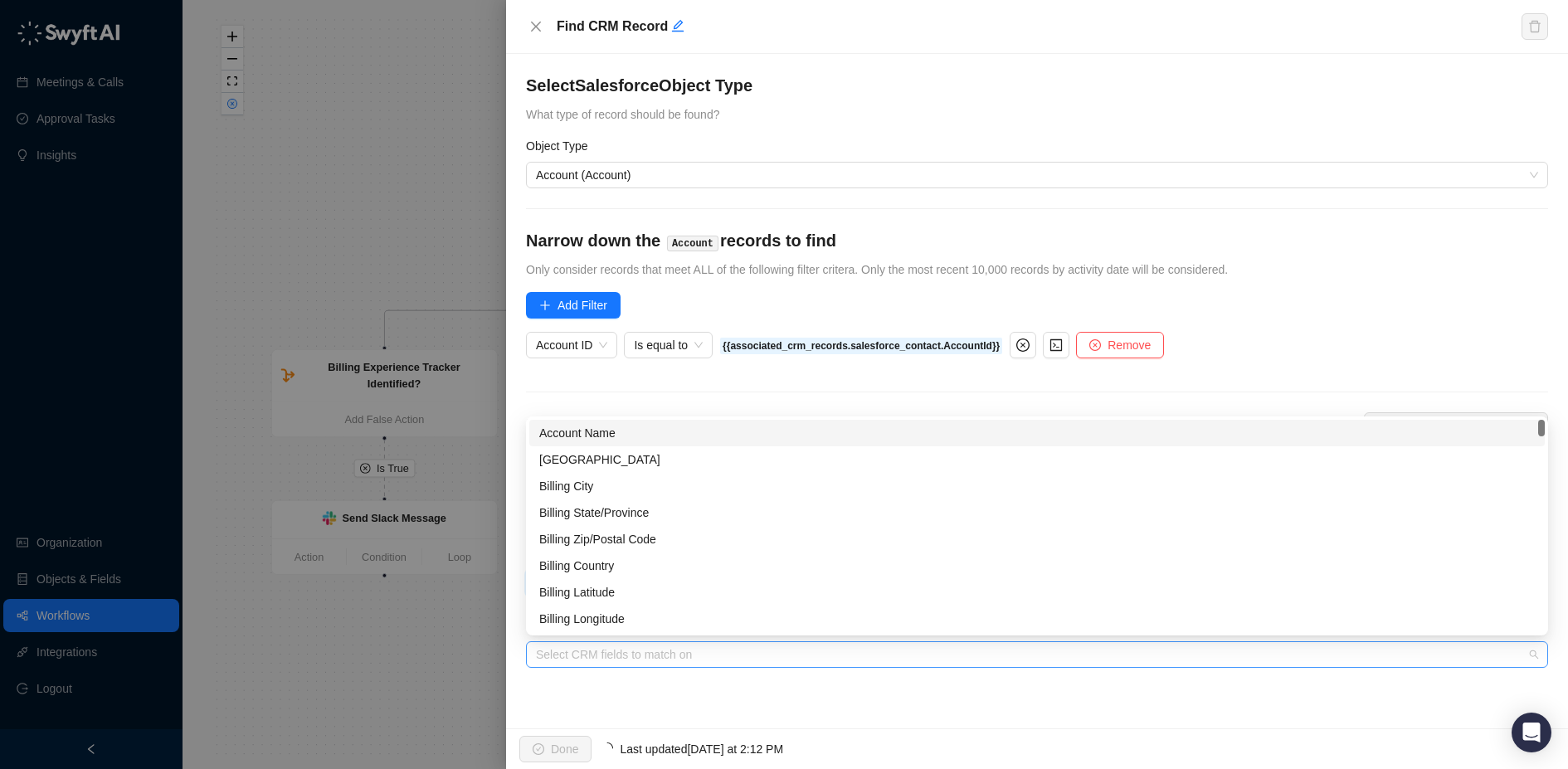 click at bounding box center [1028, 655] 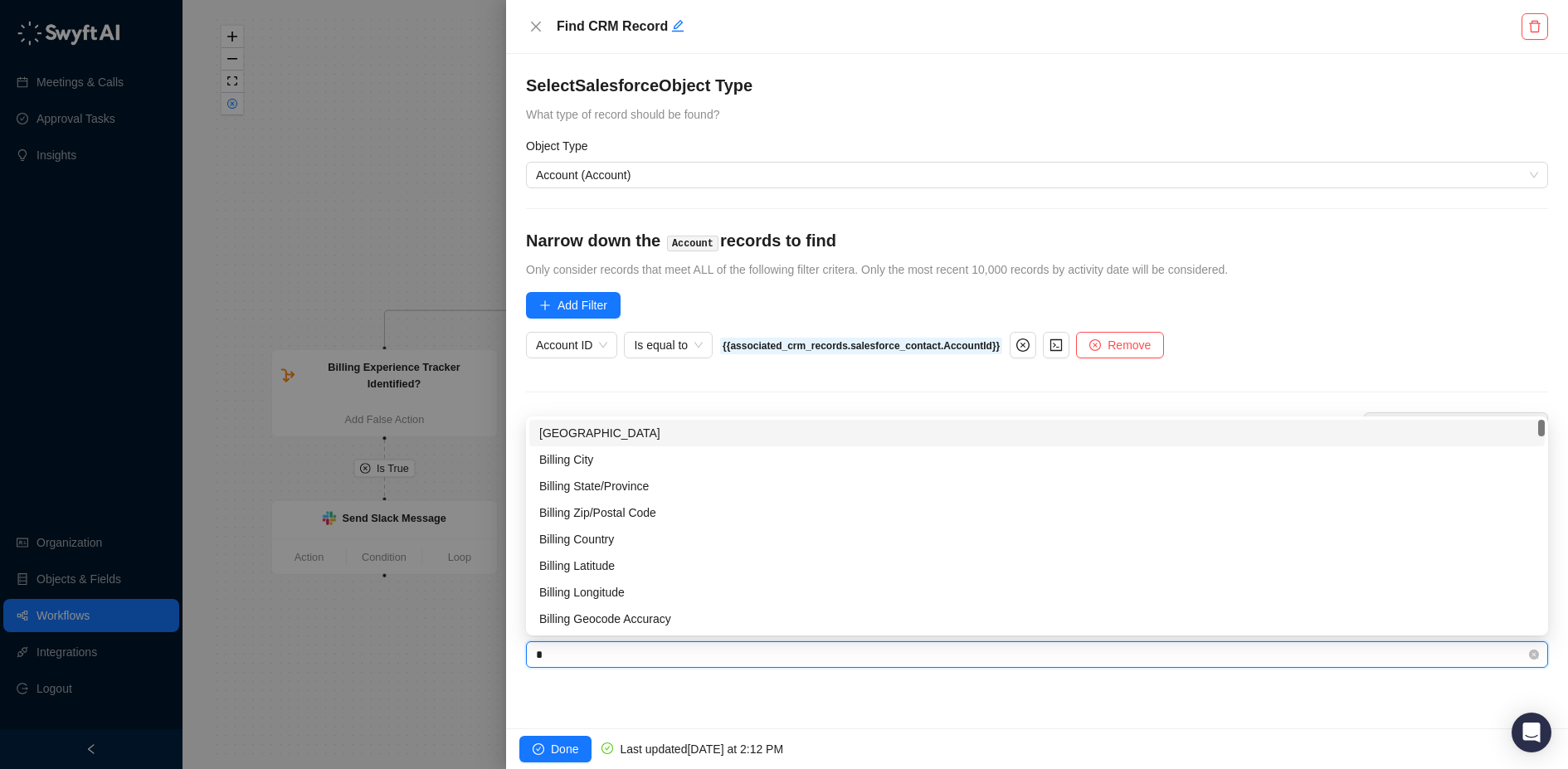 type on "**" 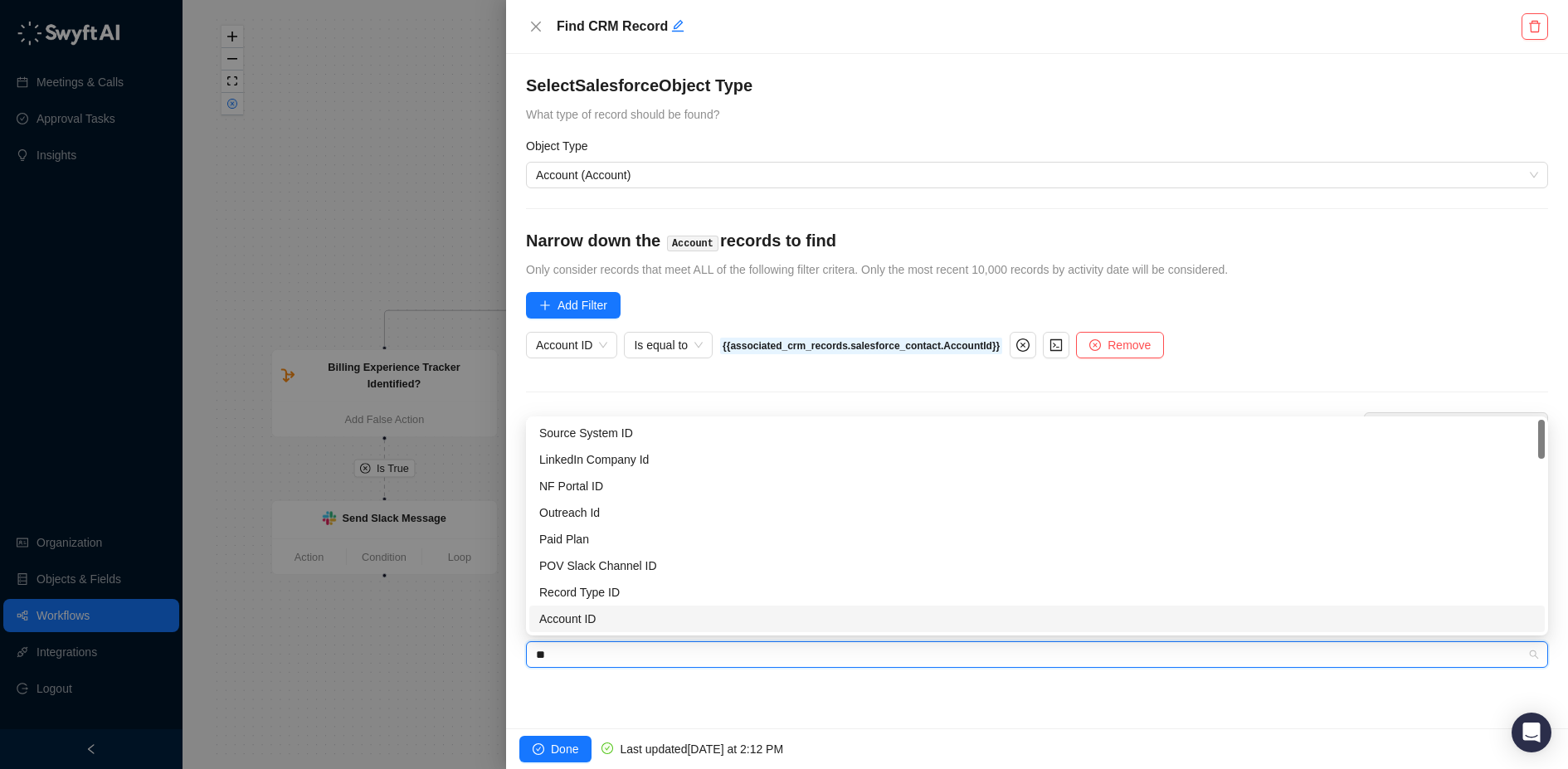 click on "Account ID" at bounding box center [1037, 619] 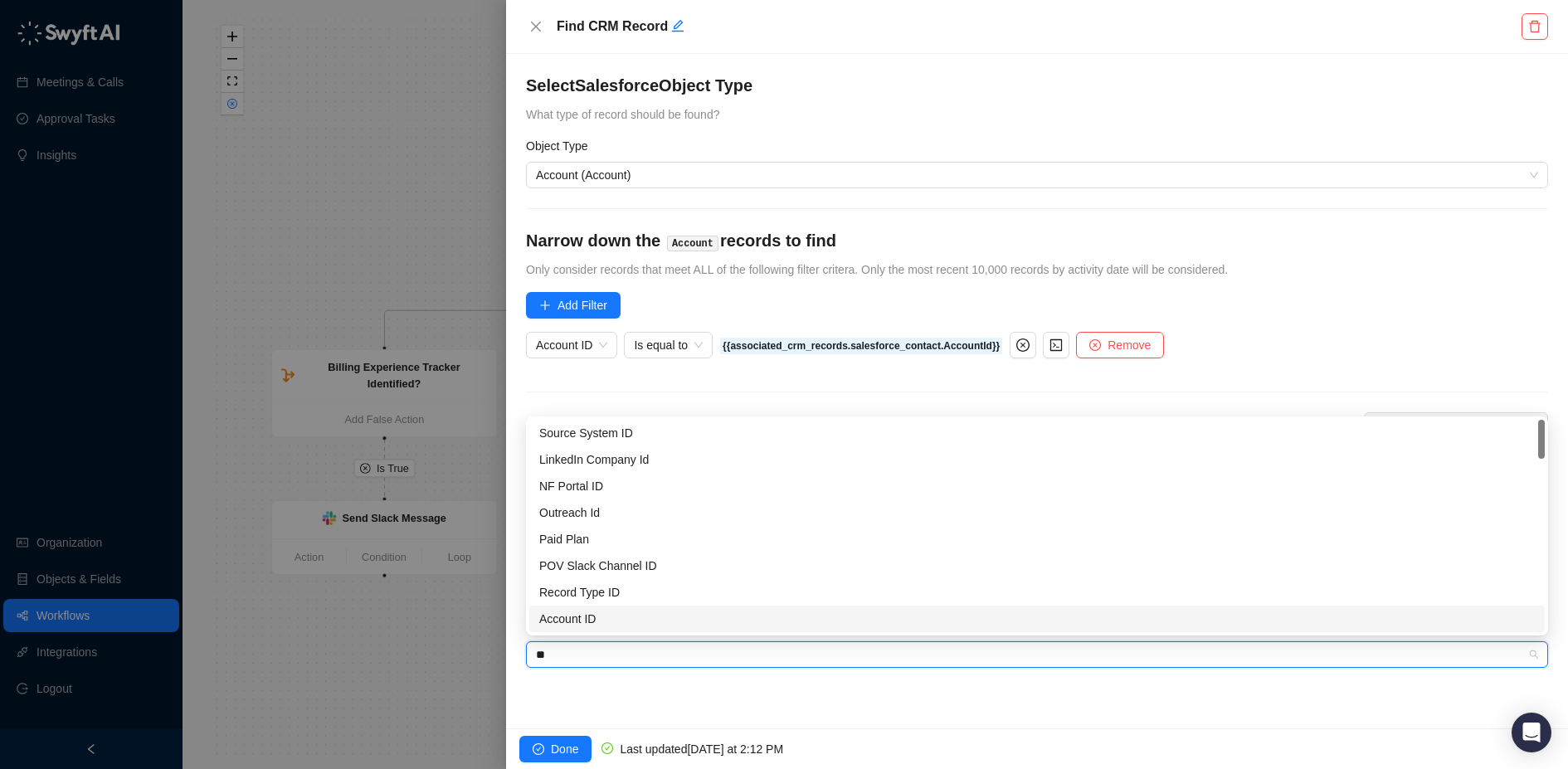 type 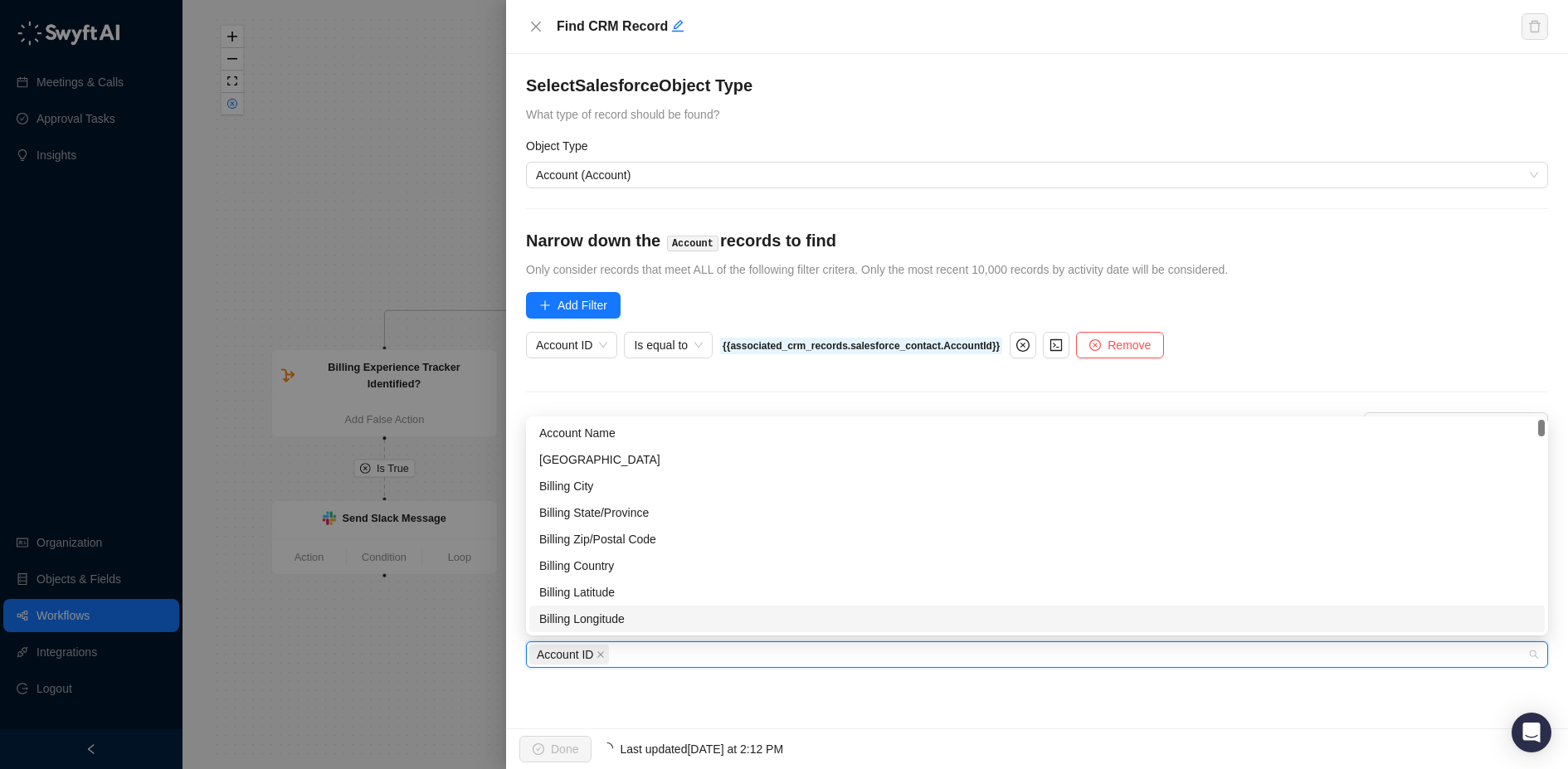 click on "Select  Salesforce  Object Type What type of record should be found? Object Type Account (Account) Narrow down the   Account  records to find Only consider records that meet ALL of the following filter critera. Only the most recent 10,000 records by activity date will be considered. Add Filter Account ID Is equal to {{associated_crm_records.salesforce_contact.AccountId}} Remove Select Fields Relevant to Matching Advanced Prompt Settings Select  Salesforce  fields and workflow variables that will be compared to together to find a match. The workflow variables will be compared to every candidate   Account   record's fields.   For example, if finding an opportunity for a meeting, you may want to find a match based on the CRM fields: Name, Stage ; with the workflow variables:   Meeting Title, Meeting Participants, Meeting Summary Workflow Variables {{associated_crm_records.salesforce_contact.AccountId}}   CRM Fields Account ID" at bounding box center (1037, 391) 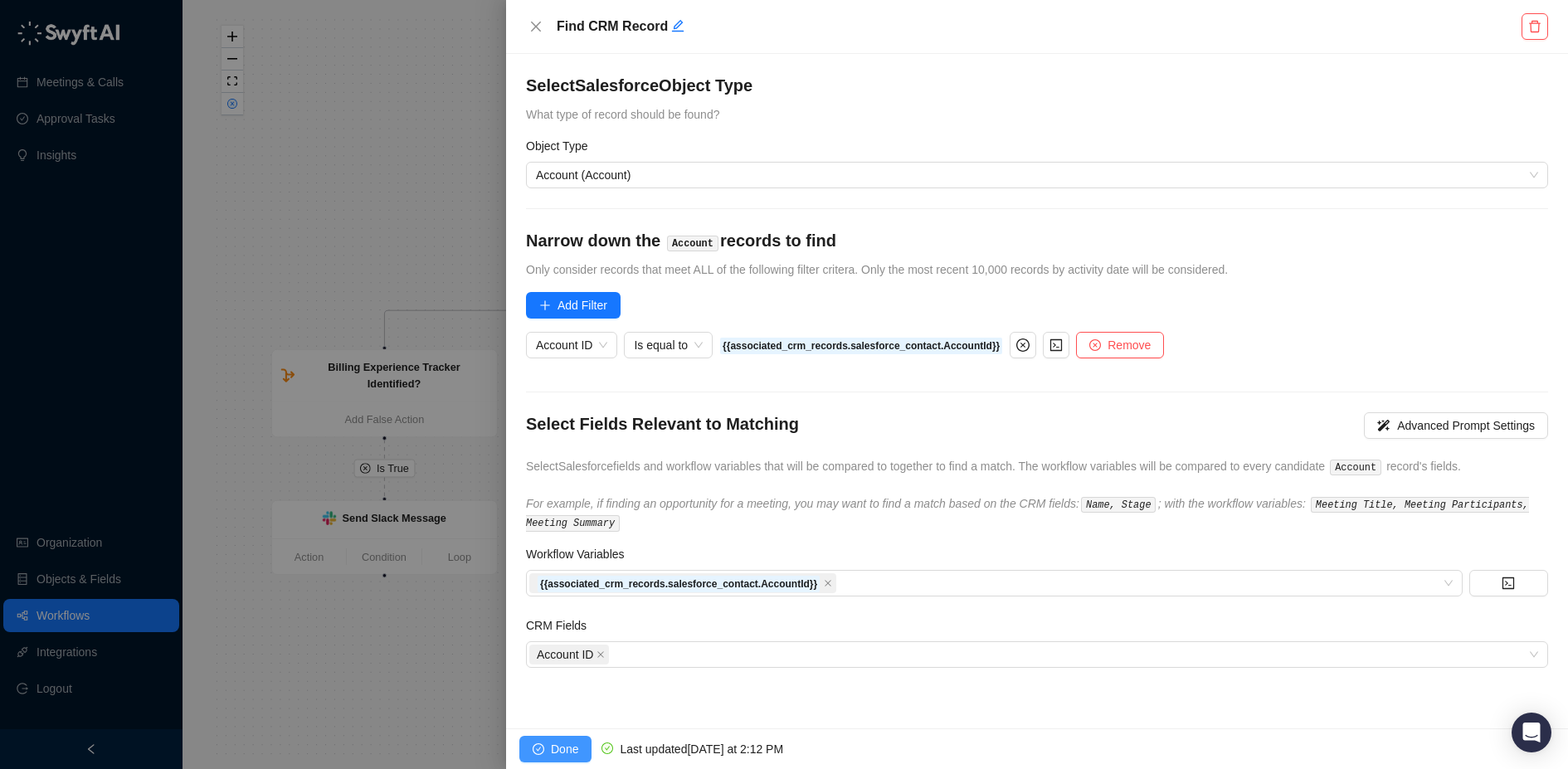 click on "Done" at bounding box center (564, 749) 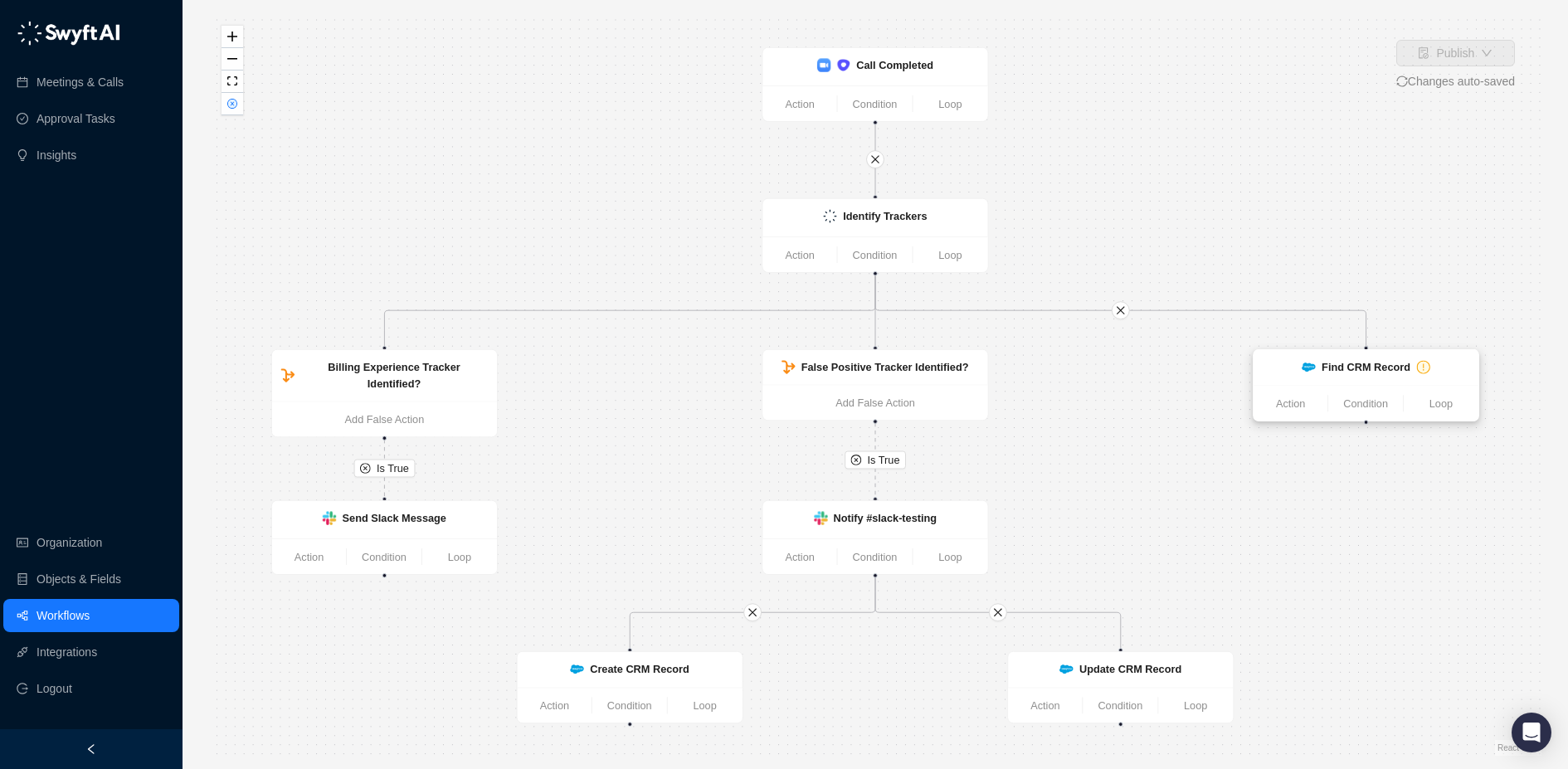 click on "Find CRM Record" at bounding box center [1366, 367] 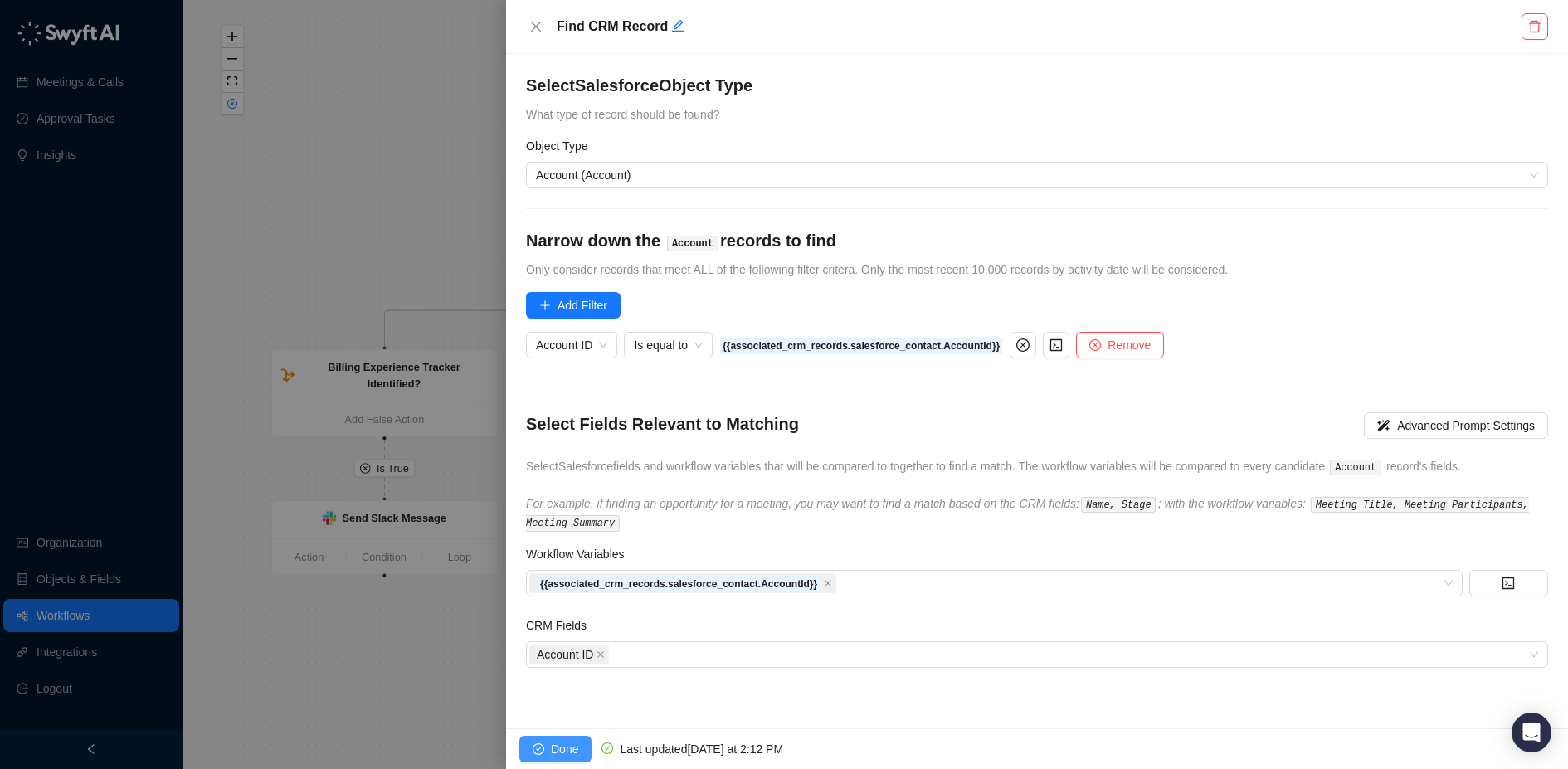 click on "Done" at bounding box center (564, 749) 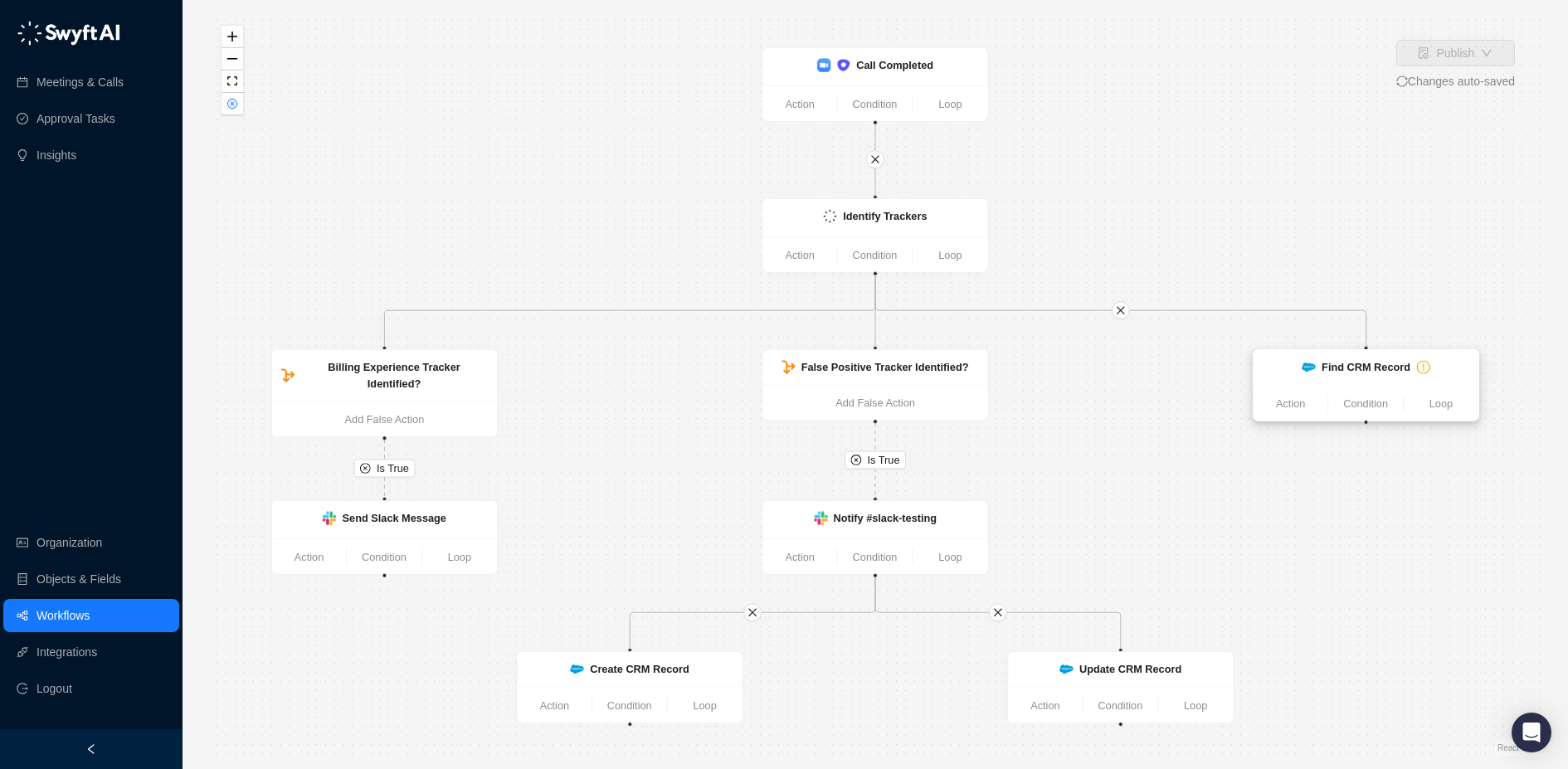 click on "Find CRM Record" at bounding box center (1366, 367) 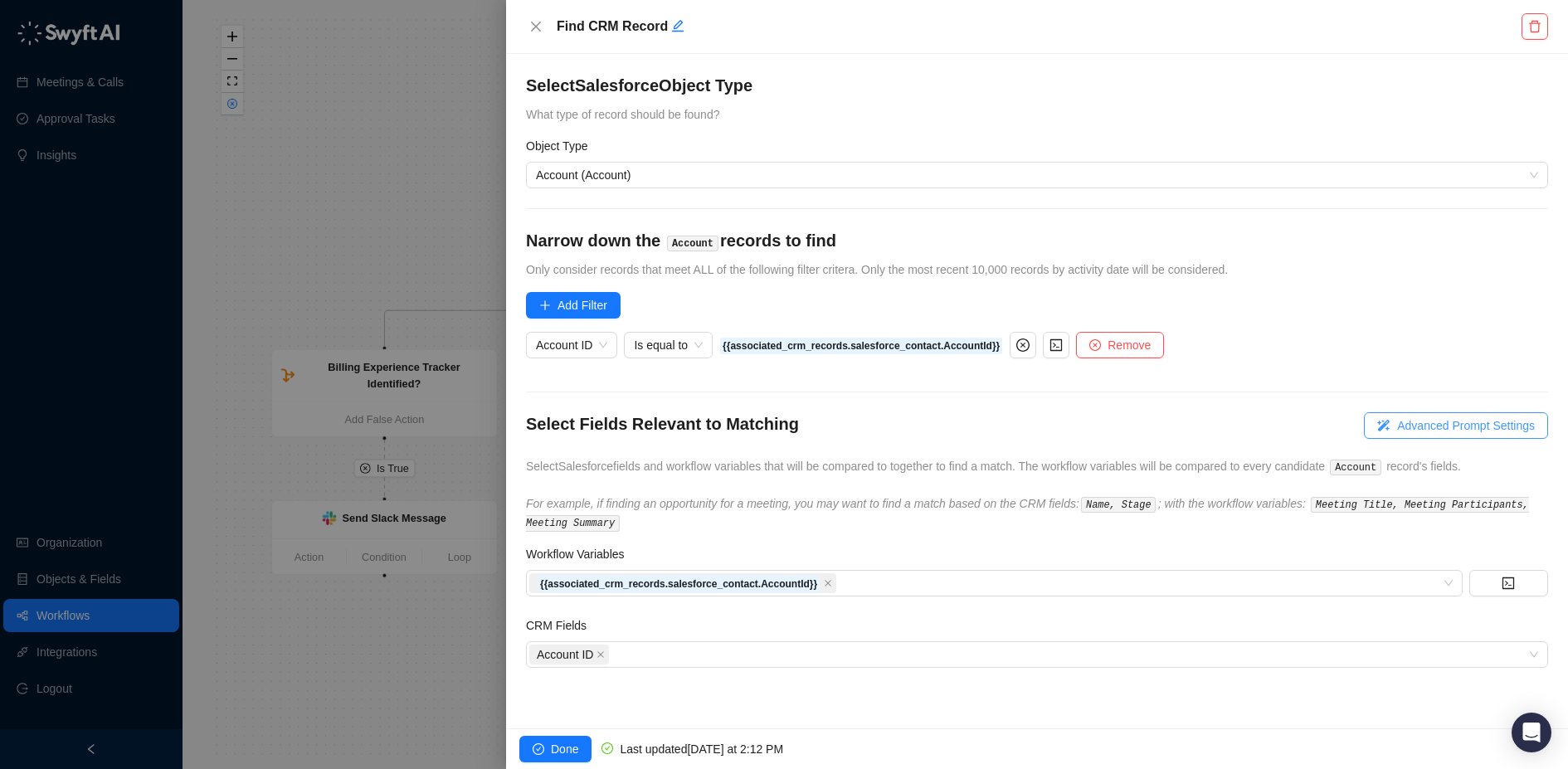 click on "Advanced Prompt Settings" at bounding box center (1466, 426) 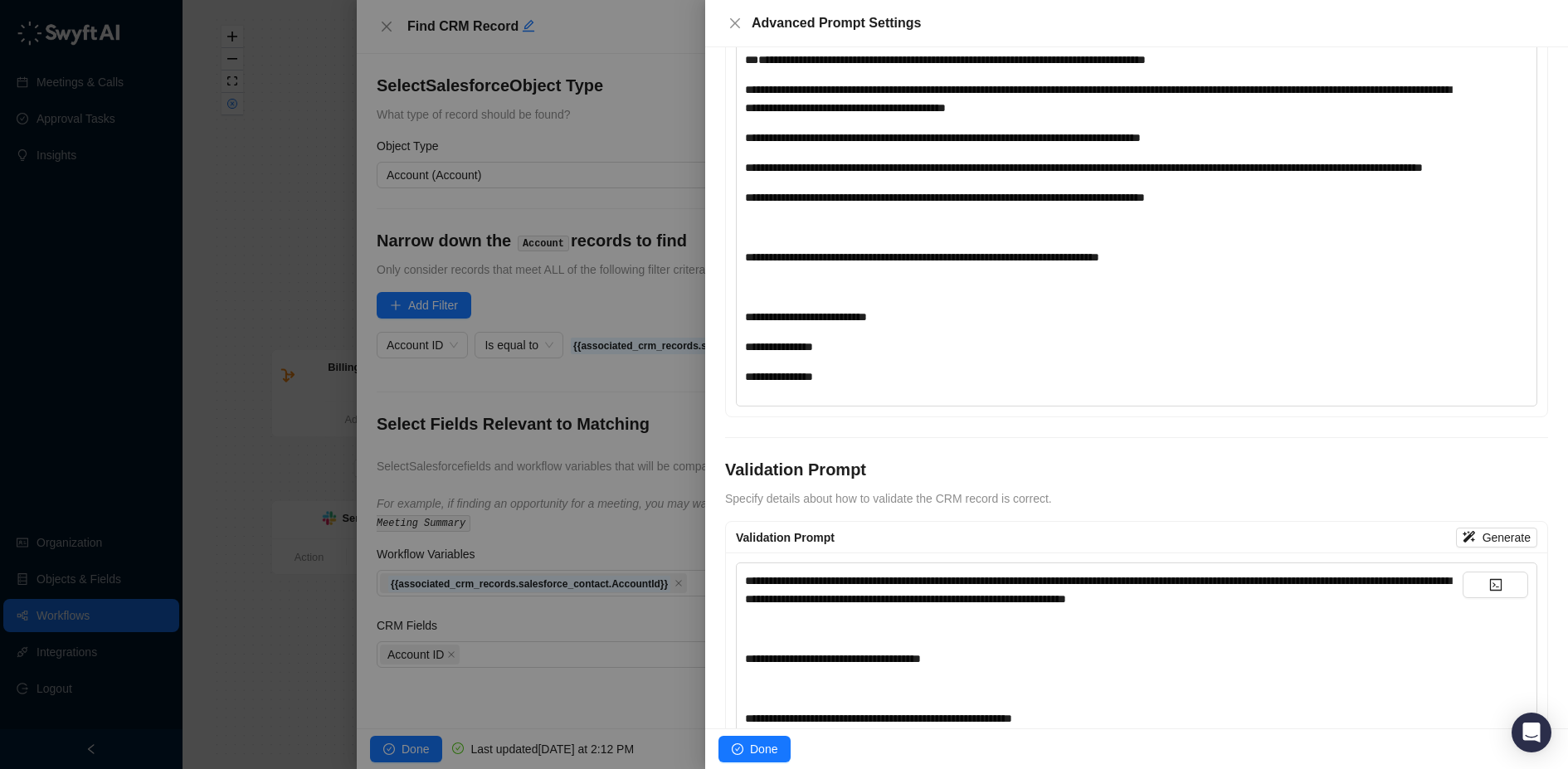 scroll, scrollTop: 0, scrollLeft: 0, axis: both 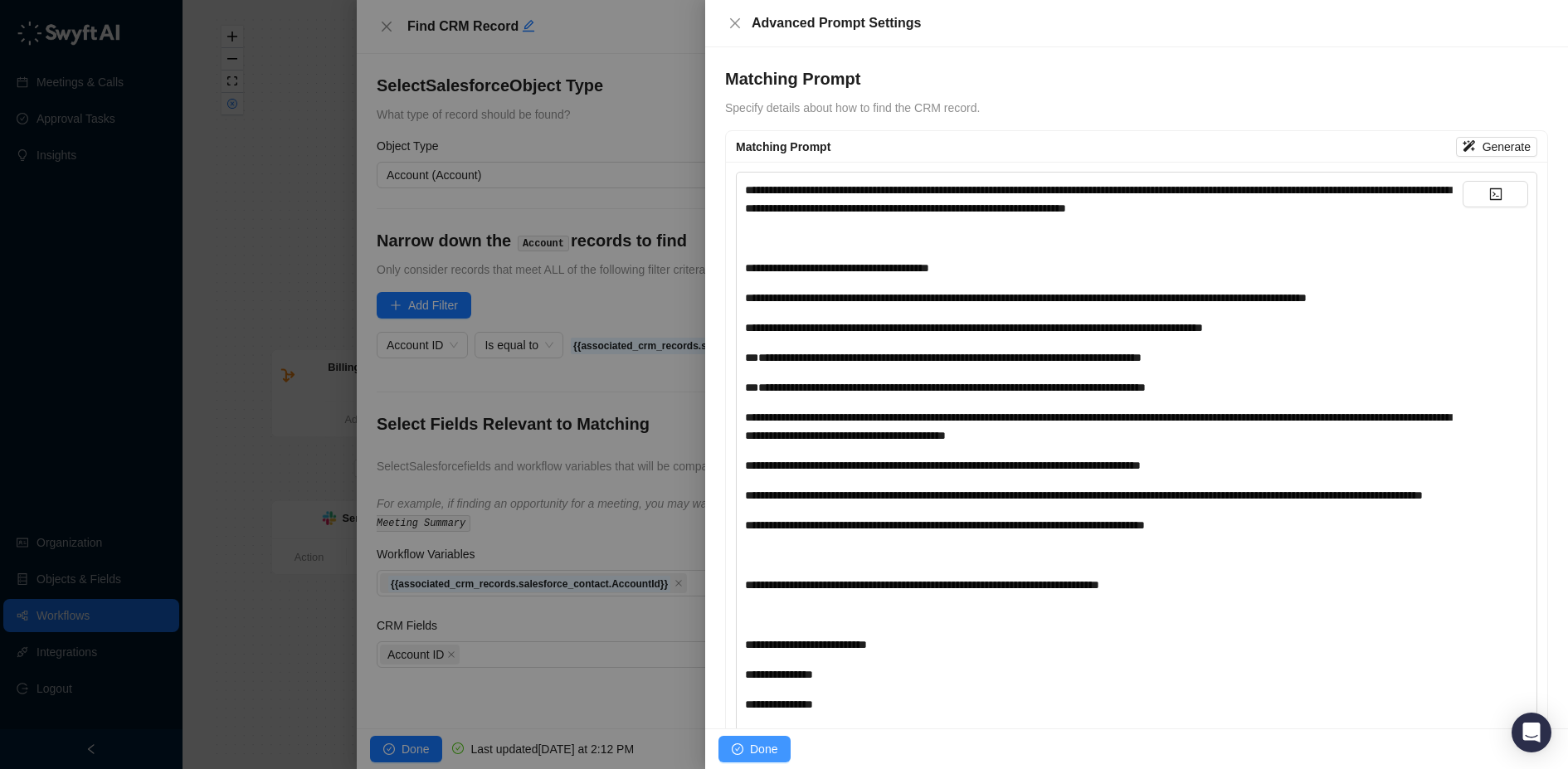 click 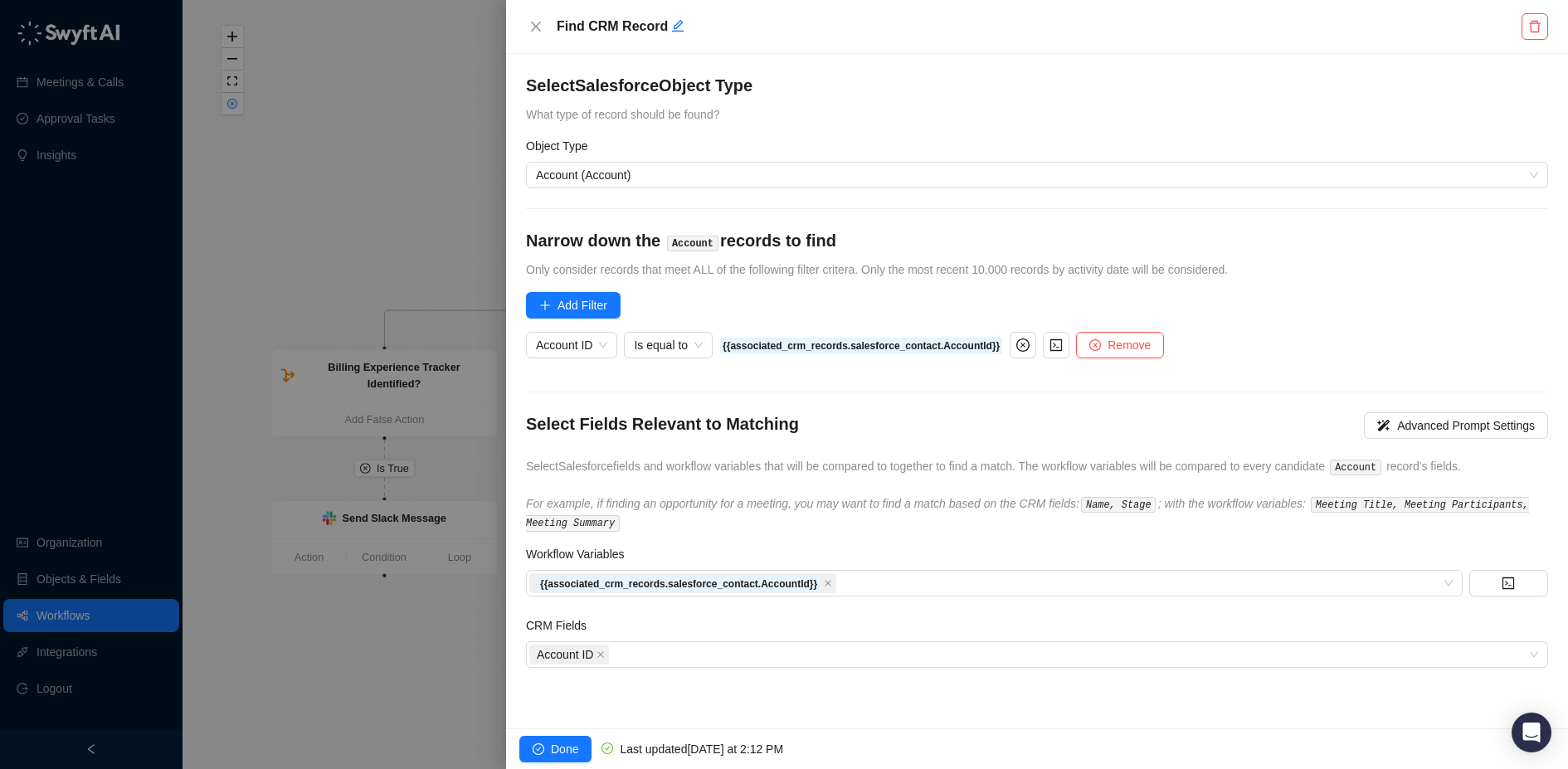 click on "{{associated_crm_records.salesforce_contact.AccountId}}" at bounding box center (861, 346) 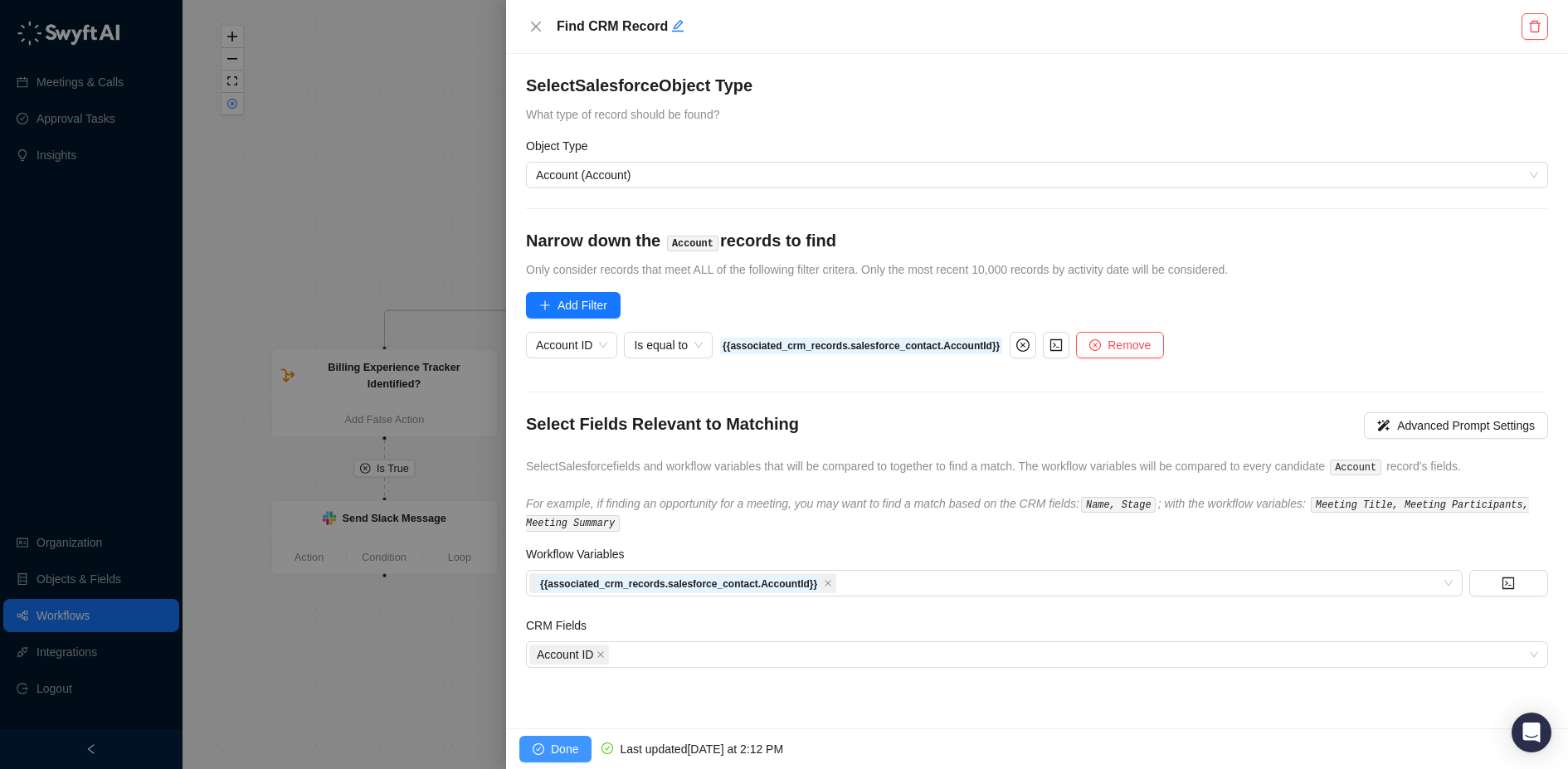 click on "Done" at bounding box center [564, 749] 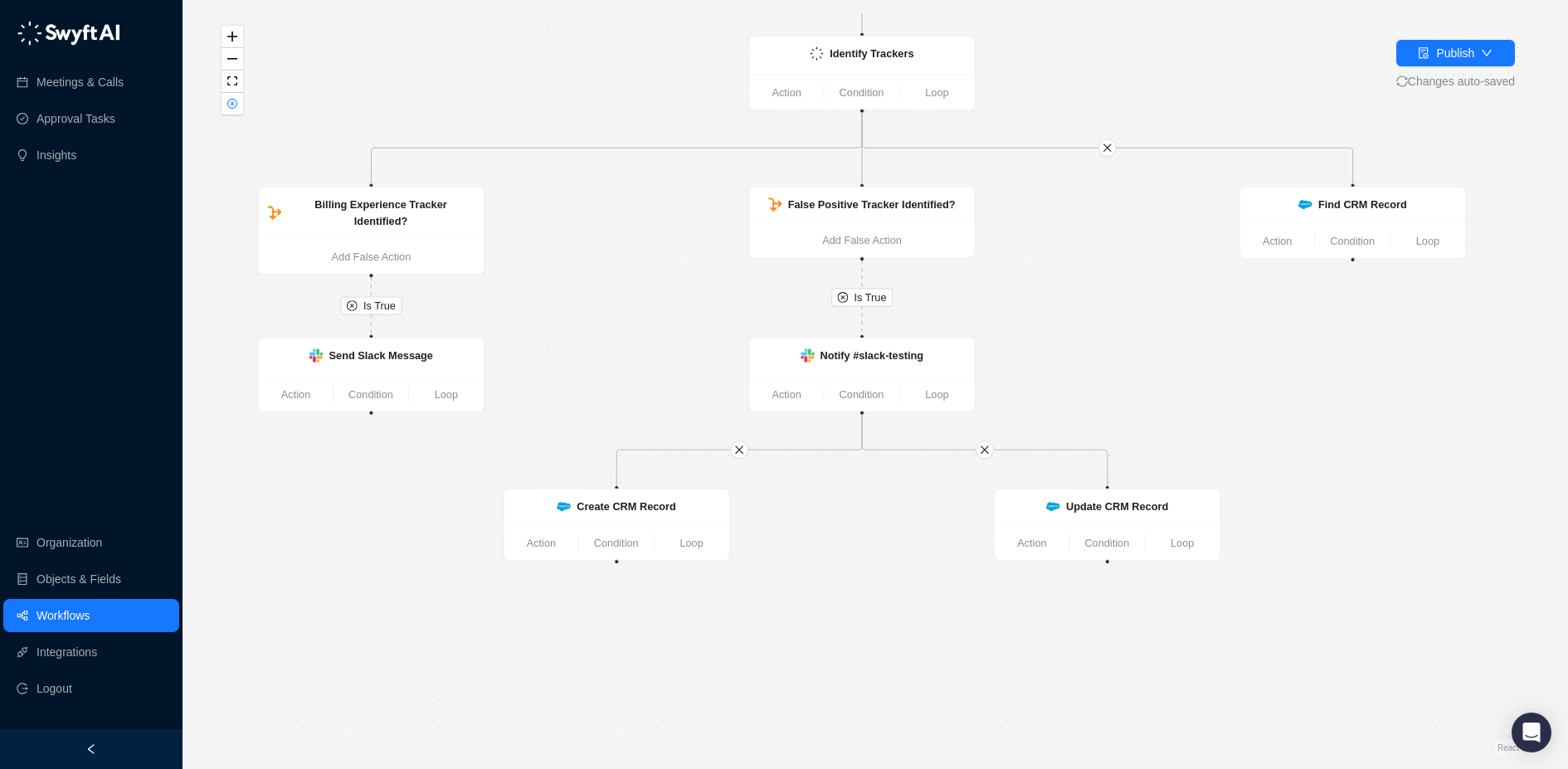 drag, startPoint x: 1157, startPoint y: 412, endPoint x: 1140, endPoint y: 239, distance: 173.83325 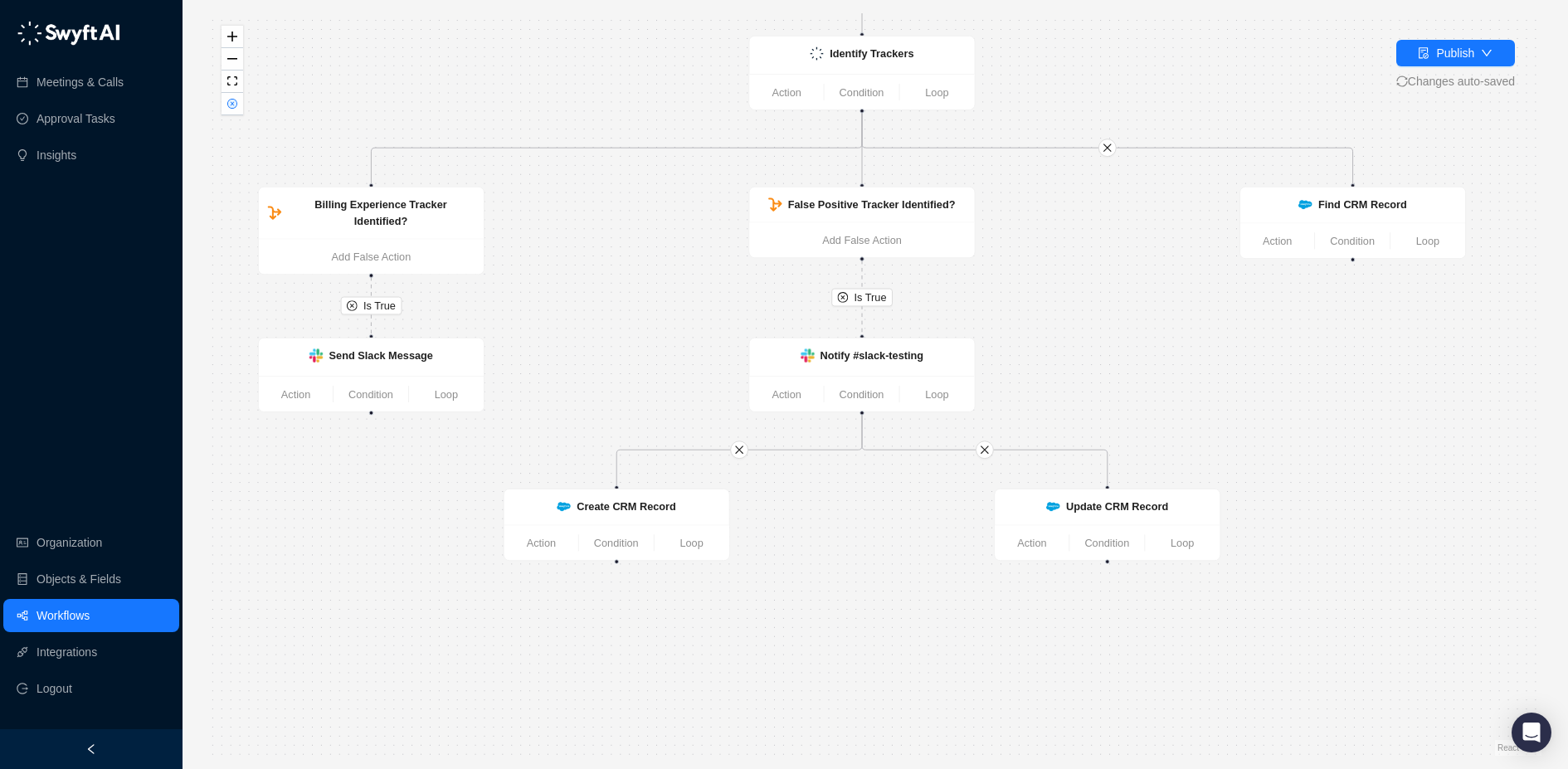 click on "Is True Is True Identify Trackers Action Condition Loop False Positive Tracker Identified? Add False Action Billing Experience Tracker Identified? Add False Action Send Slack Message Action Condition Loop Notify #slack-testing Action Condition Loop Call Completed Action Condition Loop Update CRM Record Action Condition Loop Create CRM Record Action Condition Loop Find CRM Record Action Condition Loop" at bounding box center [875, 384] 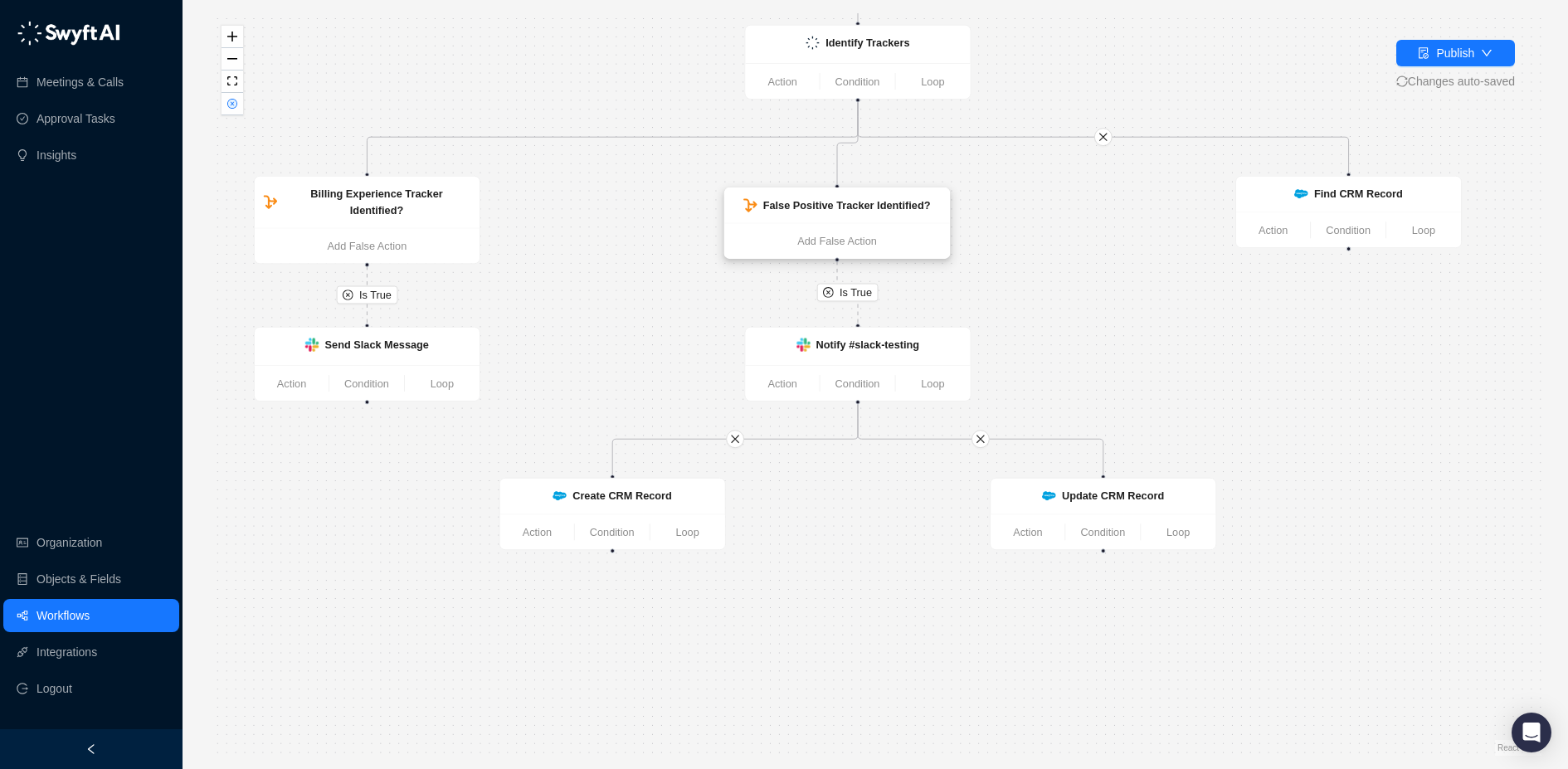 drag, startPoint x: 951, startPoint y: 204, endPoint x: 930, endPoint y: 216, distance: 24.186773 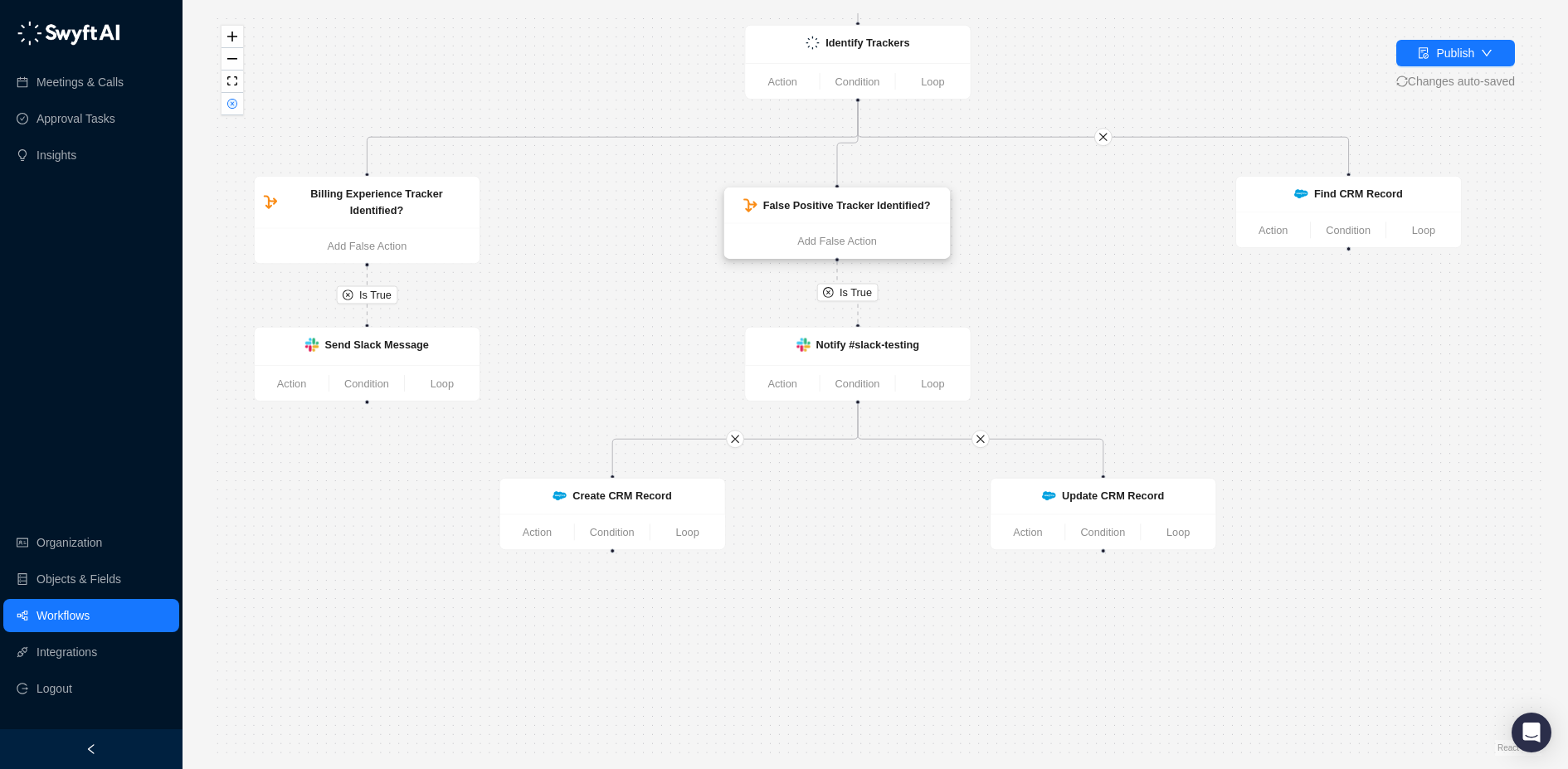 click on "False Positive Tracker Identified?" at bounding box center [836, 206] 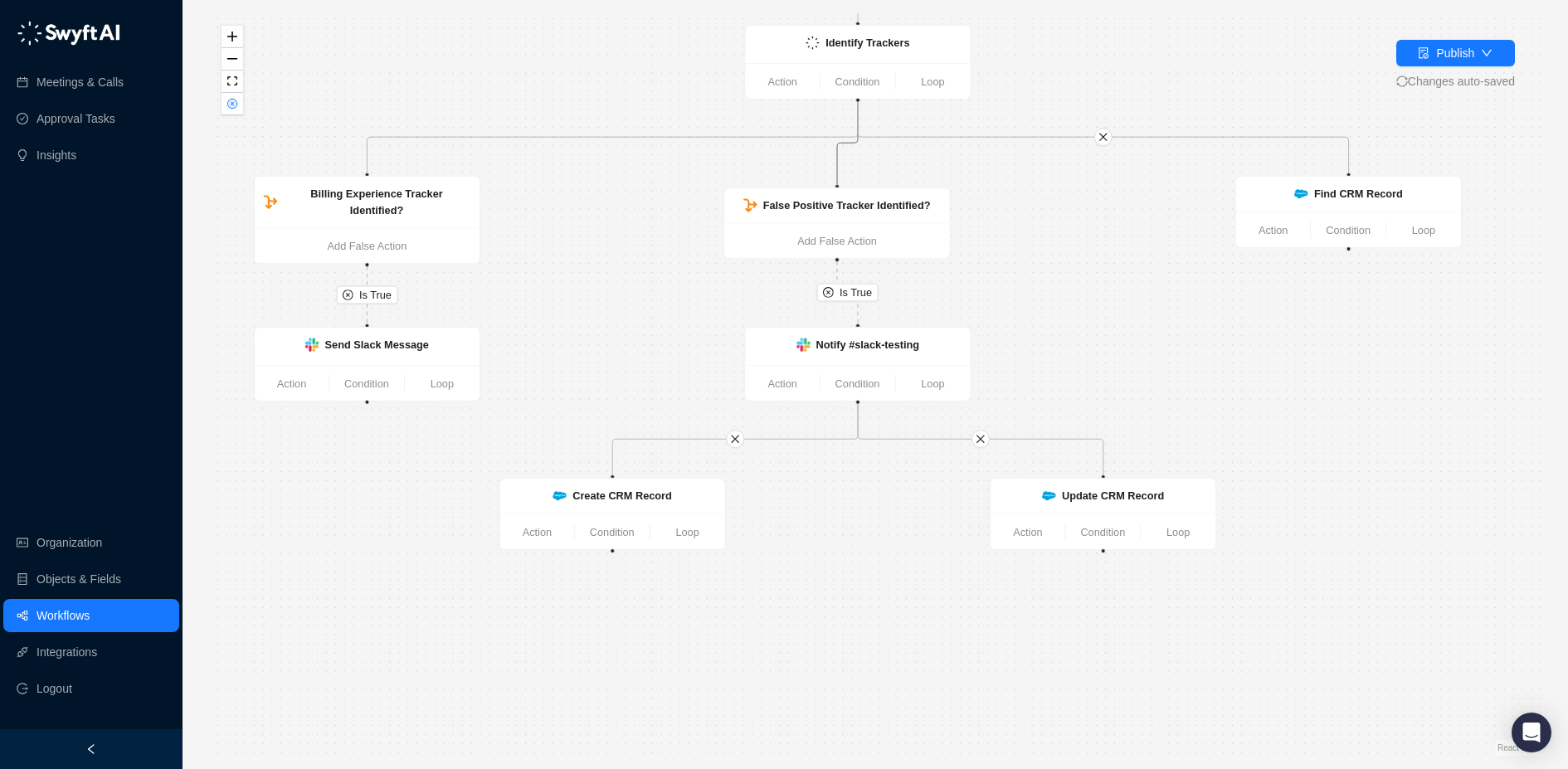 click 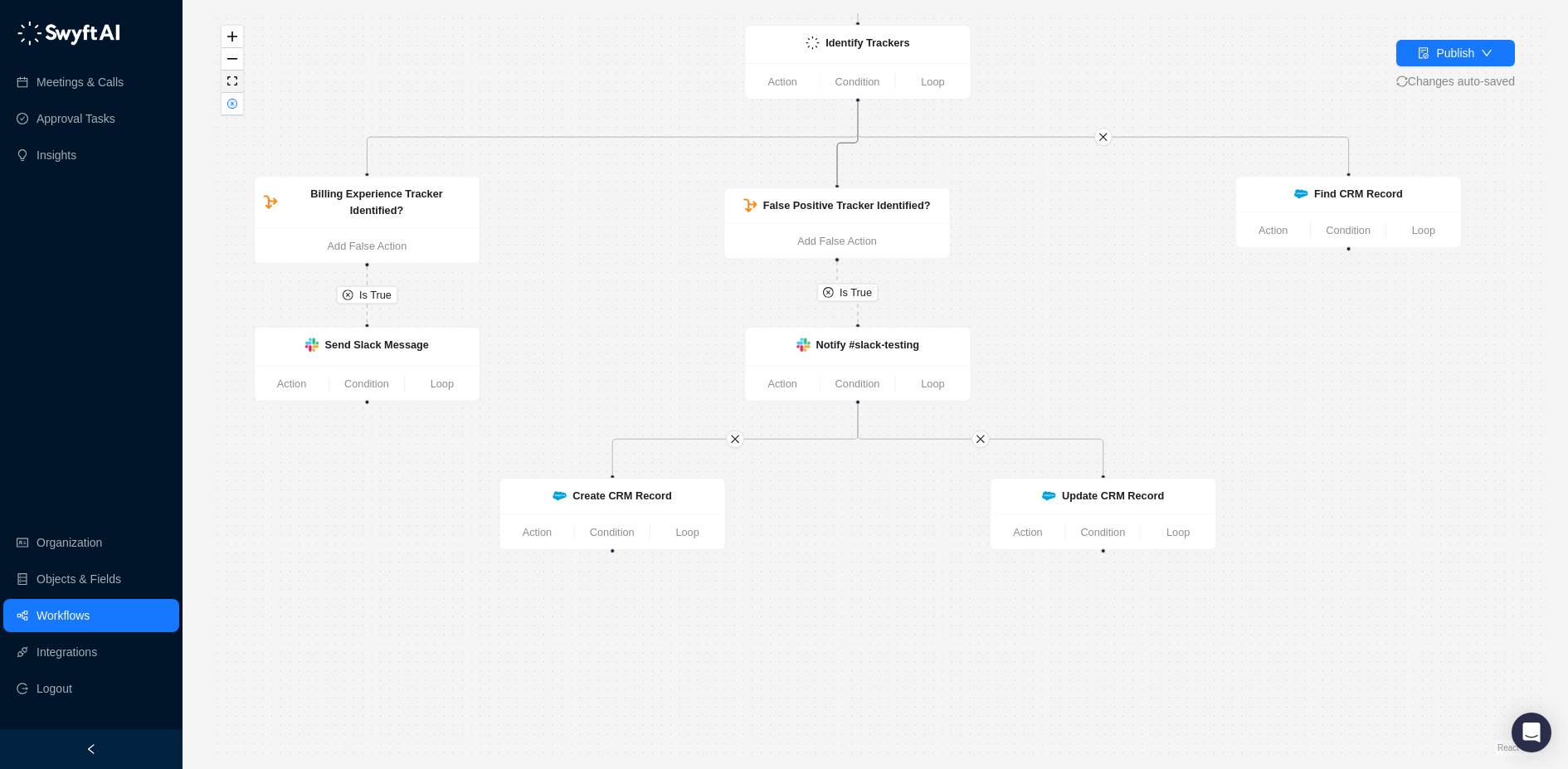 click 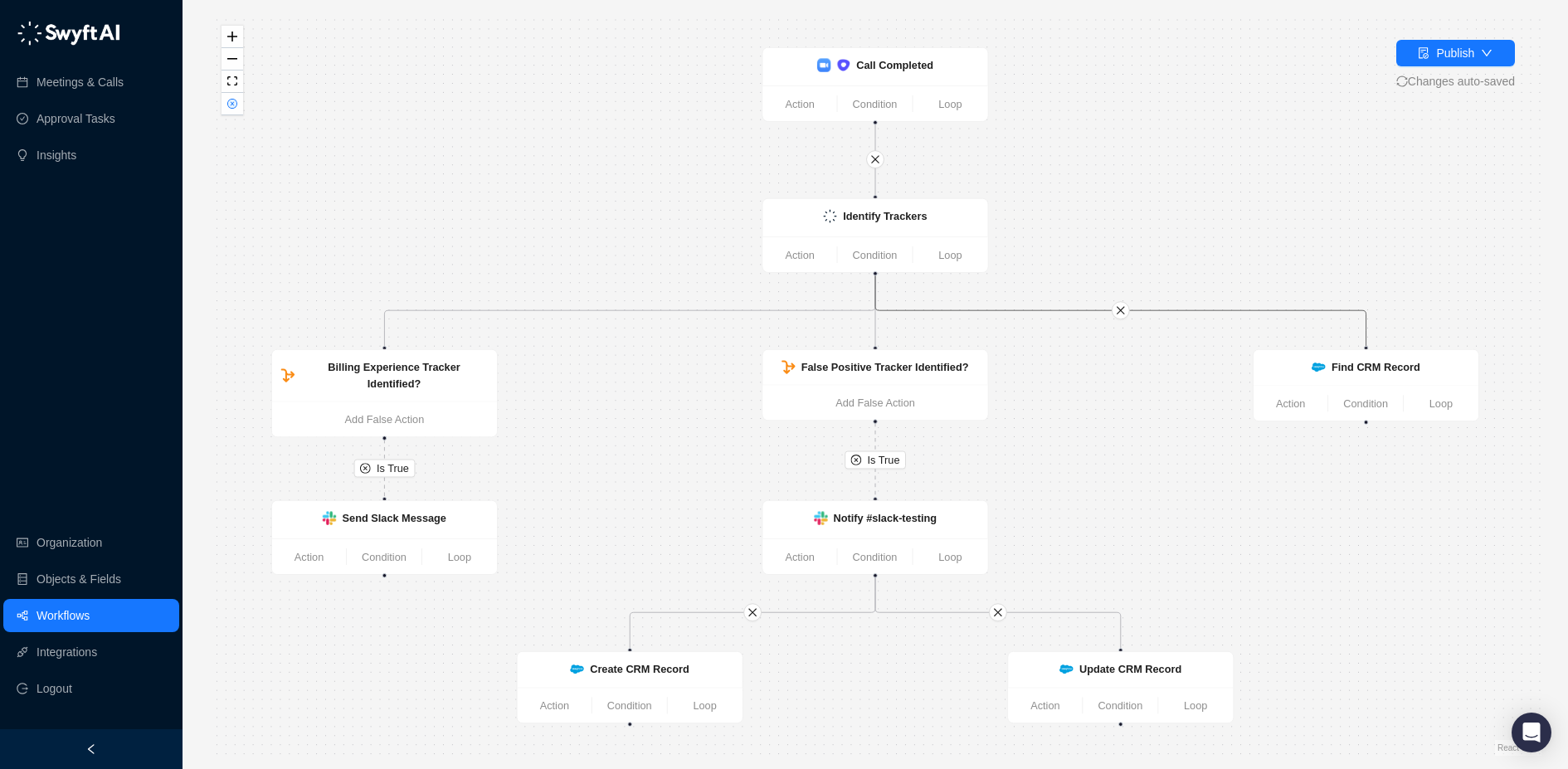 click 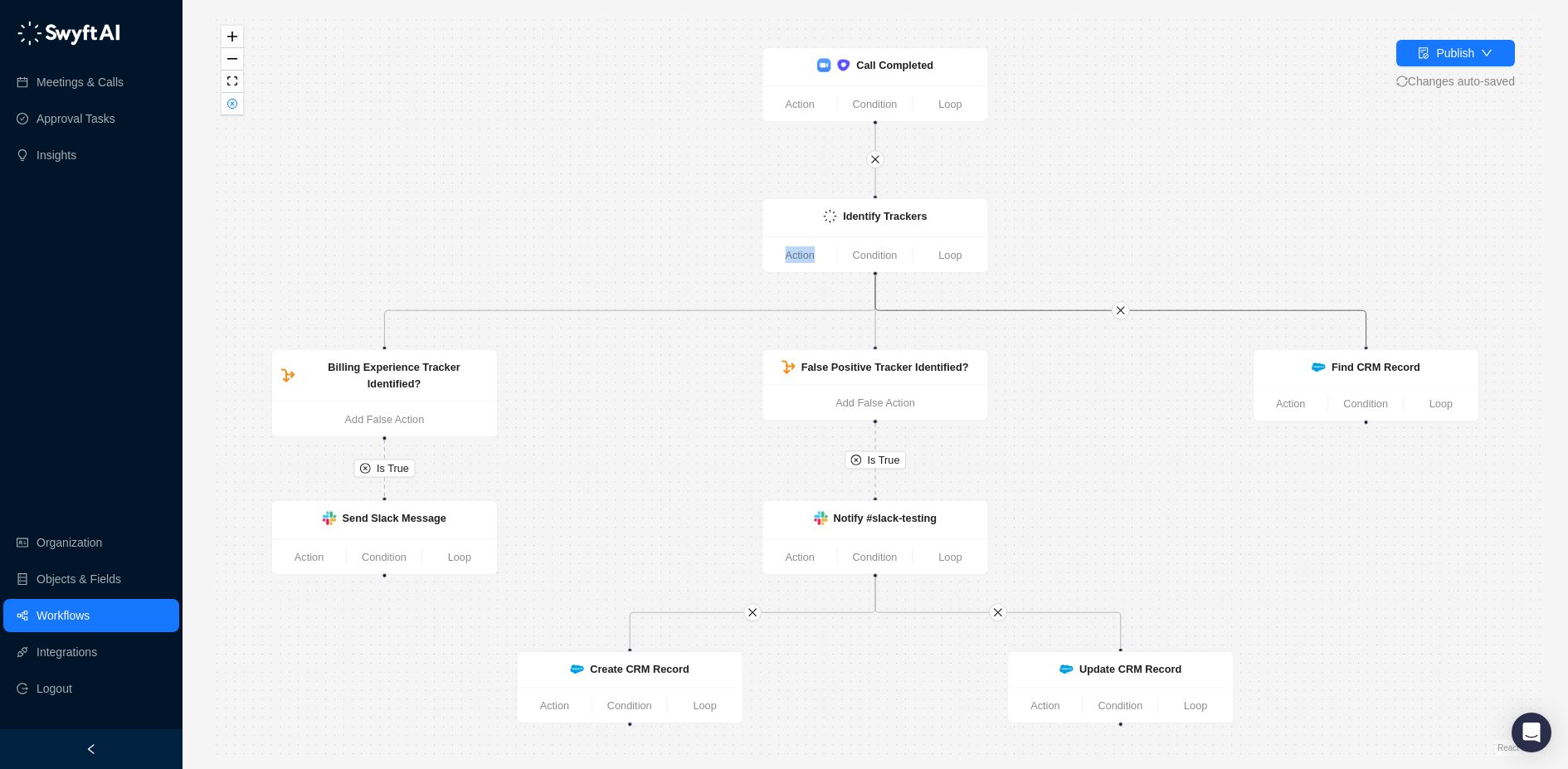click 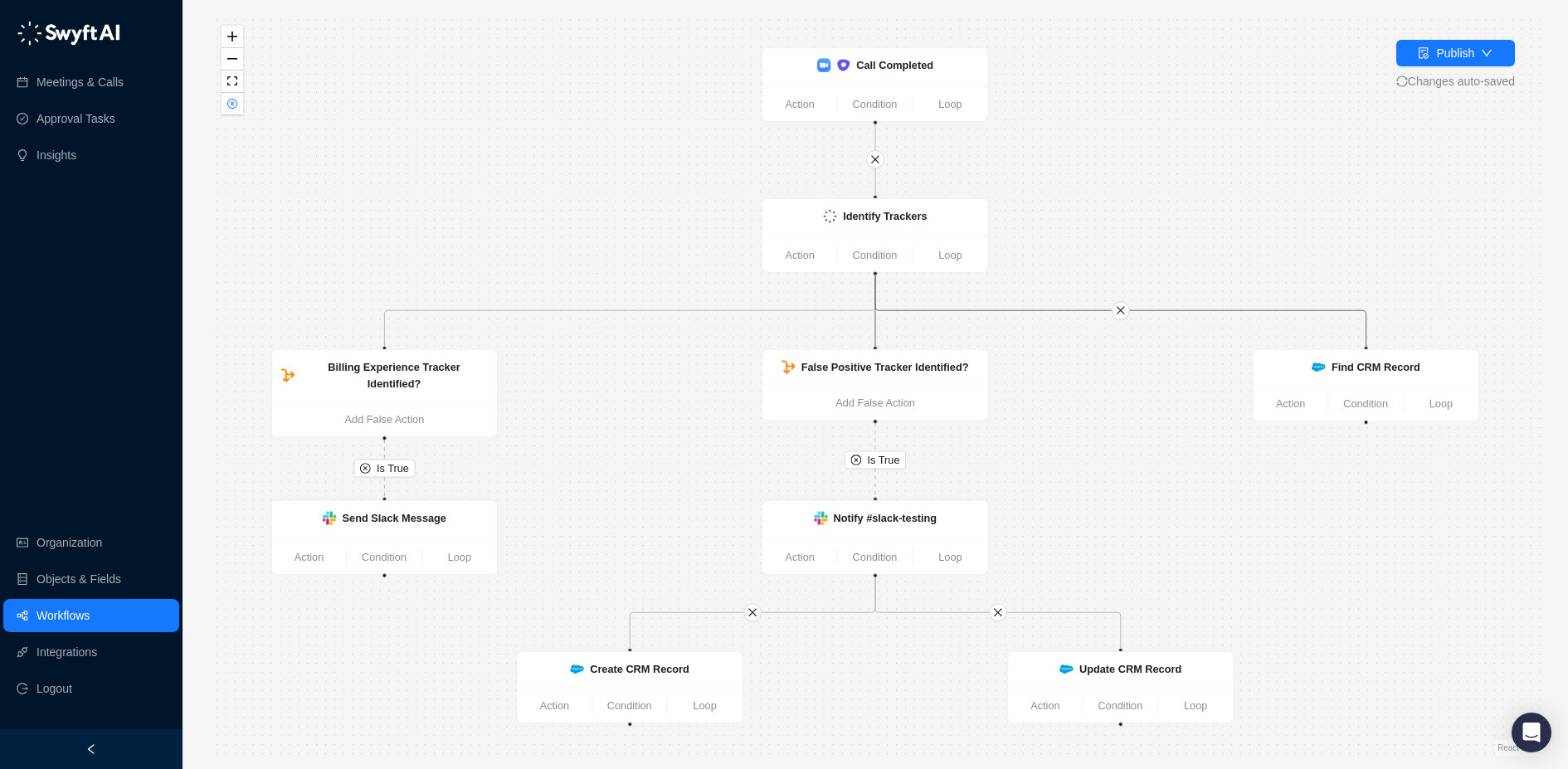 click 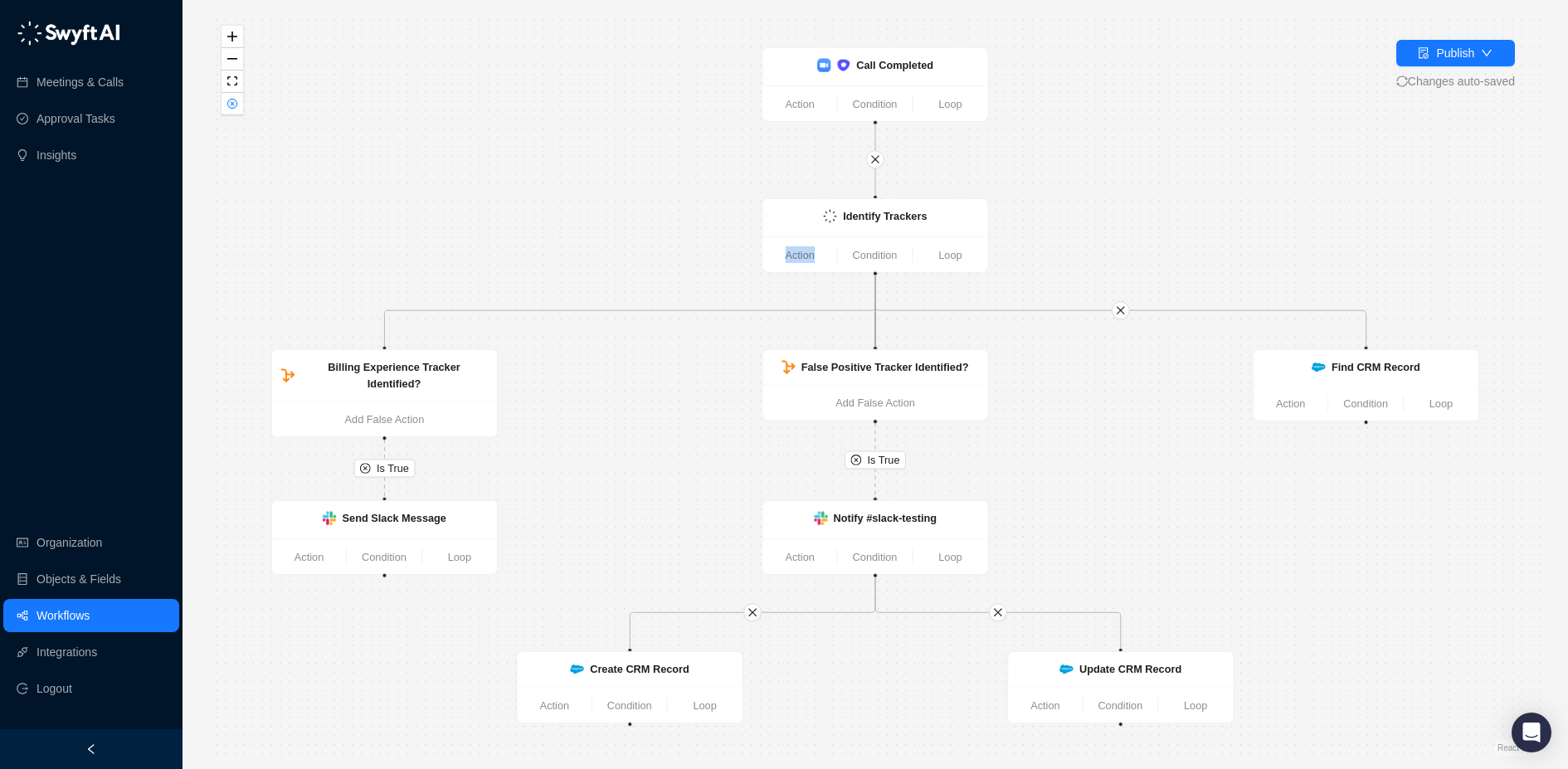 click 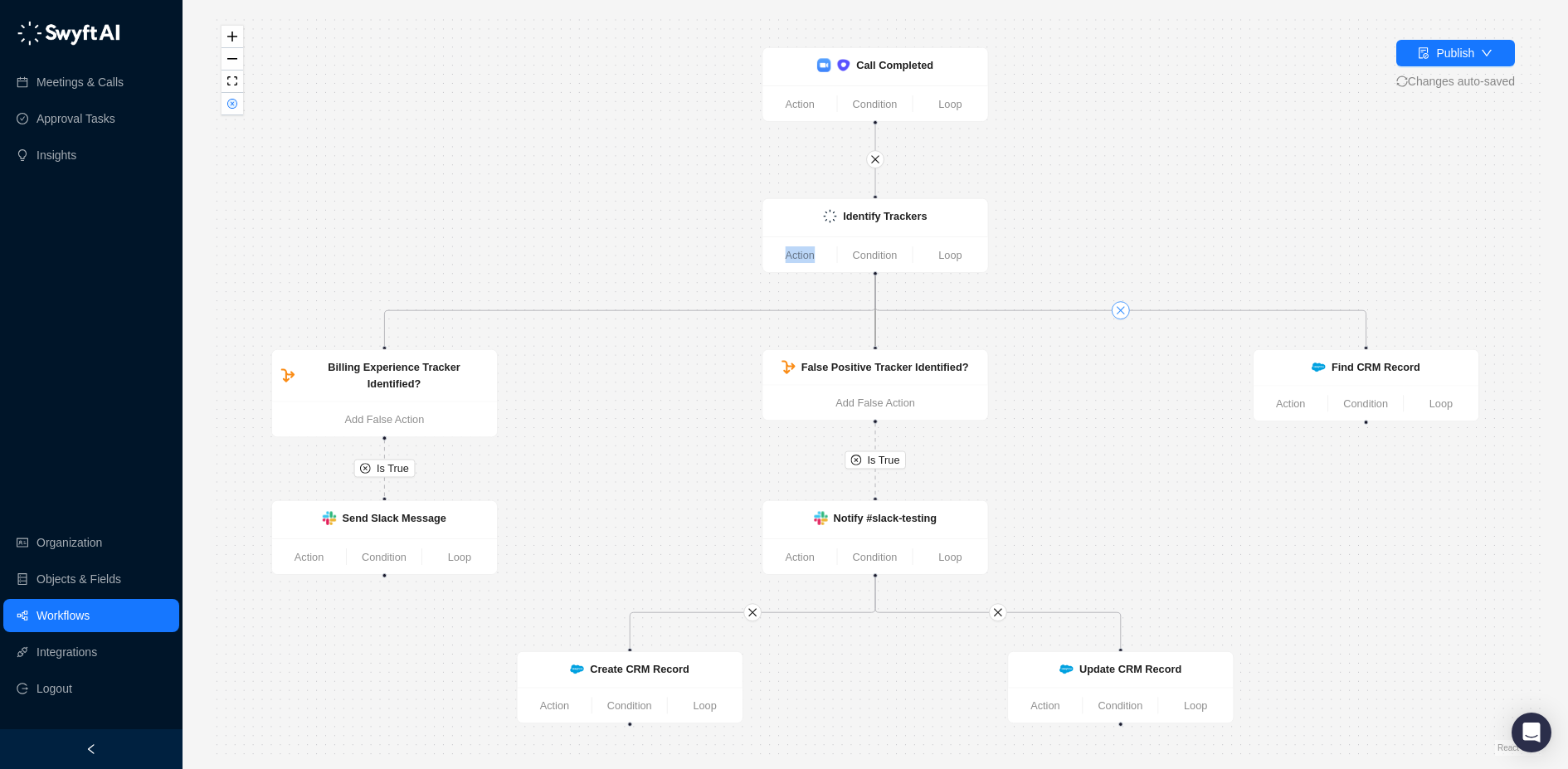 click 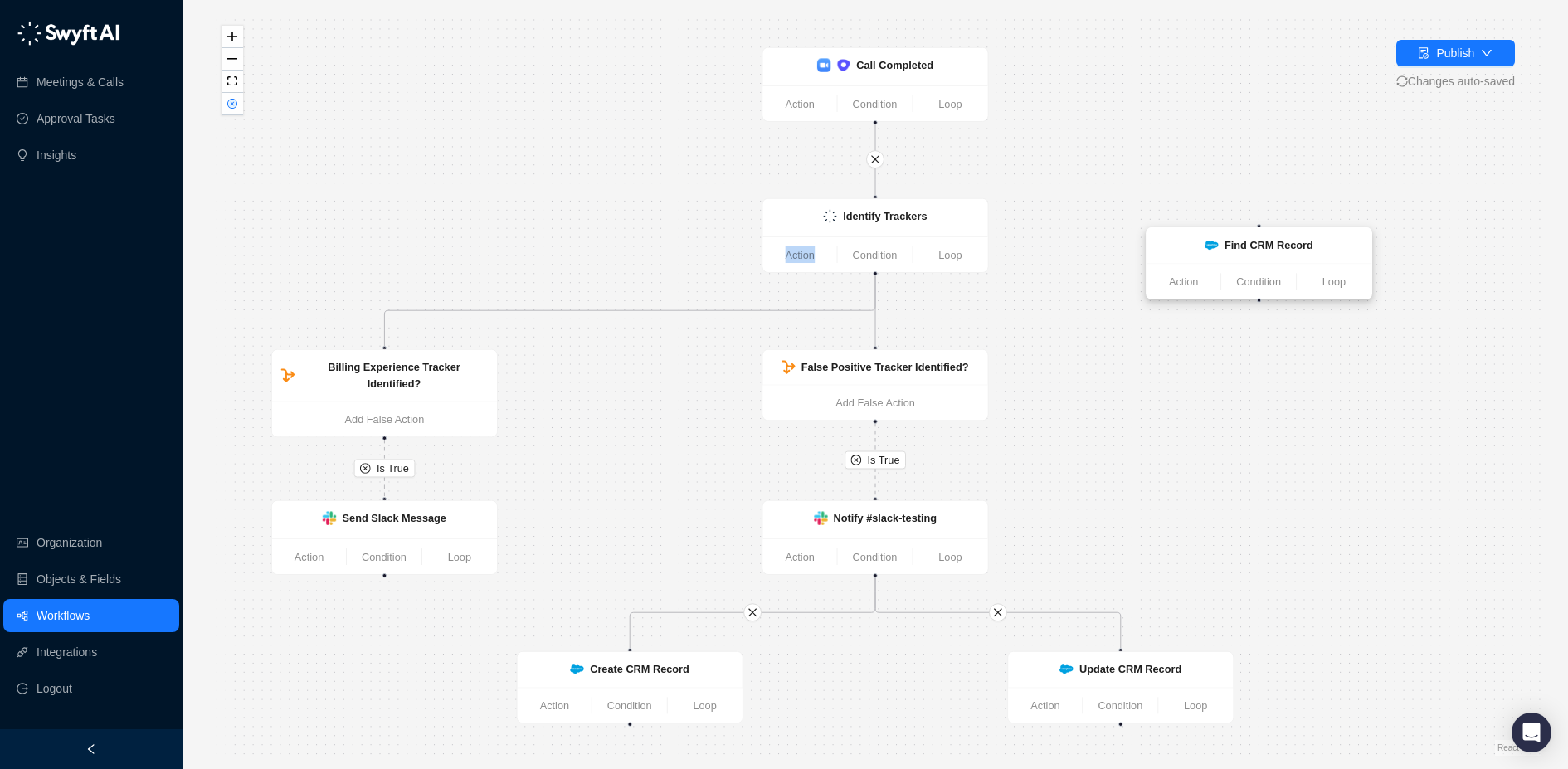 drag, startPoint x: 1353, startPoint y: 365, endPoint x: 1245, endPoint y: 243, distance: 162.9356 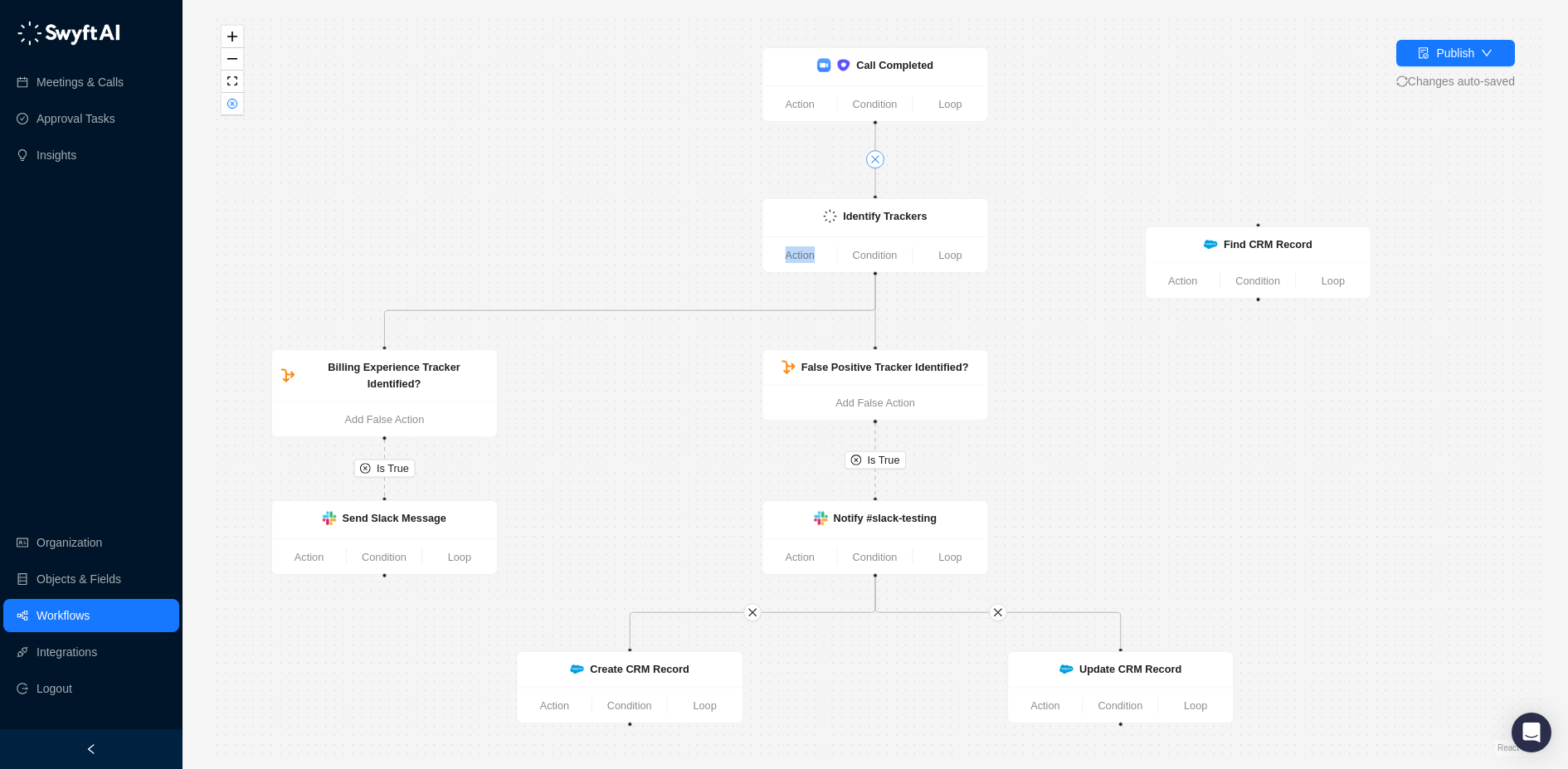 click 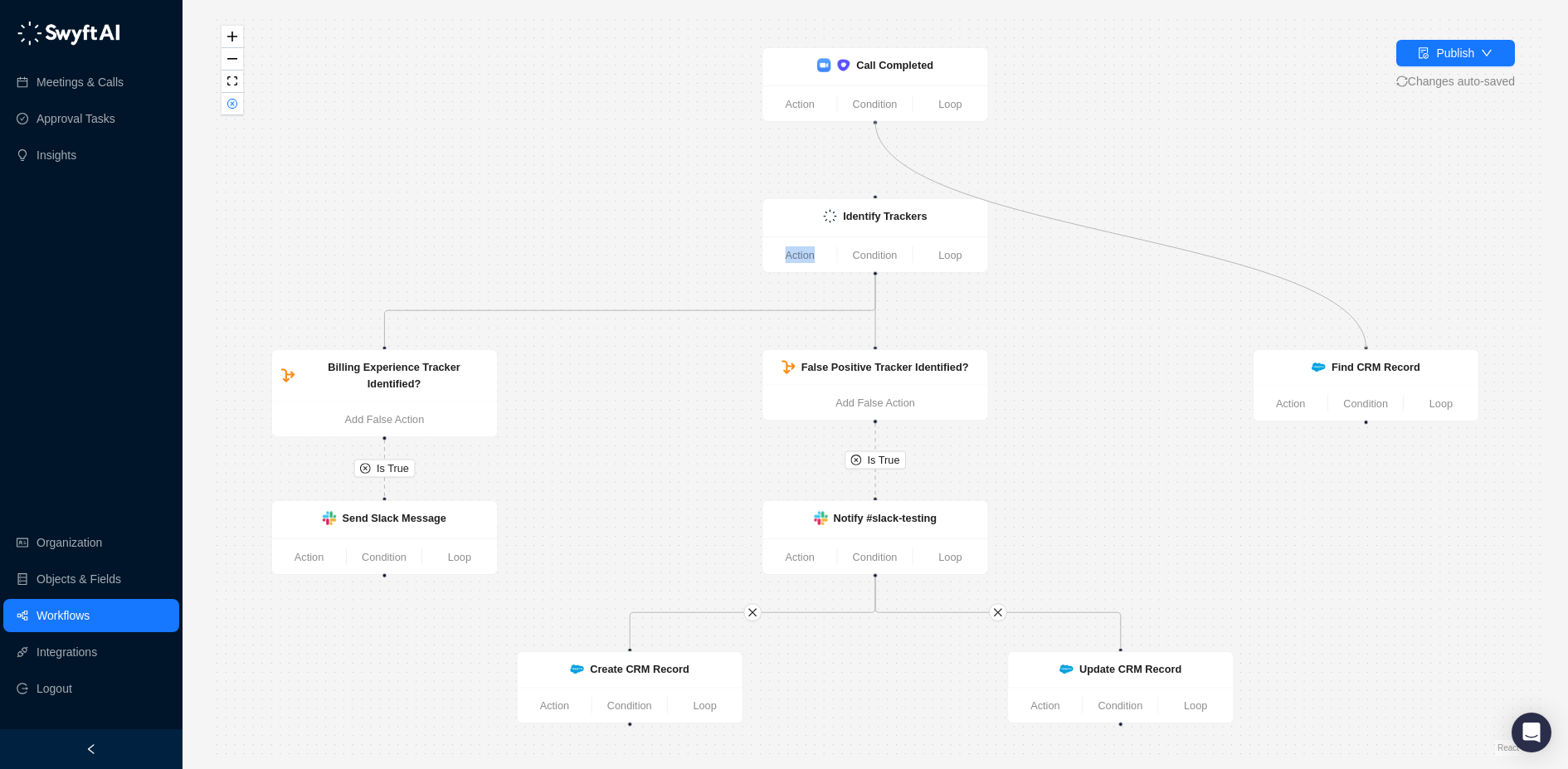 drag, startPoint x: 875, startPoint y: 123, endPoint x: 1365, endPoint y: 346, distance: 538.3577 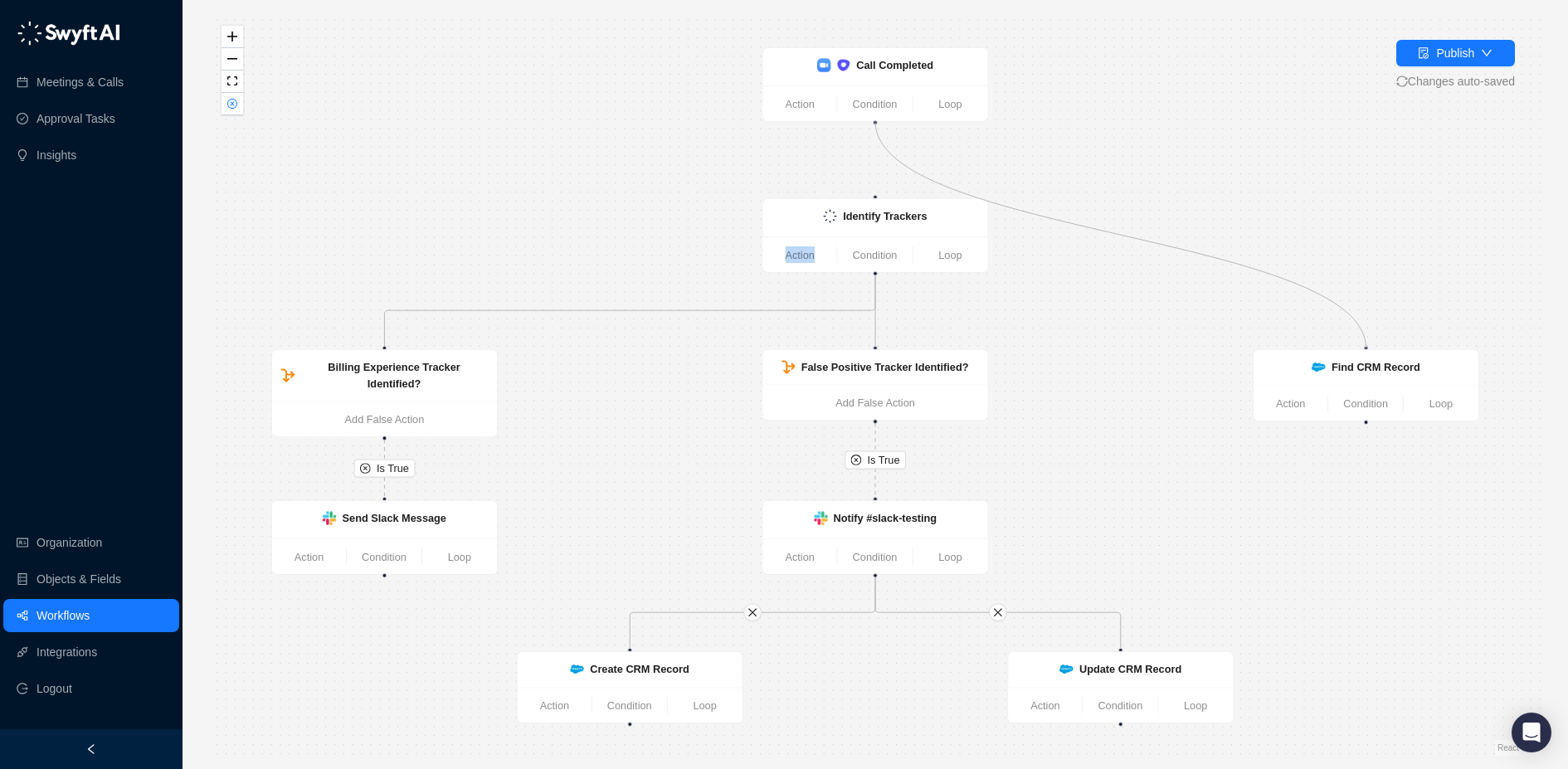 click on "Identify Trackers Action Condition Loop False Positive Tracker Identified? Add False Action Billing Experience Tracker Identified? Add False Action Send Slack Message Action Condition Loop Notify #slack-testing Action Condition Loop Call Completed Action Condition Loop Update CRM Record Action Condition Loop Create CRM Record Action Condition Loop Find CRM Record Action Condition Loop" at bounding box center [878, 385] 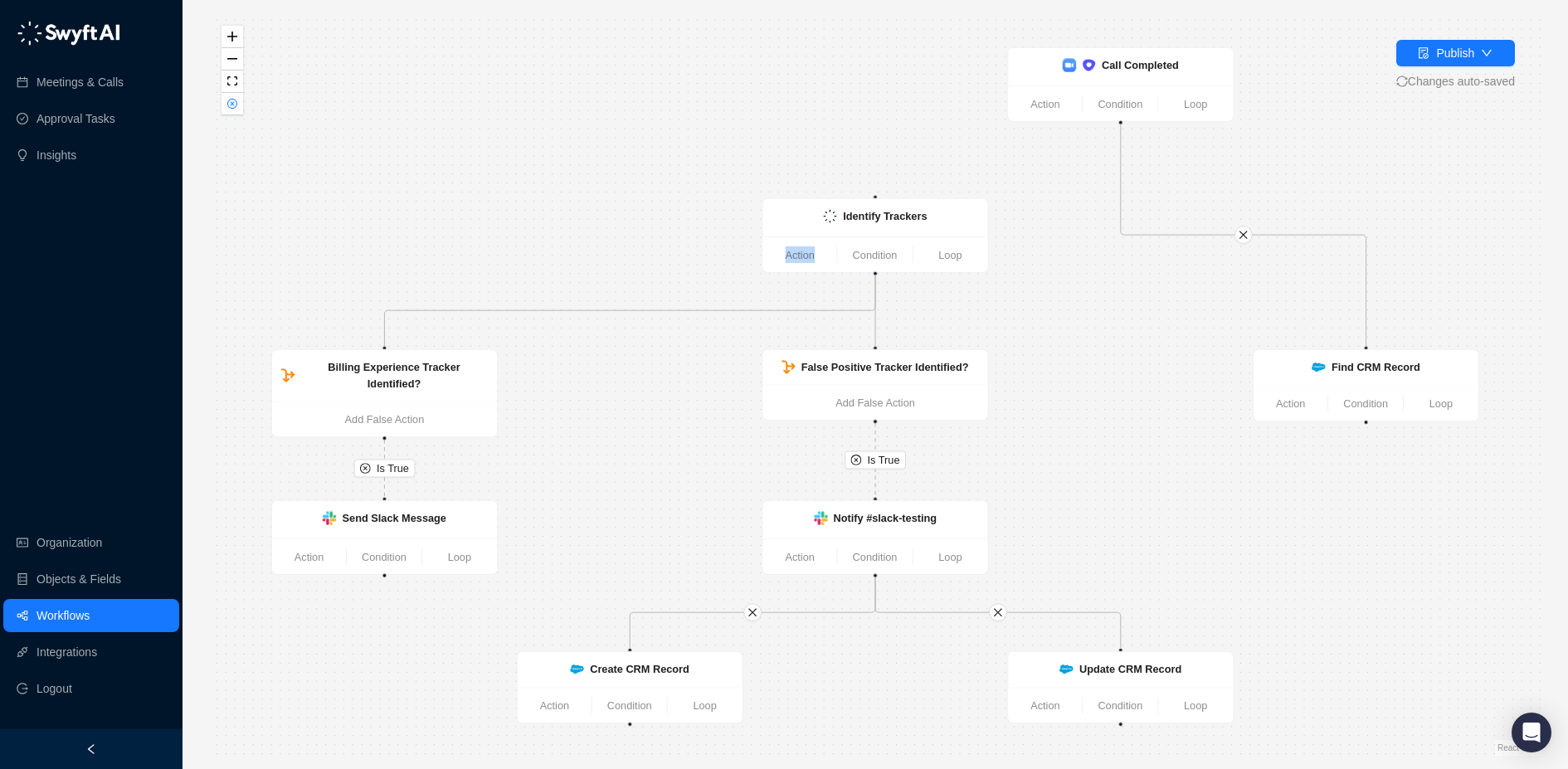 click on "Is True Is True Identify Trackers Action Condition Loop False Positive Tracker Identified? Add False Action Billing Experience Tracker Identified? Add False Action Send Slack Message Action Condition Loop Notify #slack-testing Action Condition Loop Call Completed Action Condition Loop Update CRM Record Action Condition Loop Create CRM Record Action Condition Loop Find CRM Record Action Condition Loop" at bounding box center [875, 384] 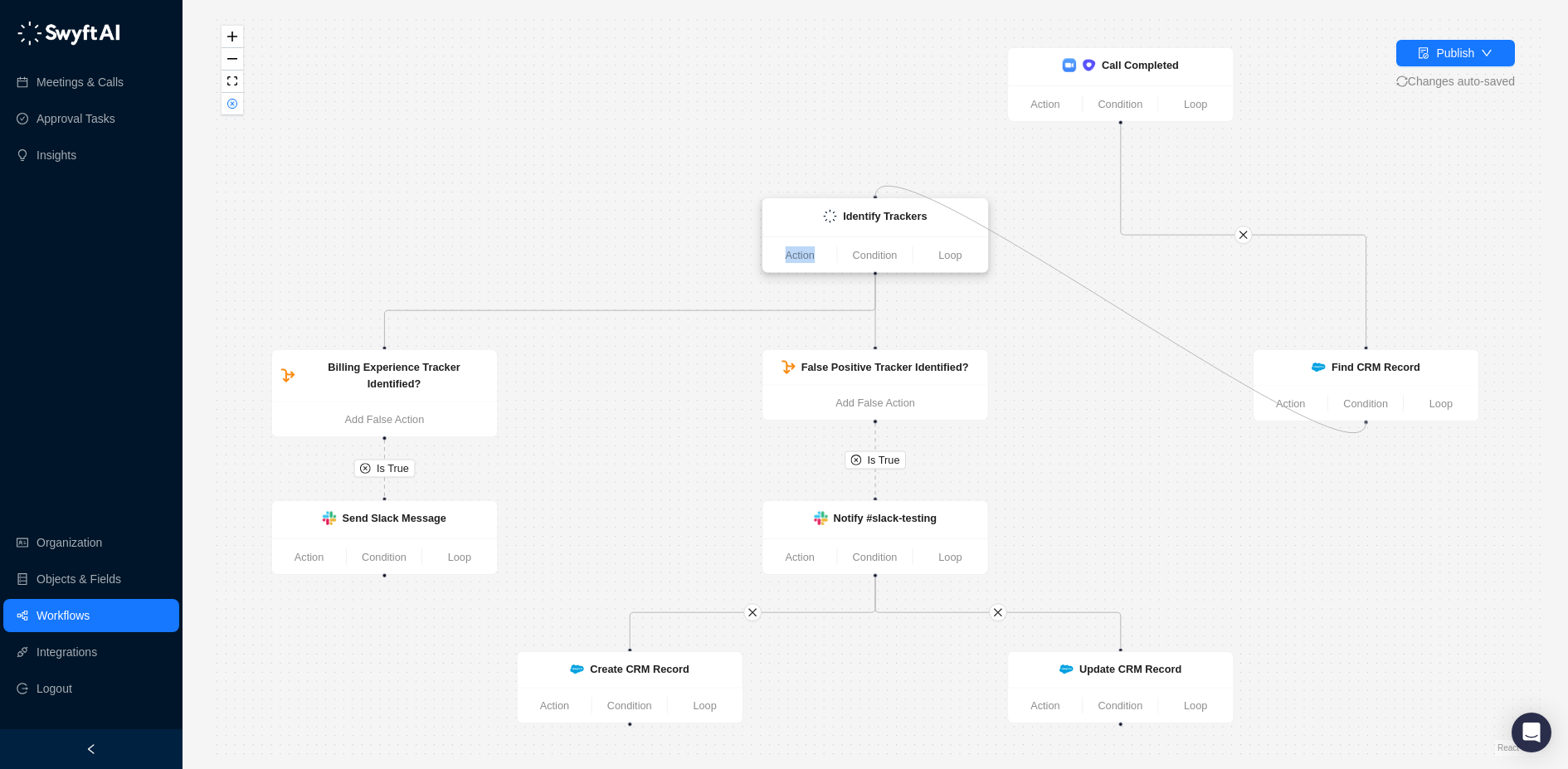 drag, startPoint x: 1366, startPoint y: 423, endPoint x: 873, endPoint y: 206, distance: 538.6446 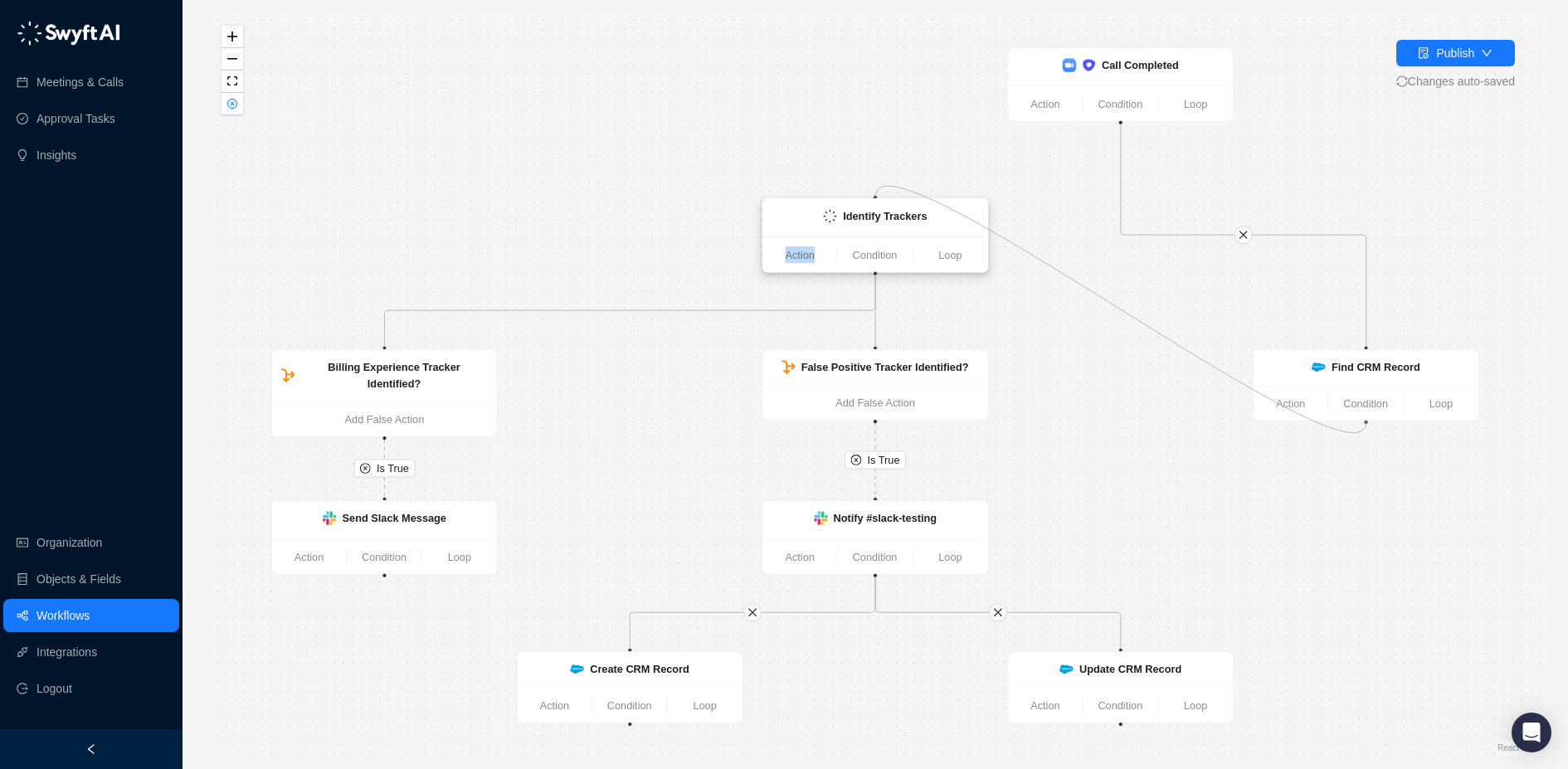 click on "Identify Trackers Action Condition Loop False Positive Tracker Identified? Add False Action Billing Experience Tracker Identified? Add False Action Send Slack Message Action Condition Loop Notify #slack-testing Action Condition Loop Call Completed Action Condition Loop Update CRM Record Action Condition Loop Create CRM Record Action Condition Loop Find CRM Record Action Condition Loop" at bounding box center [878, 385] 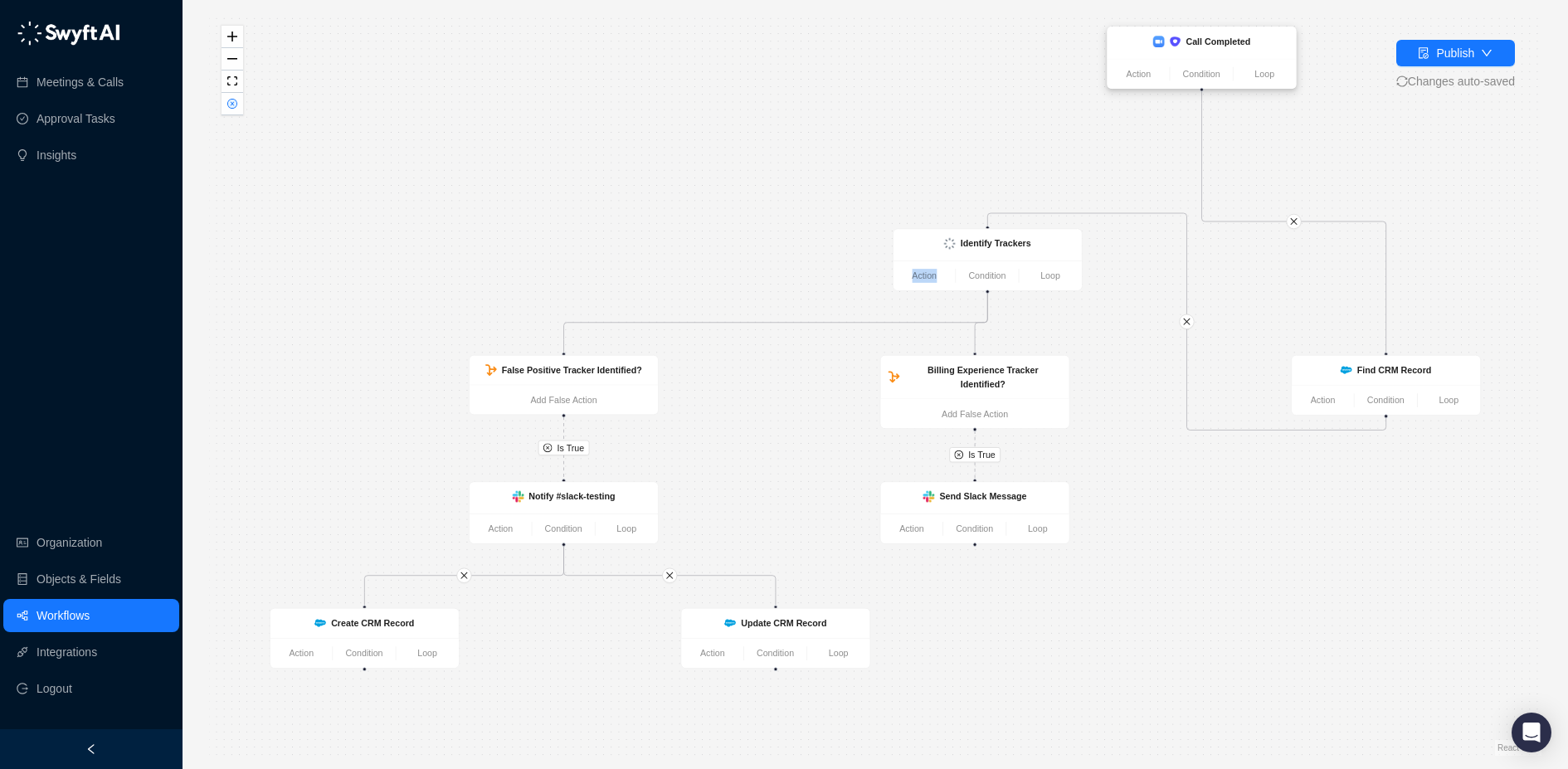 drag, startPoint x: 1212, startPoint y: 131, endPoint x: 1225, endPoint y: 51, distance: 81.0494 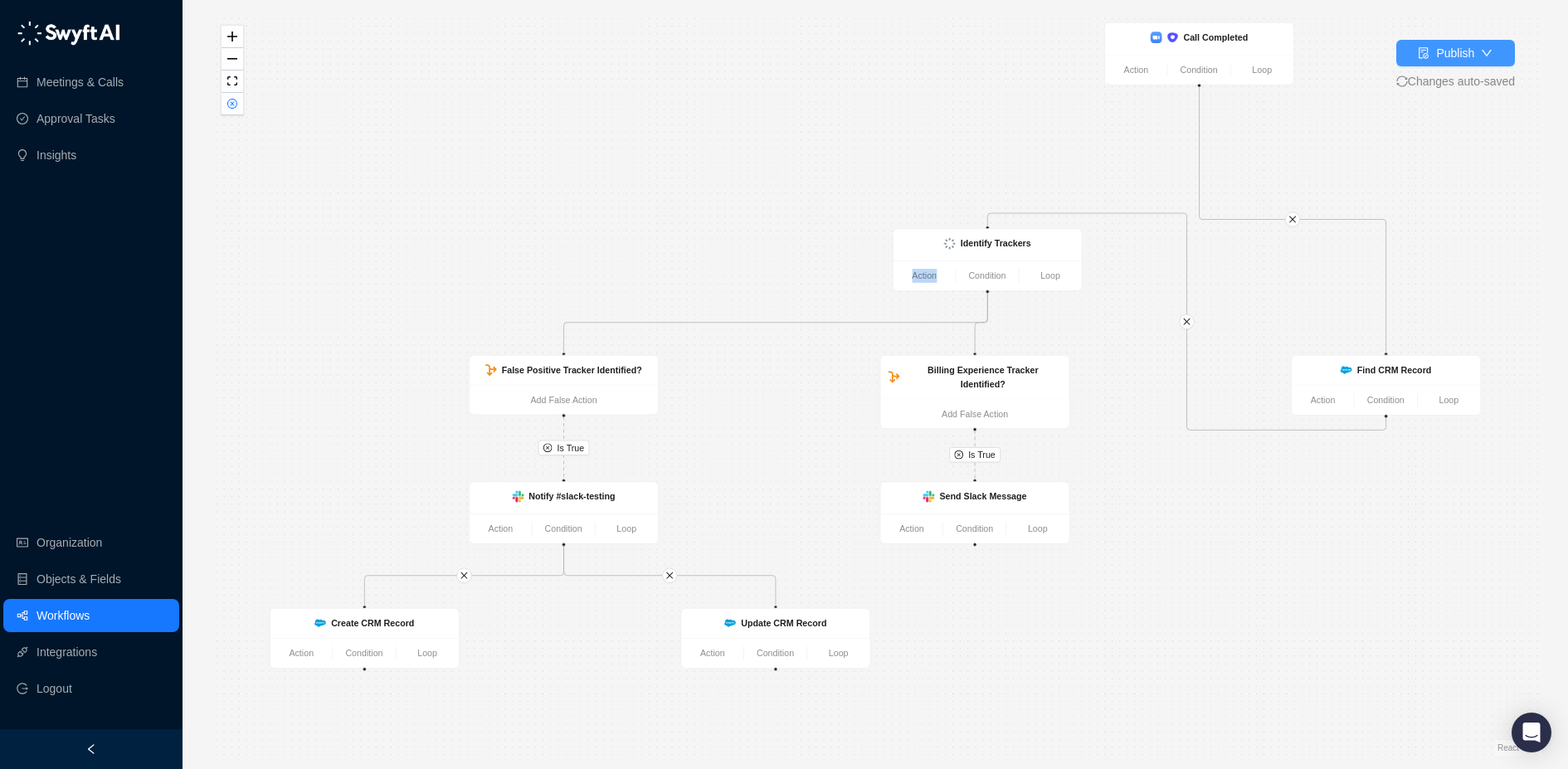 click on "Publish" at bounding box center [1455, 53] 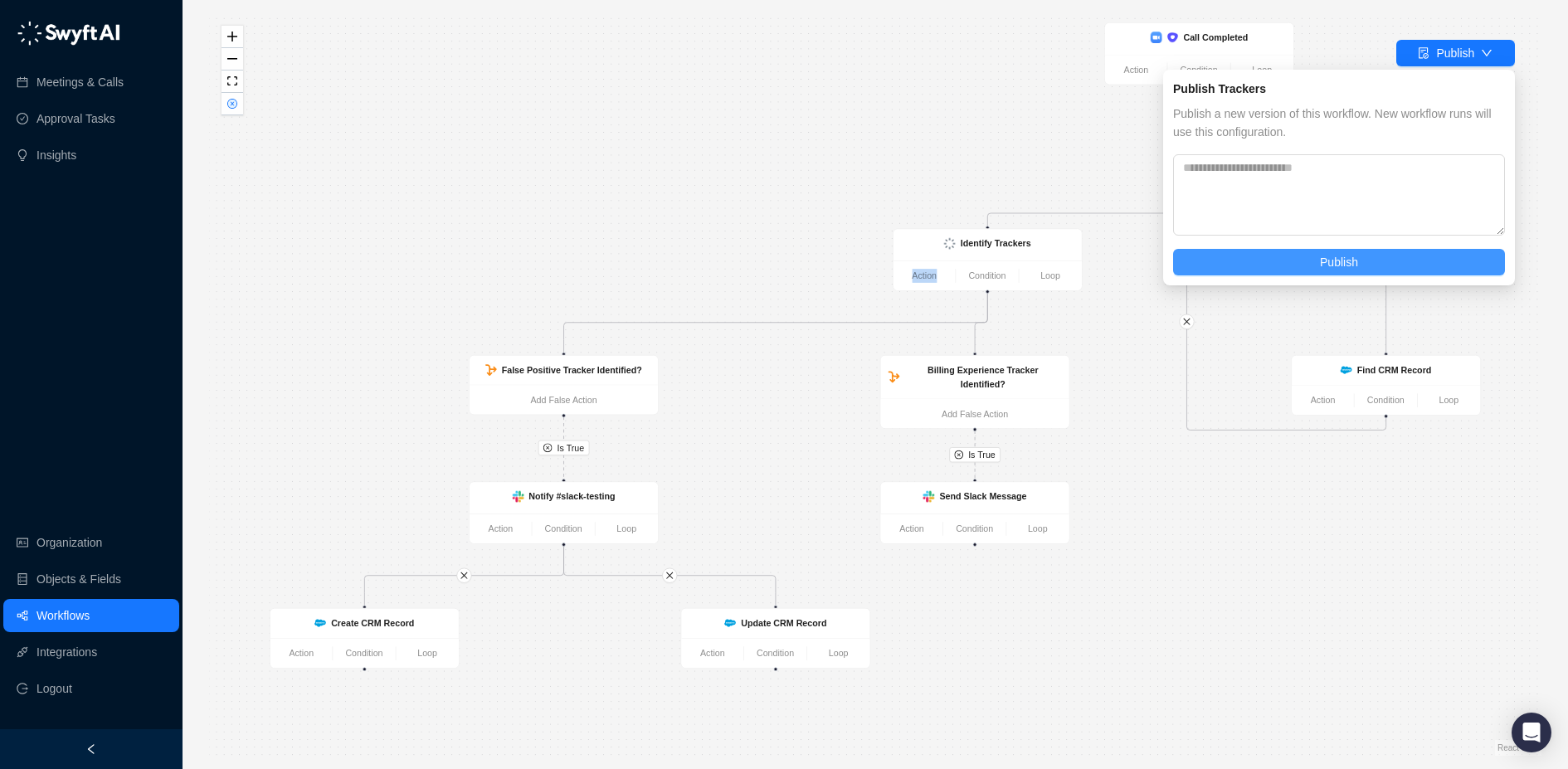 click on "Publish" at bounding box center (1339, 262) 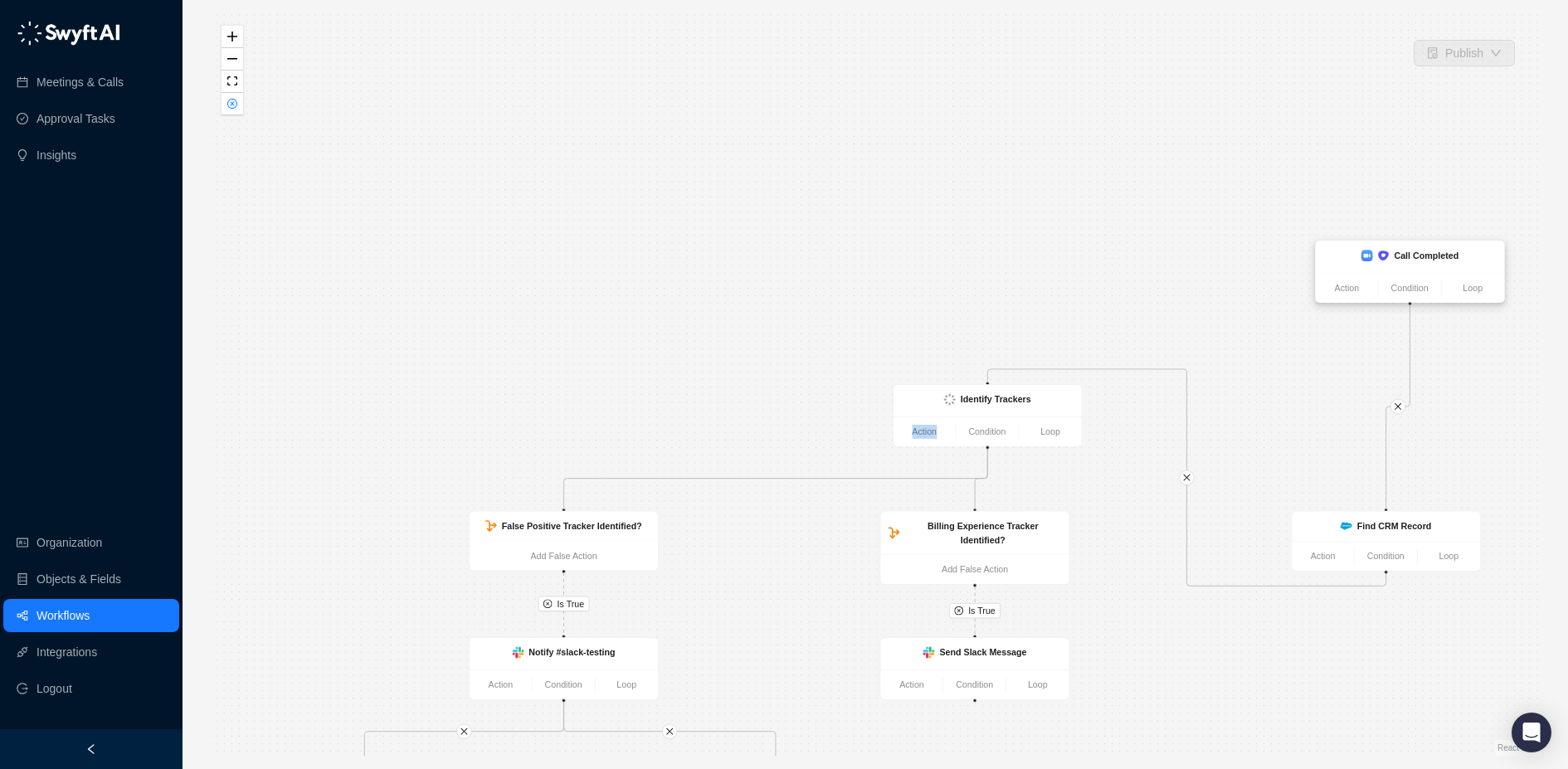 drag, startPoint x: 1201, startPoint y: 115, endPoint x: 1419, endPoint y: 281, distance: 274.0073 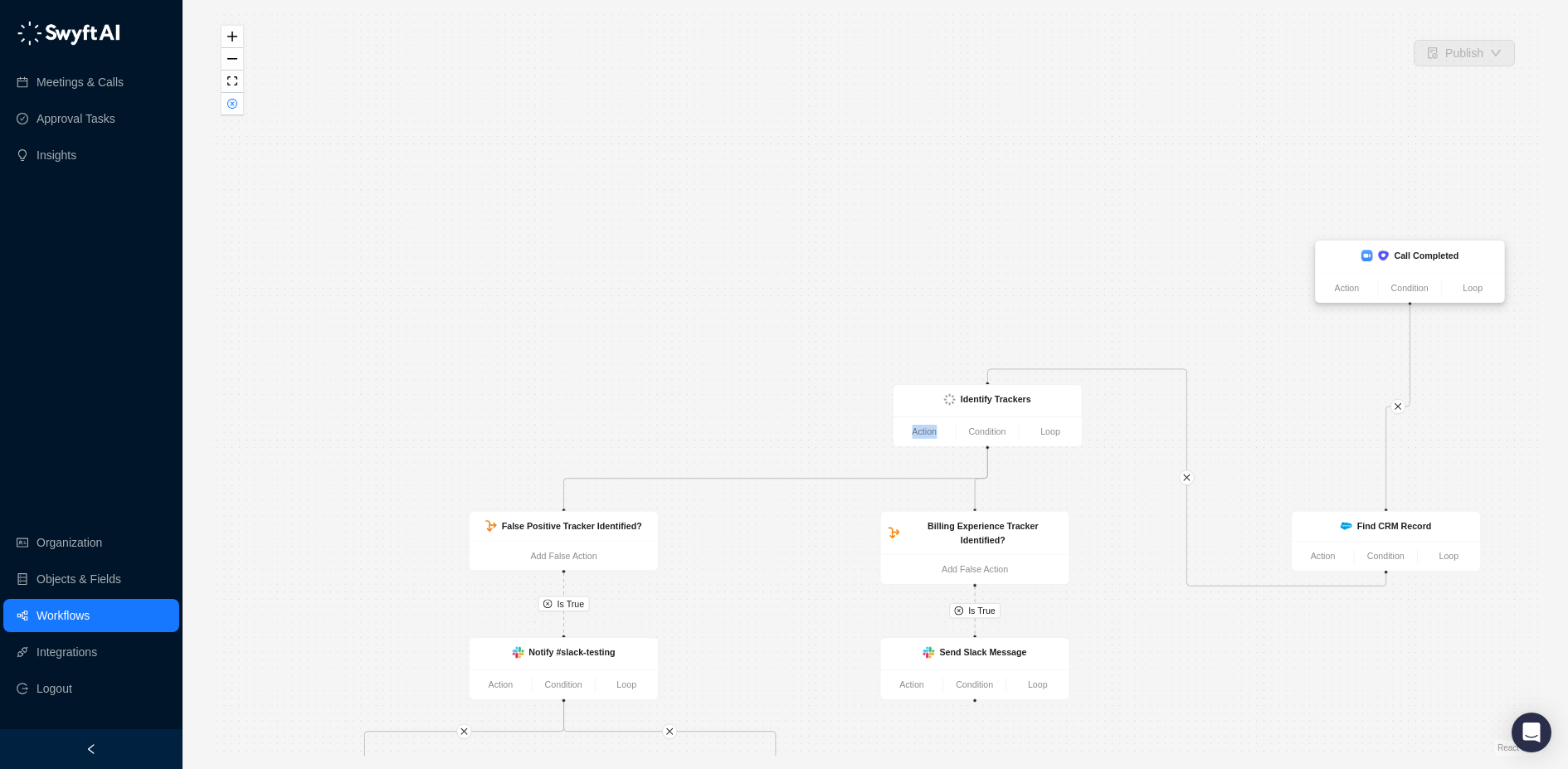 click on "Call Completed" at bounding box center [1426, 256] 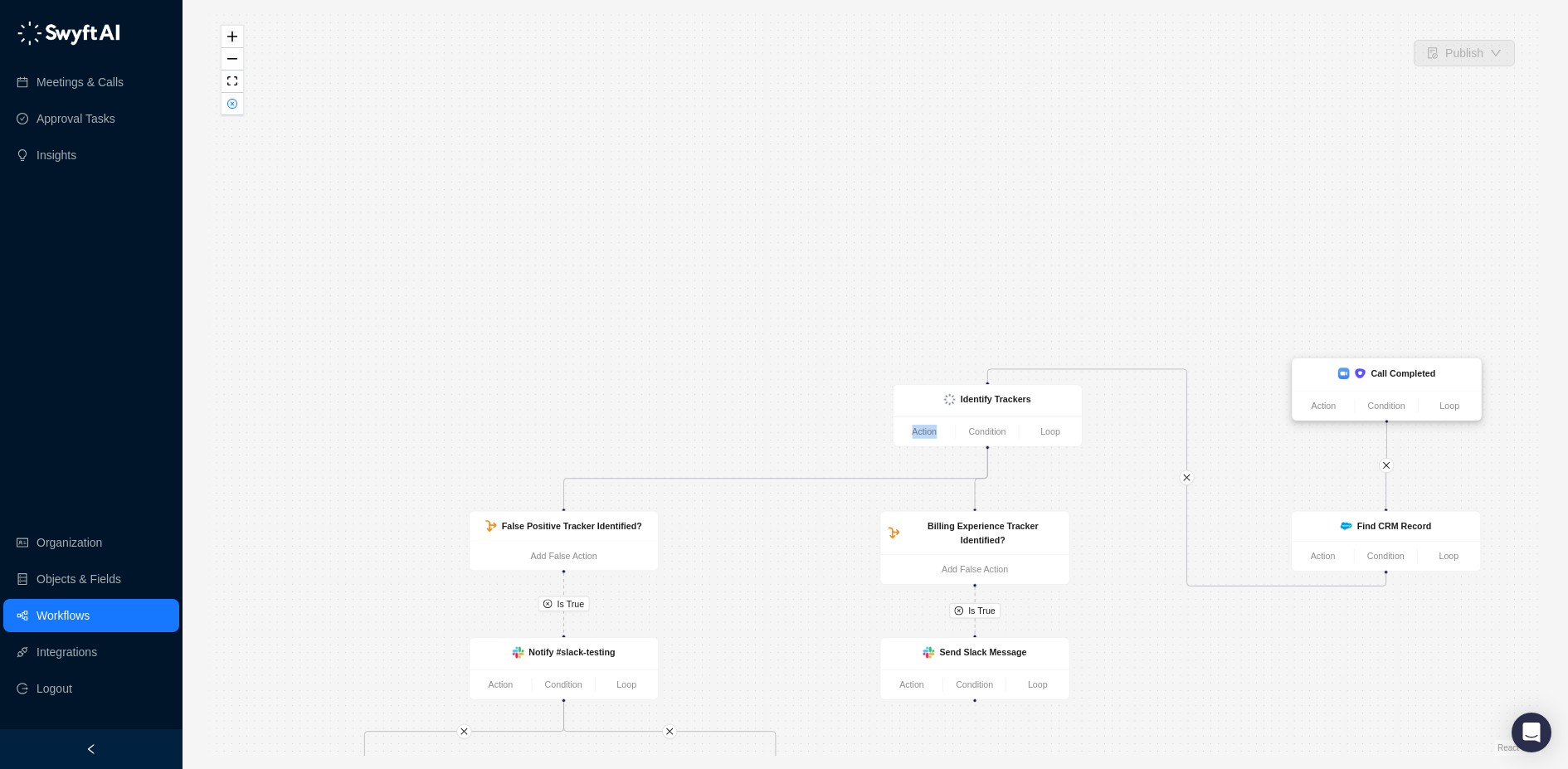 drag, startPoint x: 1419, startPoint y: 281, endPoint x: 1399, endPoint y: 369, distance: 90.24411 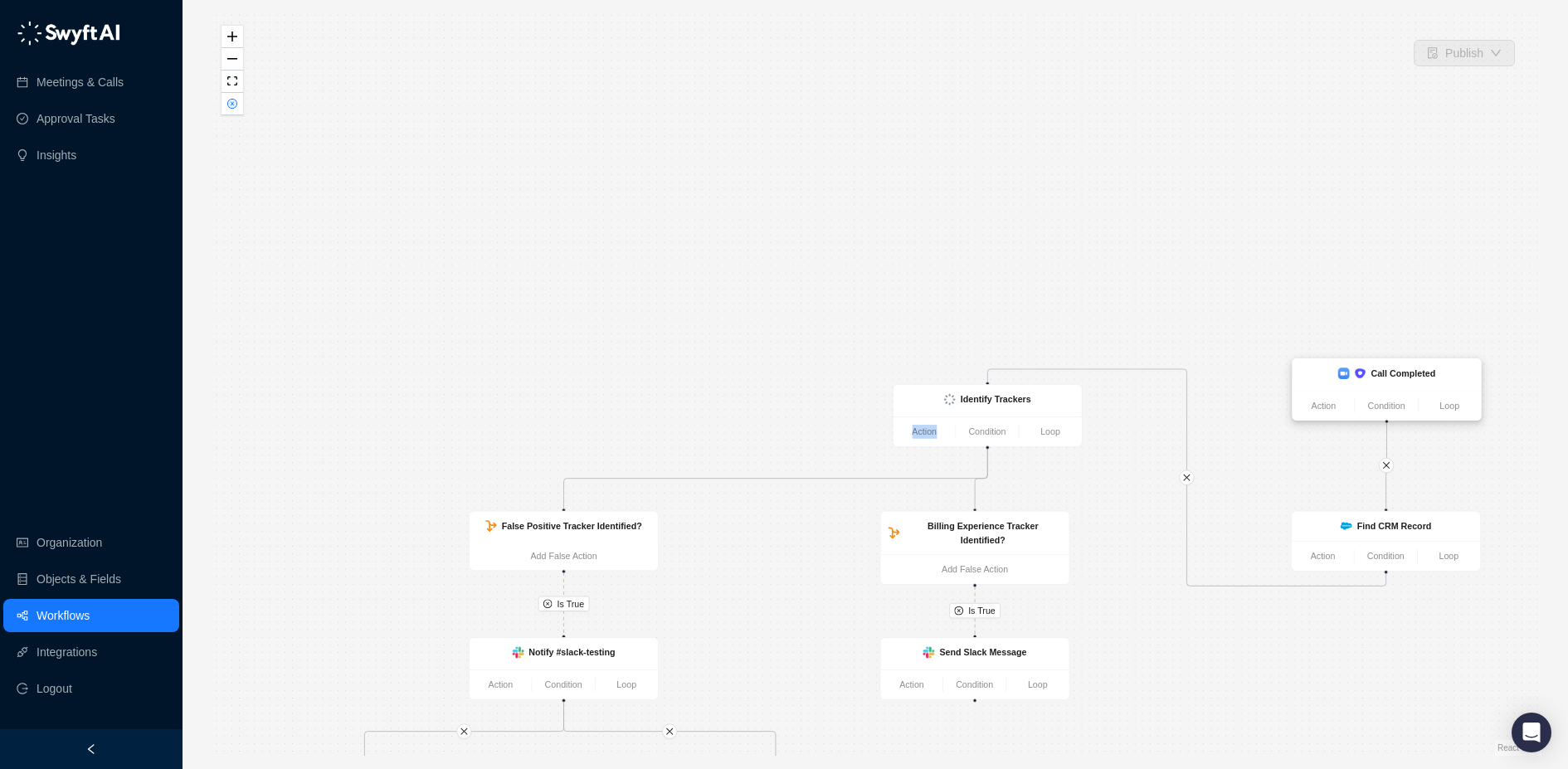 click on "Call Completed" at bounding box center (1403, 373) 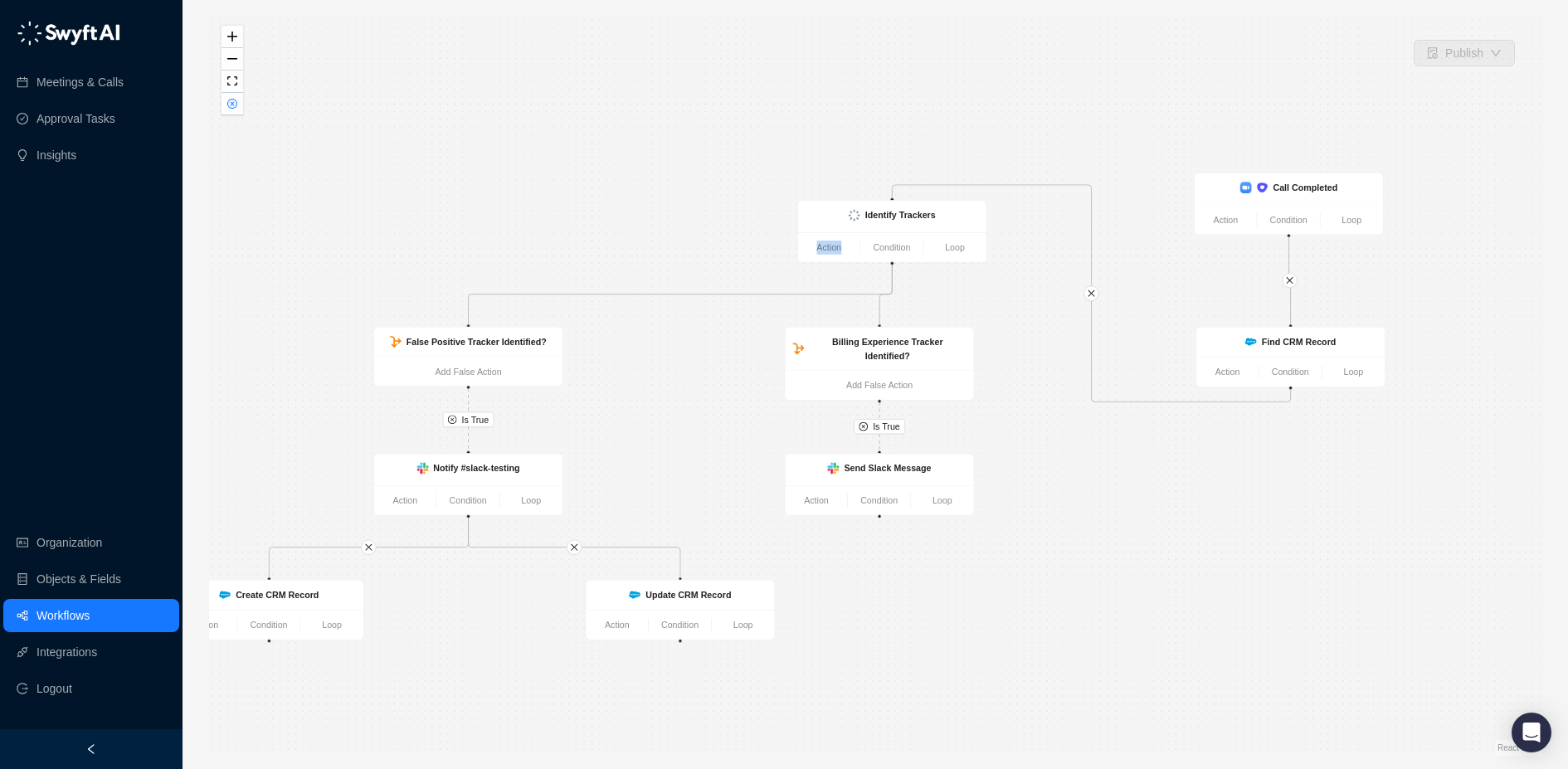 drag, startPoint x: 937, startPoint y: 195, endPoint x: 840, endPoint y: 11, distance: 208.0024 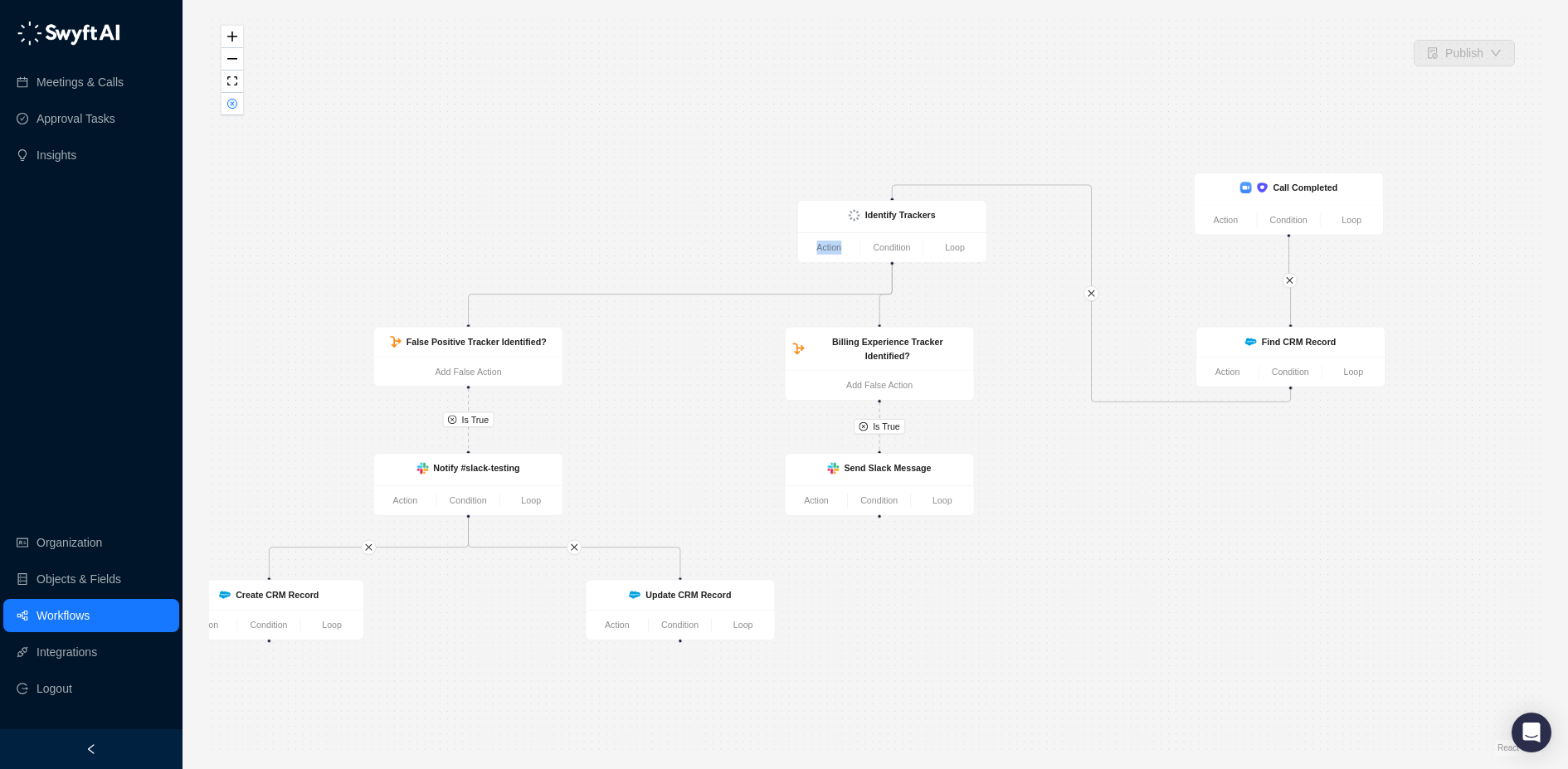 click on "Publish Is True Is True Identify Trackers Action Condition Loop False Positive Tracker Identified? Add False Action Billing Experience Tracker Identified? Add False Action Send Slack Message Action Condition Loop Notify #slack-testing Action Condition Loop Call Completed Action Condition Loop Update CRM Record Action Condition Loop Create CRM Record Action Condition Loop Find CRM Record Action Condition Loop React Flow Press enter or space to select a node. You can then use the arrow keys to move the node around.  Press delete to remove it and escape to cancel.   Press enter or space to select an edge. You can then press delete to remove it or escape to cancel." at bounding box center [875, 384] 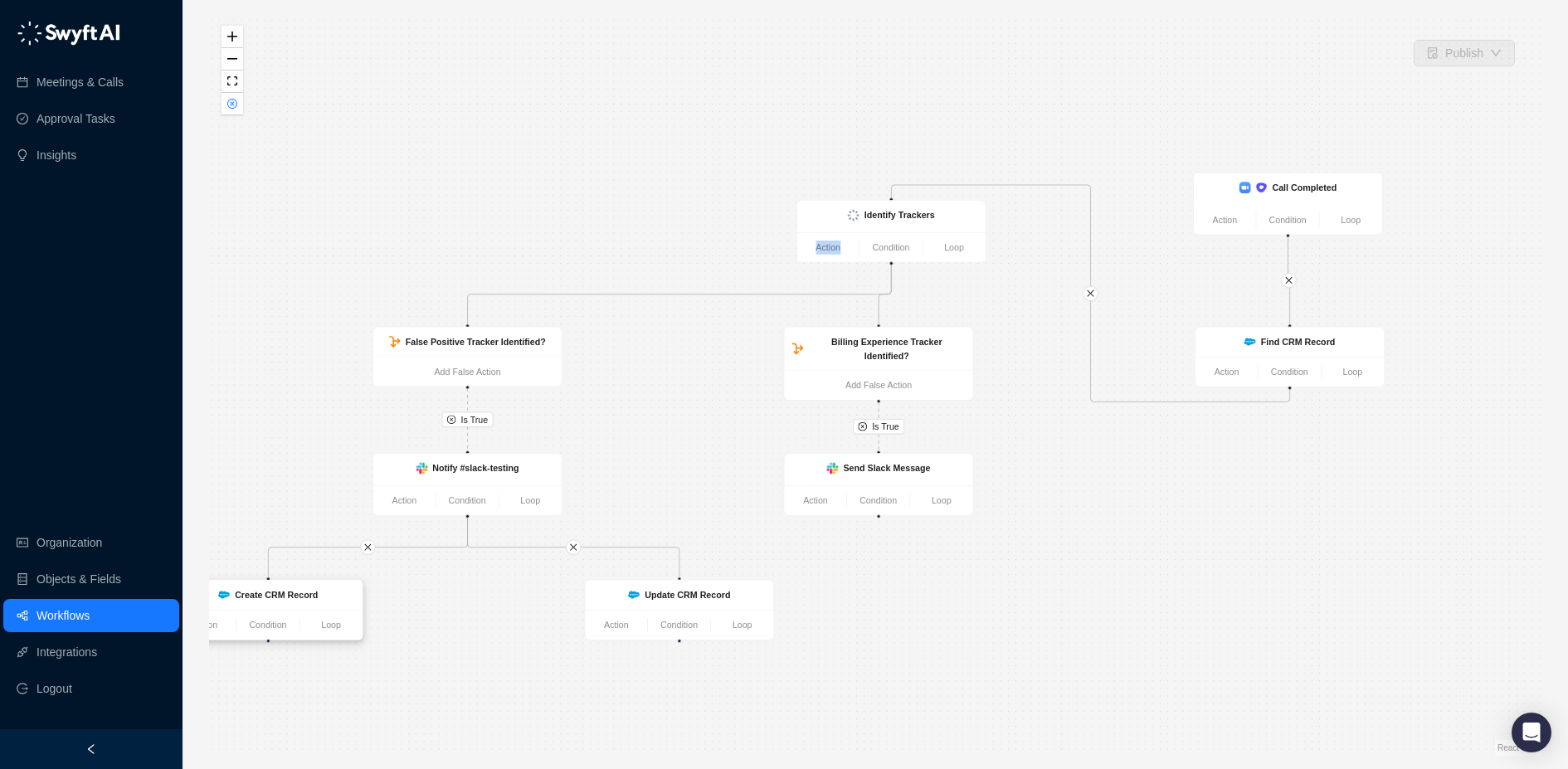 click on "Create CRM Record" at bounding box center [268, 596] 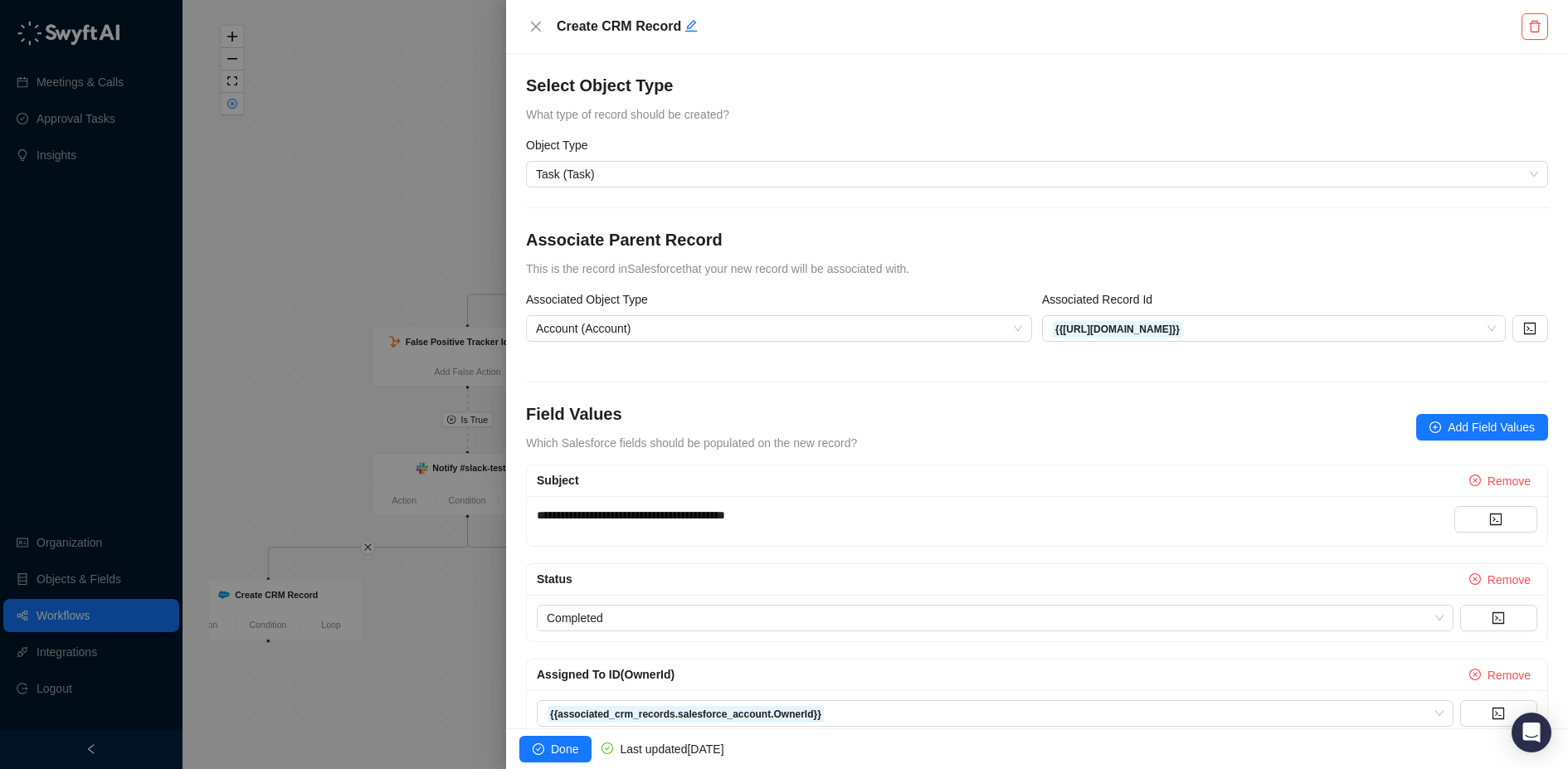 click at bounding box center (784, 384) 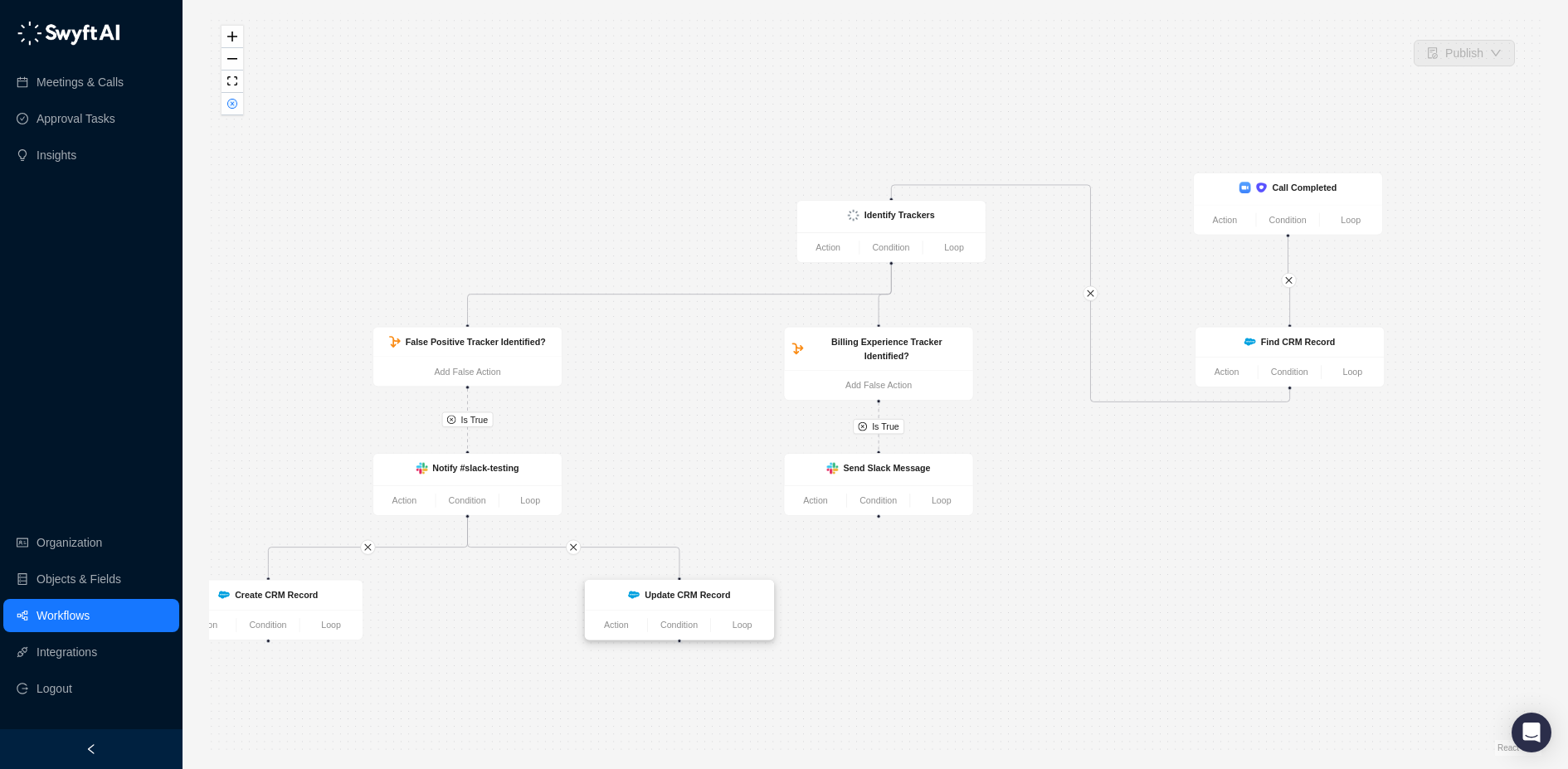 click on "Update CRM Record" at bounding box center (687, 595) 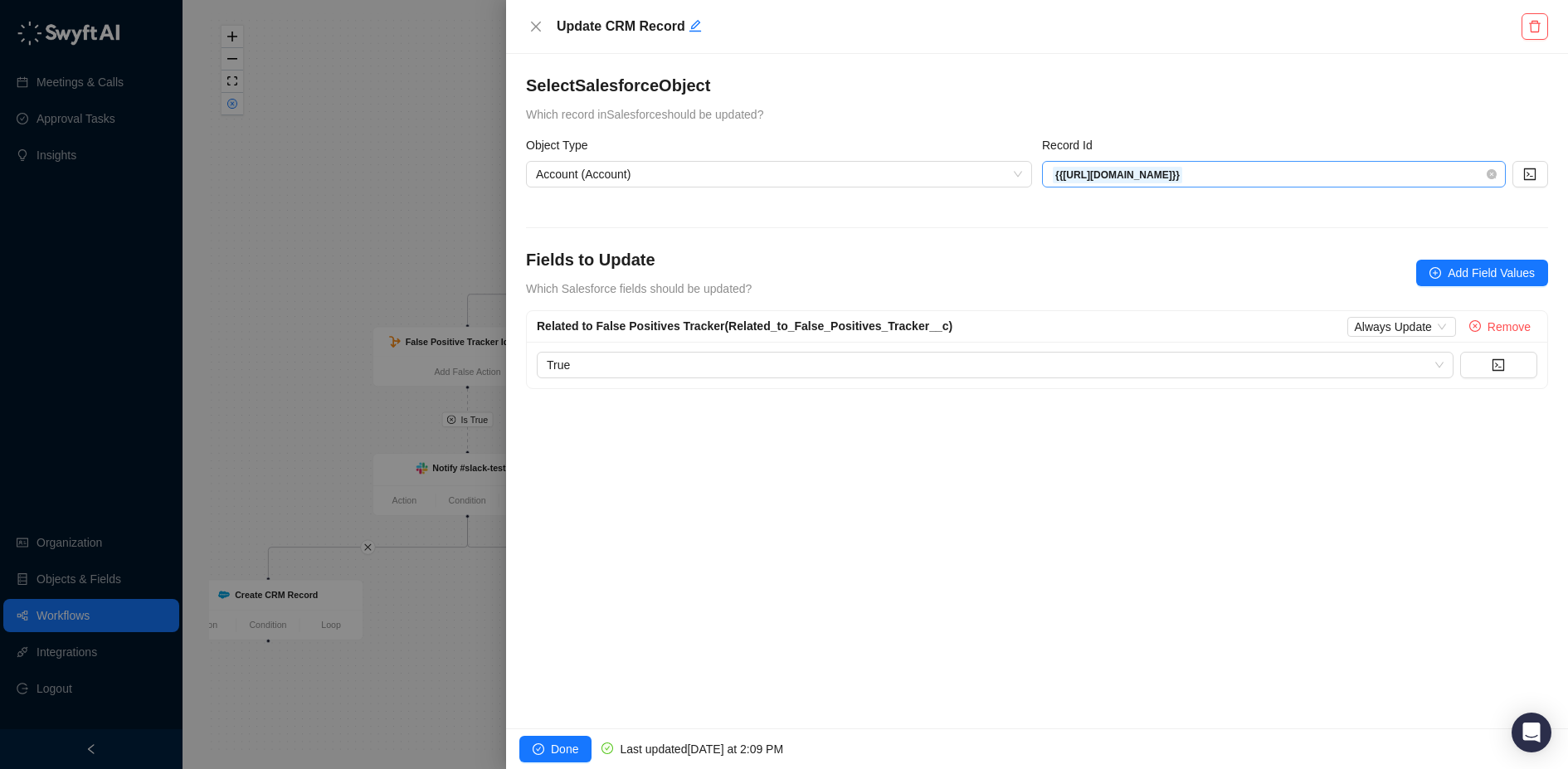 click on "{{[URL][DOMAIN_NAME]}}" at bounding box center (1273, 174) 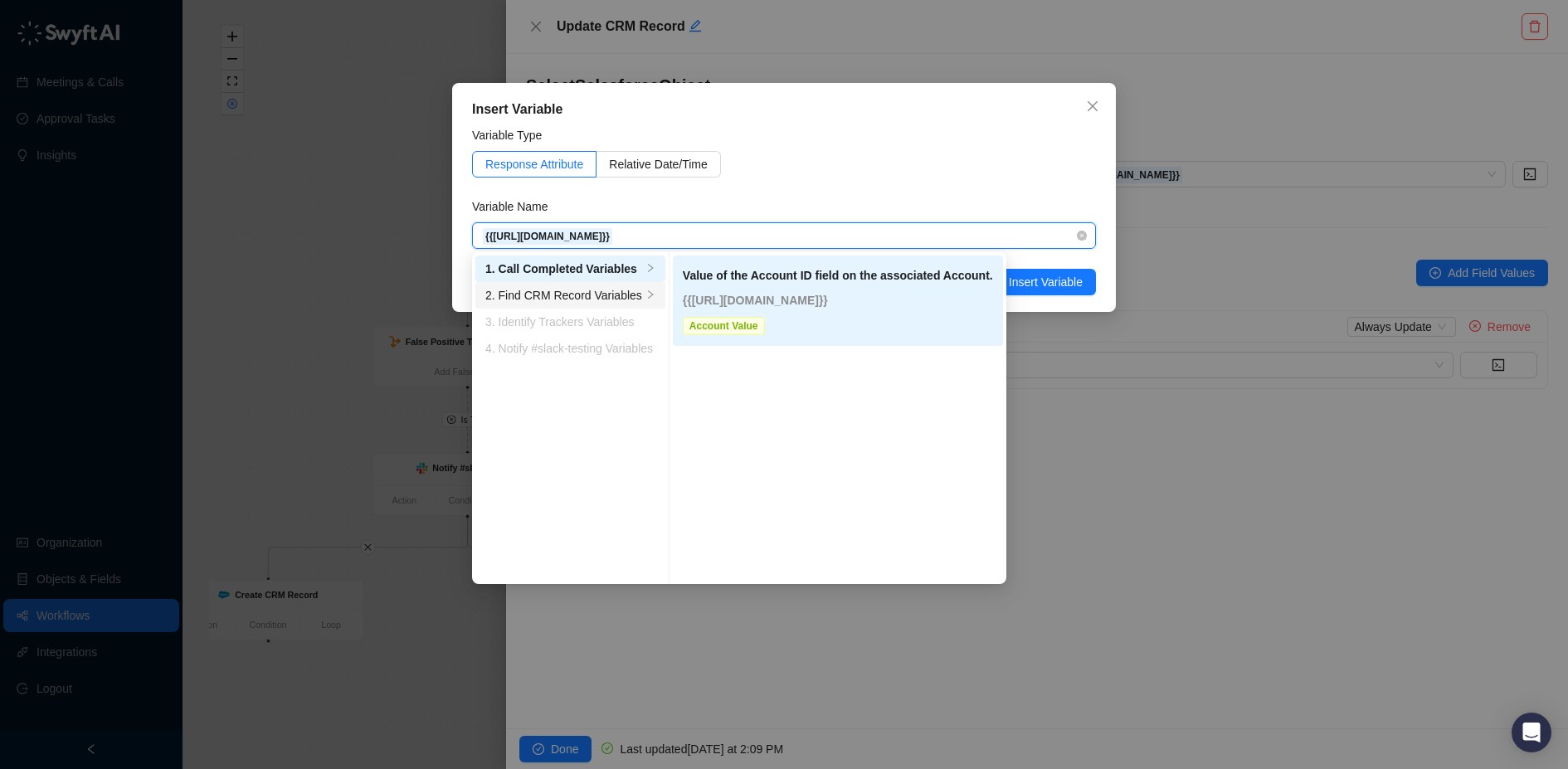 click on "2. Find CRM Record Variables" at bounding box center [563, 295] 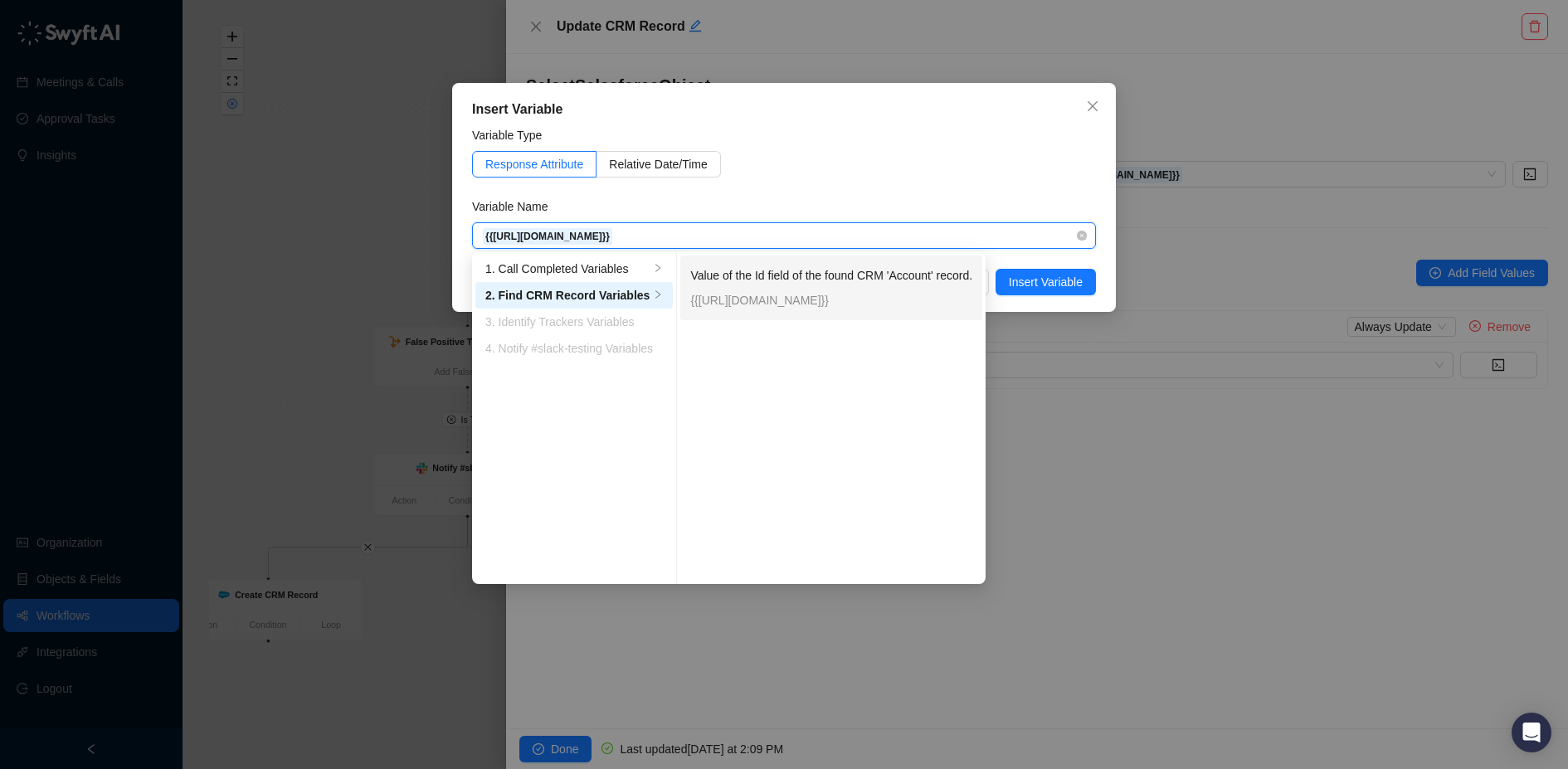 click on "{{[URL][DOMAIN_NAME]}}" at bounding box center [831, 300] 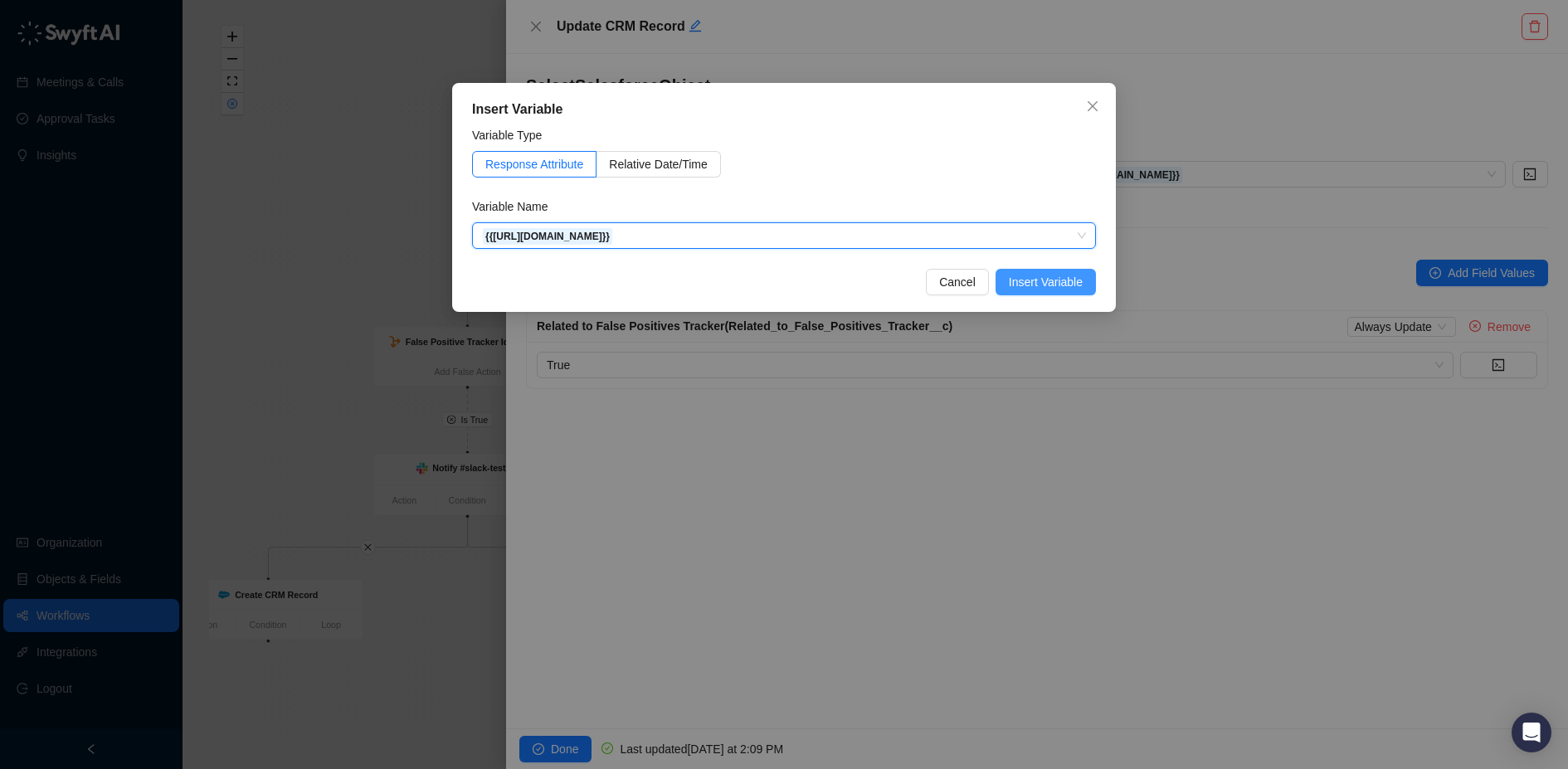 click on "Insert Variable" at bounding box center (1045, 282) 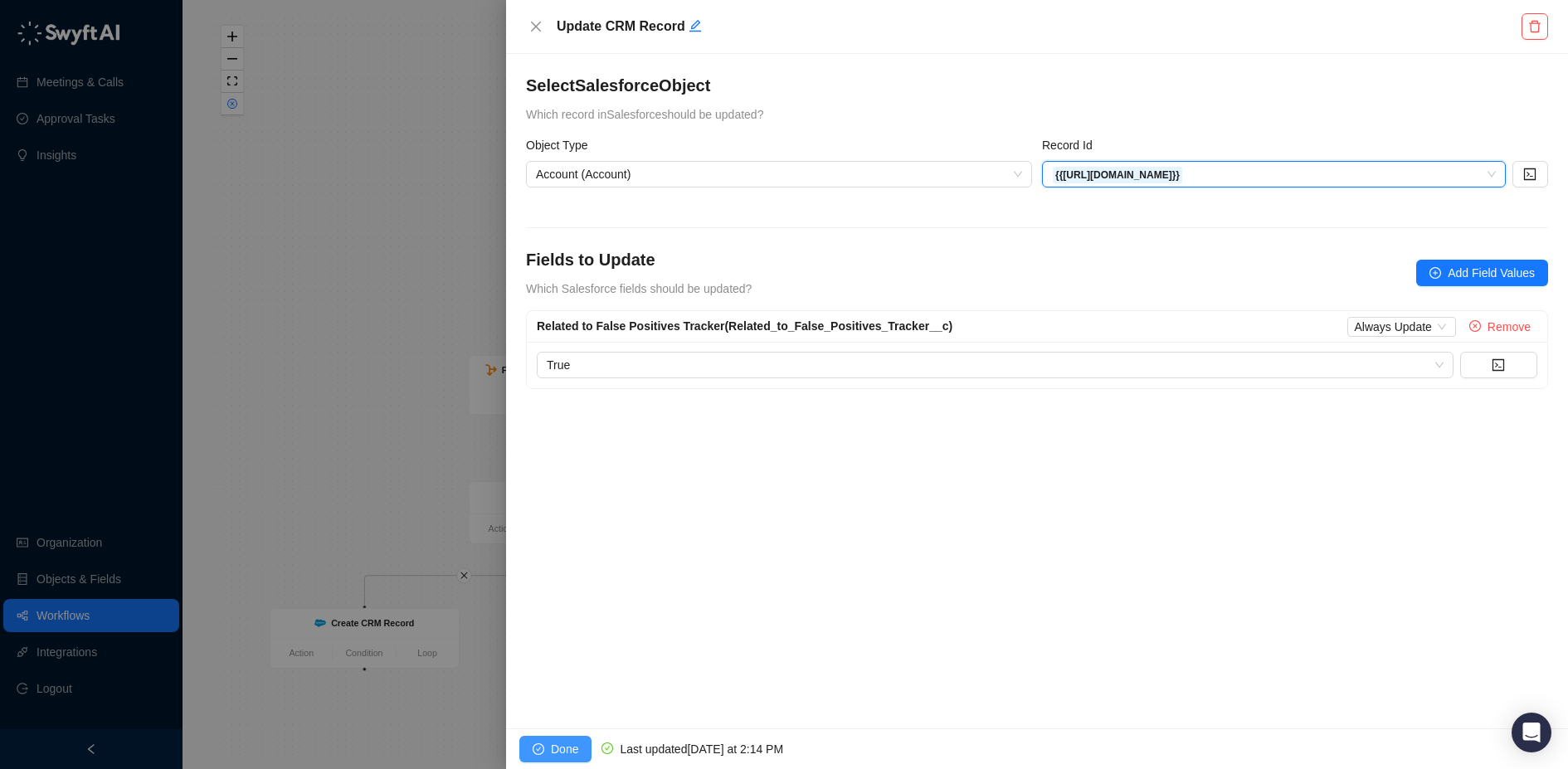 click on "Done" at bounding box center (564, 749) 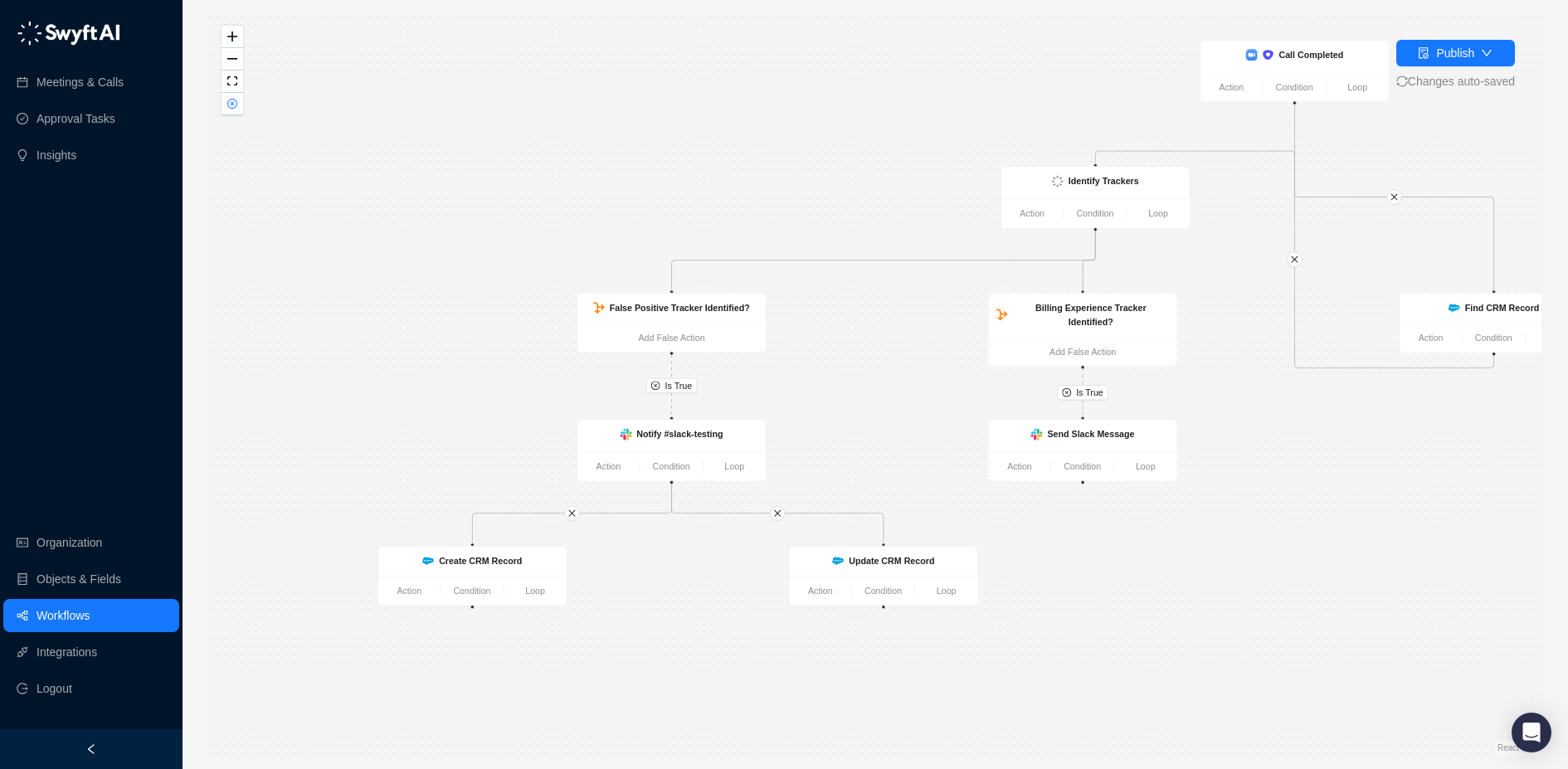 drag, startPoint x: 582, startPoint y: 684, endPoint x: 704, endPoint y: 620, distance: 137.76792 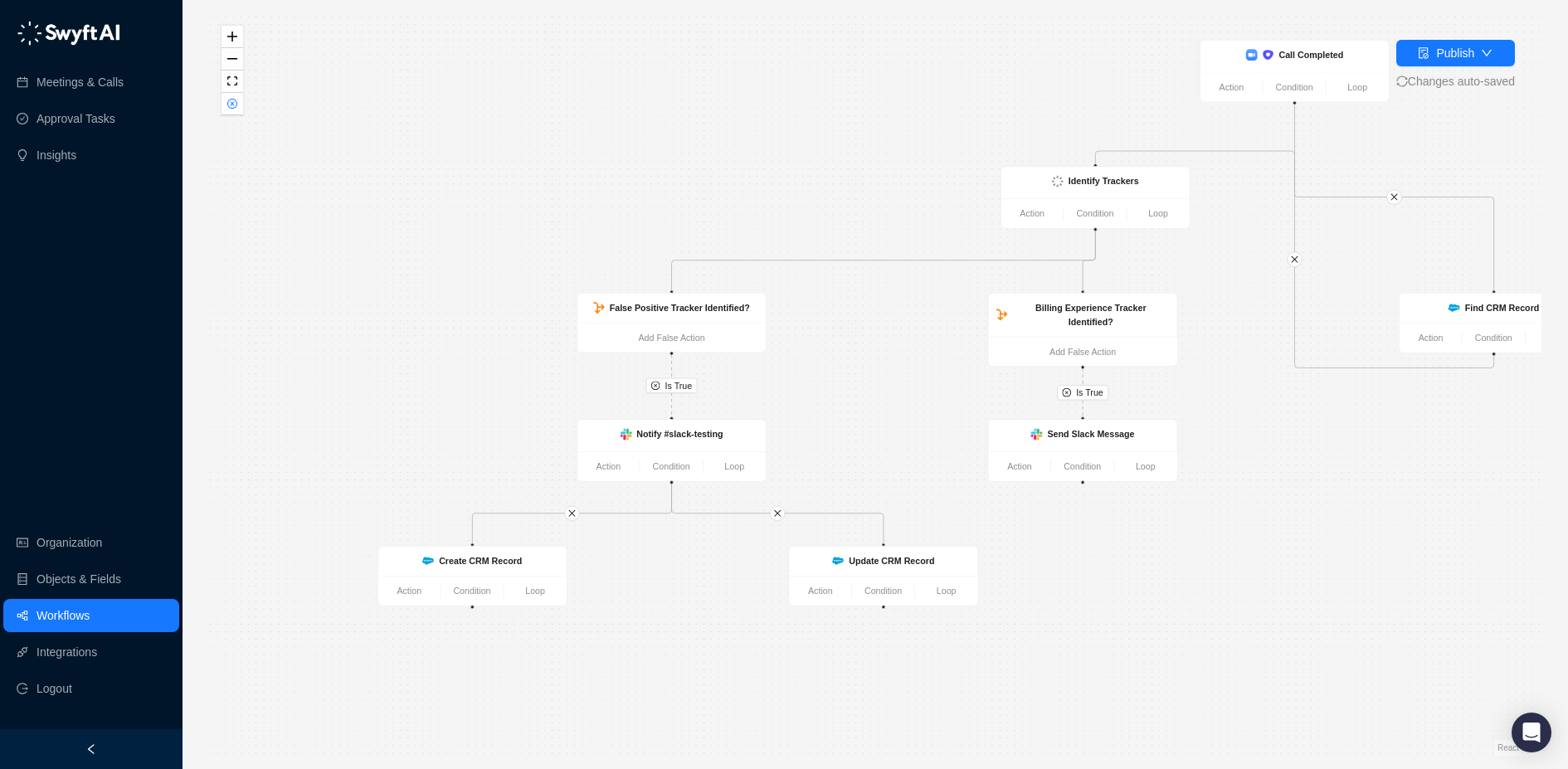 click on "Is True Is True Identify Trackers Action Condition Loop False Positive Tracker Identified? Add False Action Billing Experience Tracker Identified? Add False Action Send Slack Message Action Condition Loop Notify #slack-testing Action Condition Loop Call Completed Action Condition Loop Update CRM Record Action Condition Loop Create CRM Record Action Condition Loop Find CRM Record Action Condition Loop" at bounding box center [875, 384] 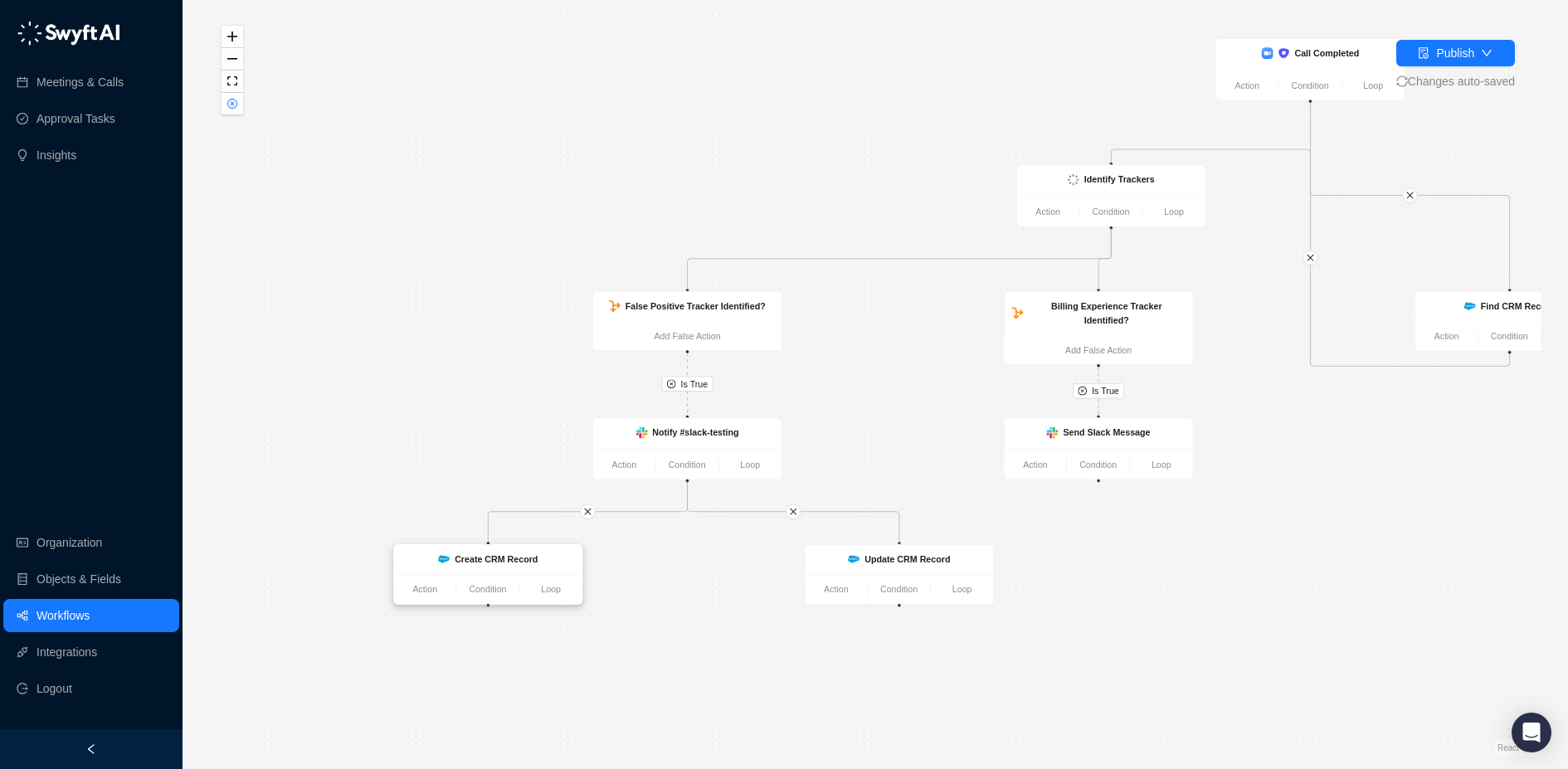 click on "Create CRM Record" at bounding box center [488, 560] 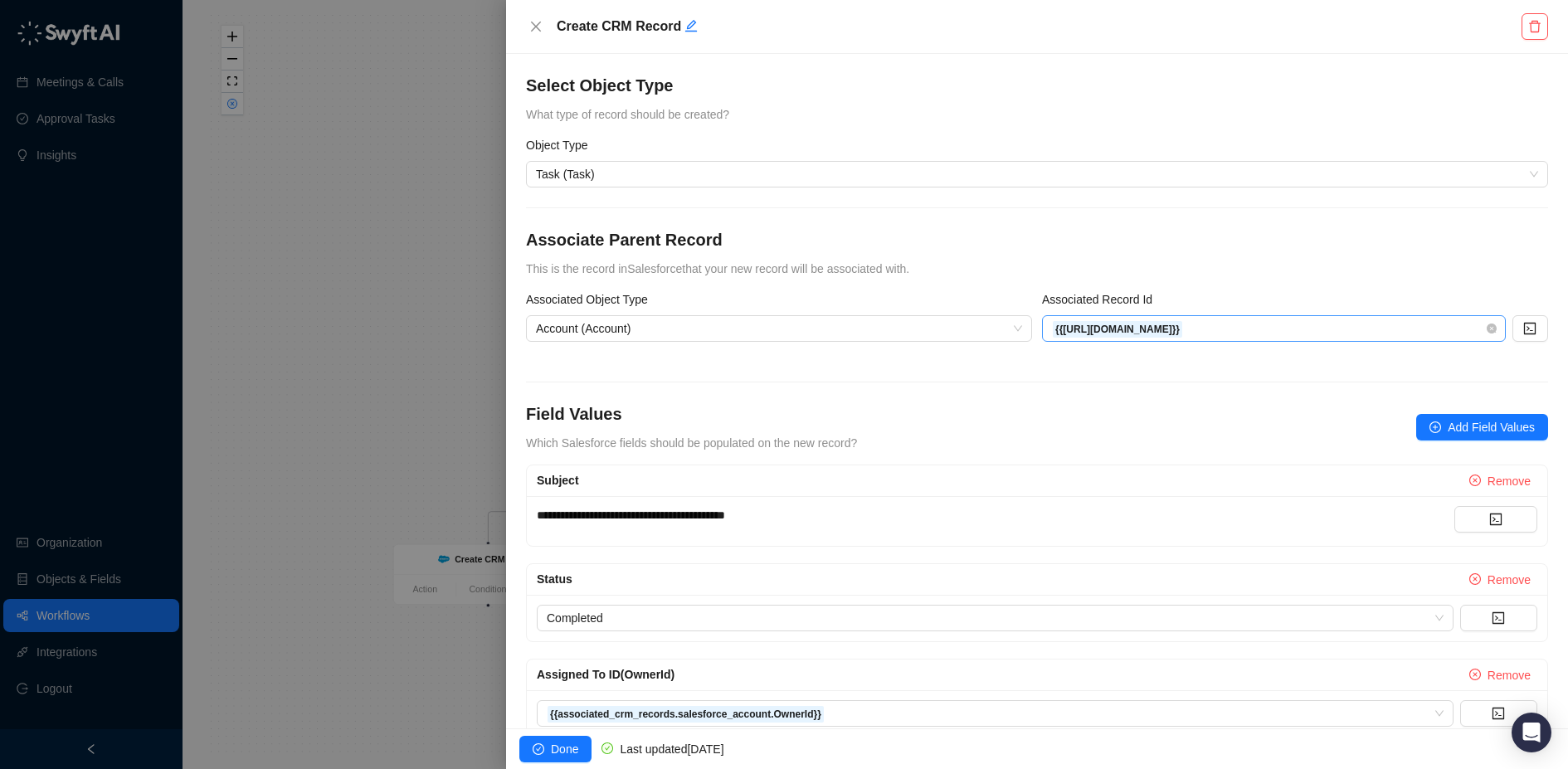 click on "{{[URL][DOMAIN_NAME]}}" at bounding box center (1273, 329) 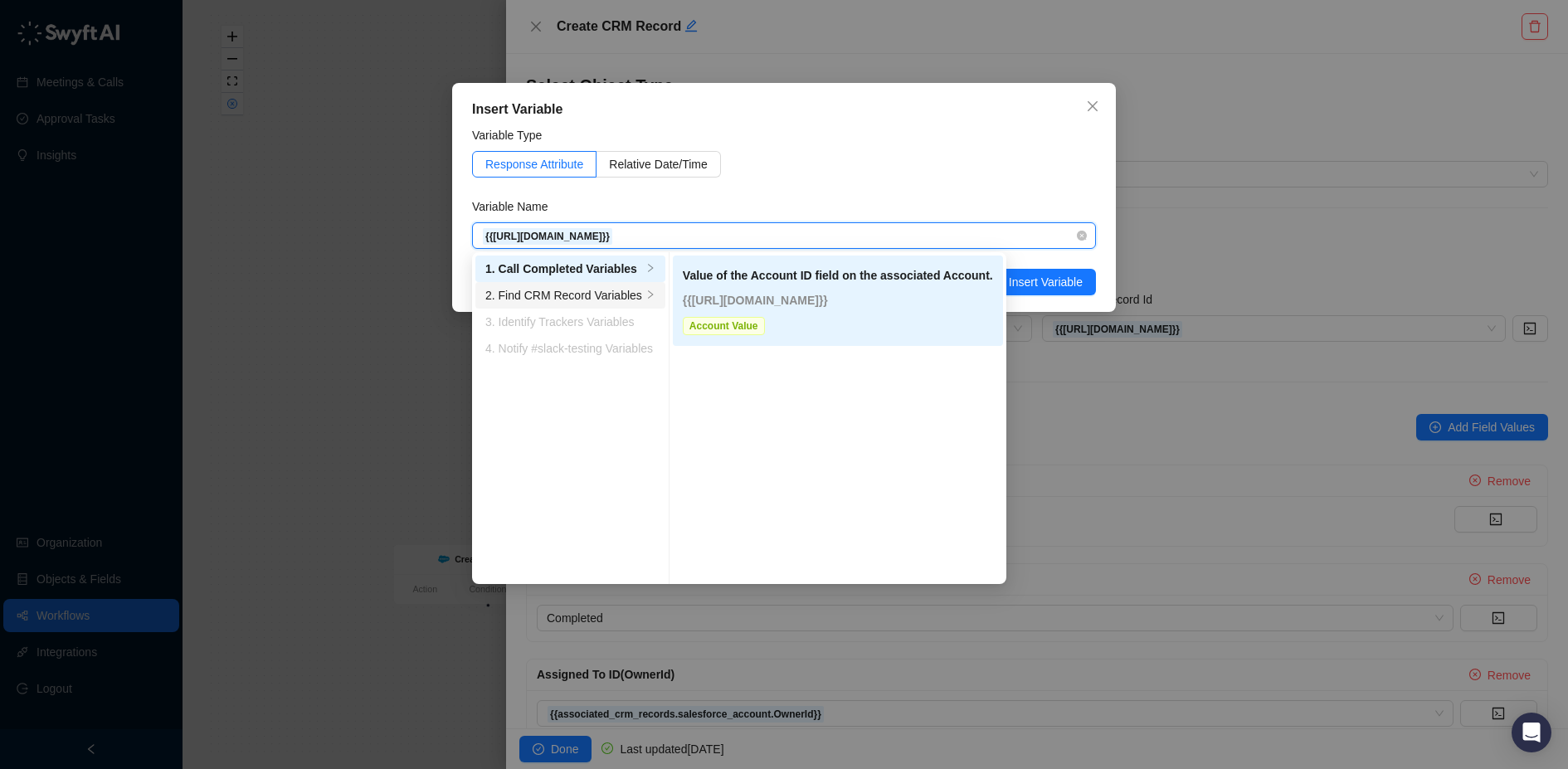 click on "2. Find CRM Record Variables" at bounding box center (563, 295) 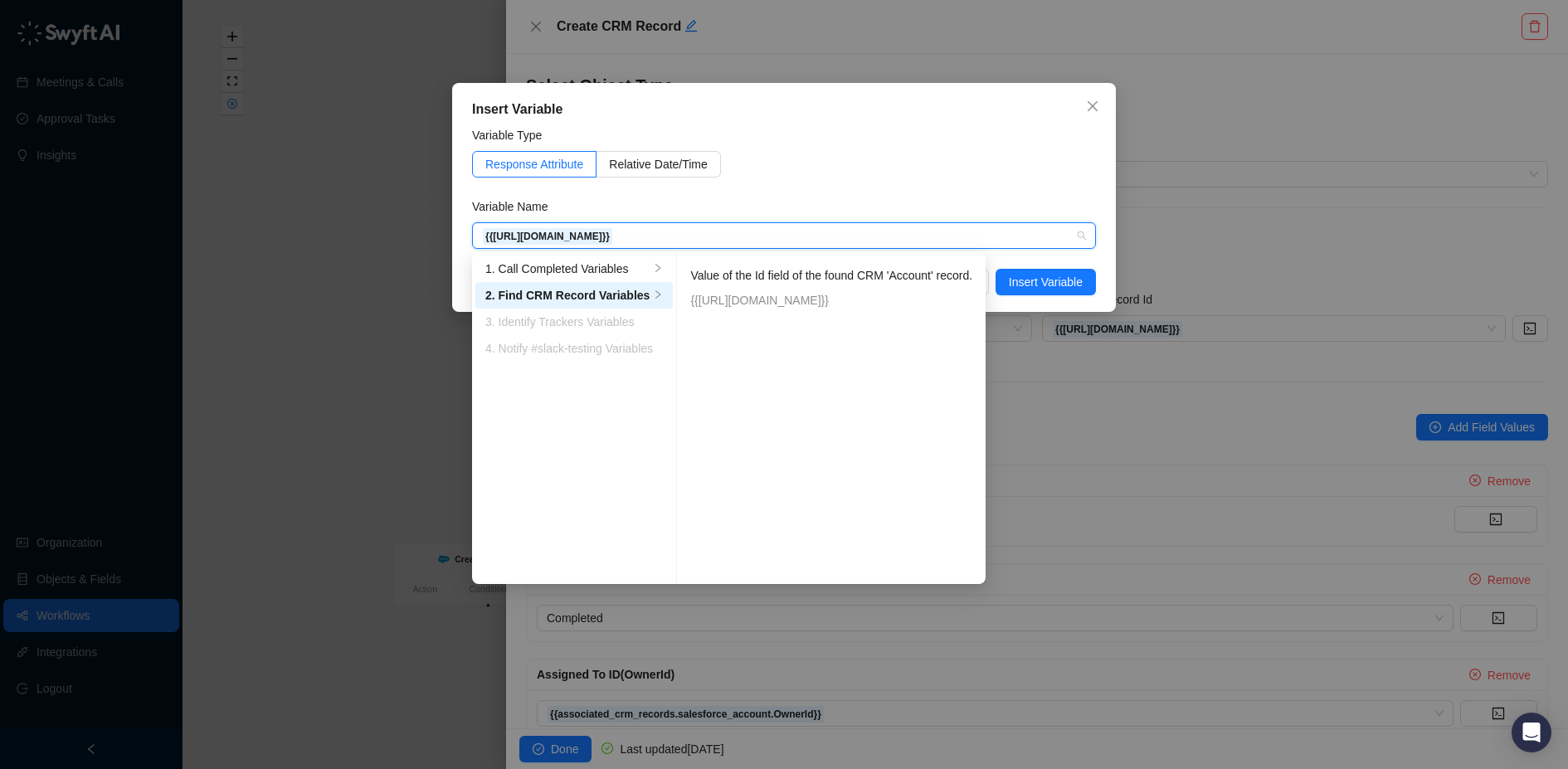 click on "Value of the Id field of the found CRM 'Account' record." at bounding box center [831, 275] 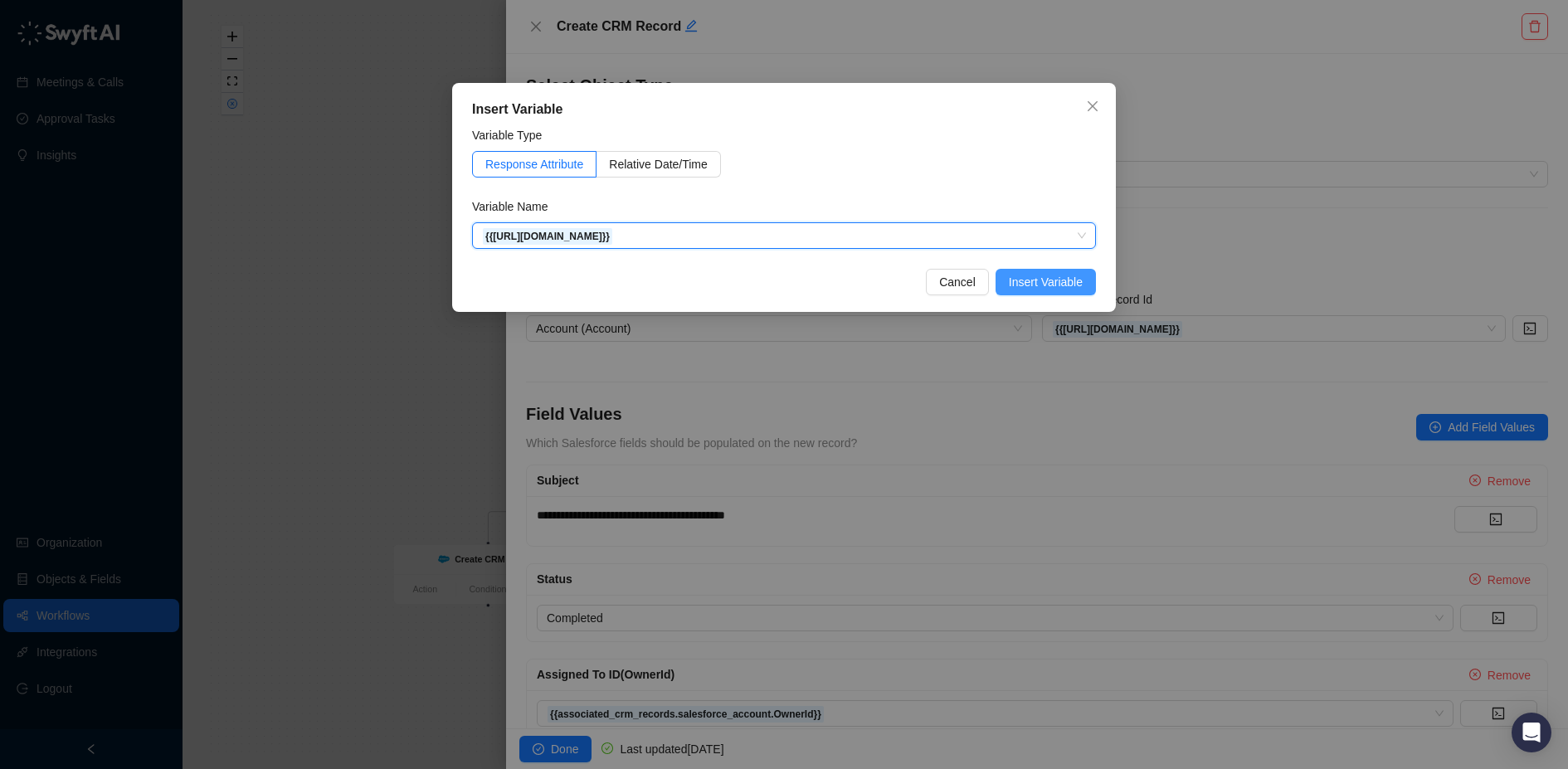 click on "Insert Variable" at bounding box center [1045, 282] 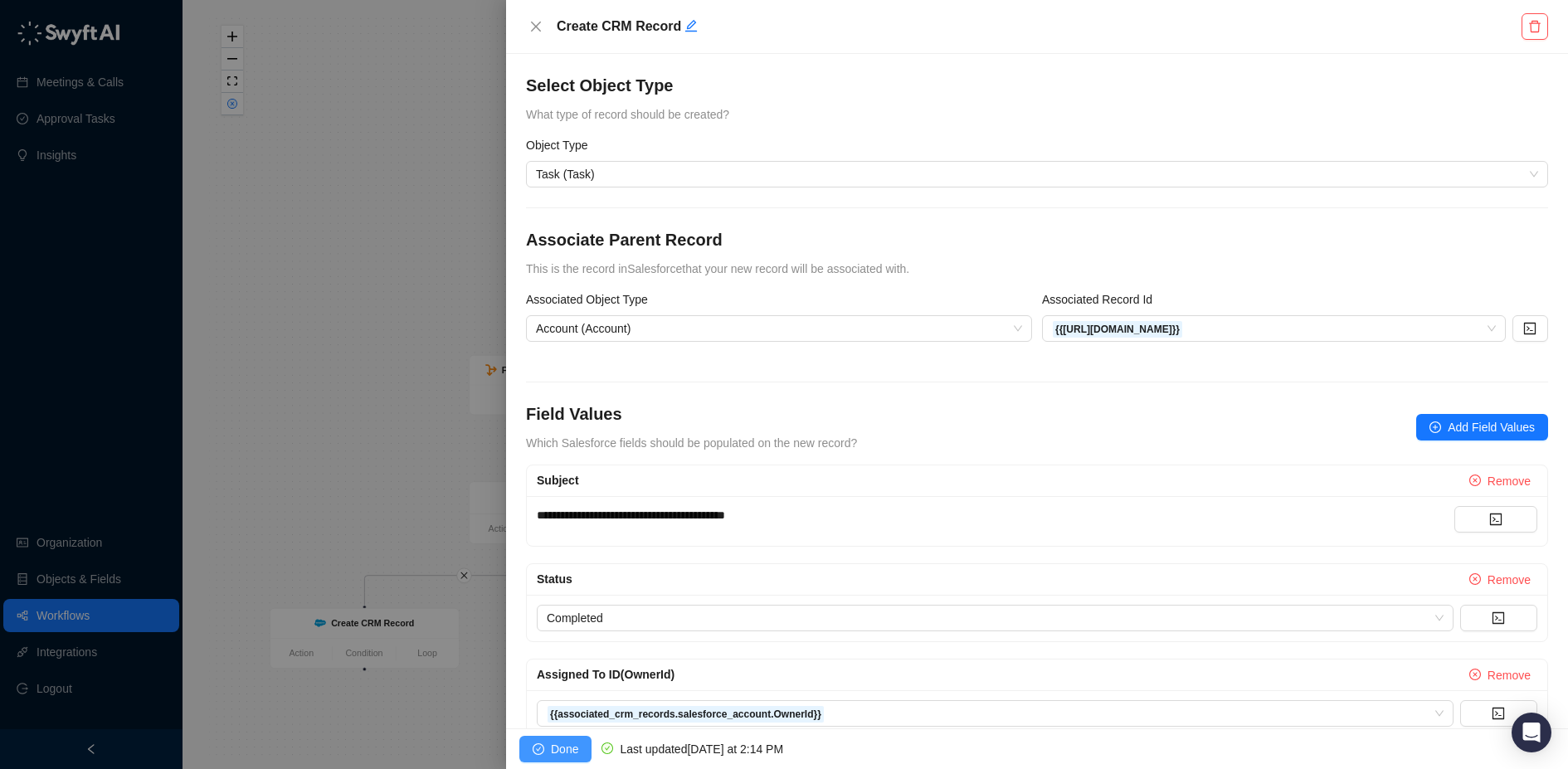 click on "Done" at bounding box center (564, 749) 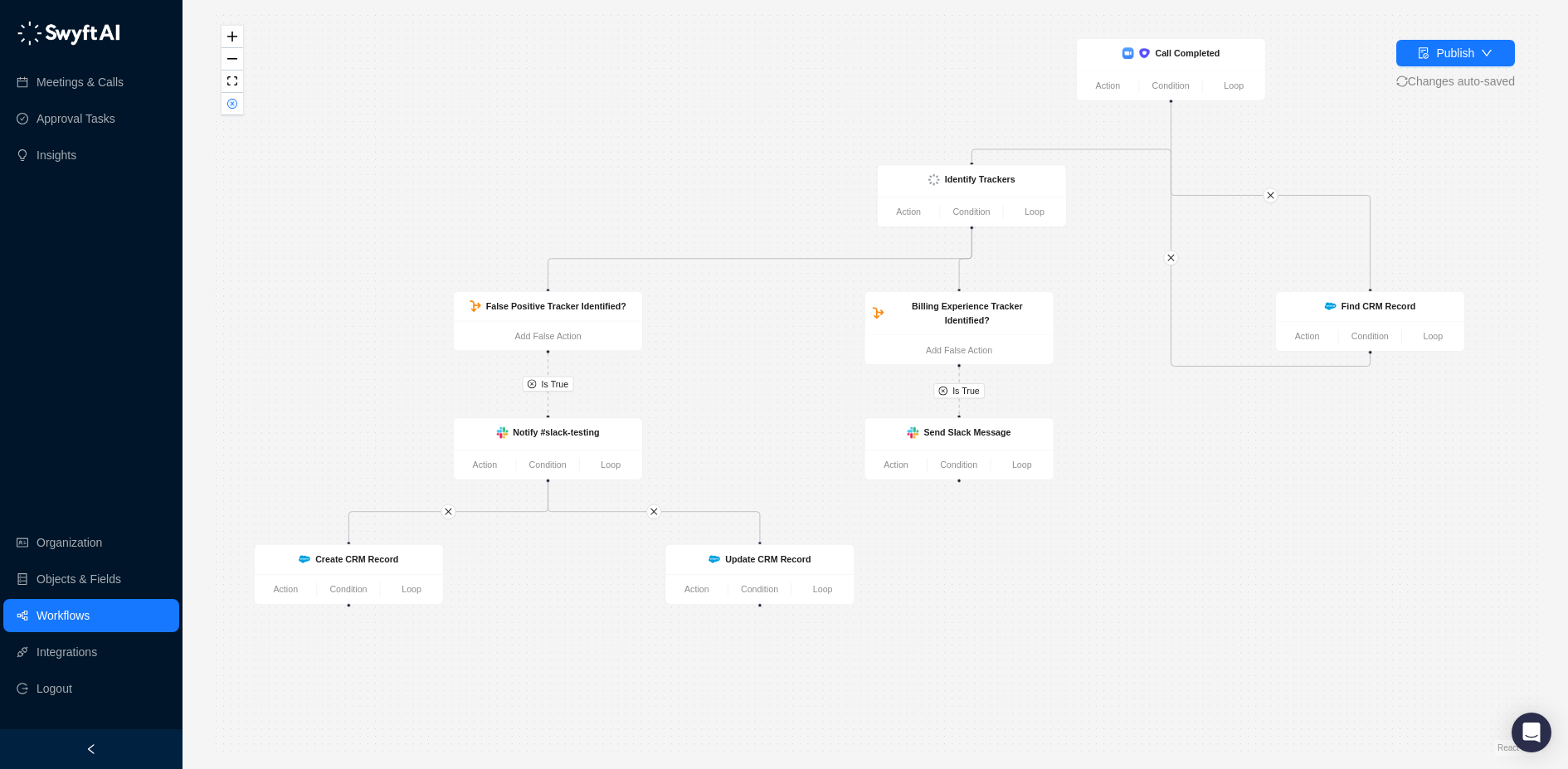 drag, startPoint x: 591, startPoint y: 688, endPoint x: 570, endPoint y: 612, distance: 78.847955 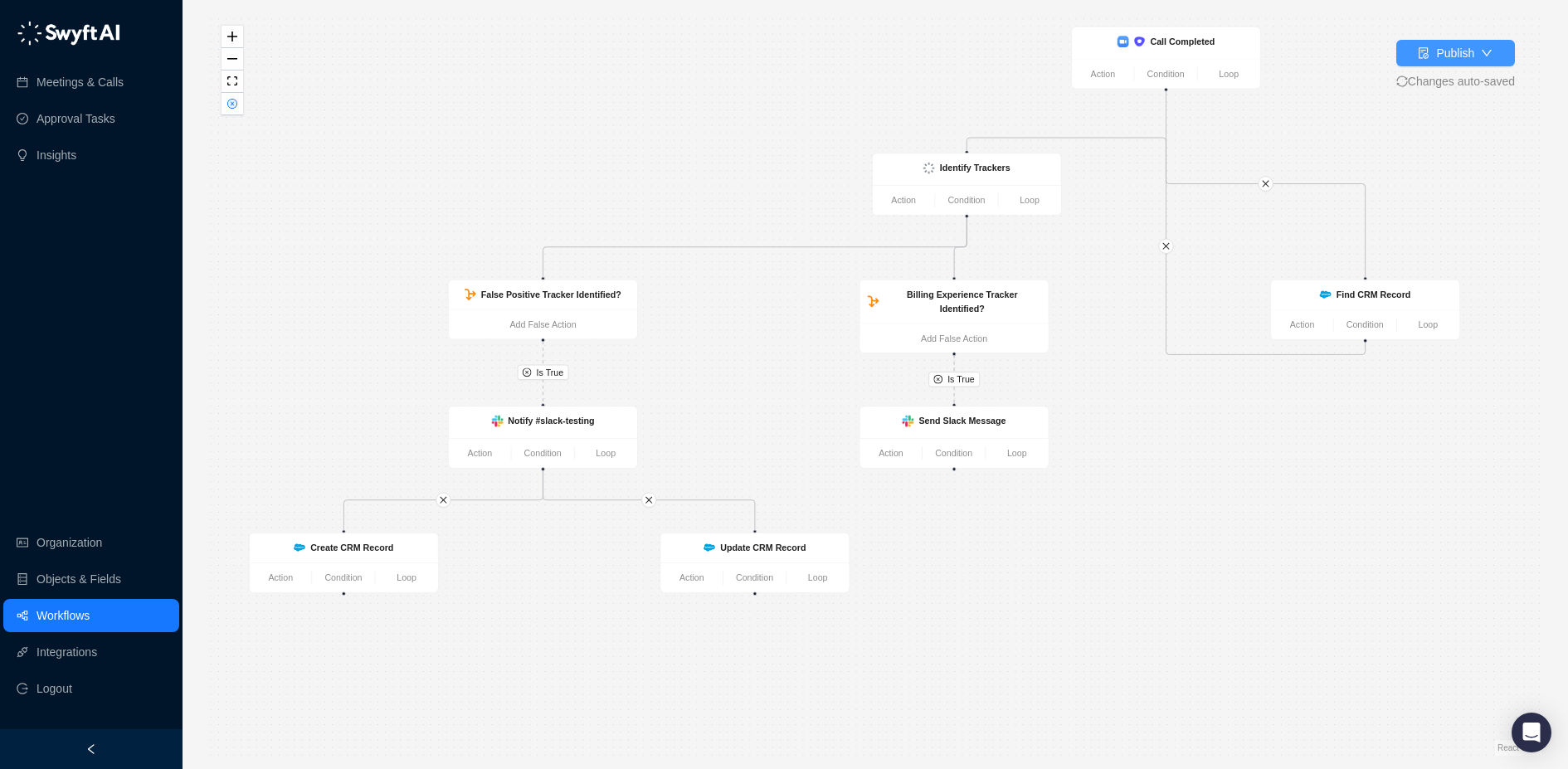 click on "Publish" at bounding box center (1455, 53) 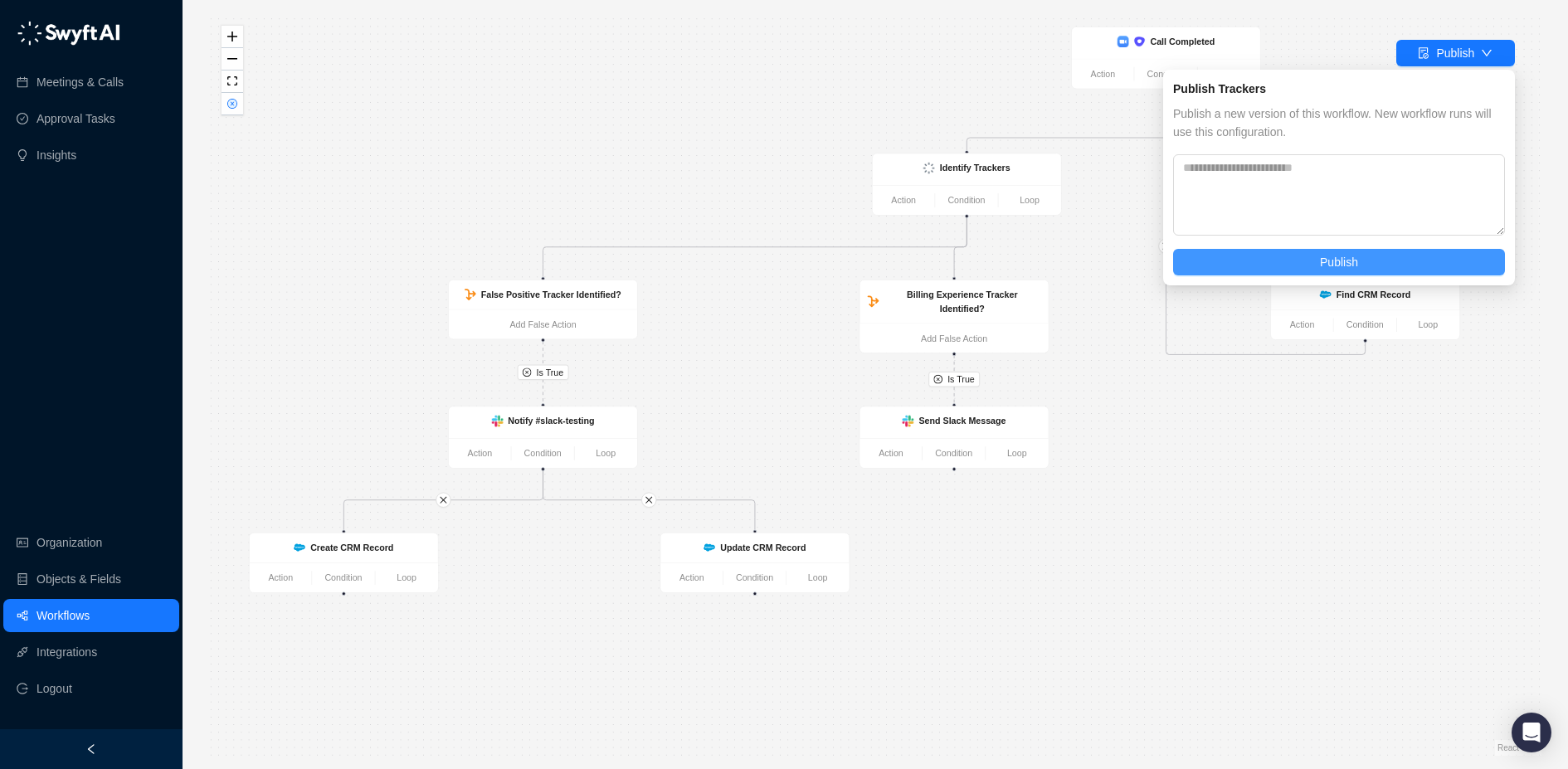 click on "Publish" at bounding box center (1339, 262) 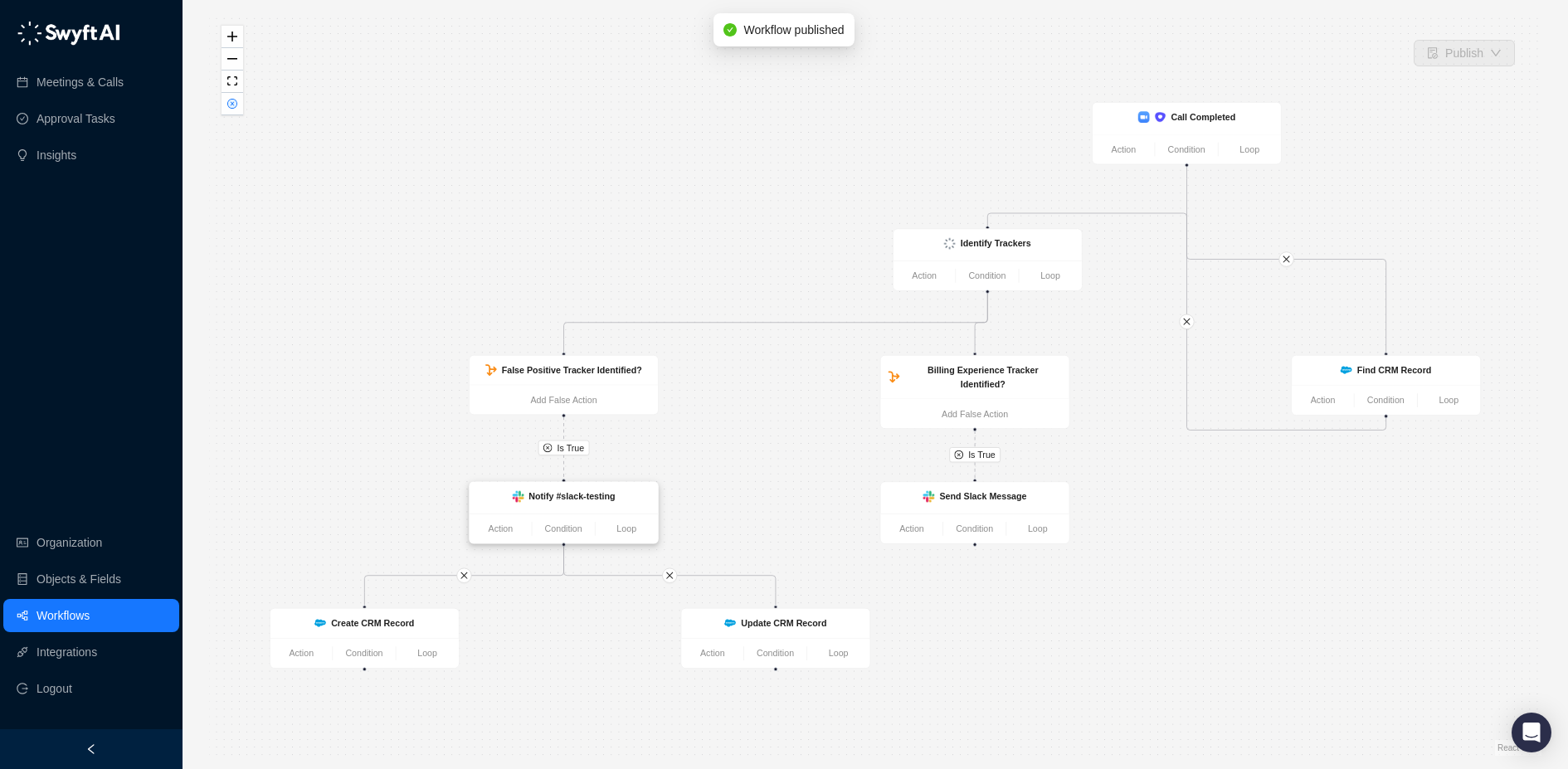 click on "Notify #slack-testing" at bounding box center (563, 498) 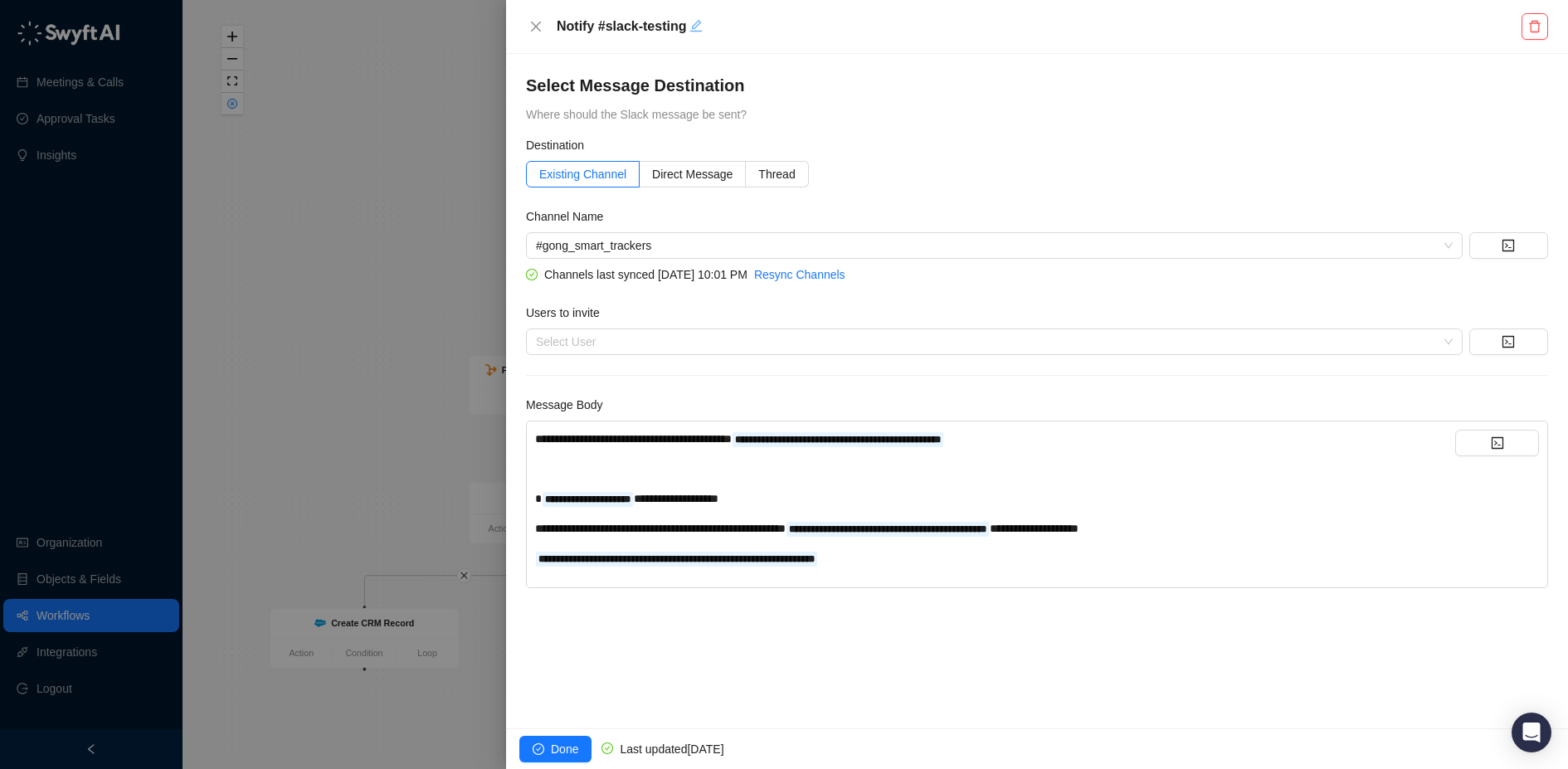 click 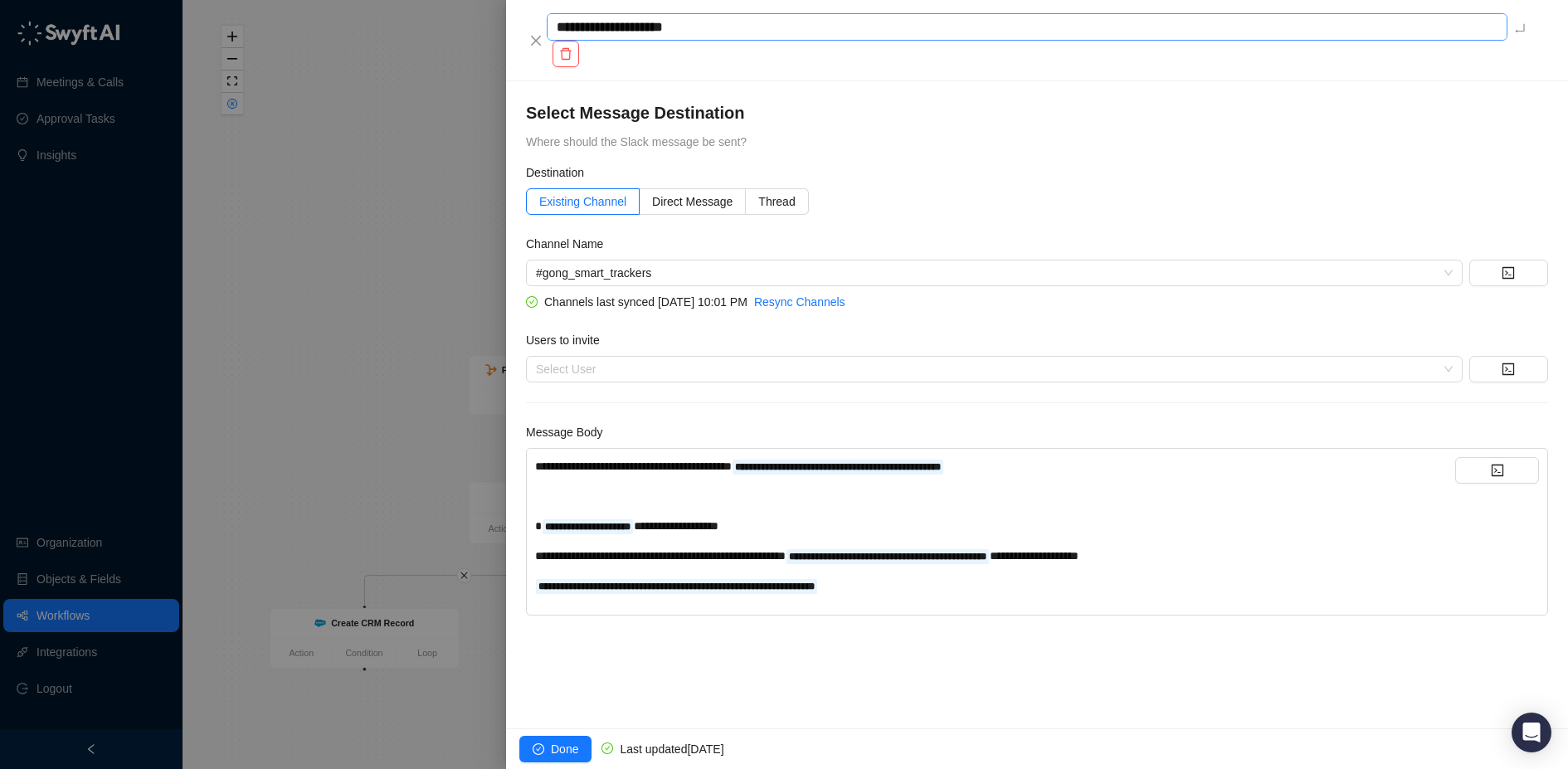 drag, startPoint x: 609, startPoint y: 23, endPoint x: 781, endPoint y: 23, distance: 172 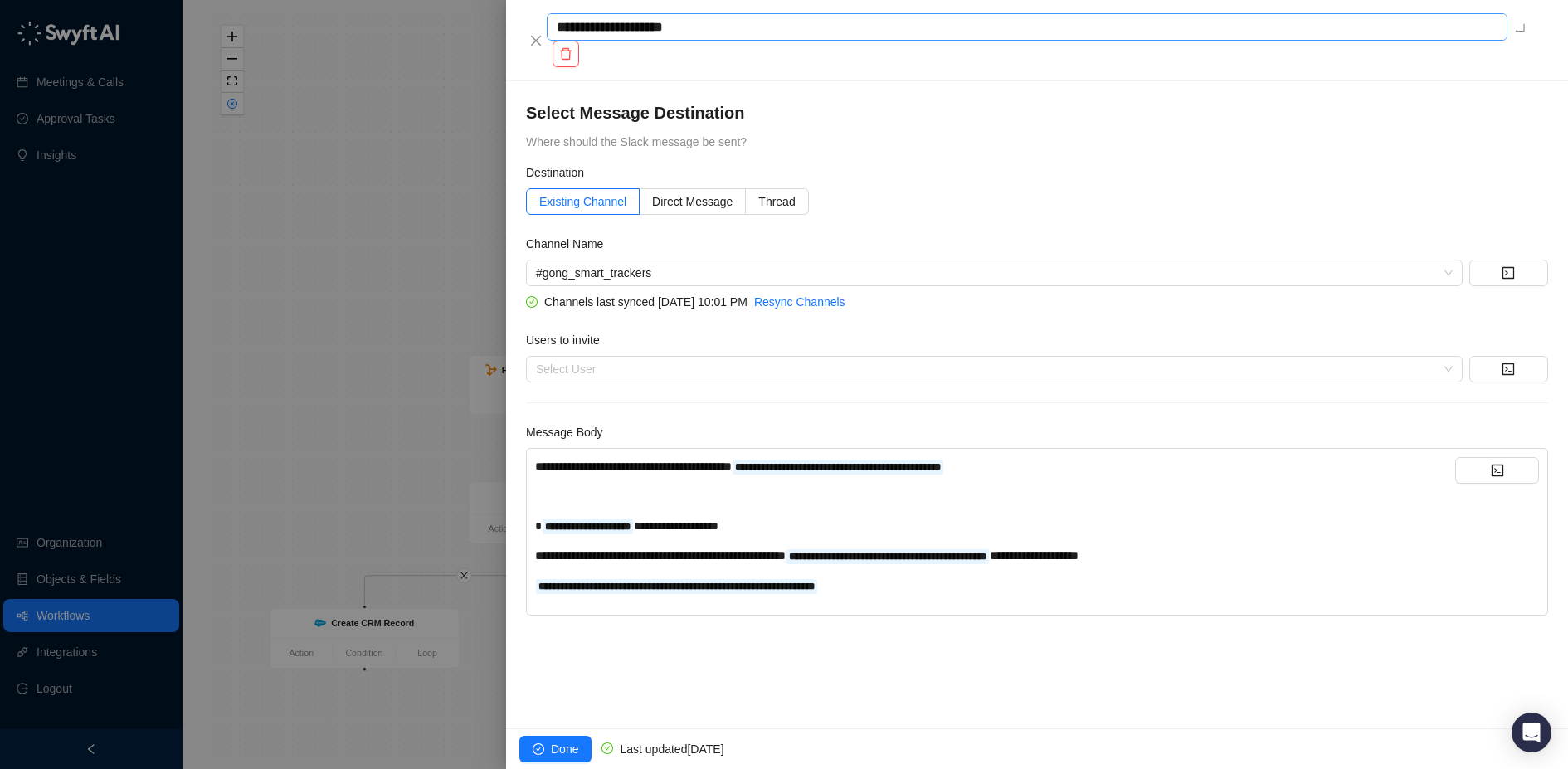 click on "**********" at bounding box center [1027, 27] 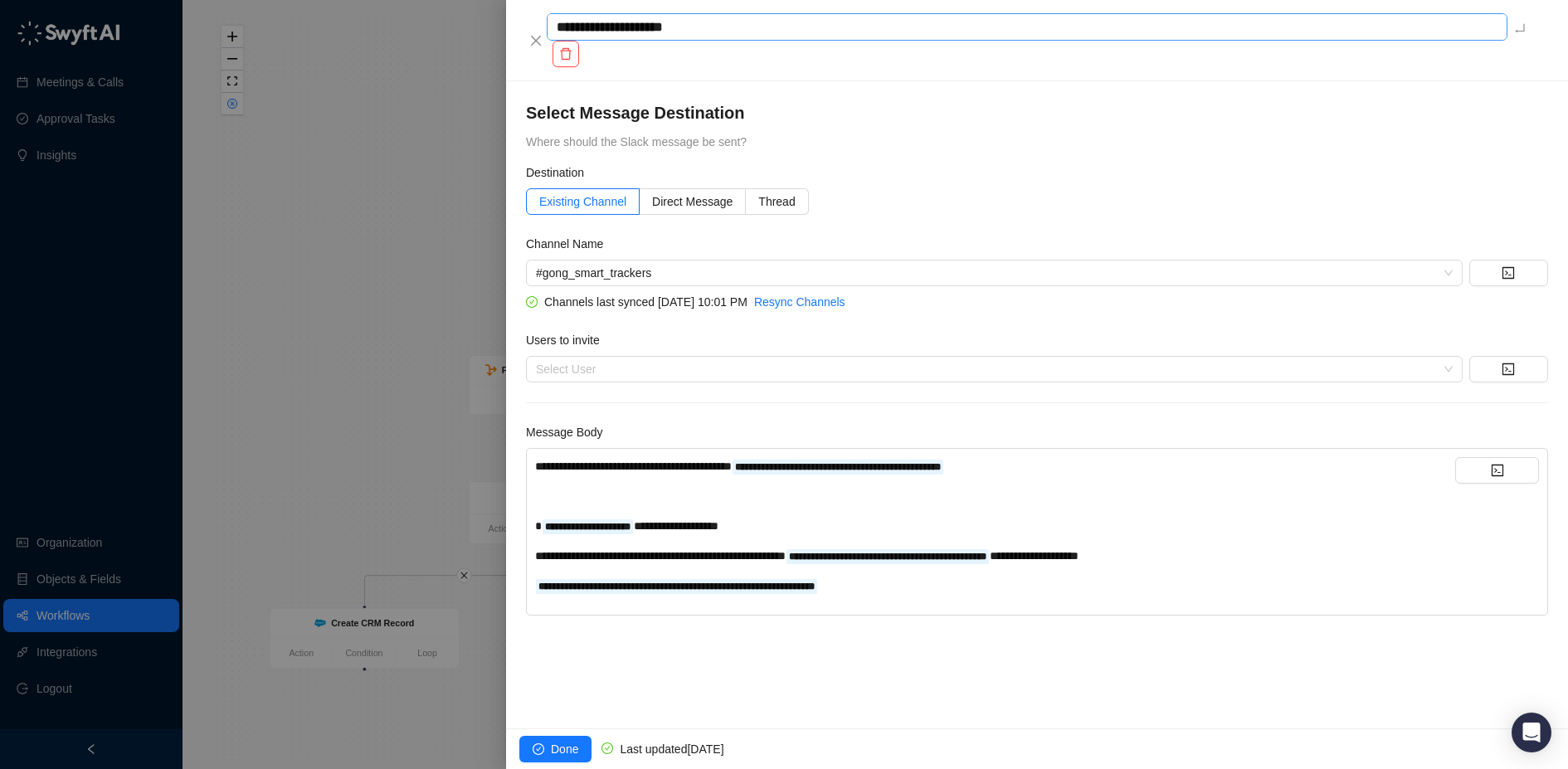 type on "*********" 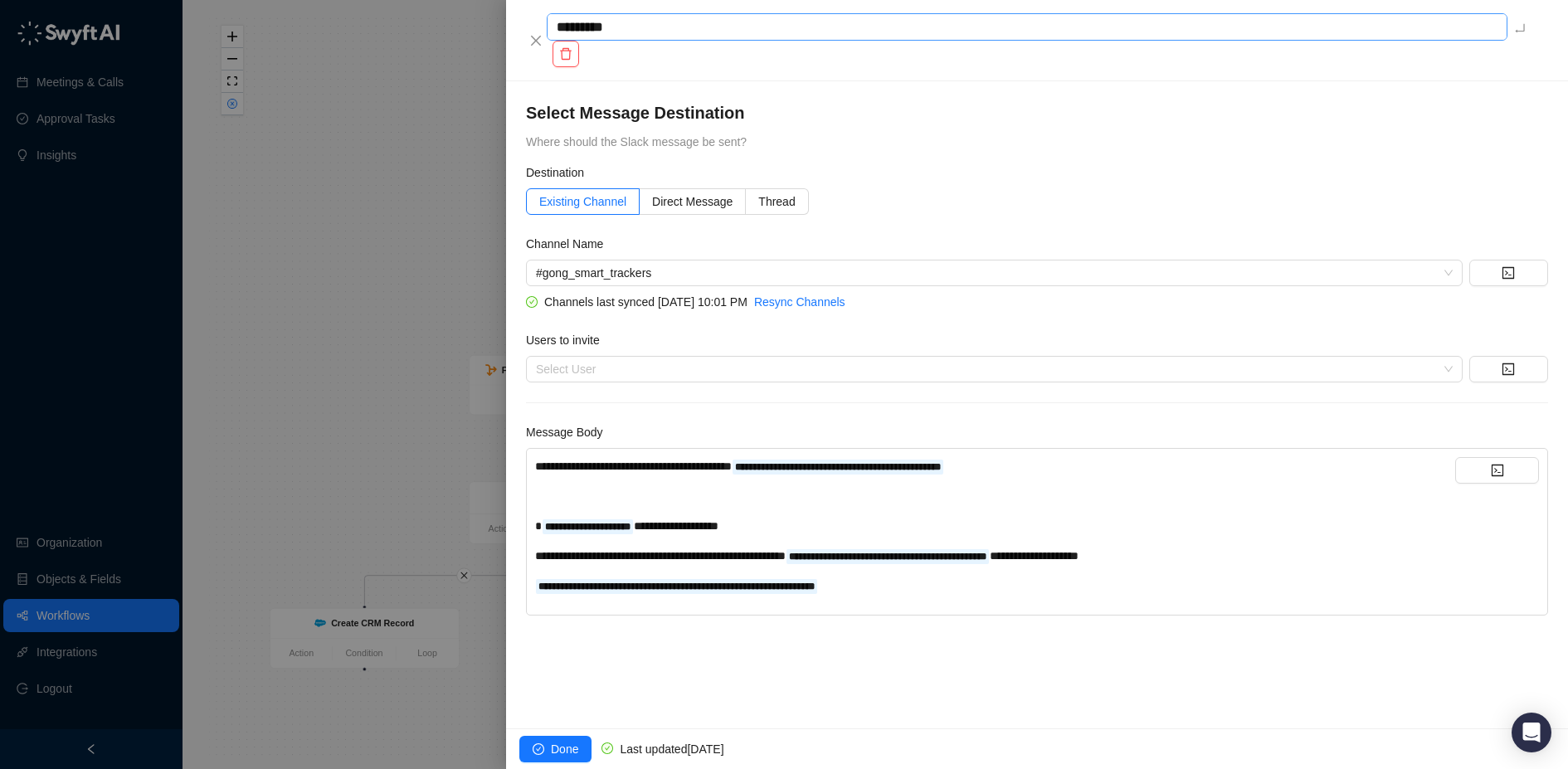 type on "**********" 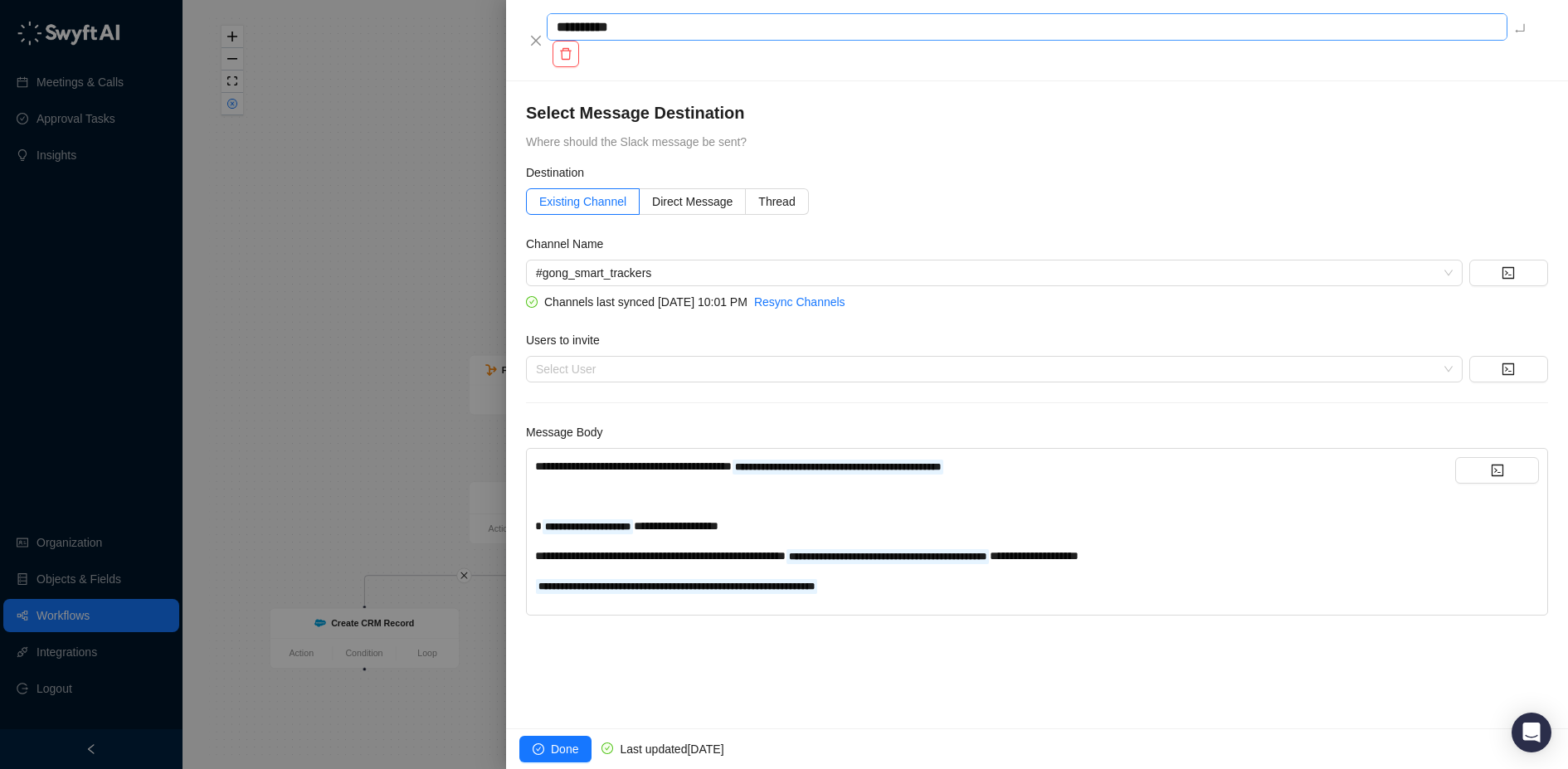 type on "**********" 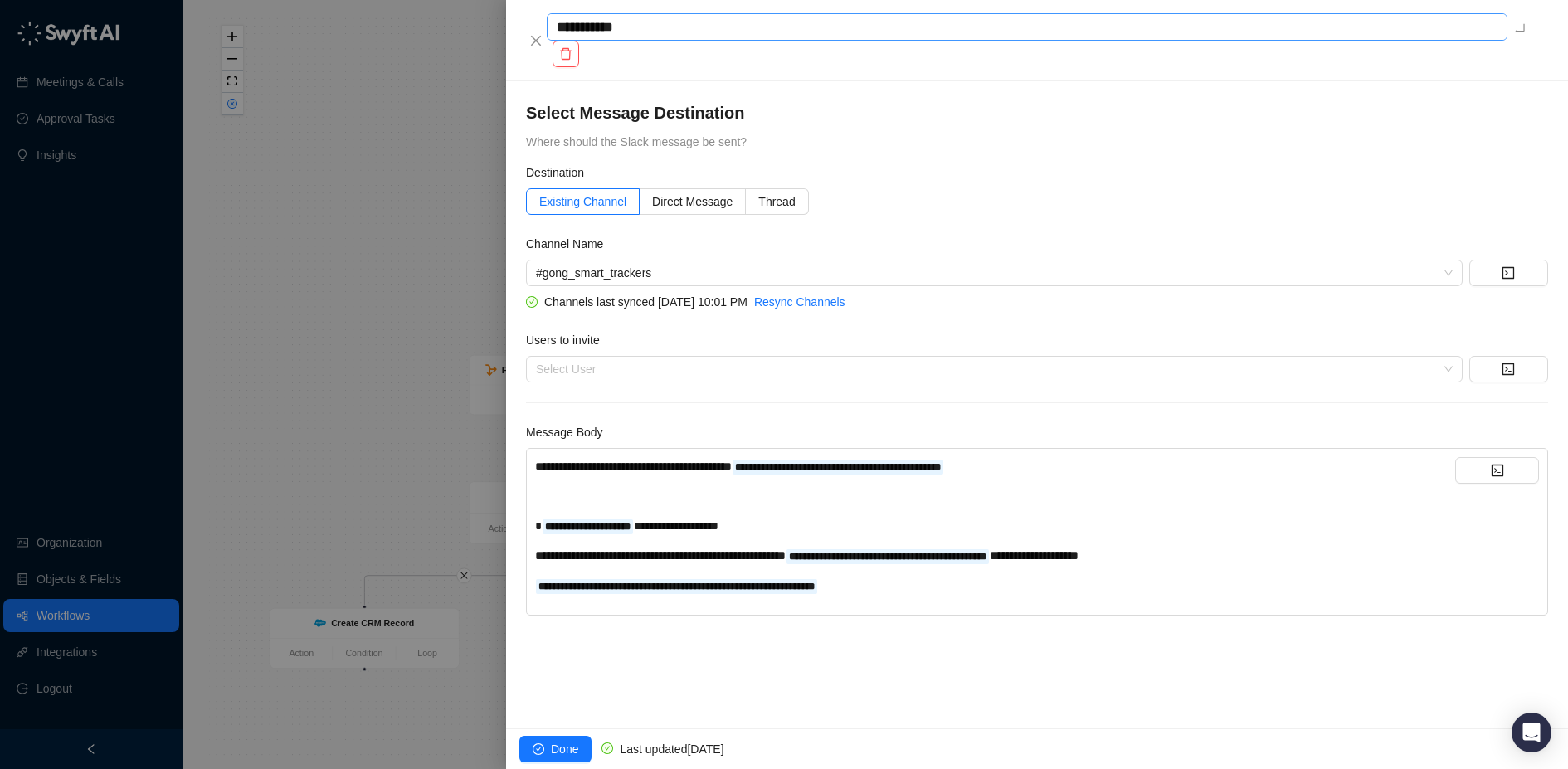 type on "**********" 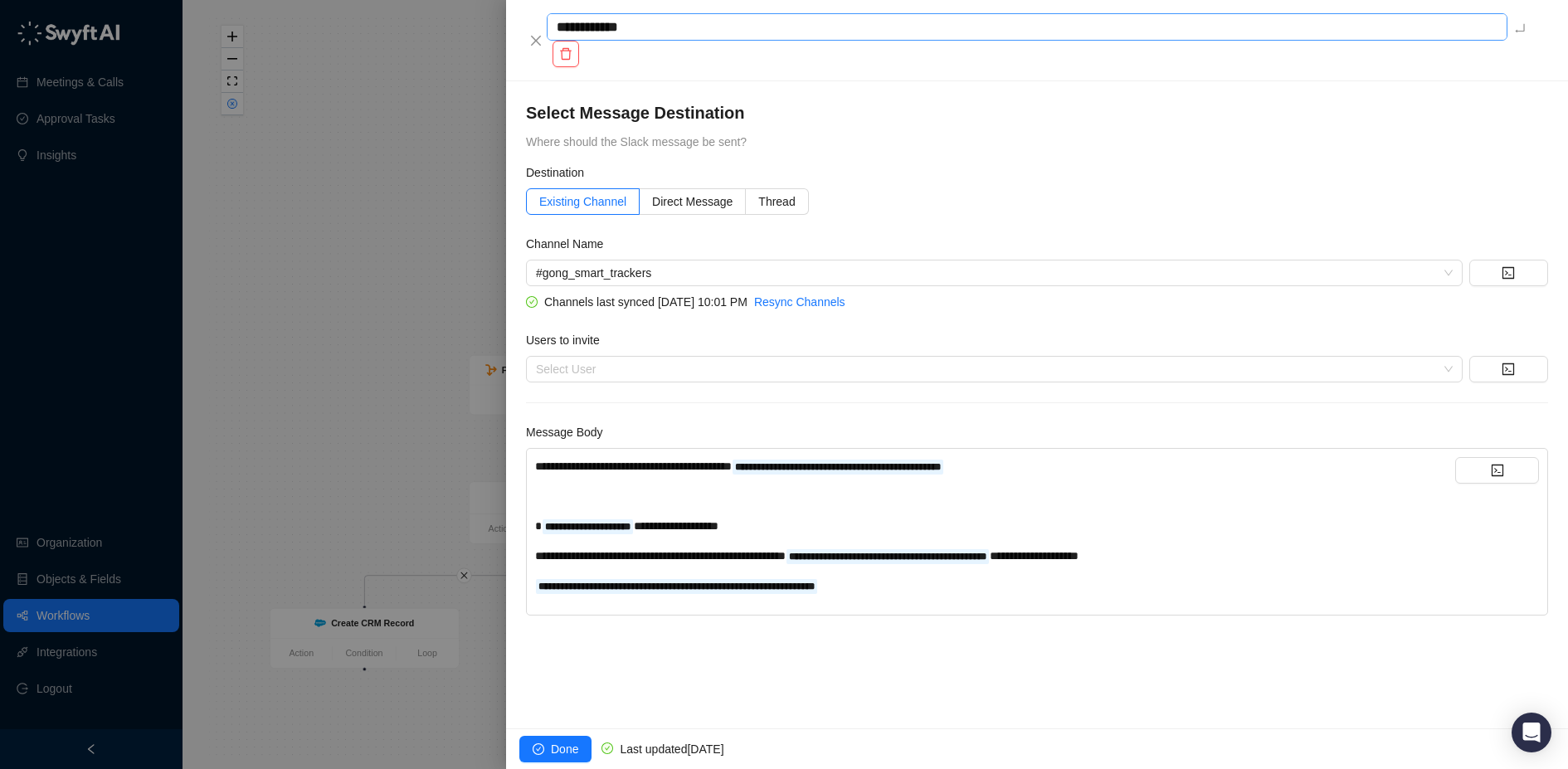 type on "**********" 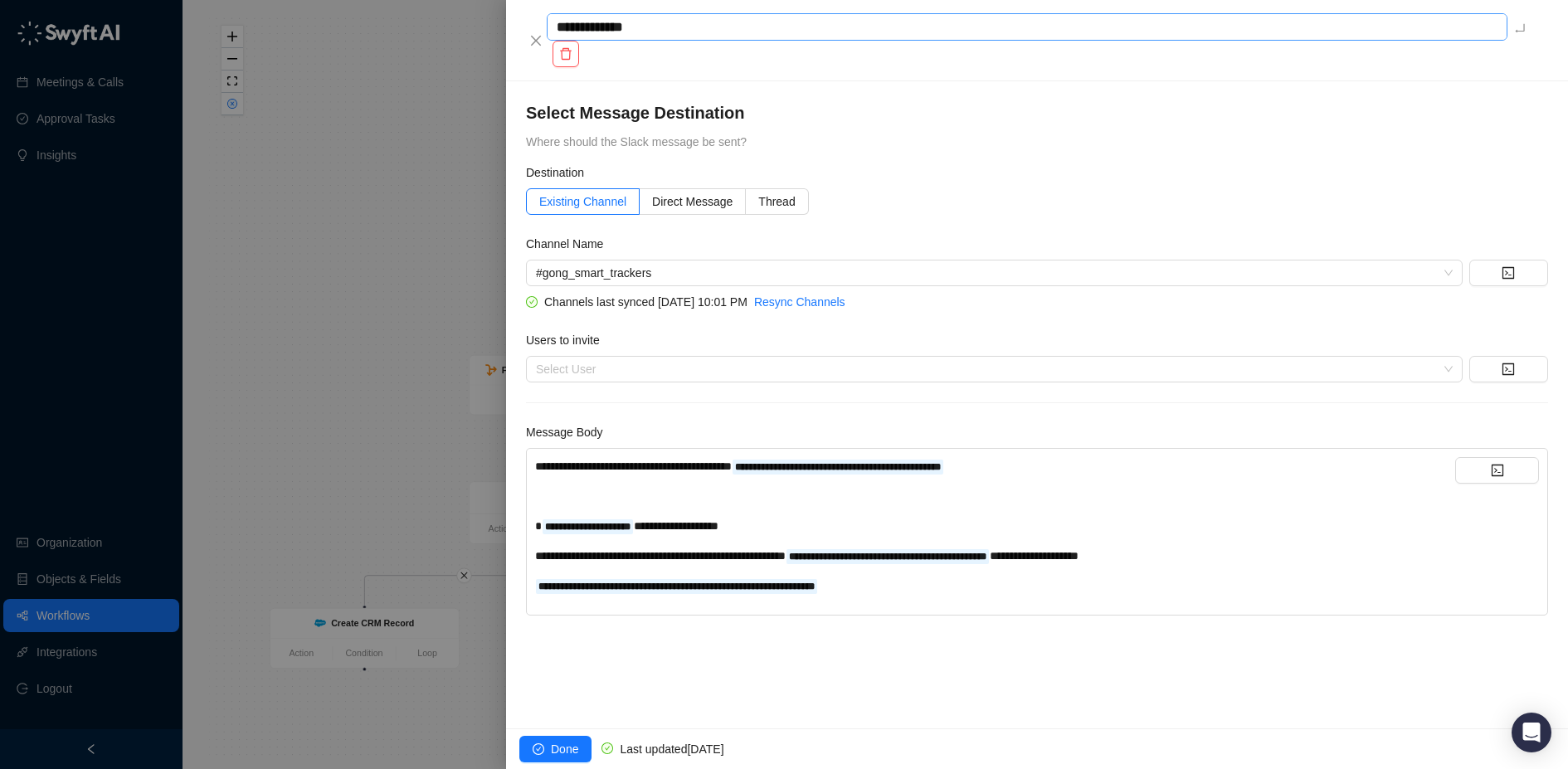 type on "**********" 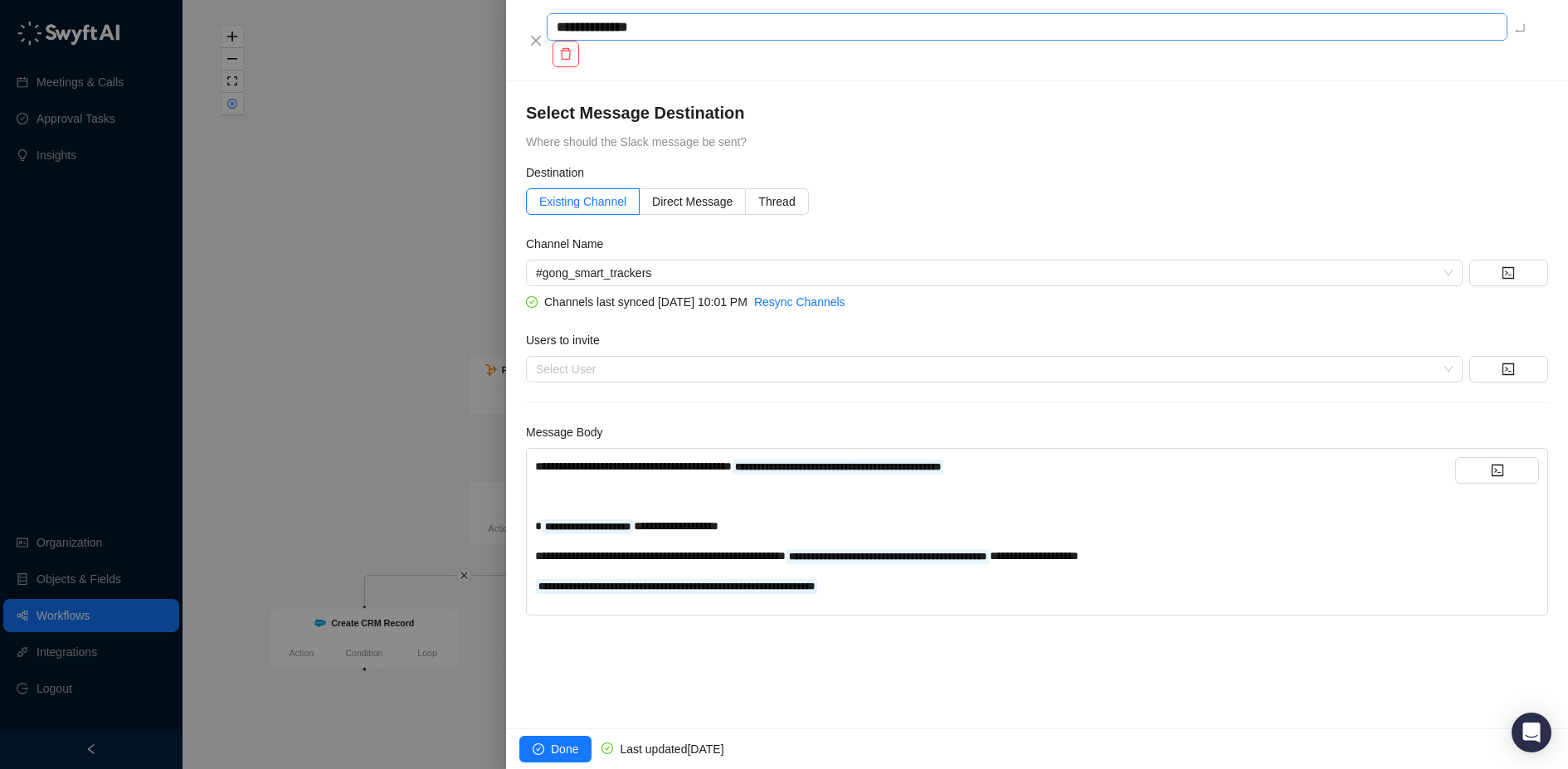 type on "**********" 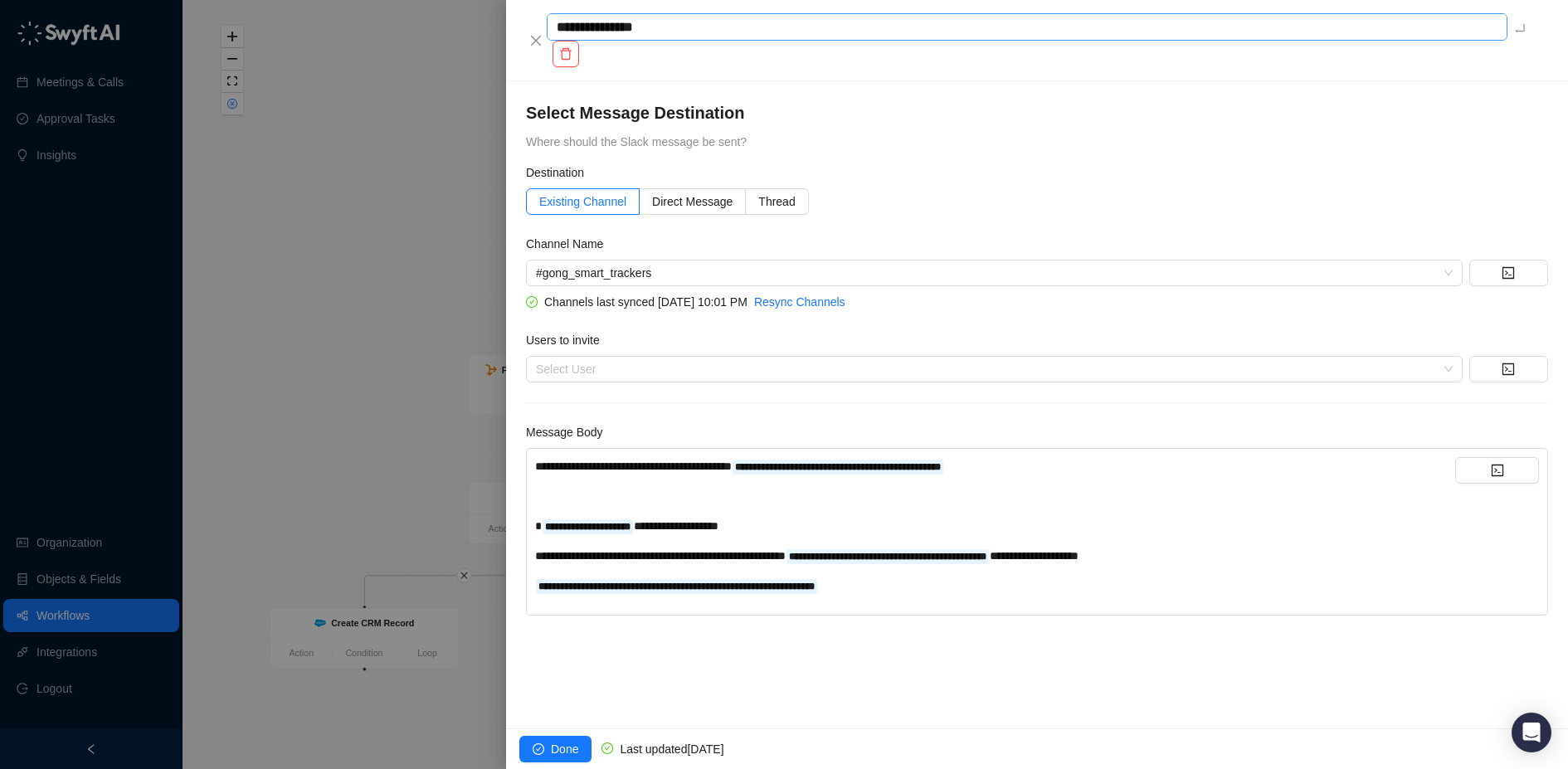 type on "**********" 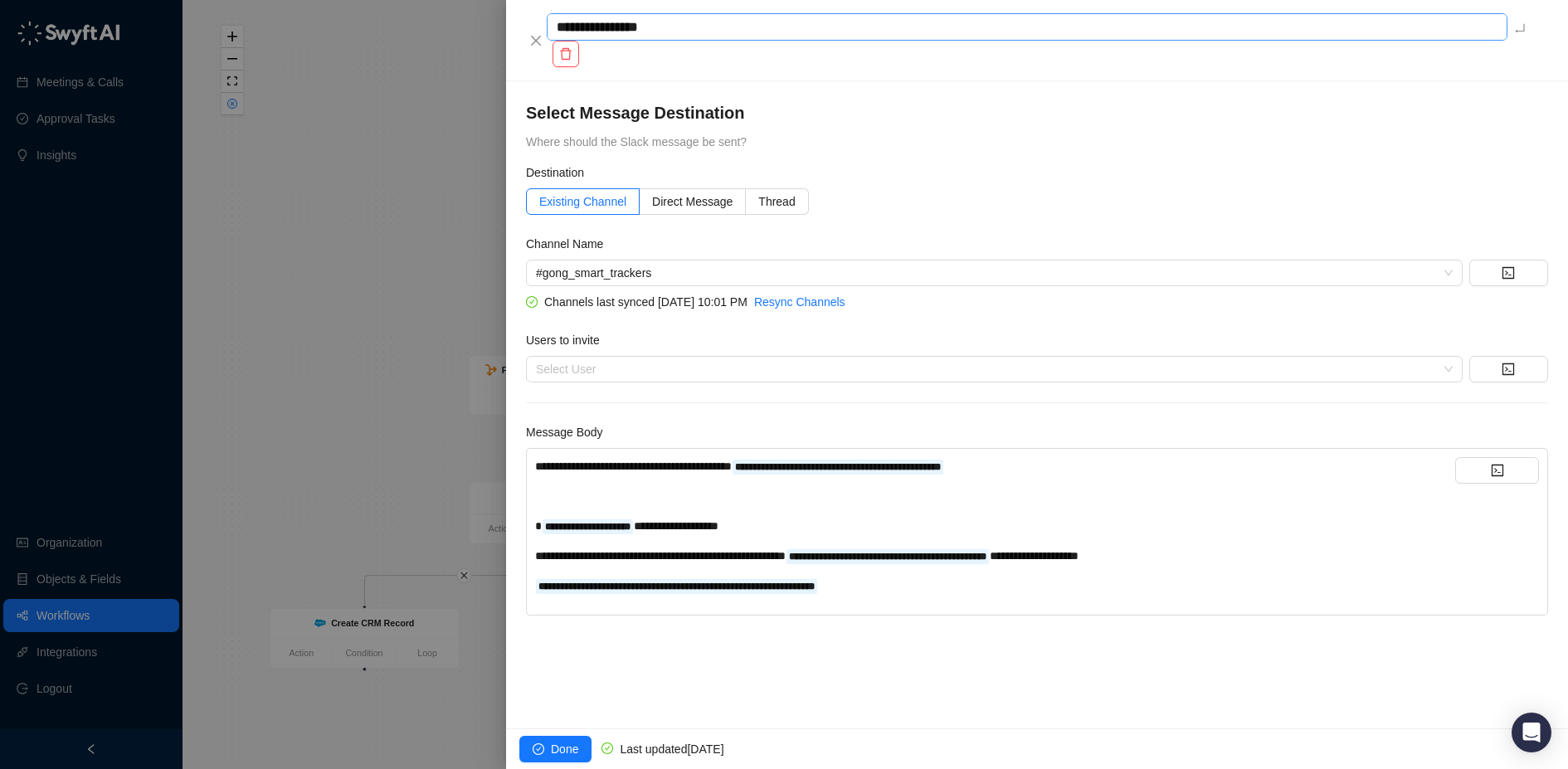 type on "**********" 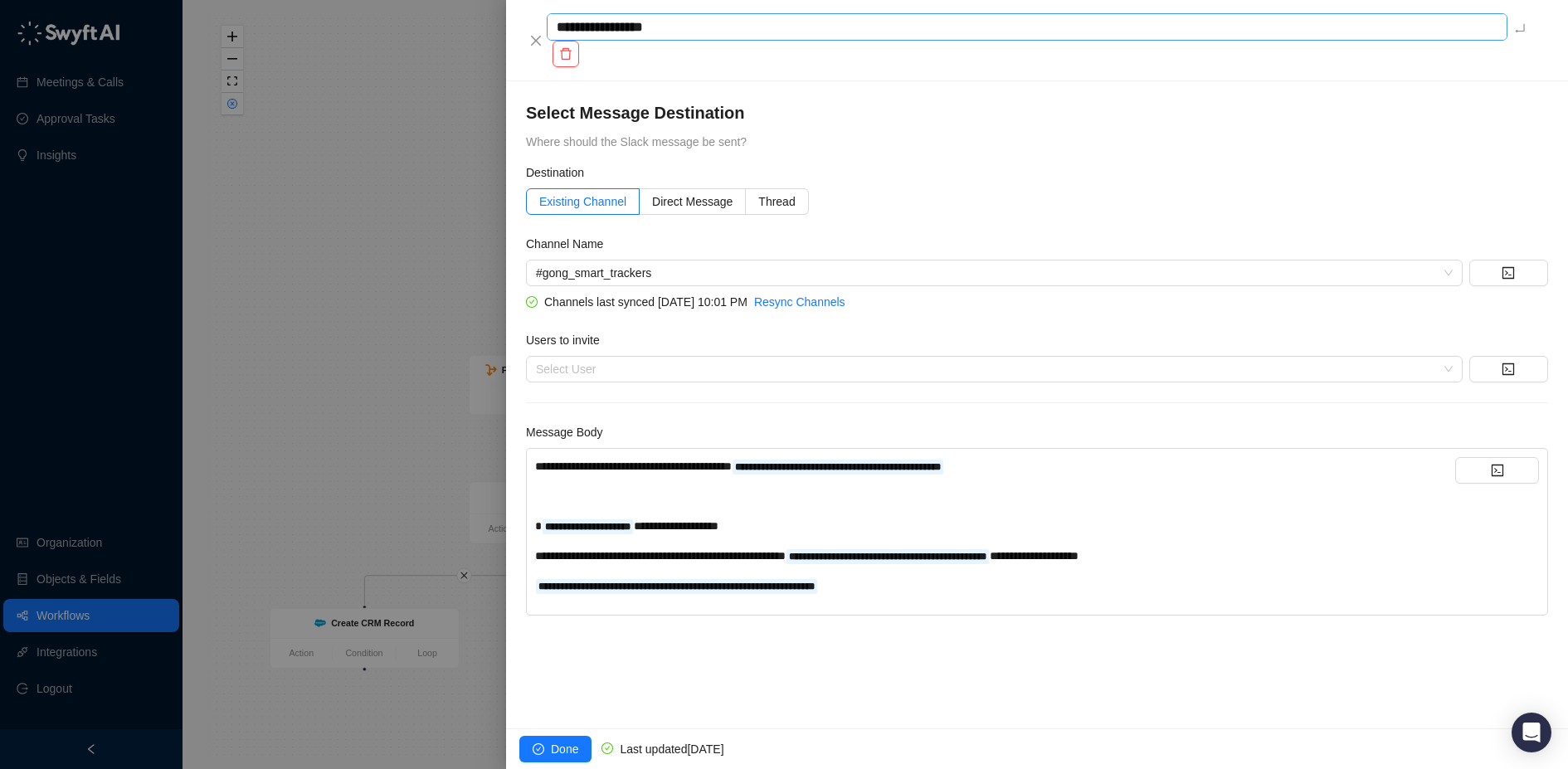 type on "**********" 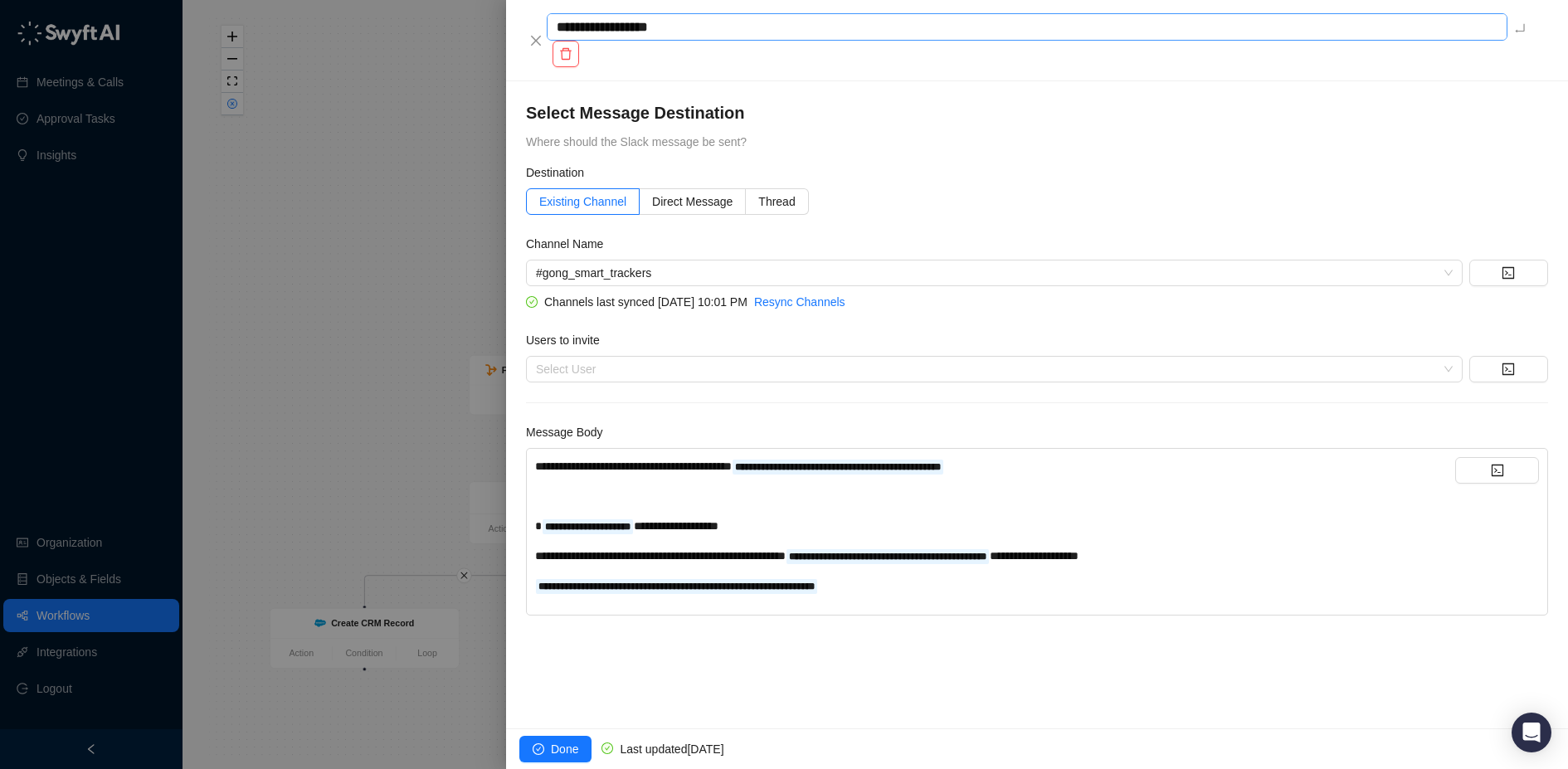type on "**********" 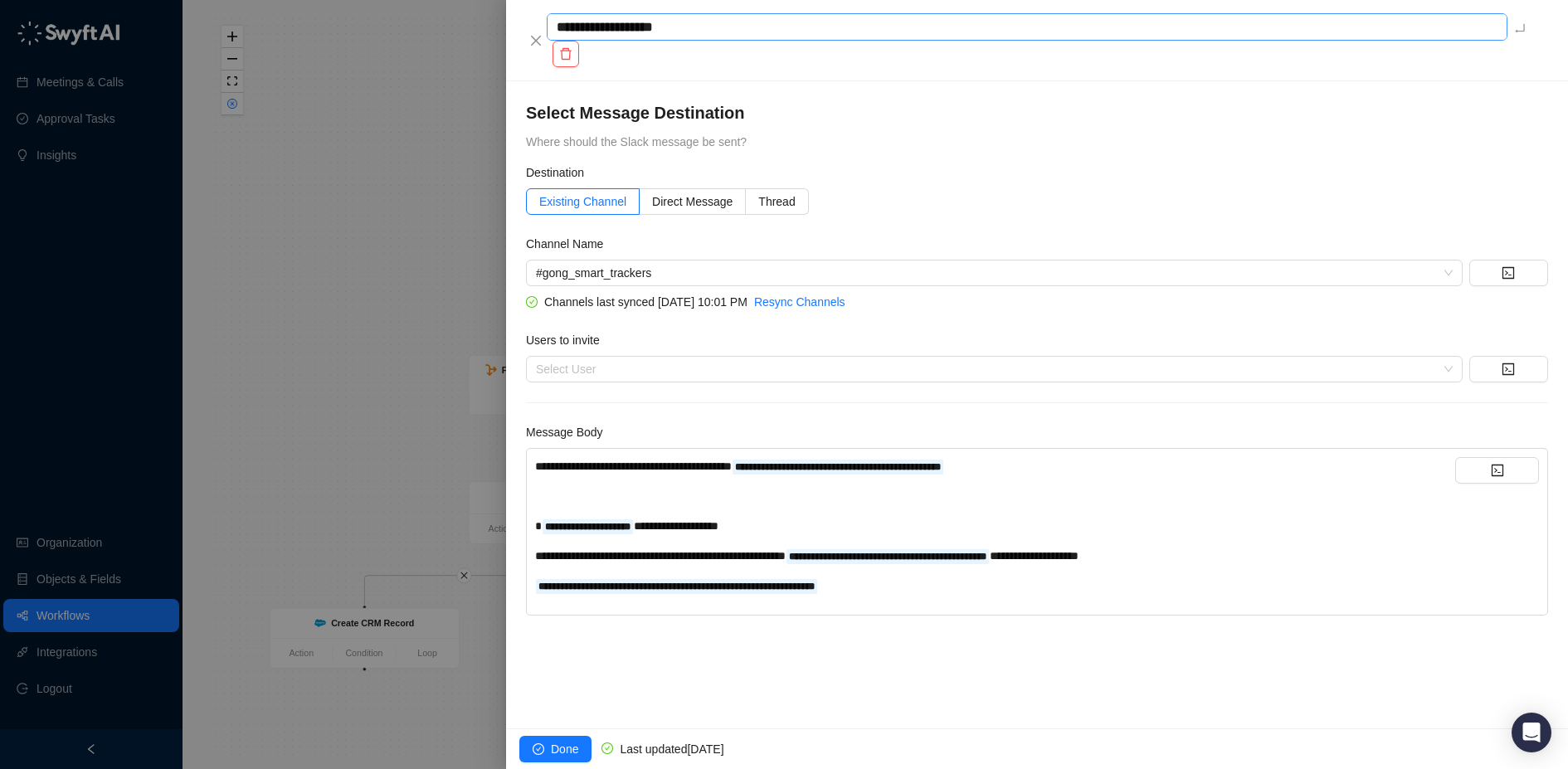 type on "**********" 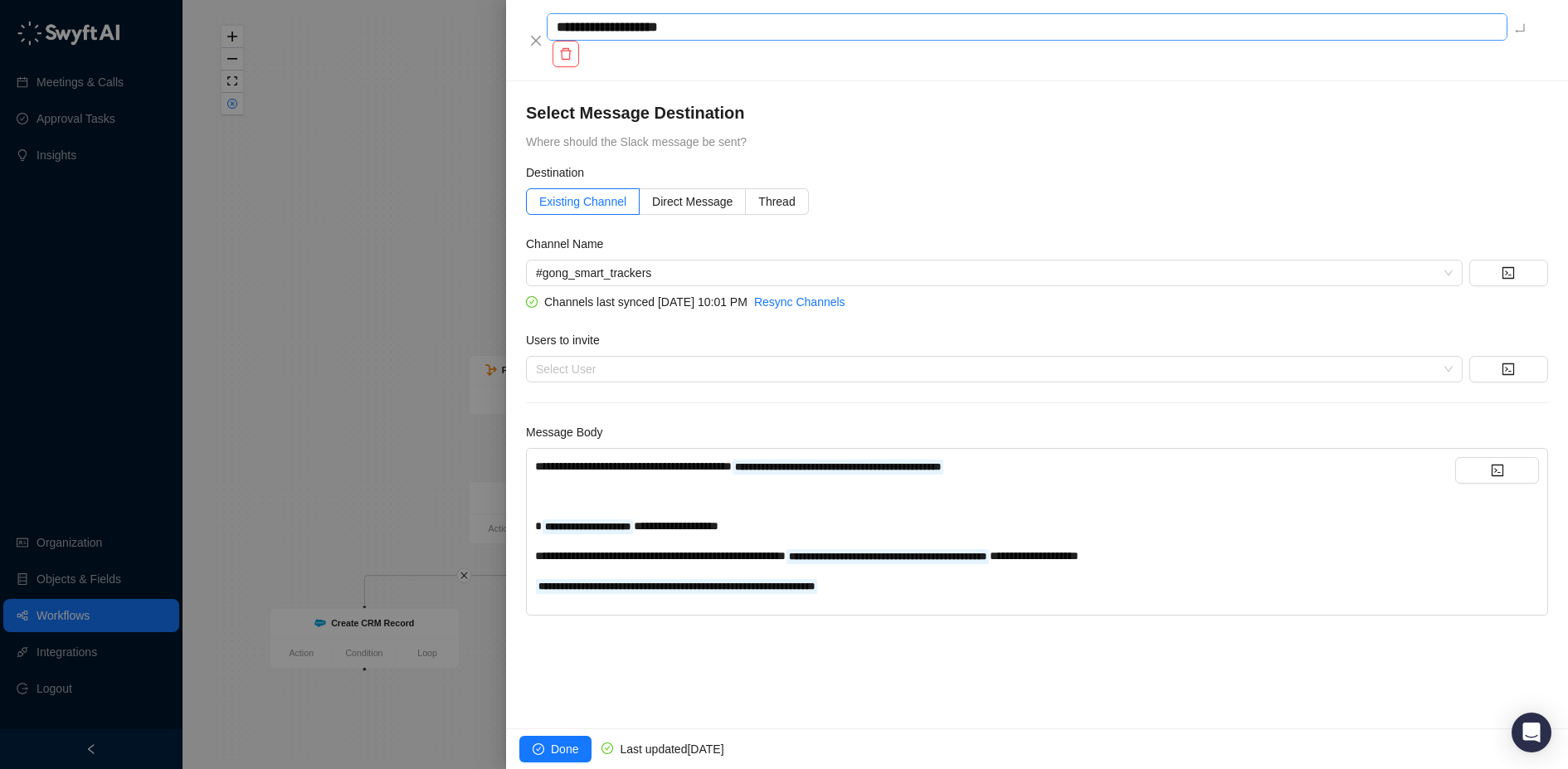 type on "**********" 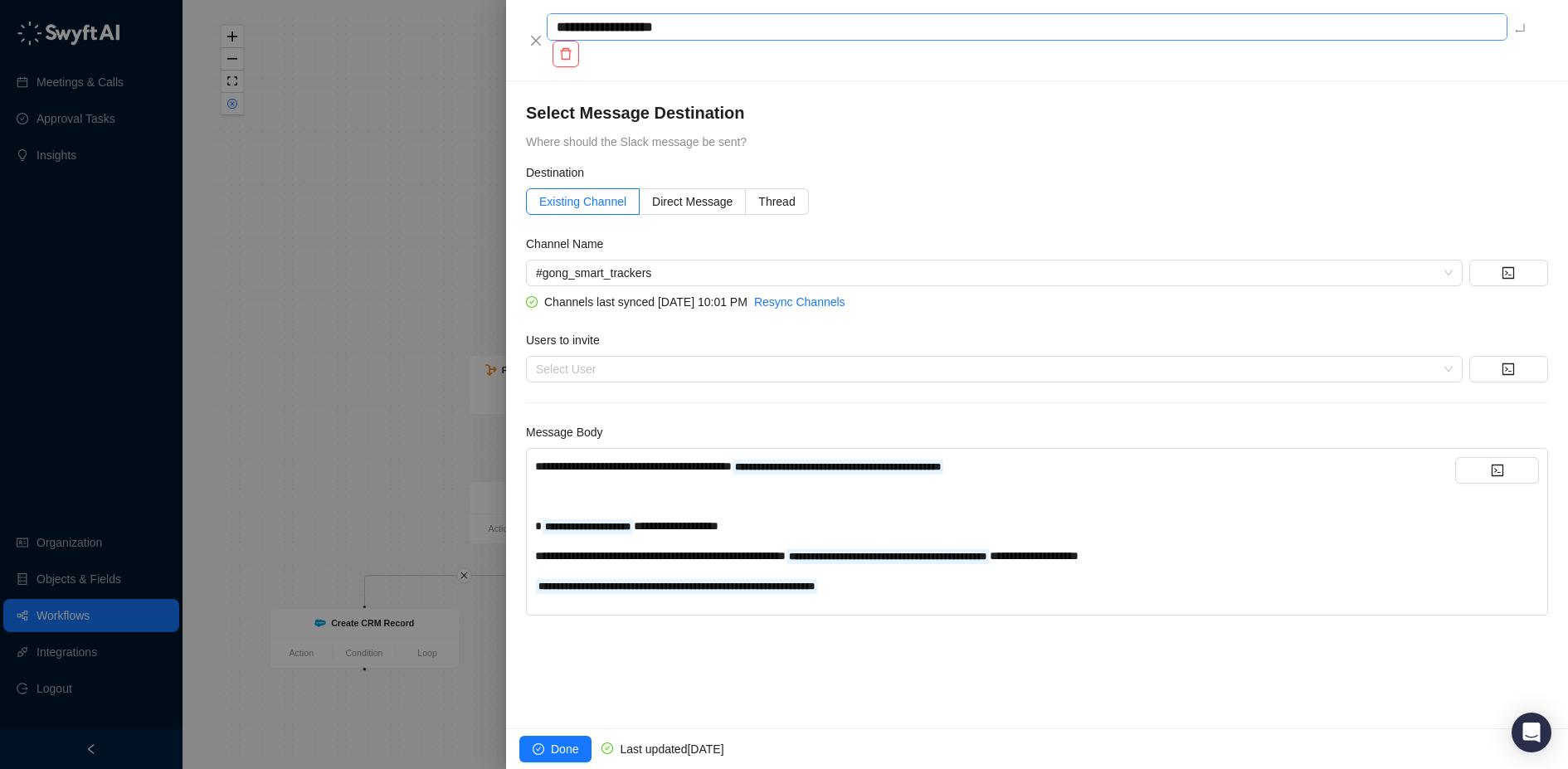 type on "**********" 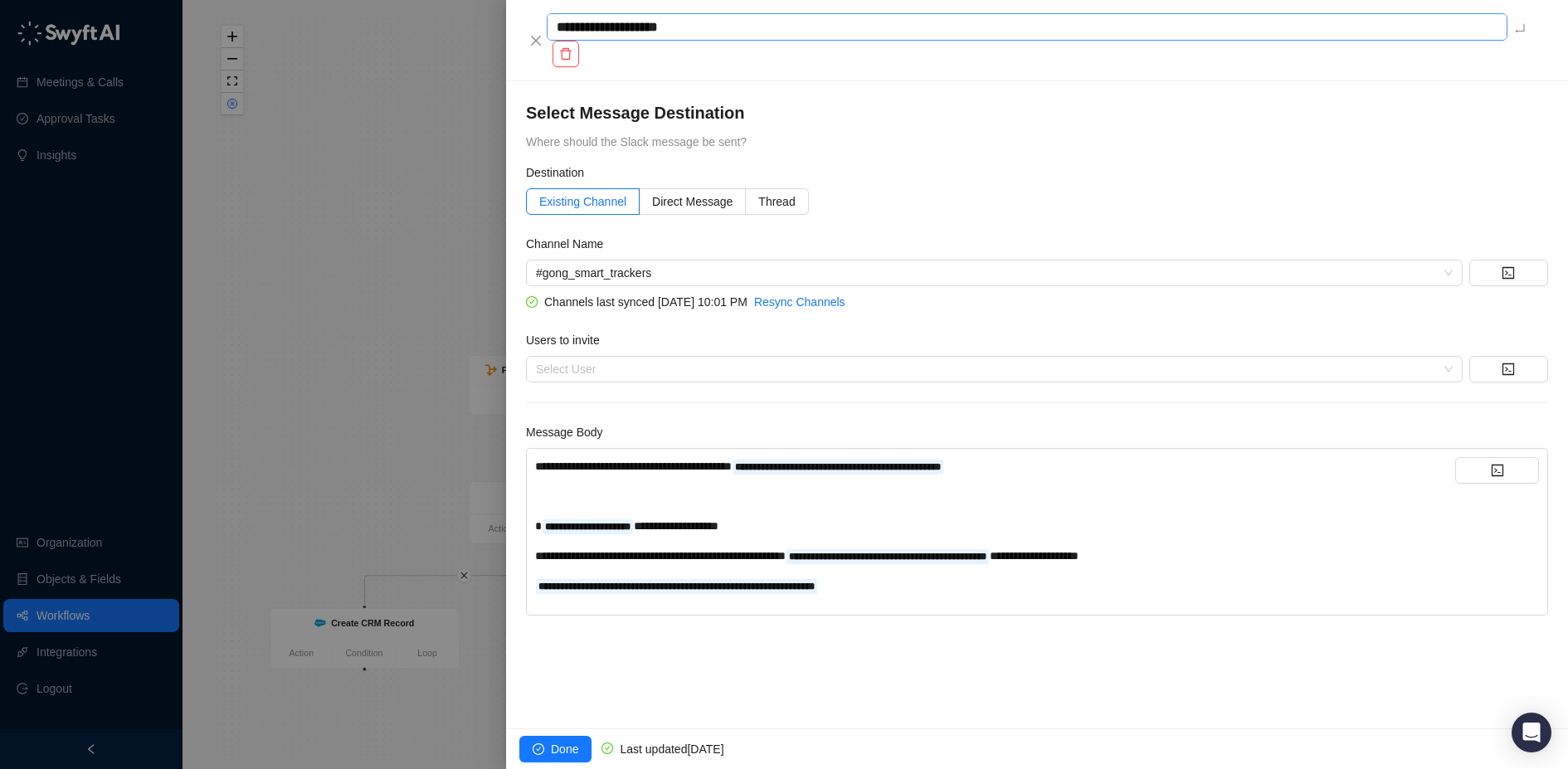type on "**********" 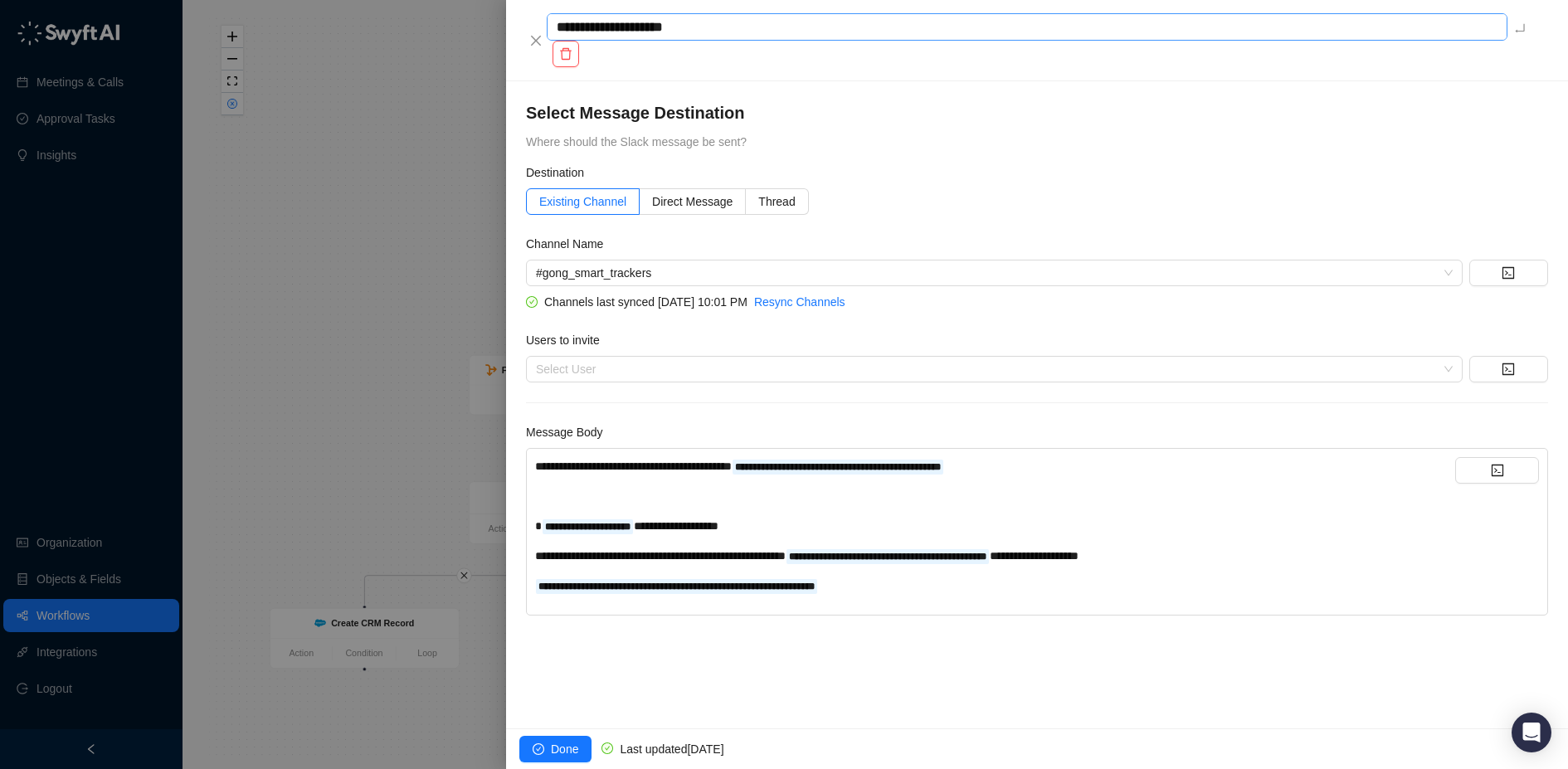 type on "**********" 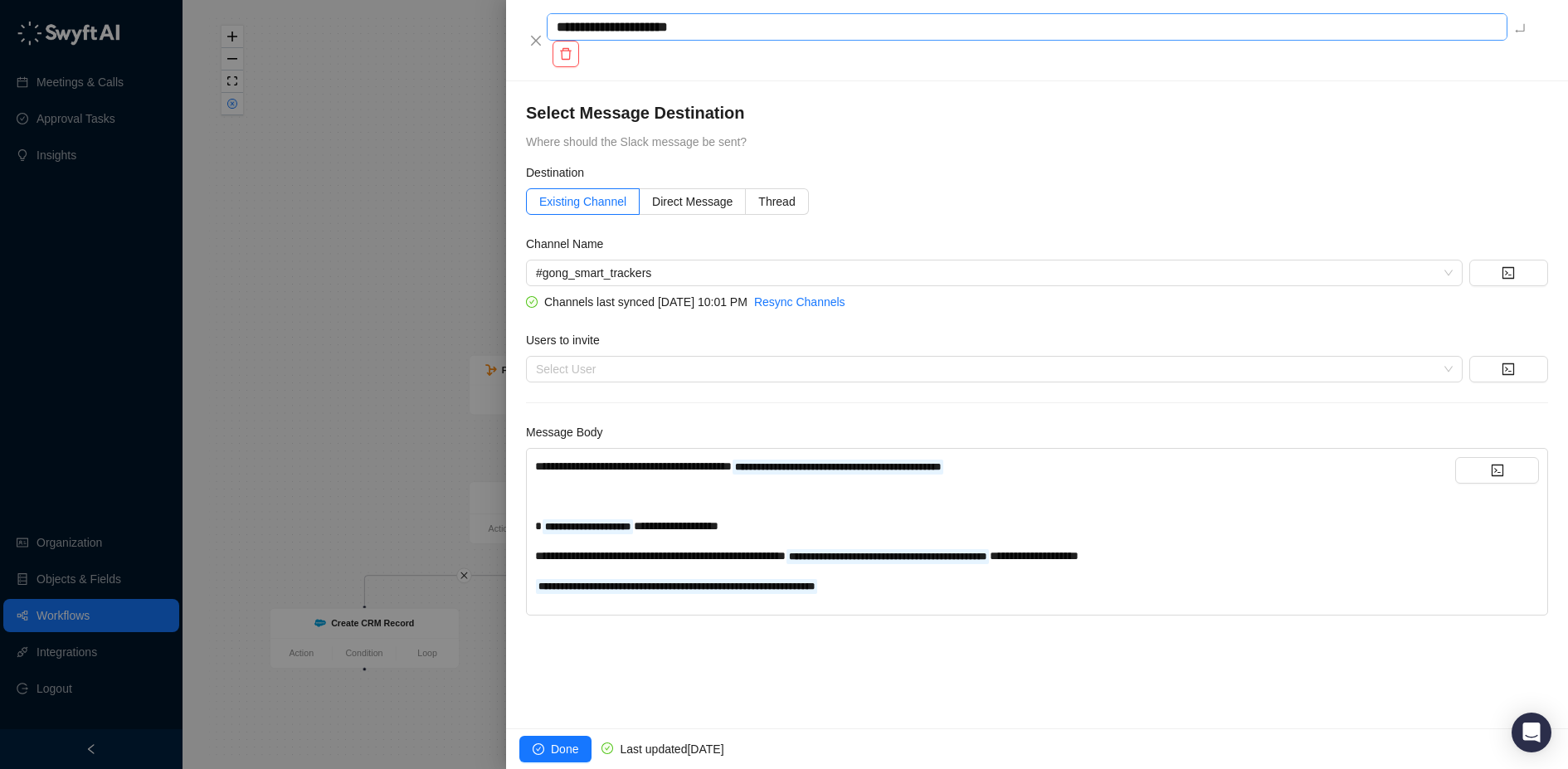 type on "**********" 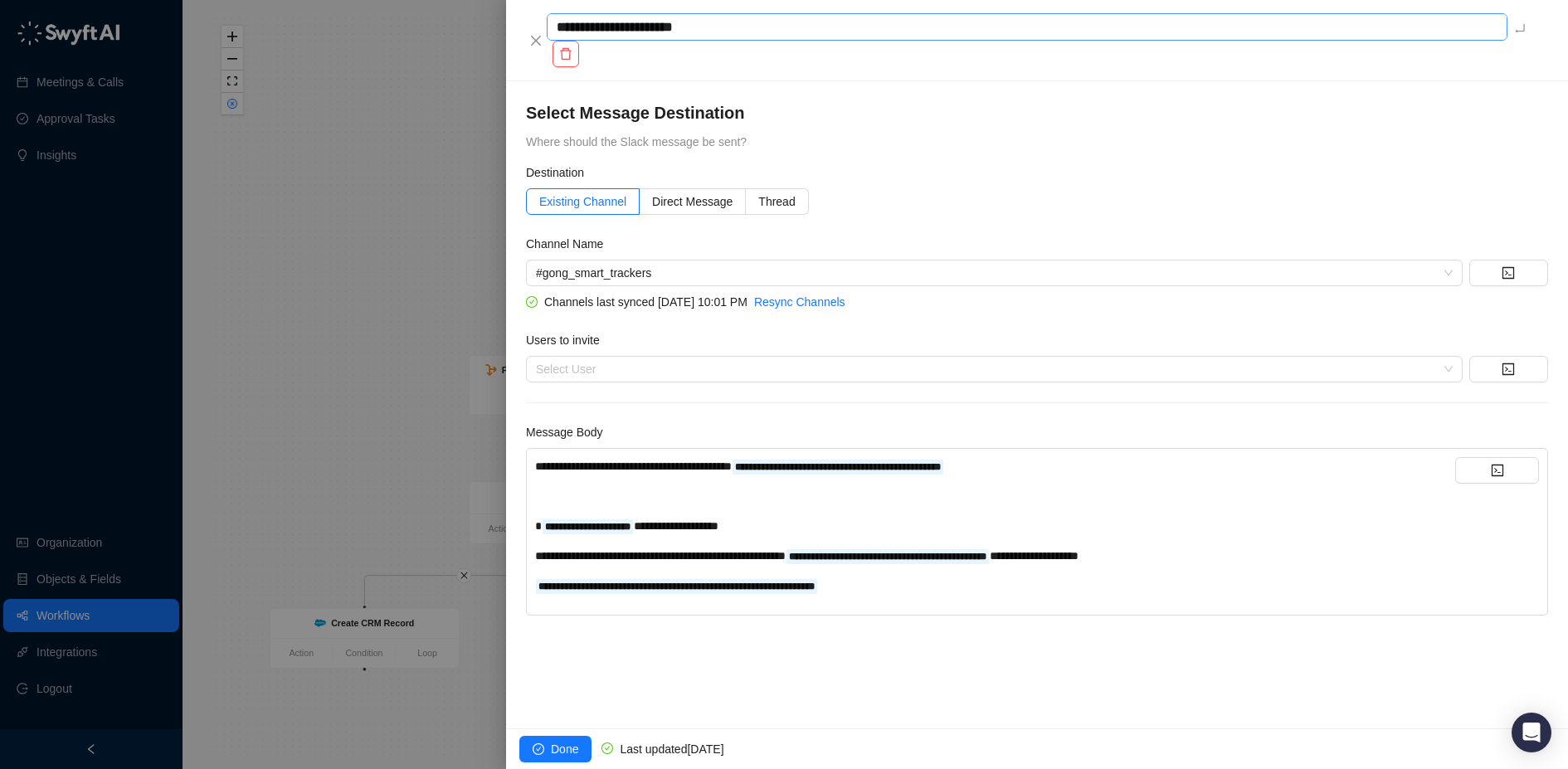 type on "**********" 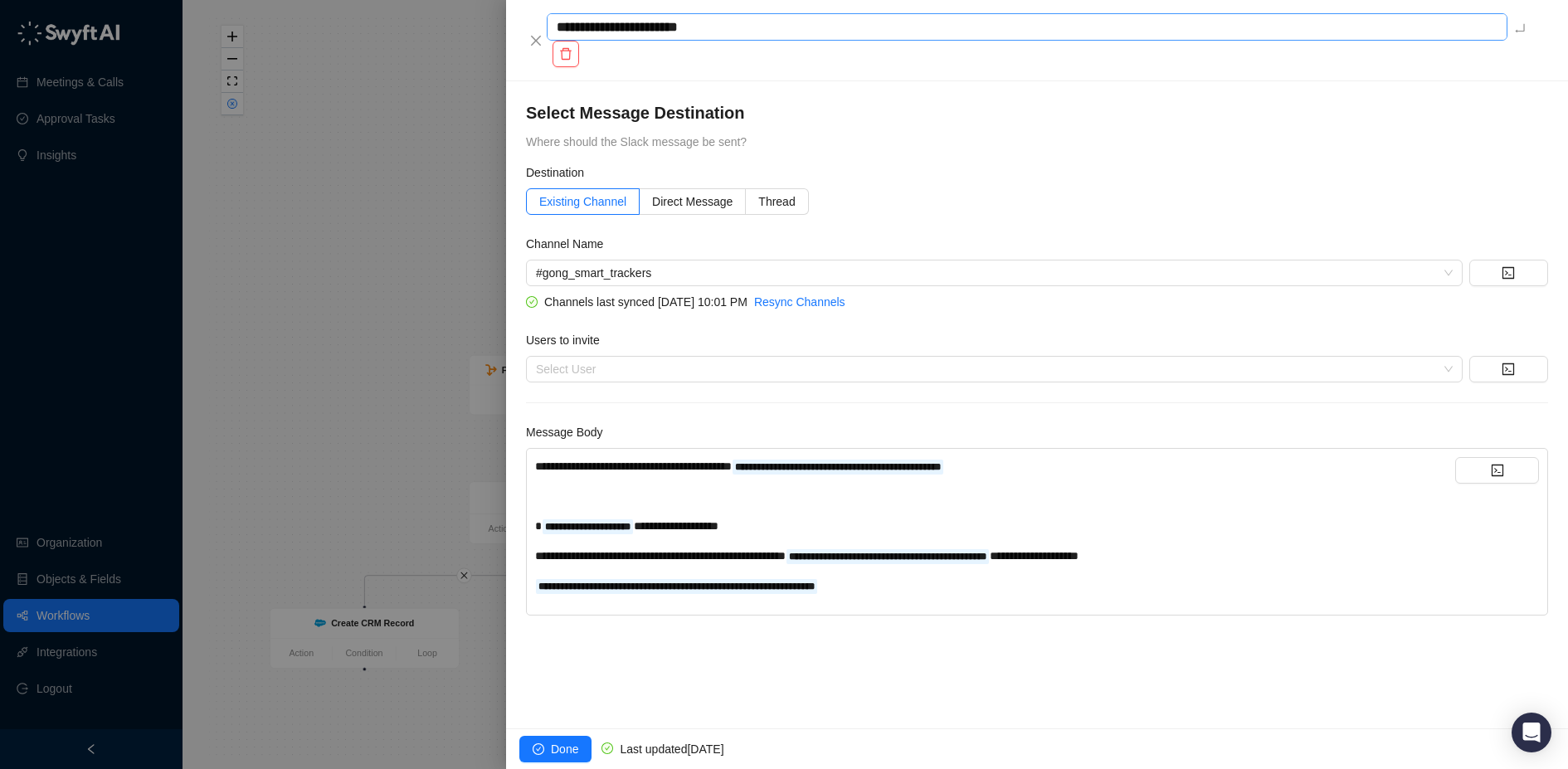 type on "**********" 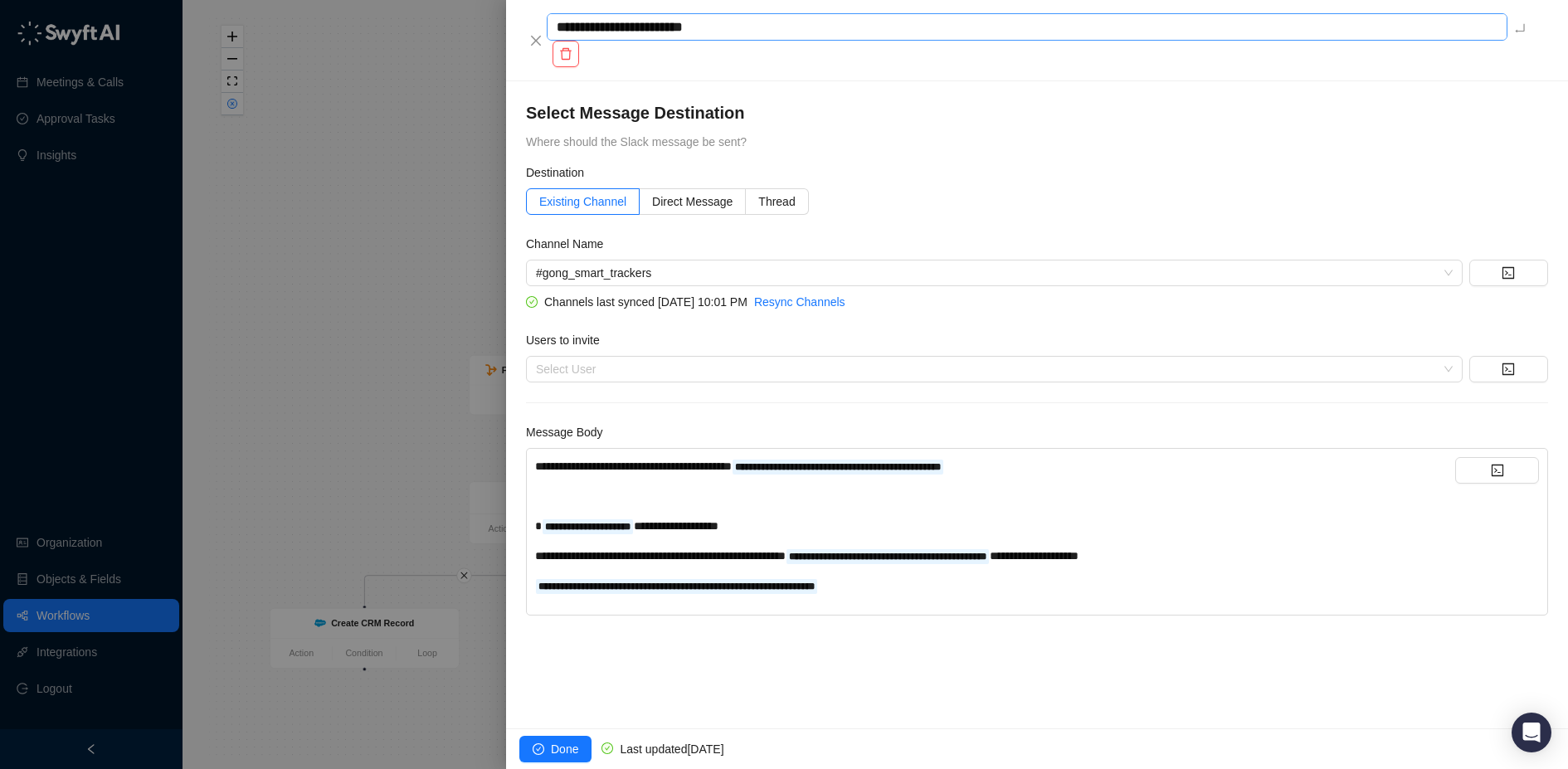 type on "**********" 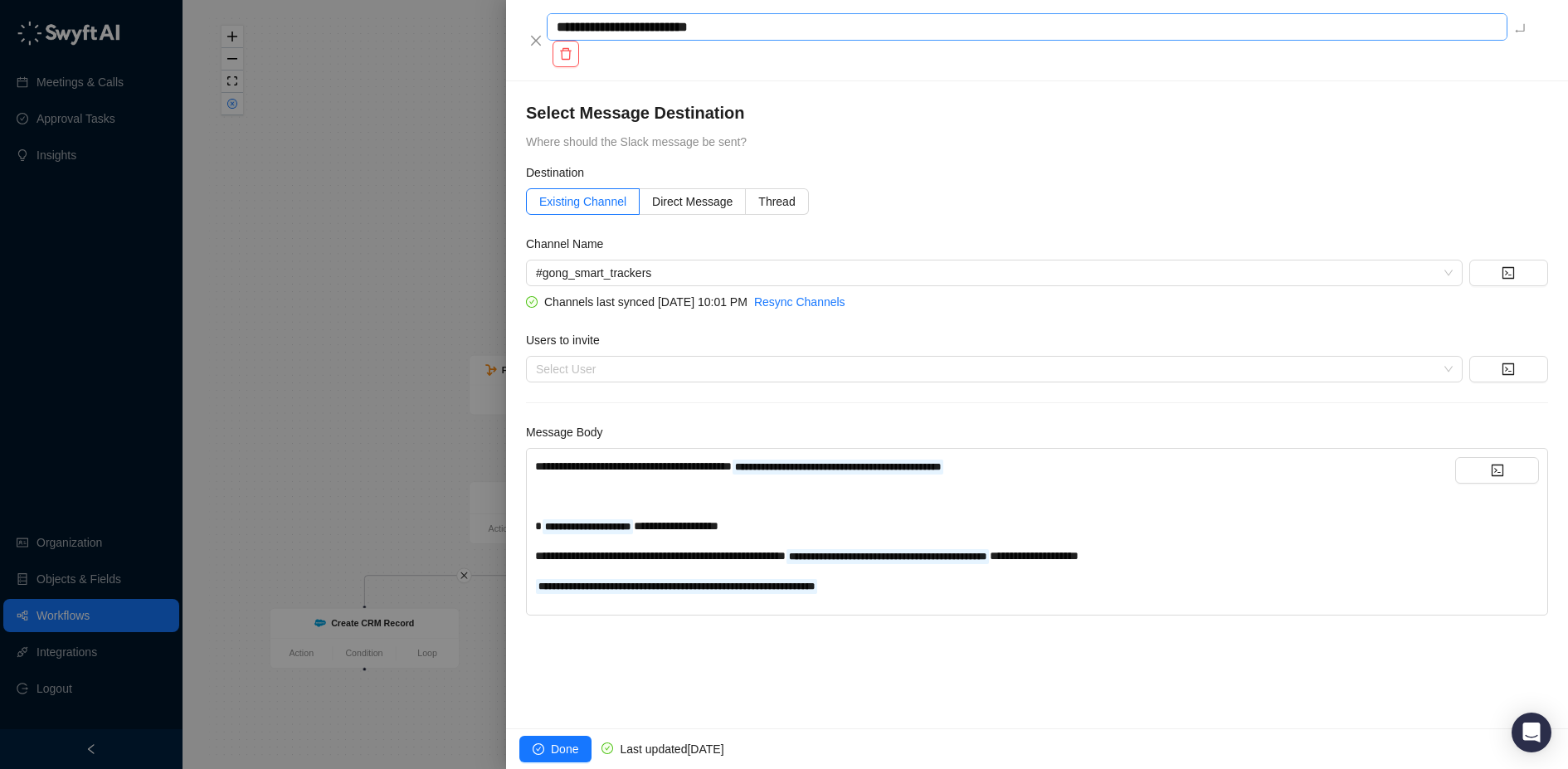 type on "**********" 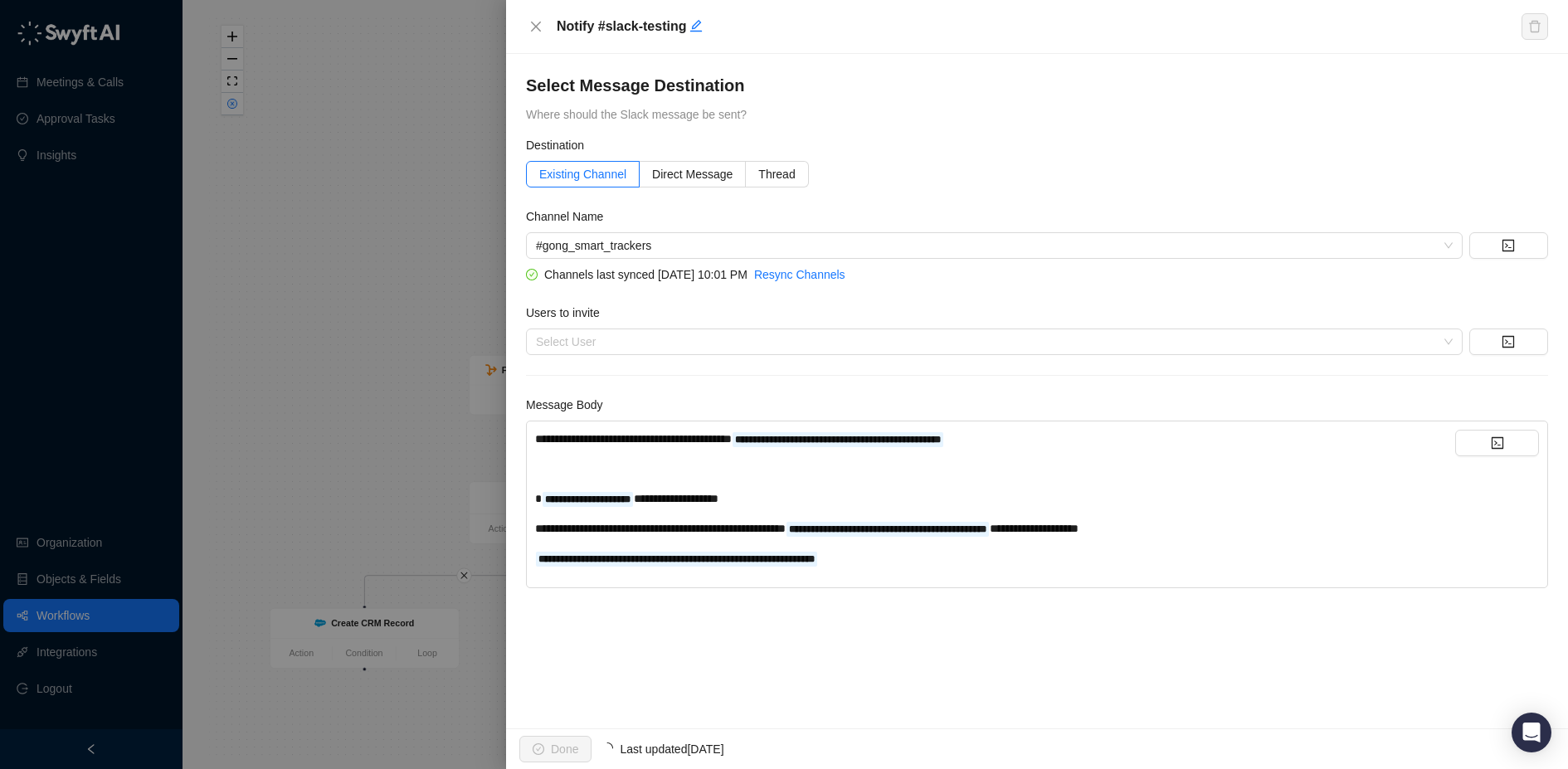 click on "Select Message Destination" at bounding box center (1037, 85) 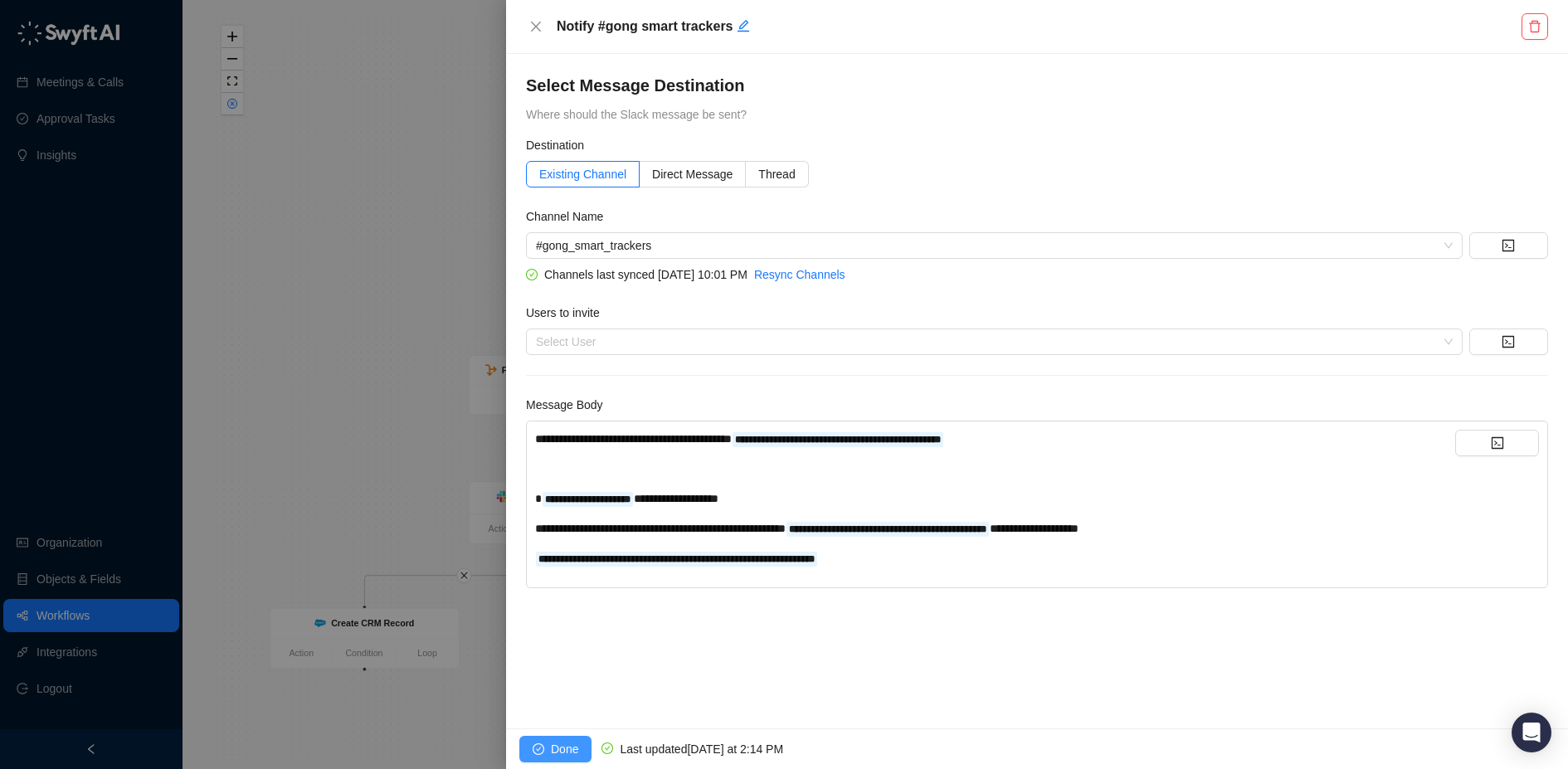 click on "Done" at bounding box center (555, 749) 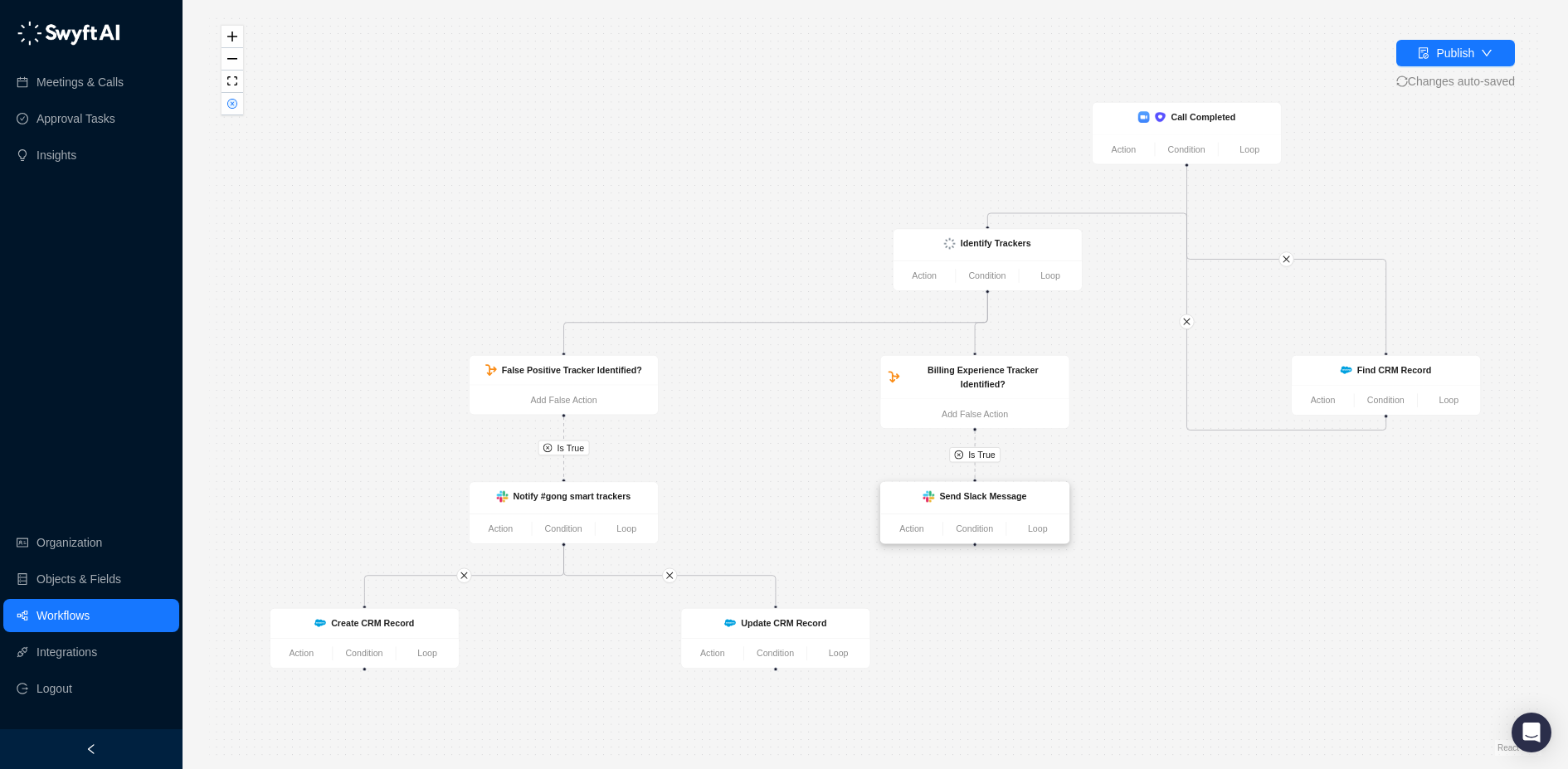 click on "Send Slack Message" at bounding box center (982, 496) 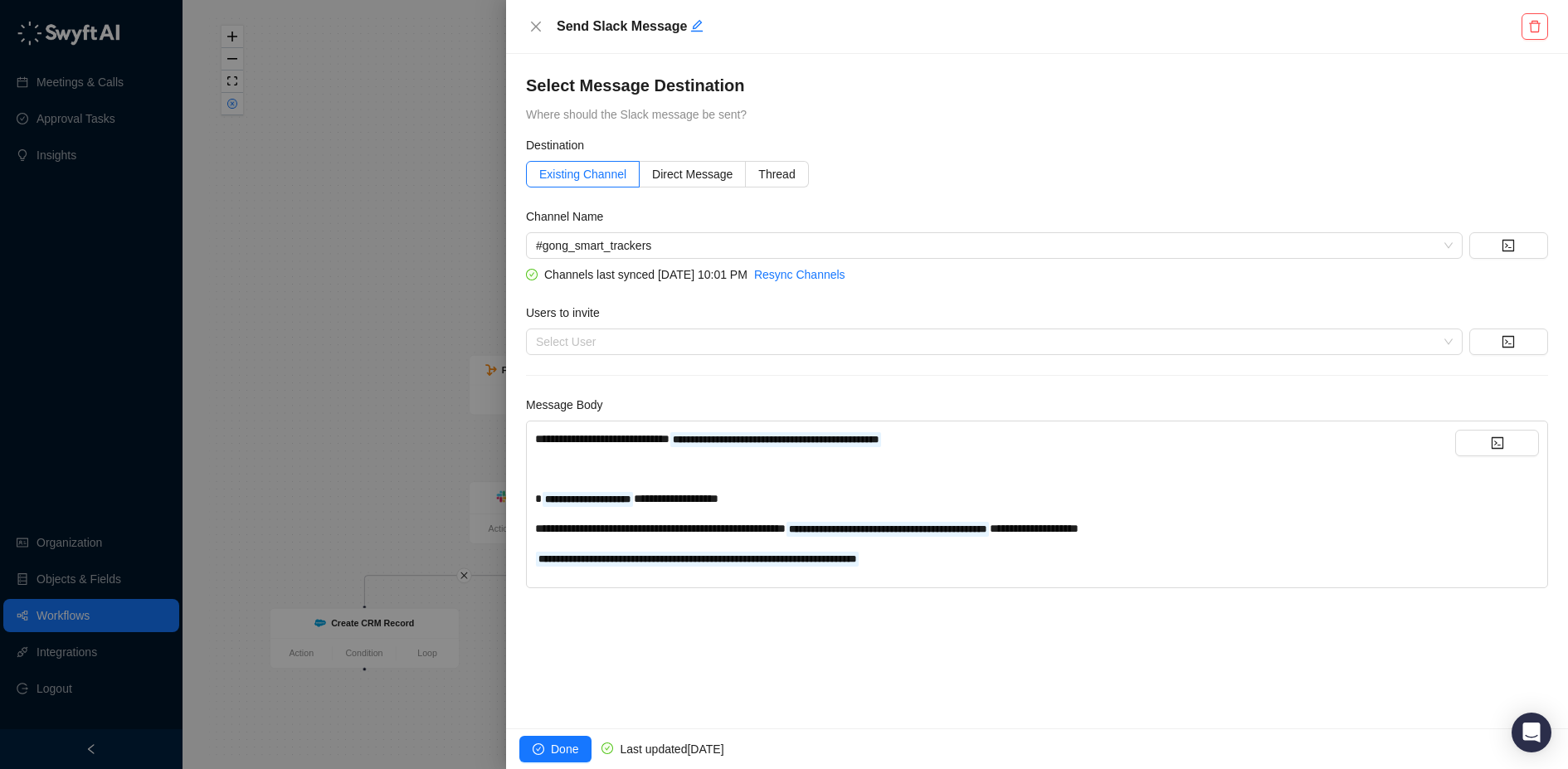click on "﻿" at bounding box center [995, 469] 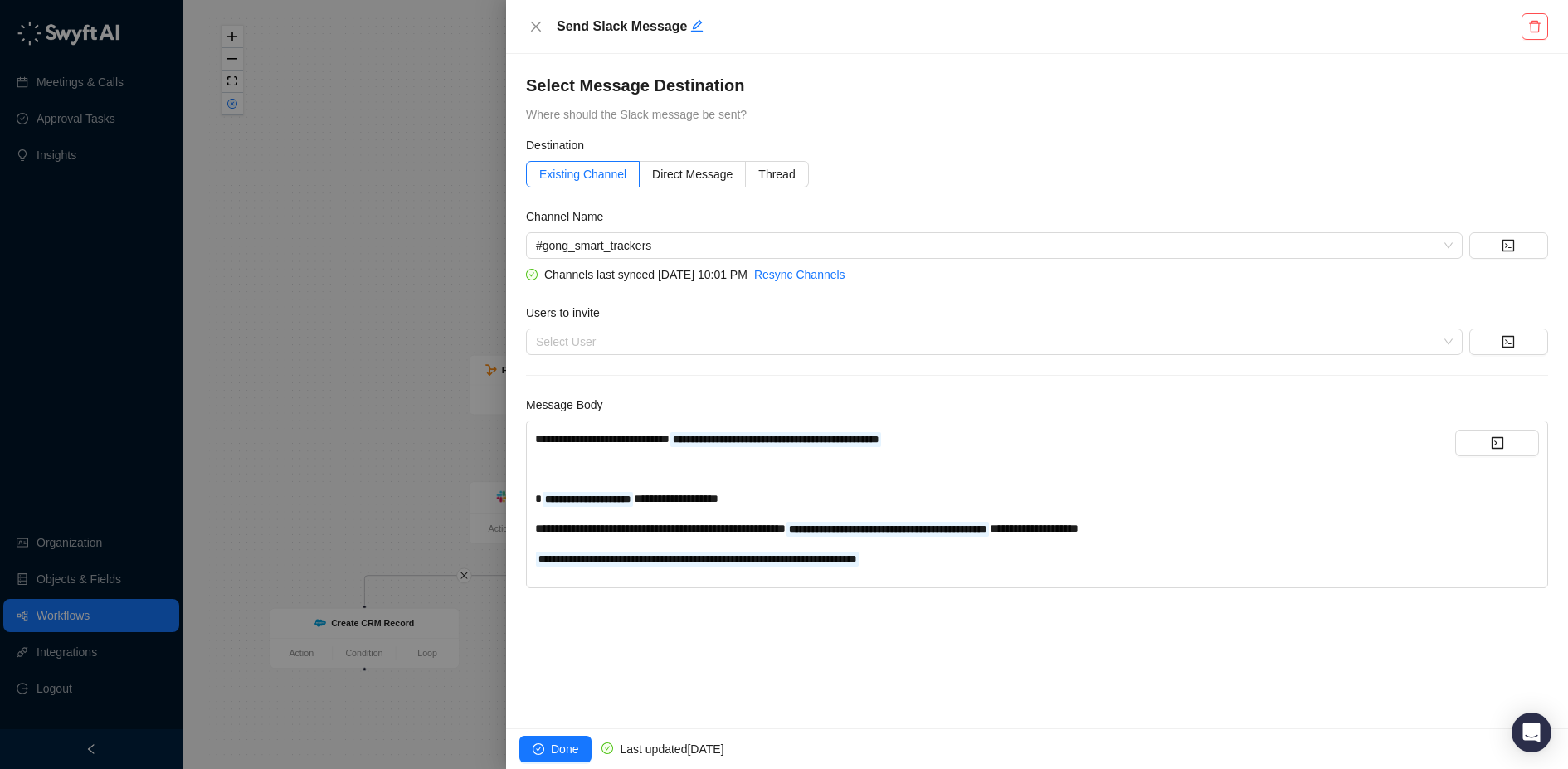 click at bounding box center [784, 384] 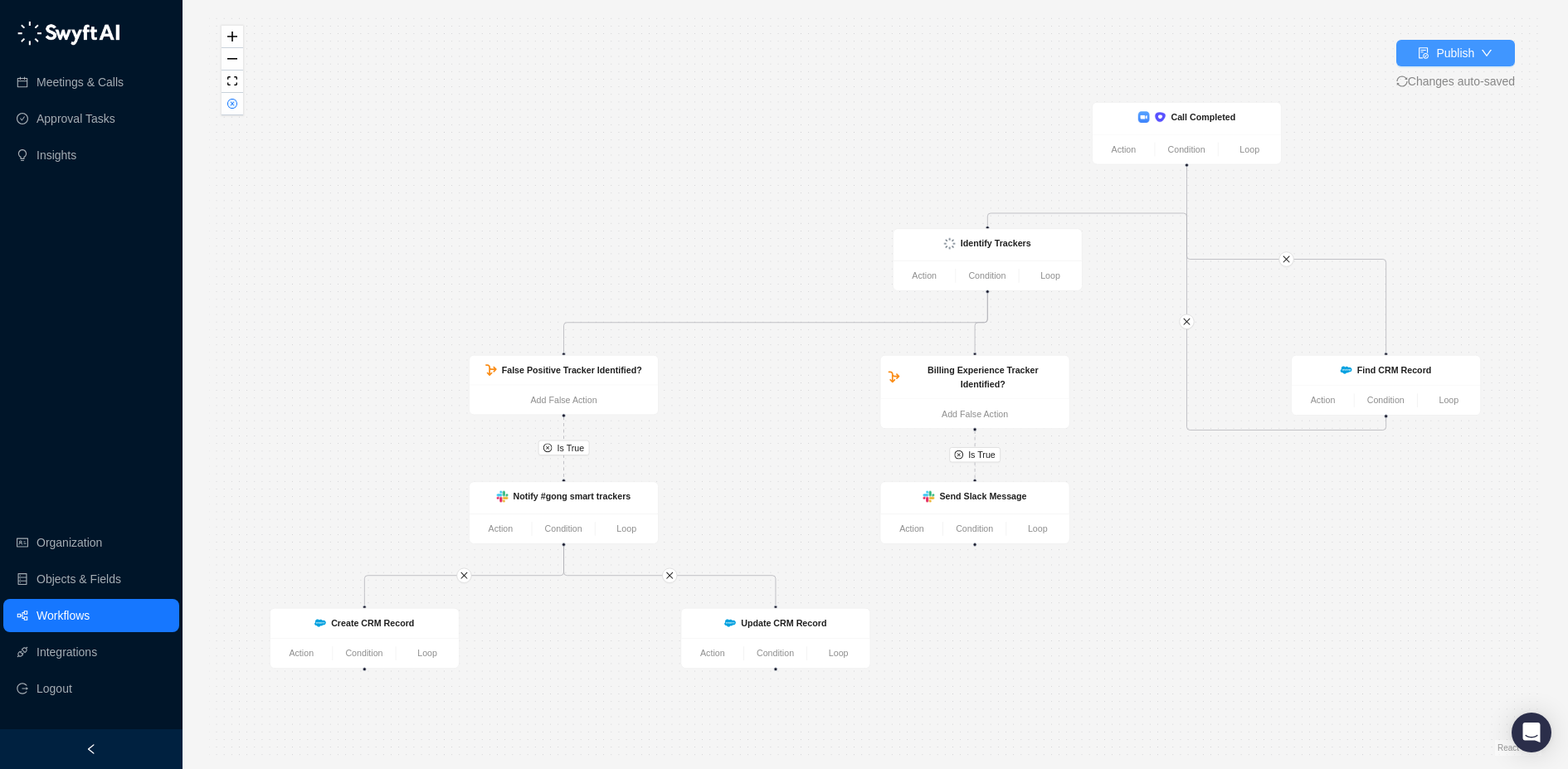 click on "Publish" at bounding box center [1455, 53] 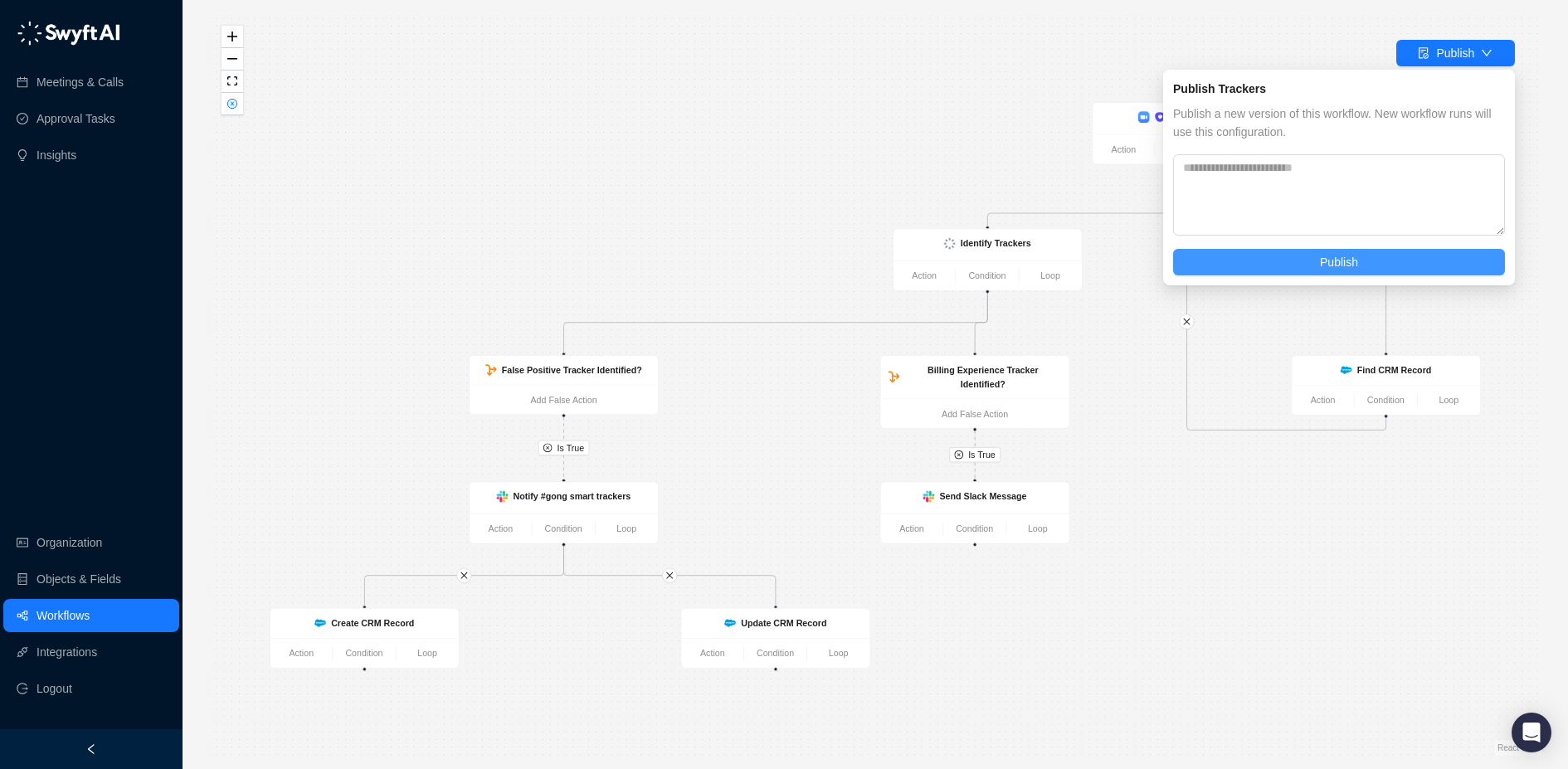 click on "Publish" at bounding box center [1339, 262] 